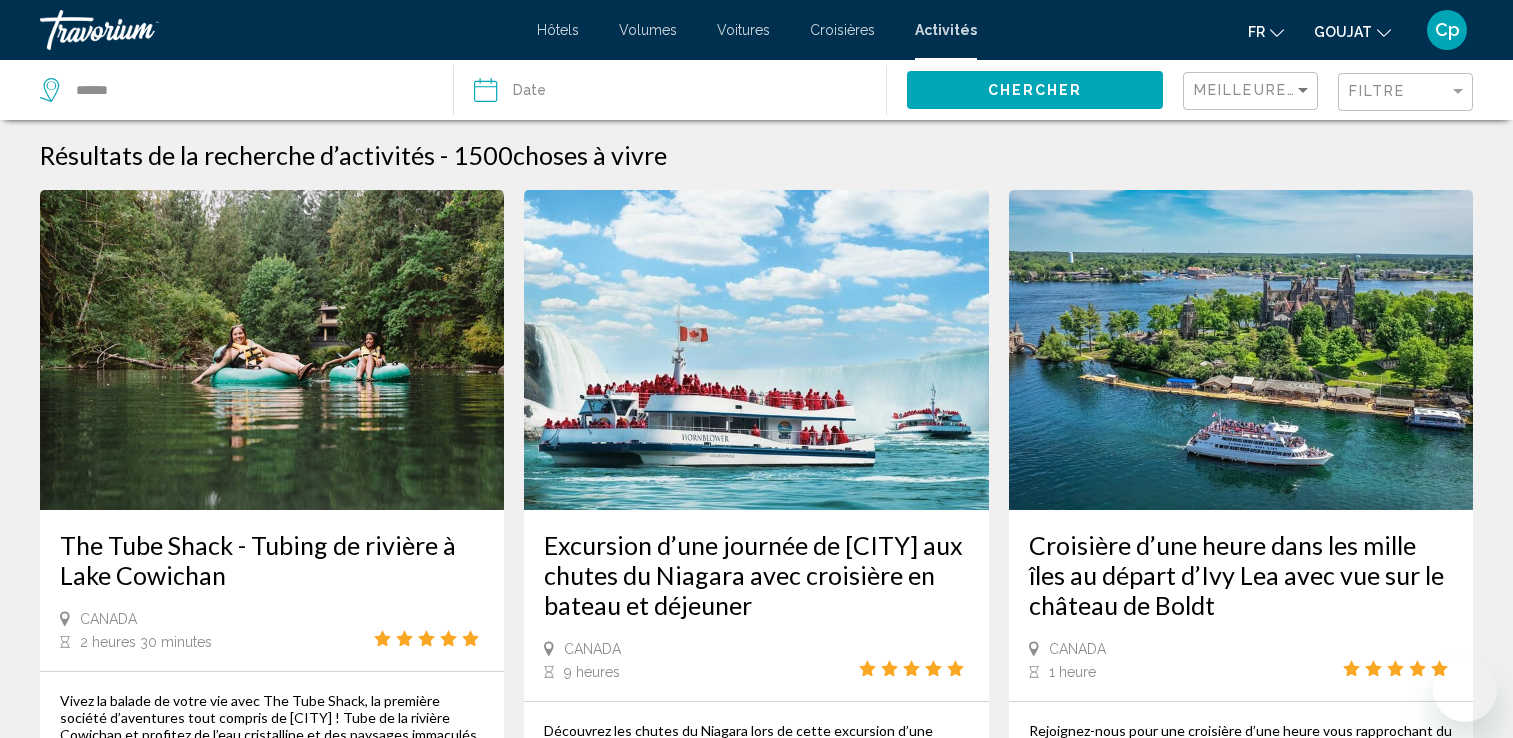 scroll, scrollTop: 1100, scrollLeft: 0, axis: vertical 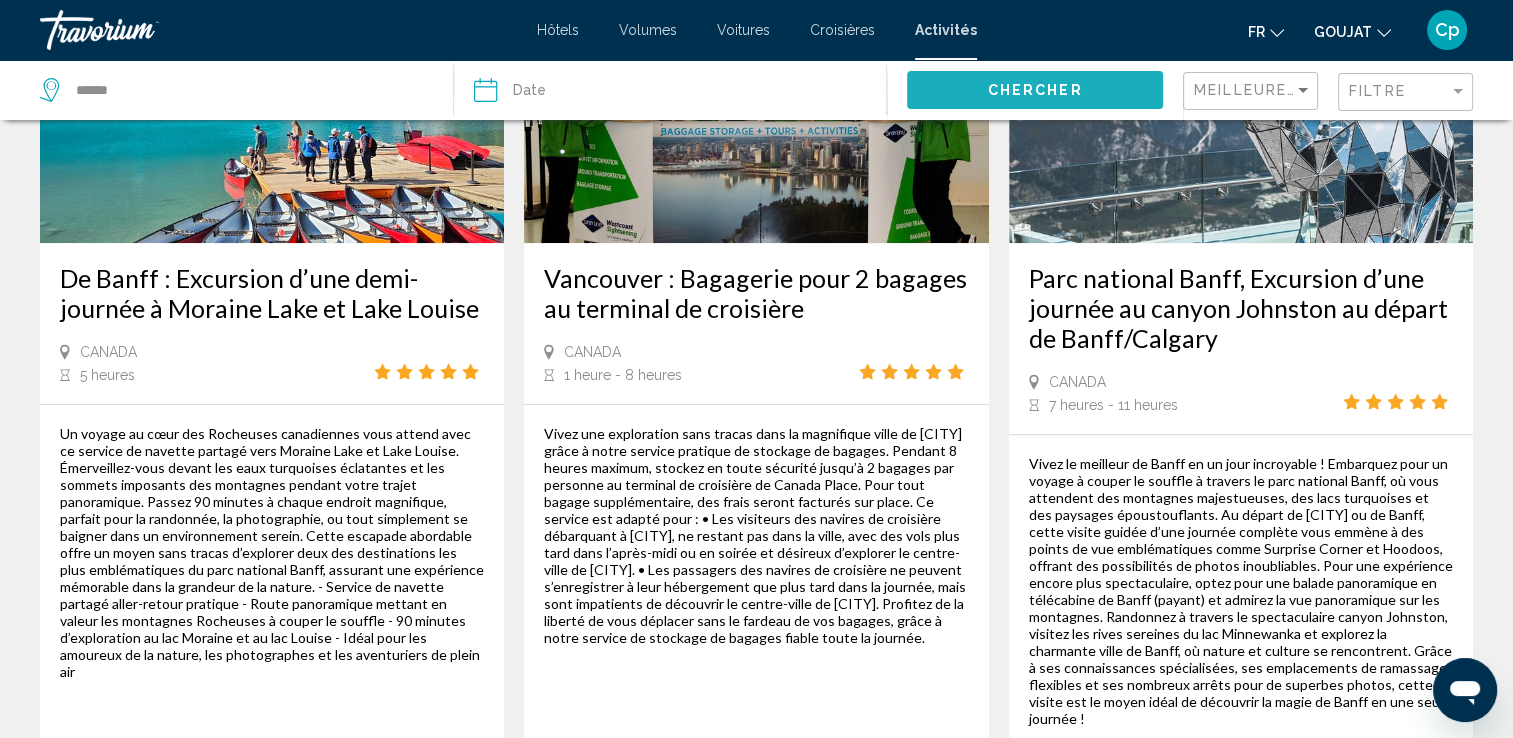 click on "Chercher" 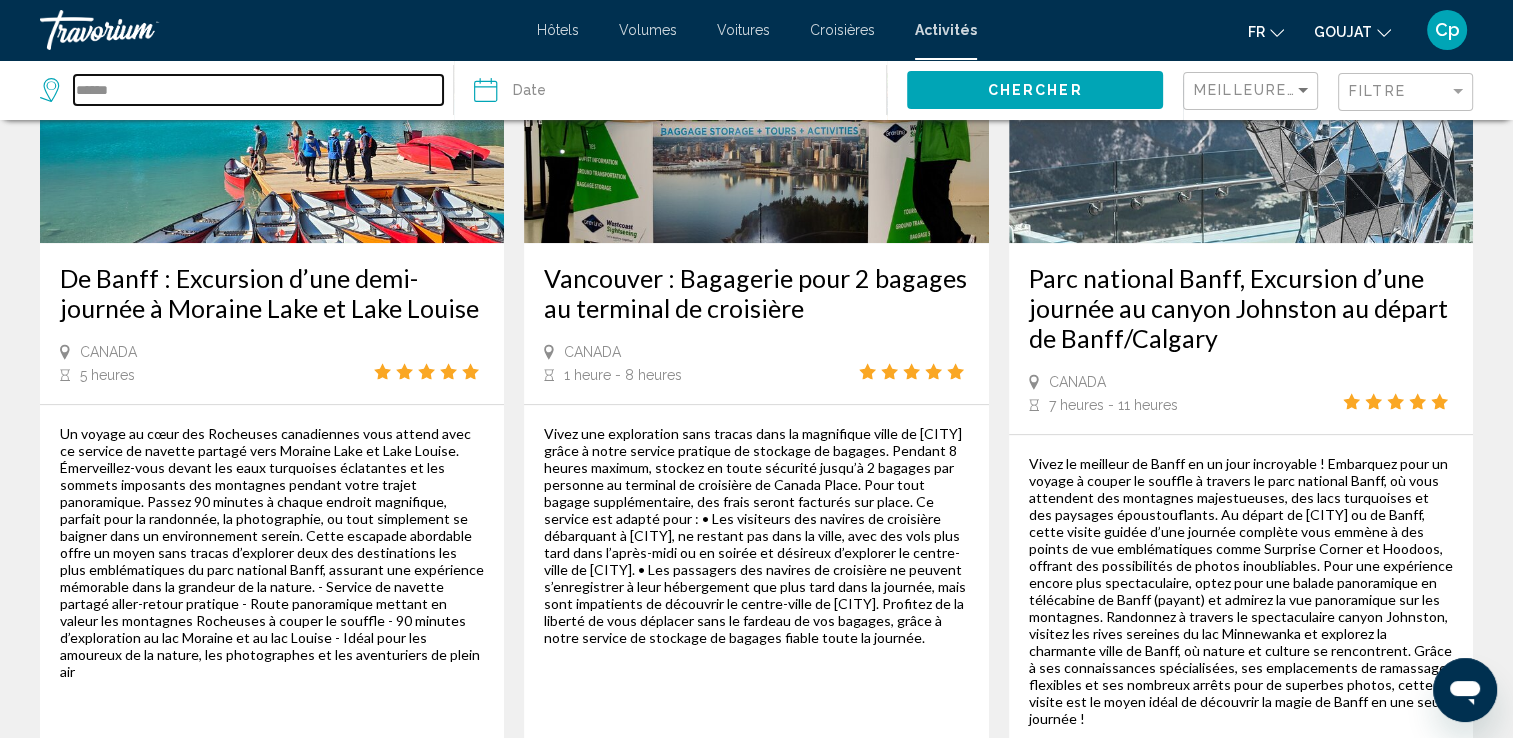 click on "******" at bounding box center [258, 90] 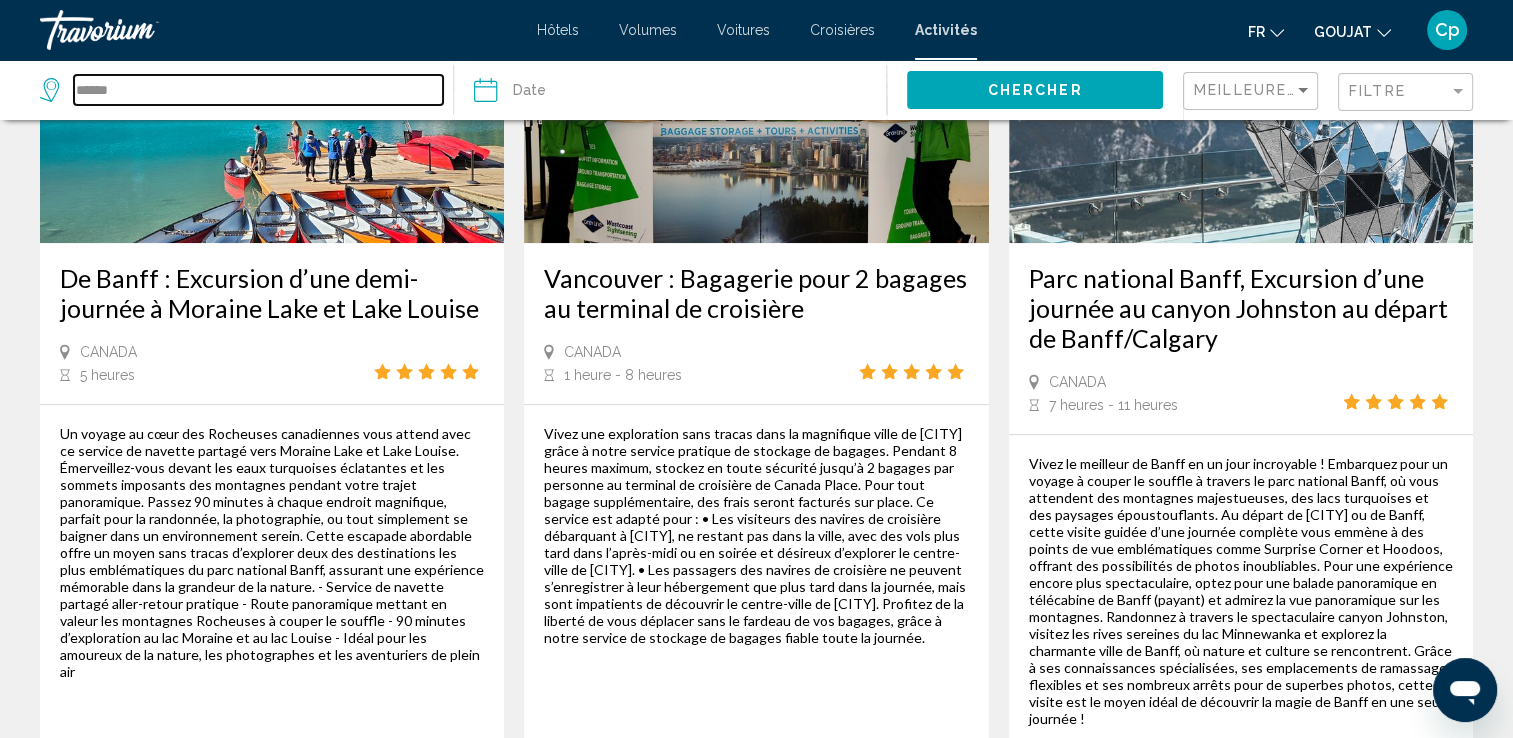 click on "******" at bounding box center [258, 90] 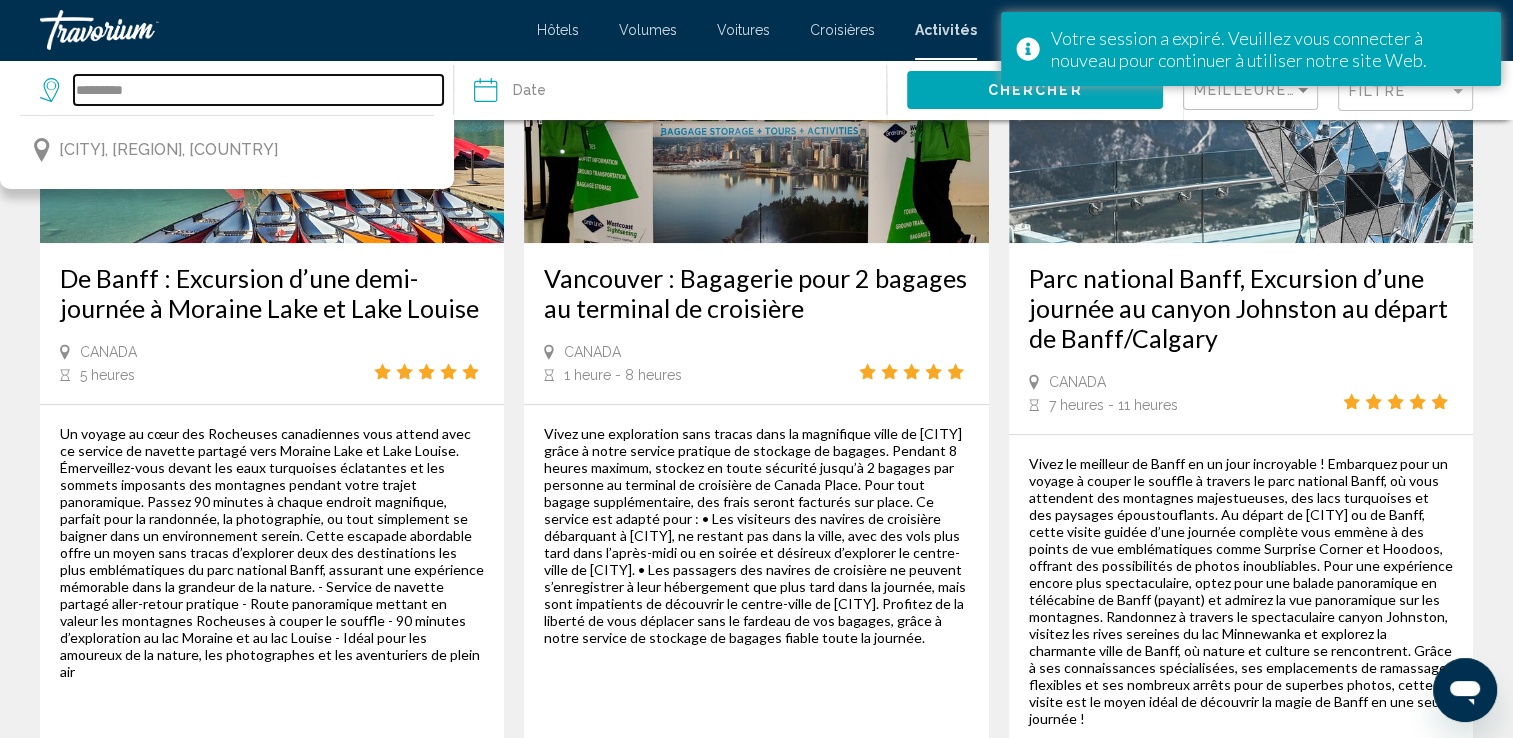 type on "*********" 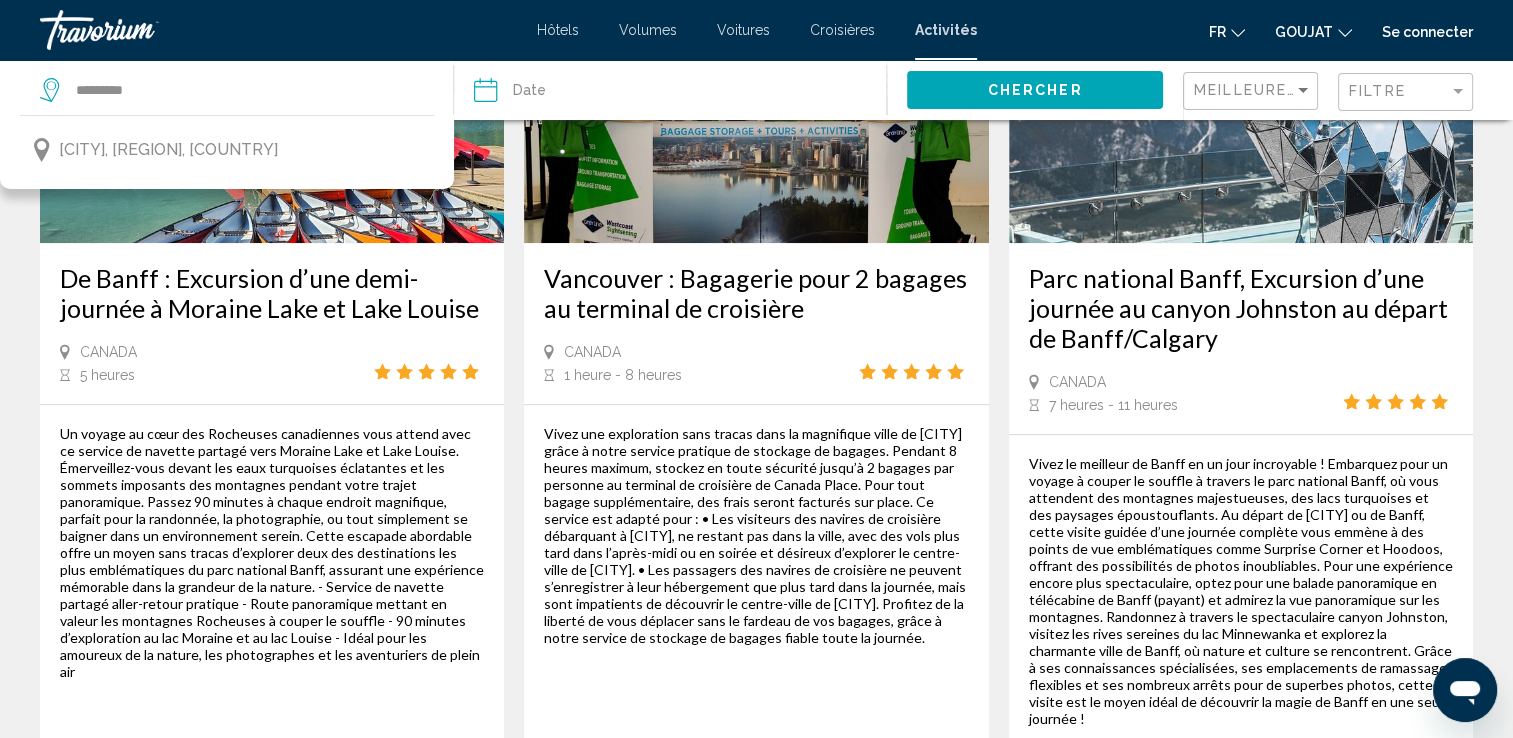 click at bounding box center (576, 93) 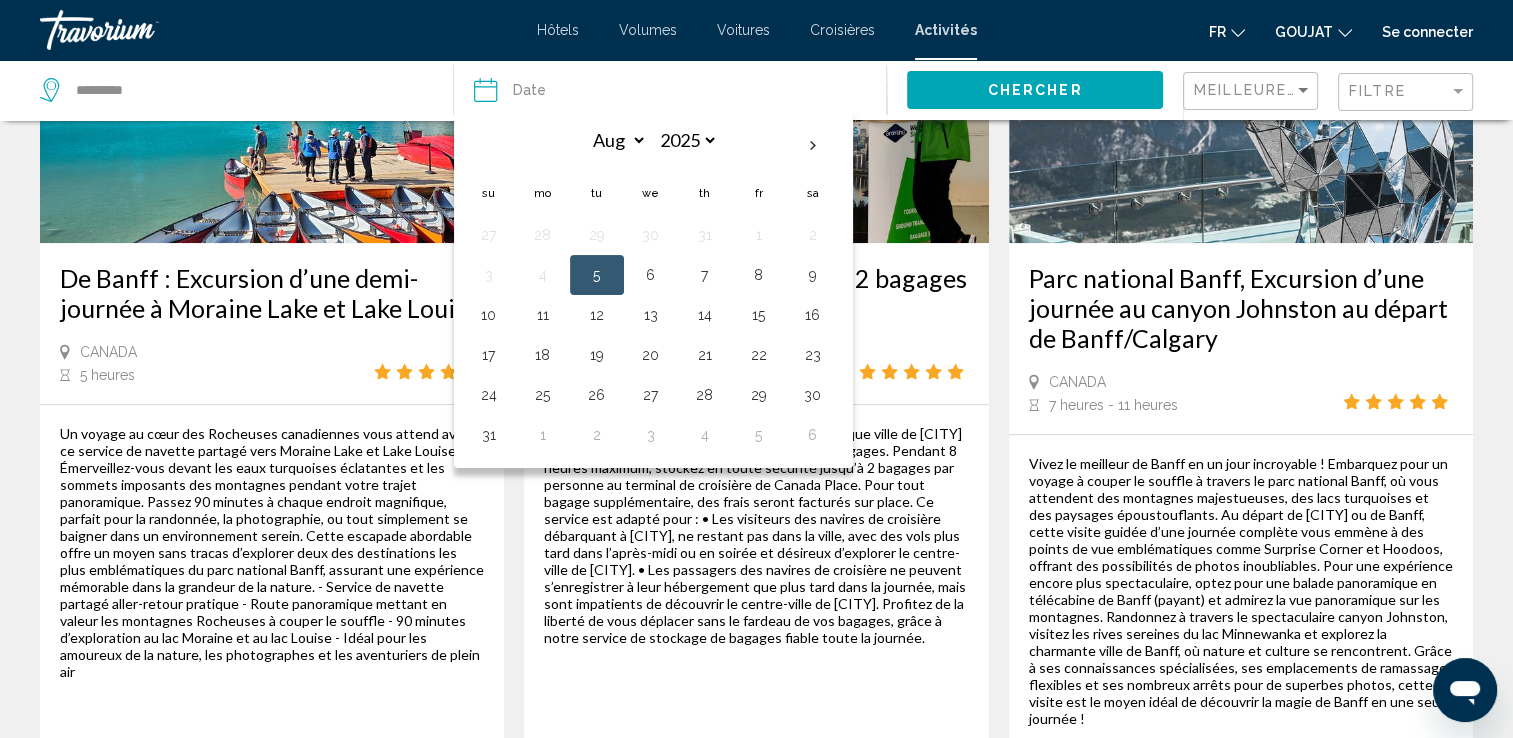 click at bounding box center [278, 30] 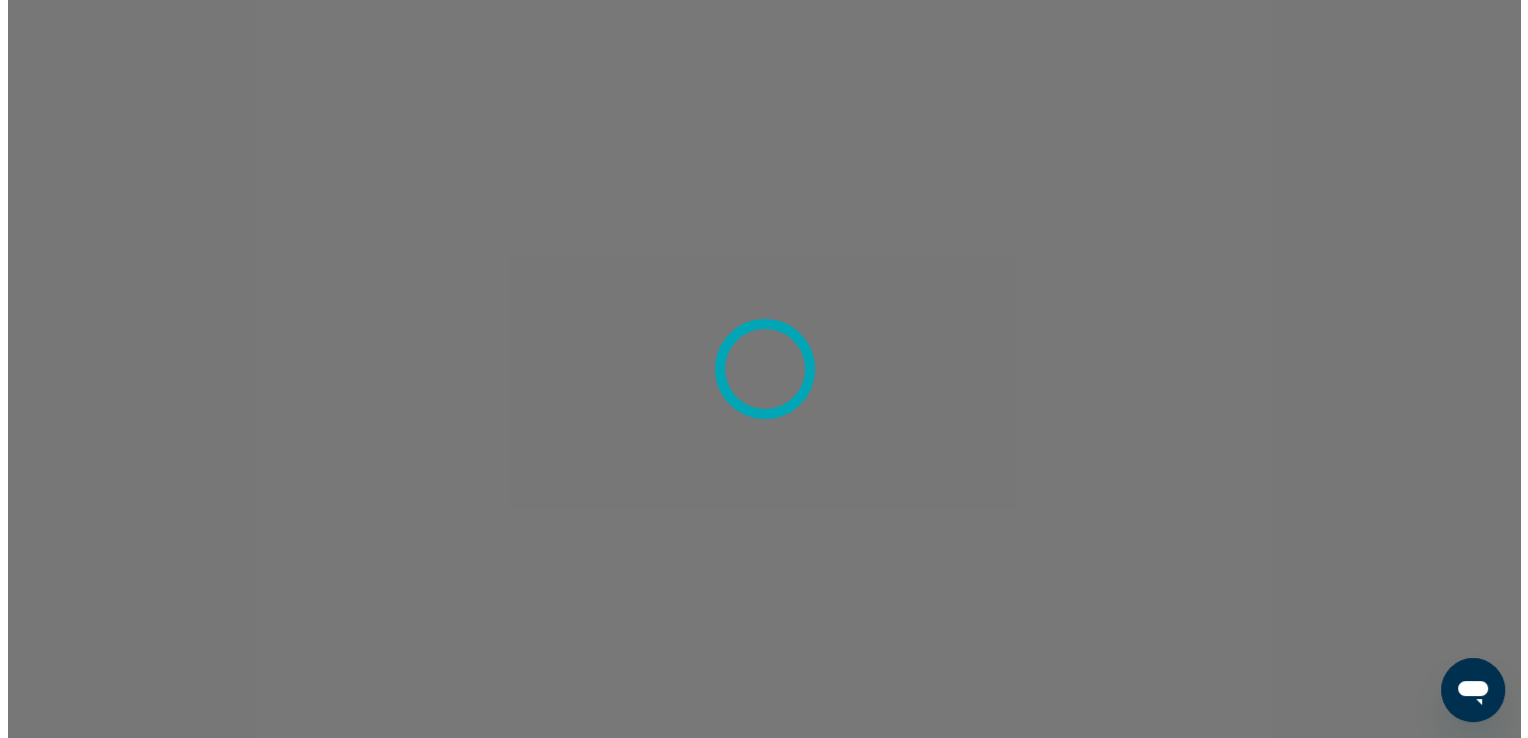 scroll, scrollTop: 0, scrollLeft: 0, axis: both 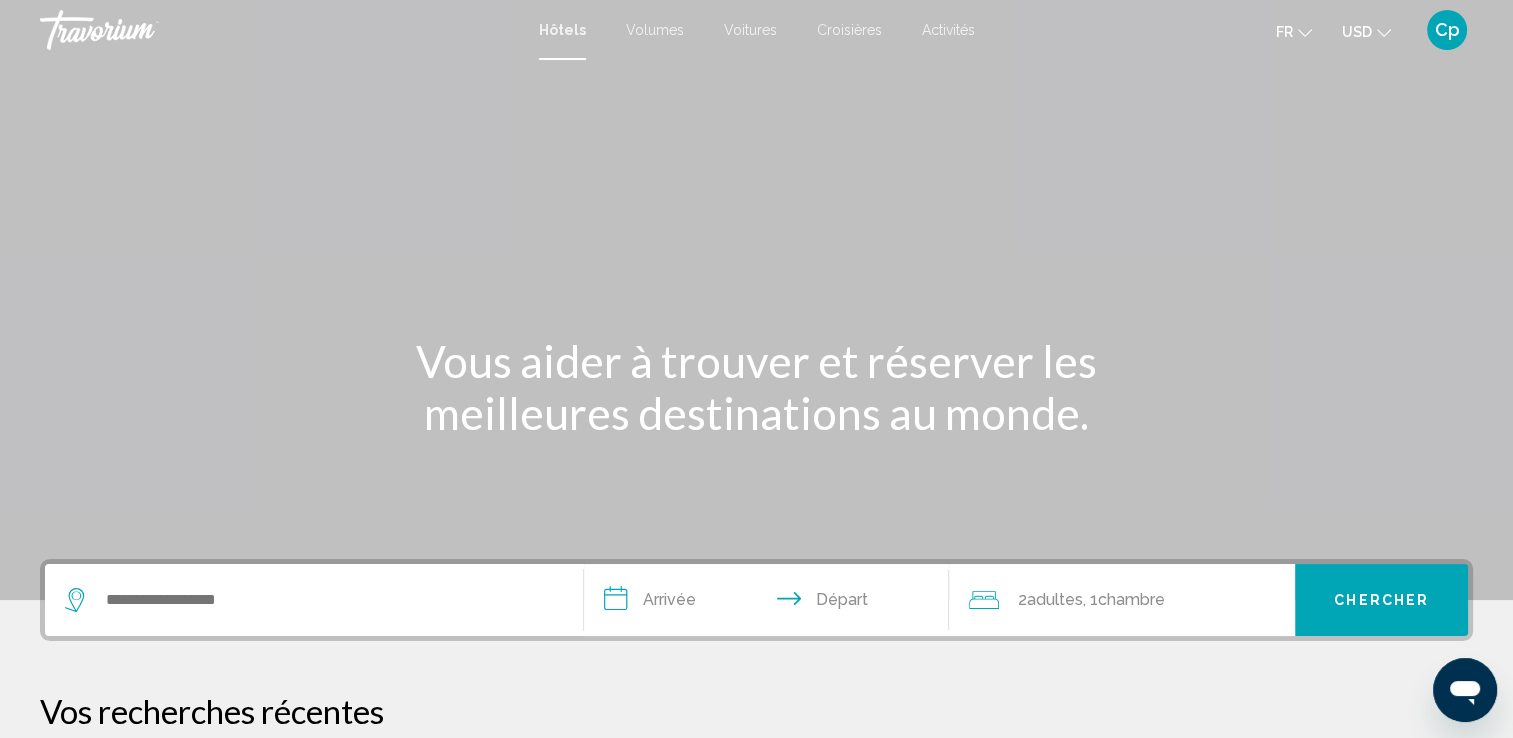 click on "Hôtels Volumes Voitures Croisières Activités Hôtels Vols Voitures Croisières Activités Fr
English Español Français Italiano Português русский USD
USD ($) MXN (Mex$) CAD (Can$) GBP (£) EUR (€) AUD (A$) NZD (NZ$) CNY (CN¥) Cp Se connecter" at bounding box center [756, 30] 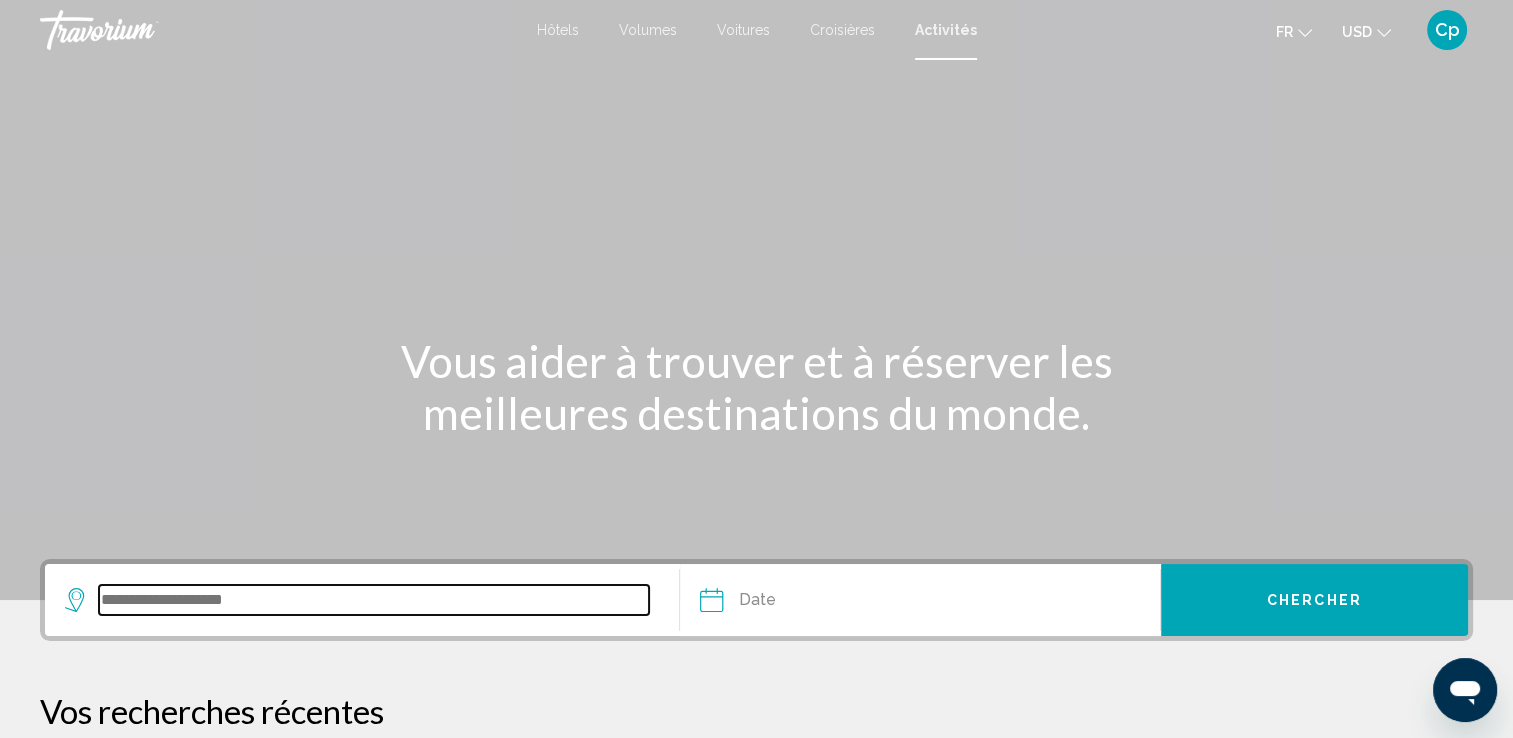 click at bounding box center (374, 600) 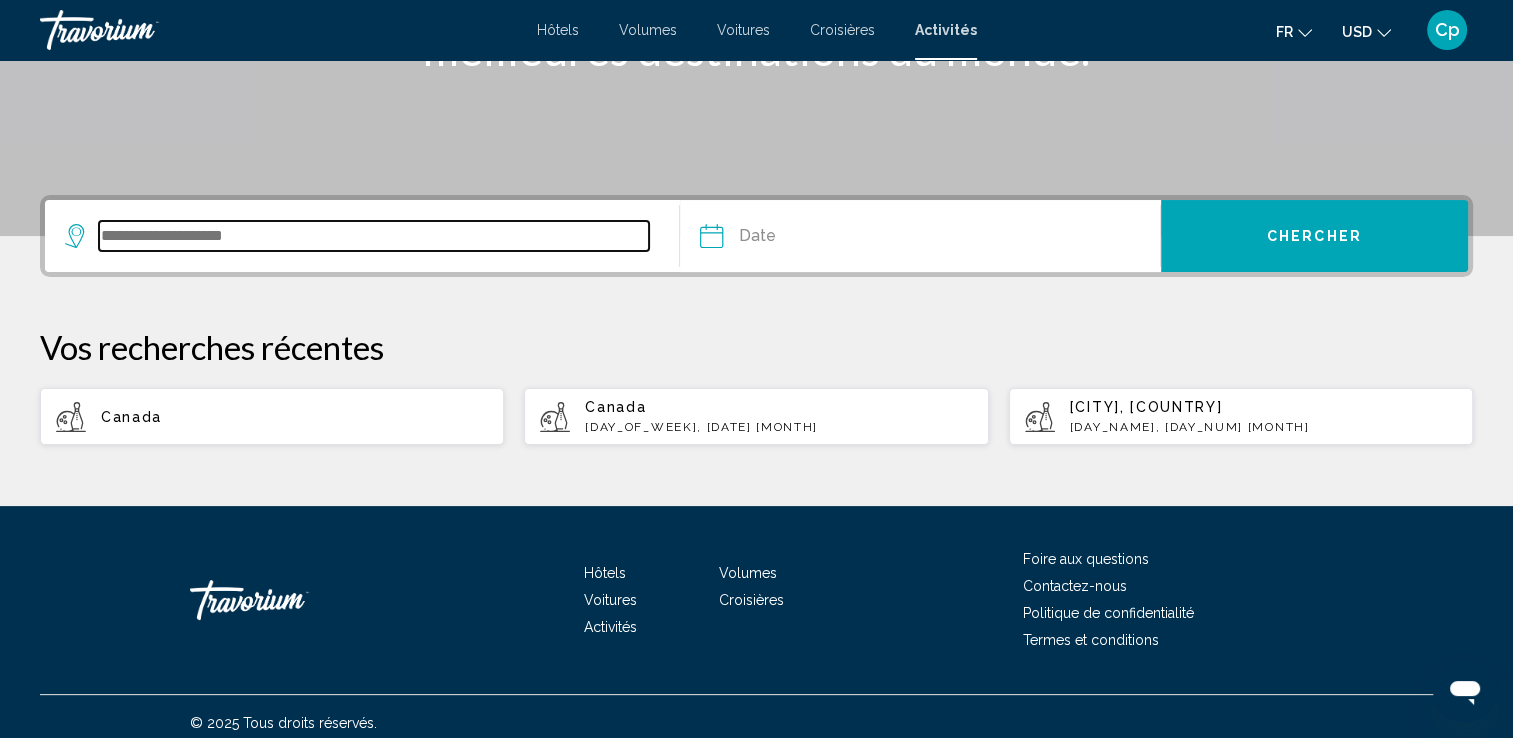 scroll, scrollTop: 376, scrollLeft: 0, axis: vertical 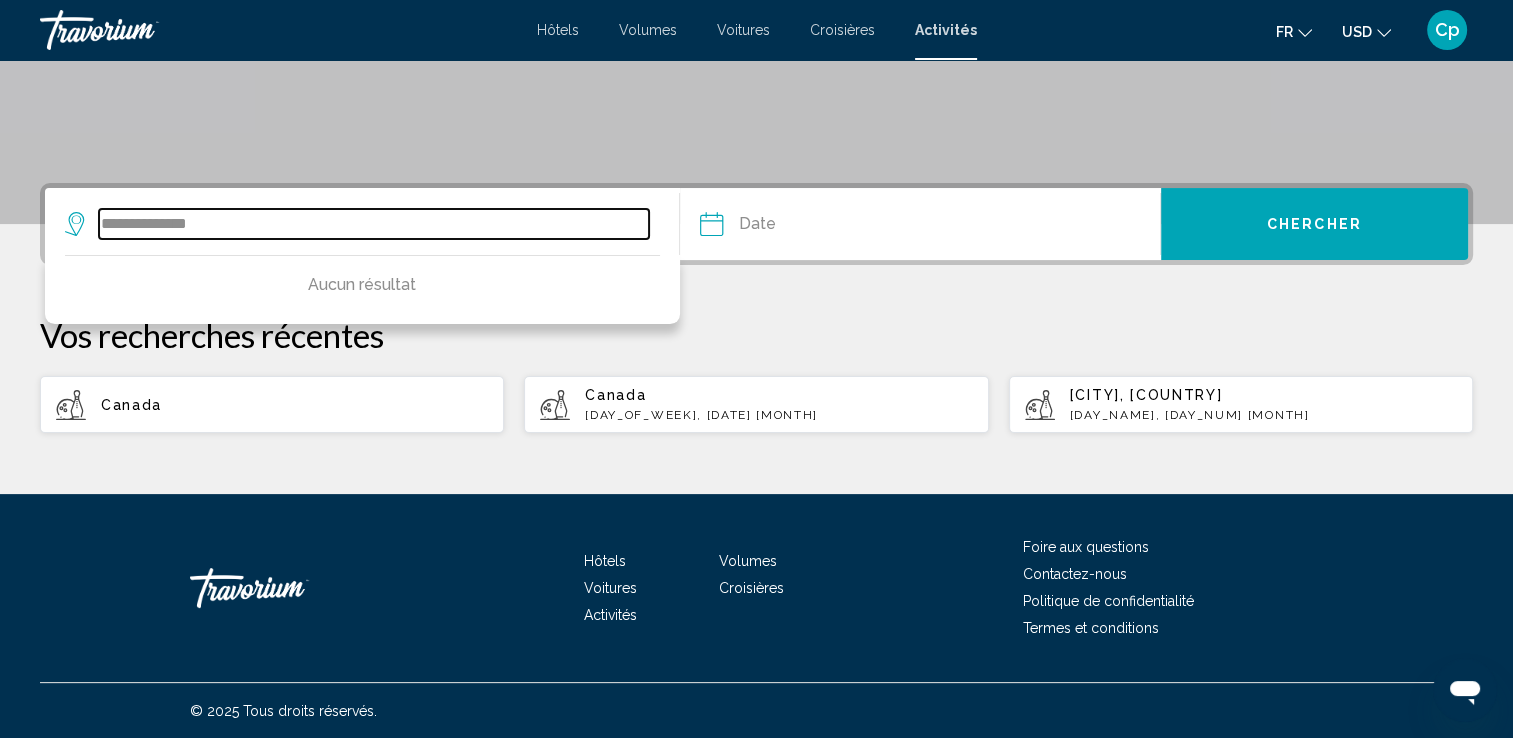 click on "**********" at bounding box center (374, 224) 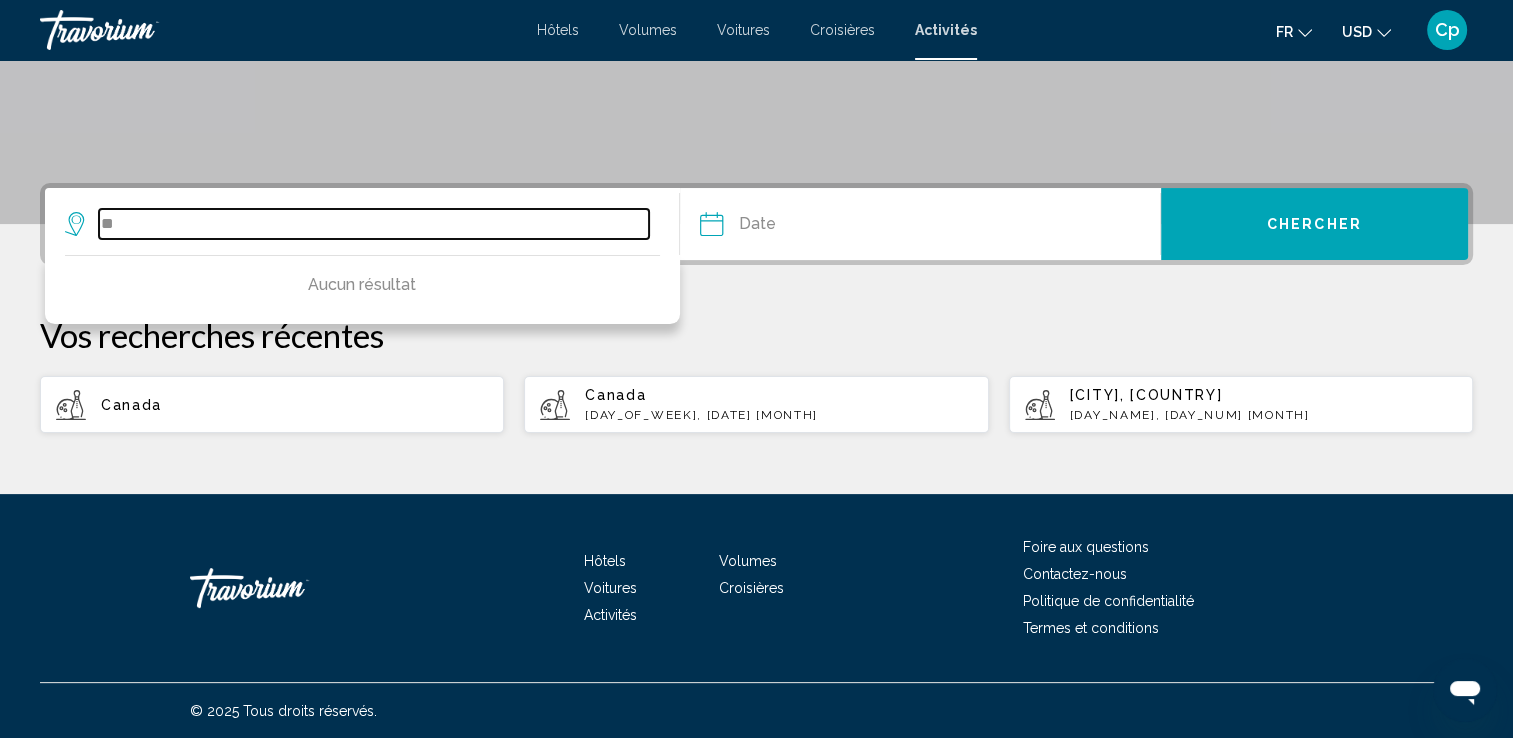 type on "*" 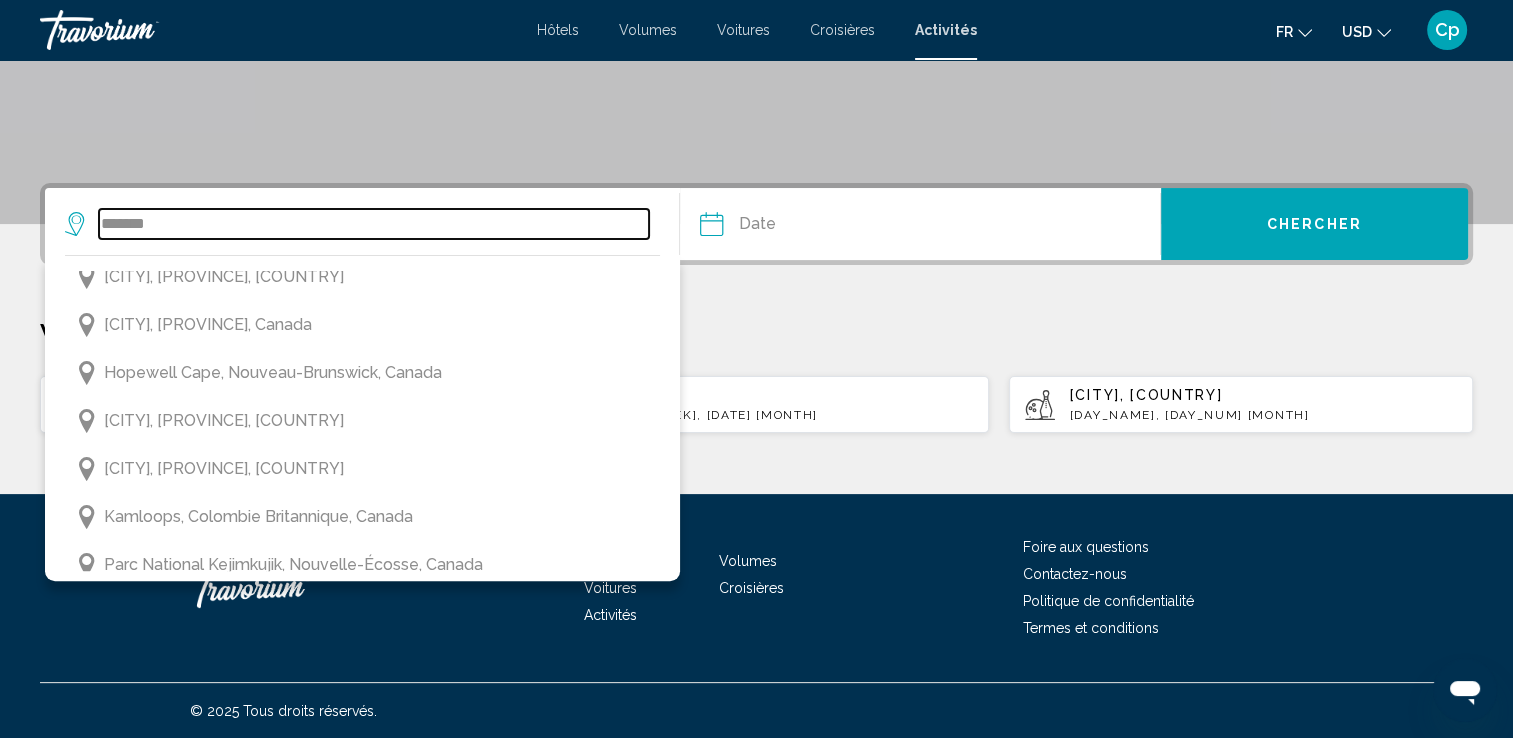 scroll, scrollTop: 1100, scrollLeft: 0, axis: vertical 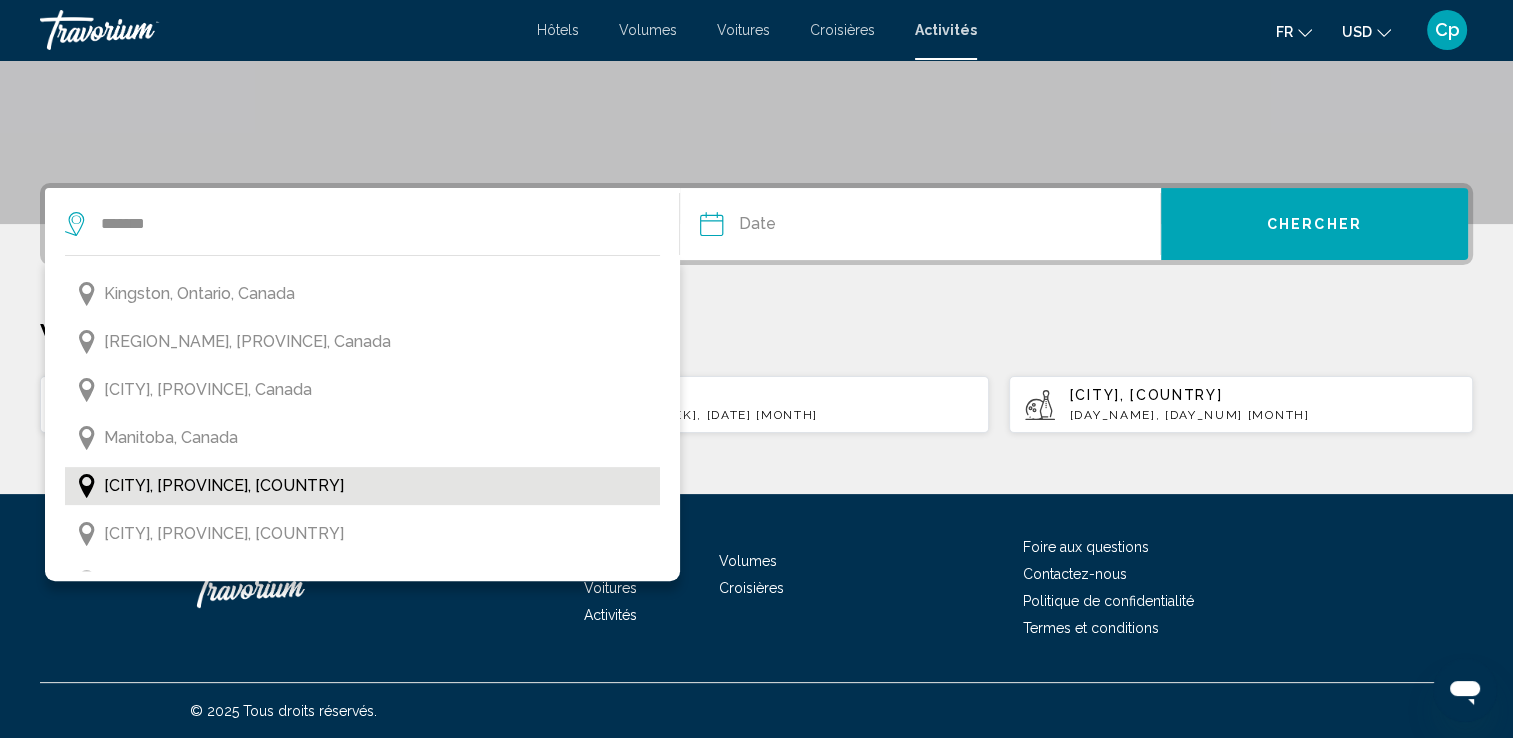 click on "Mont-Tremblant, Québec, Canada" at bounding box center (224, 486) 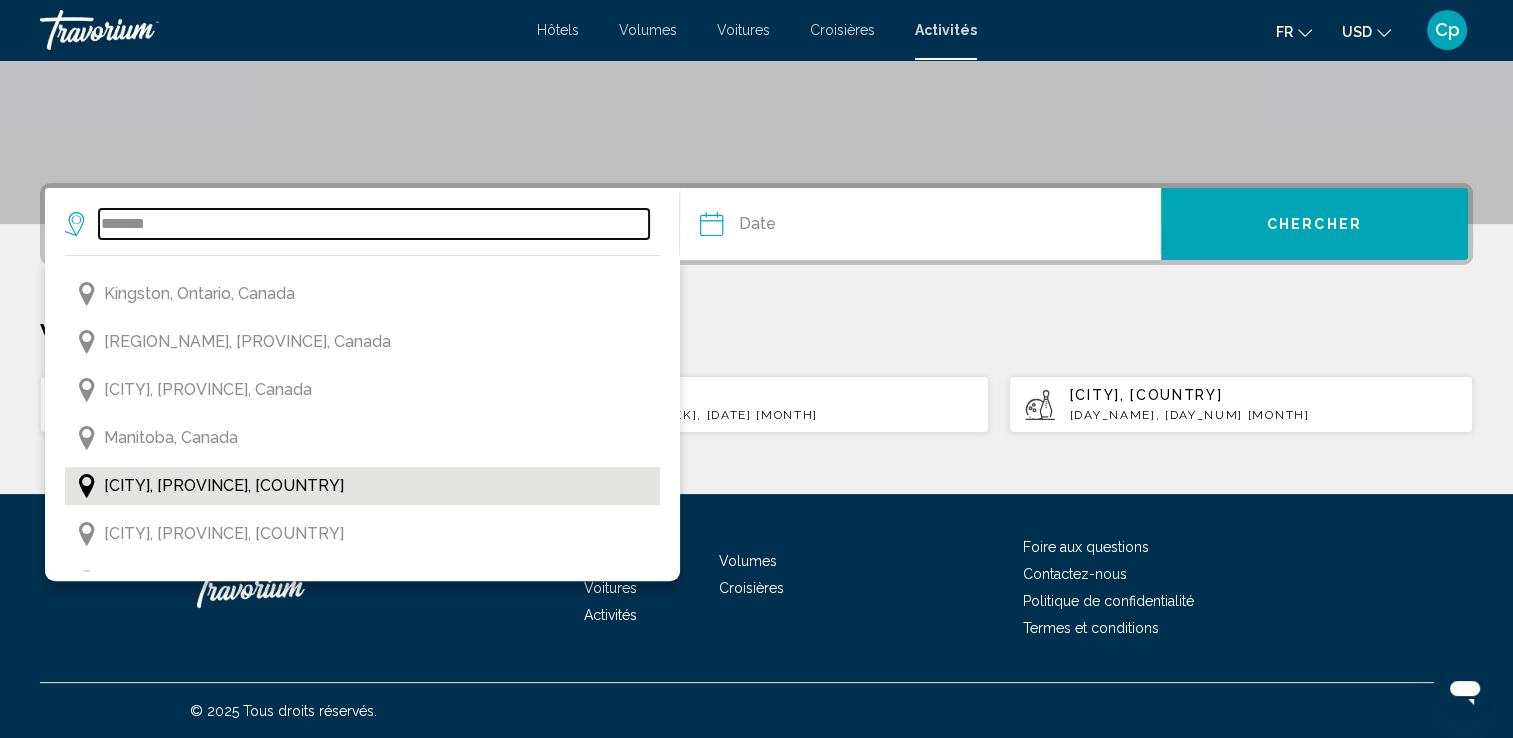 type on "**********" 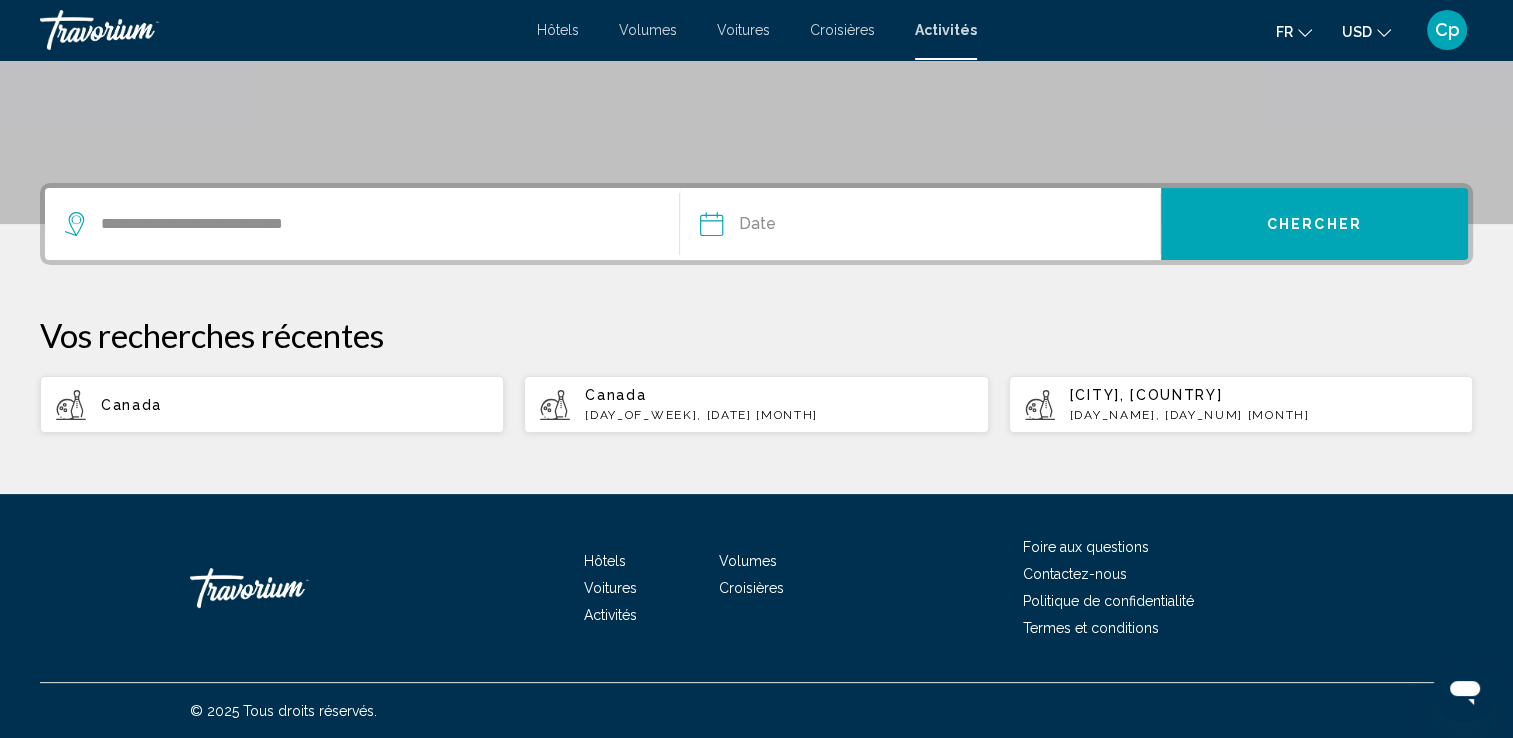 click at bounding box center (814, 227) 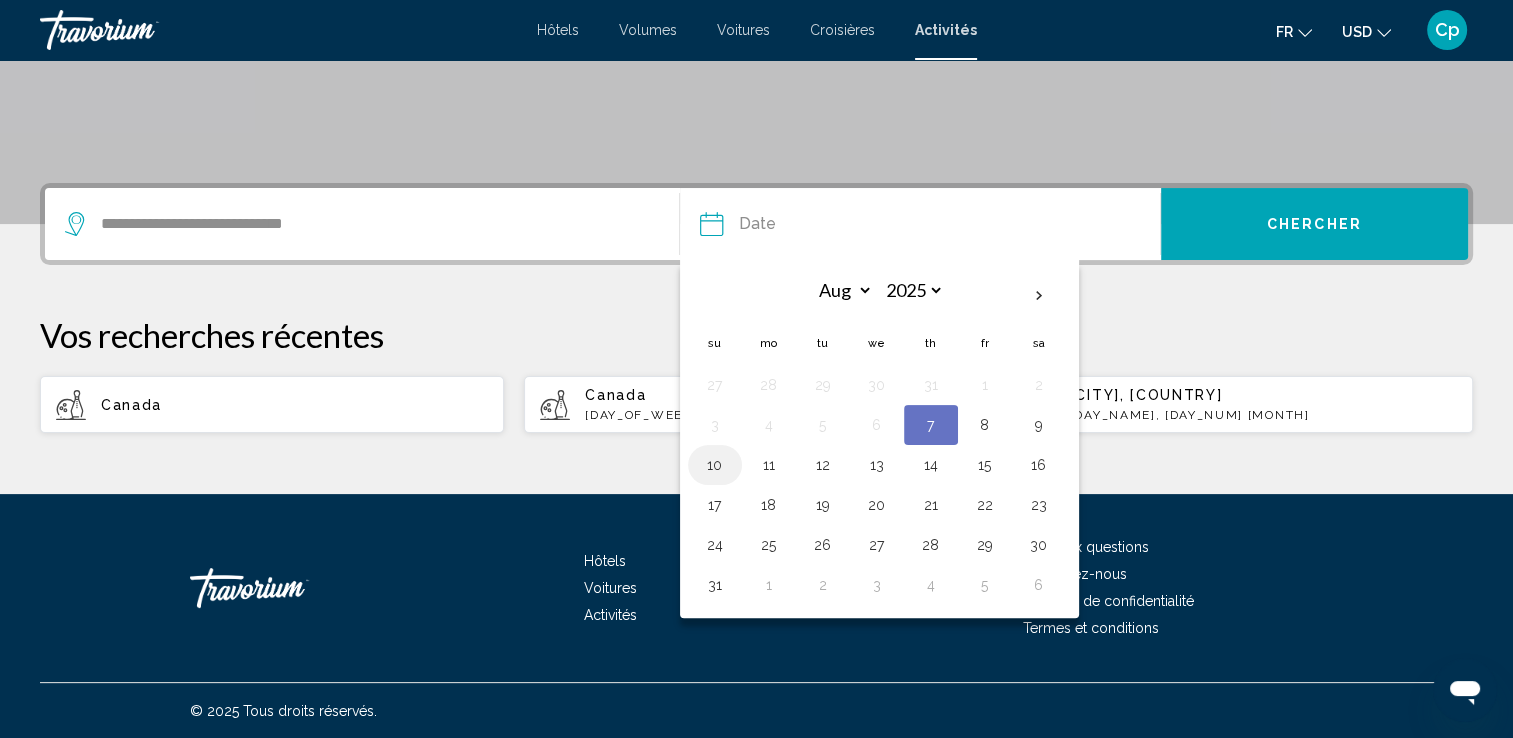 click on "10" at bounding box center [715, 465] 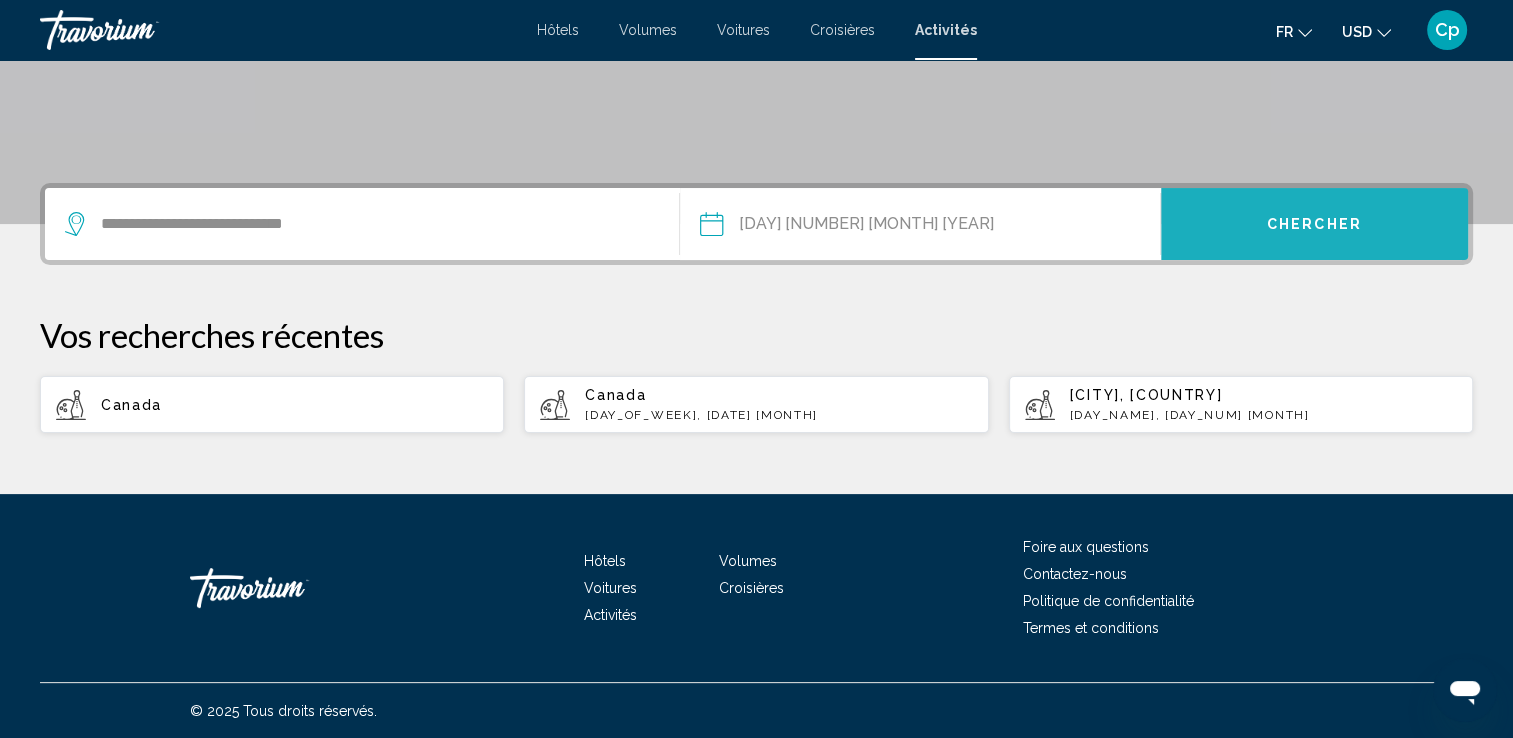 click on "Chercher" at bounding box center (1314, 224) 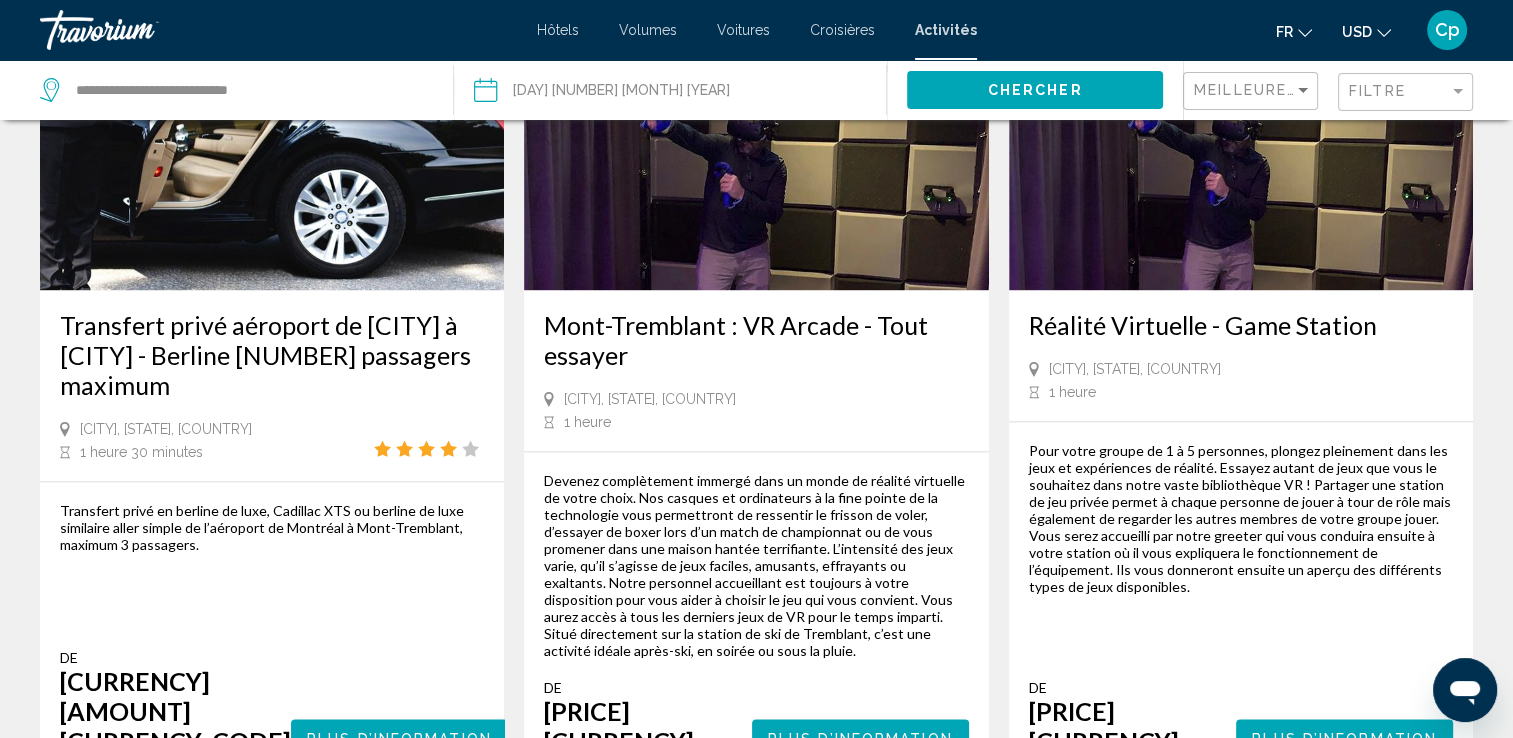 scroll, scrollTop: 2920, scrollLeft: 0, axis: vertical 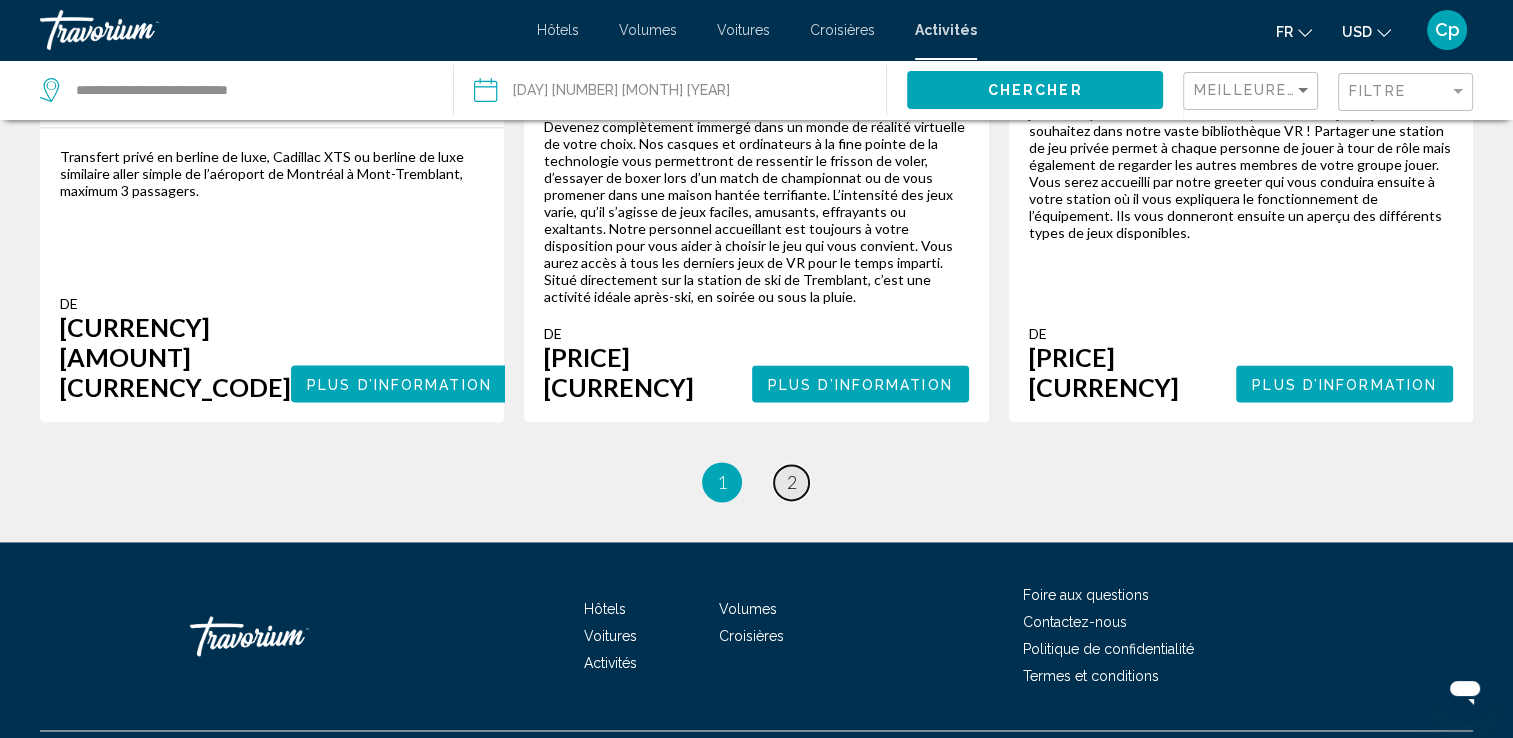 click on "2" at bounding box center [792, 482] 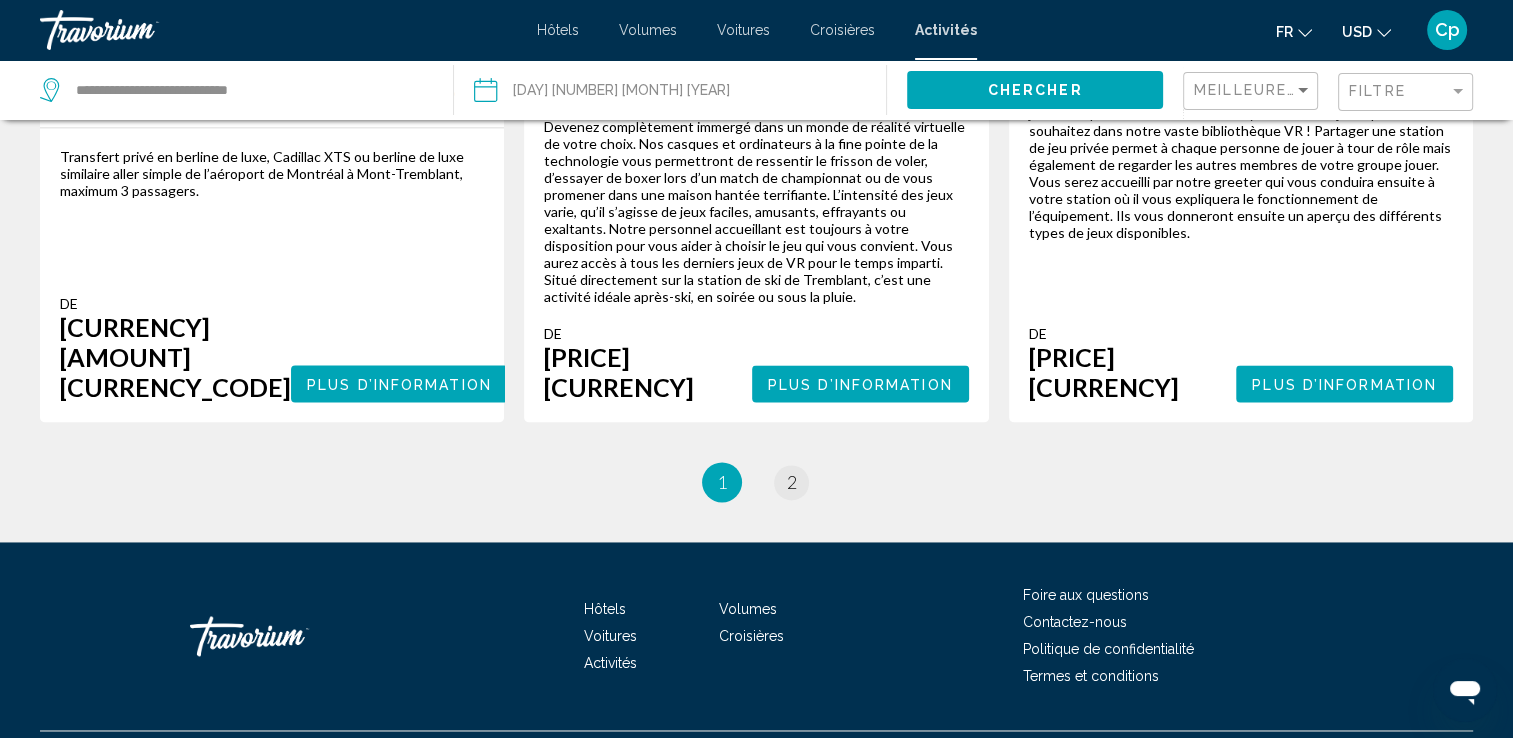 scroll, scrollTop: 0, scrollLeft: 0, axis: both 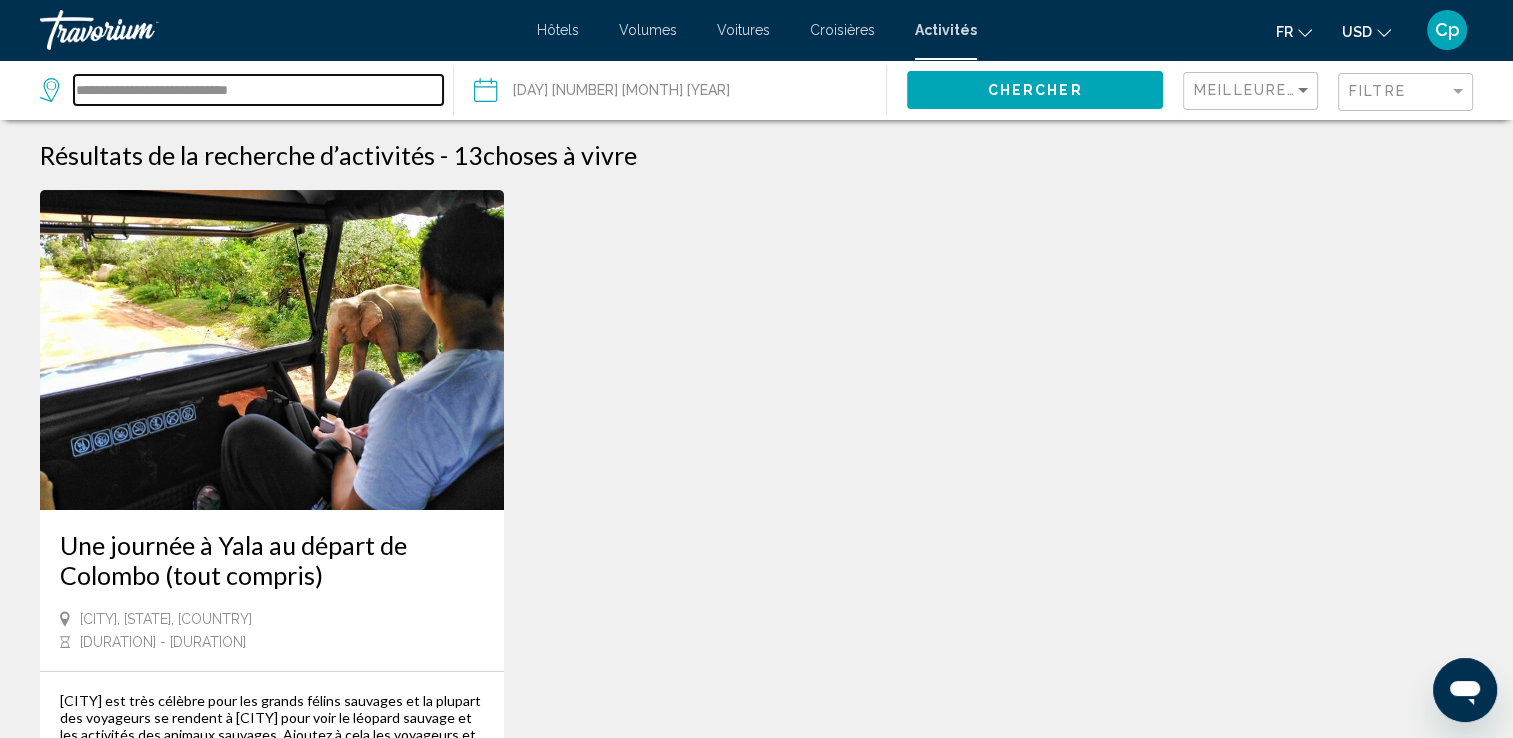 click on "**********" at bounding box center (258, 90) 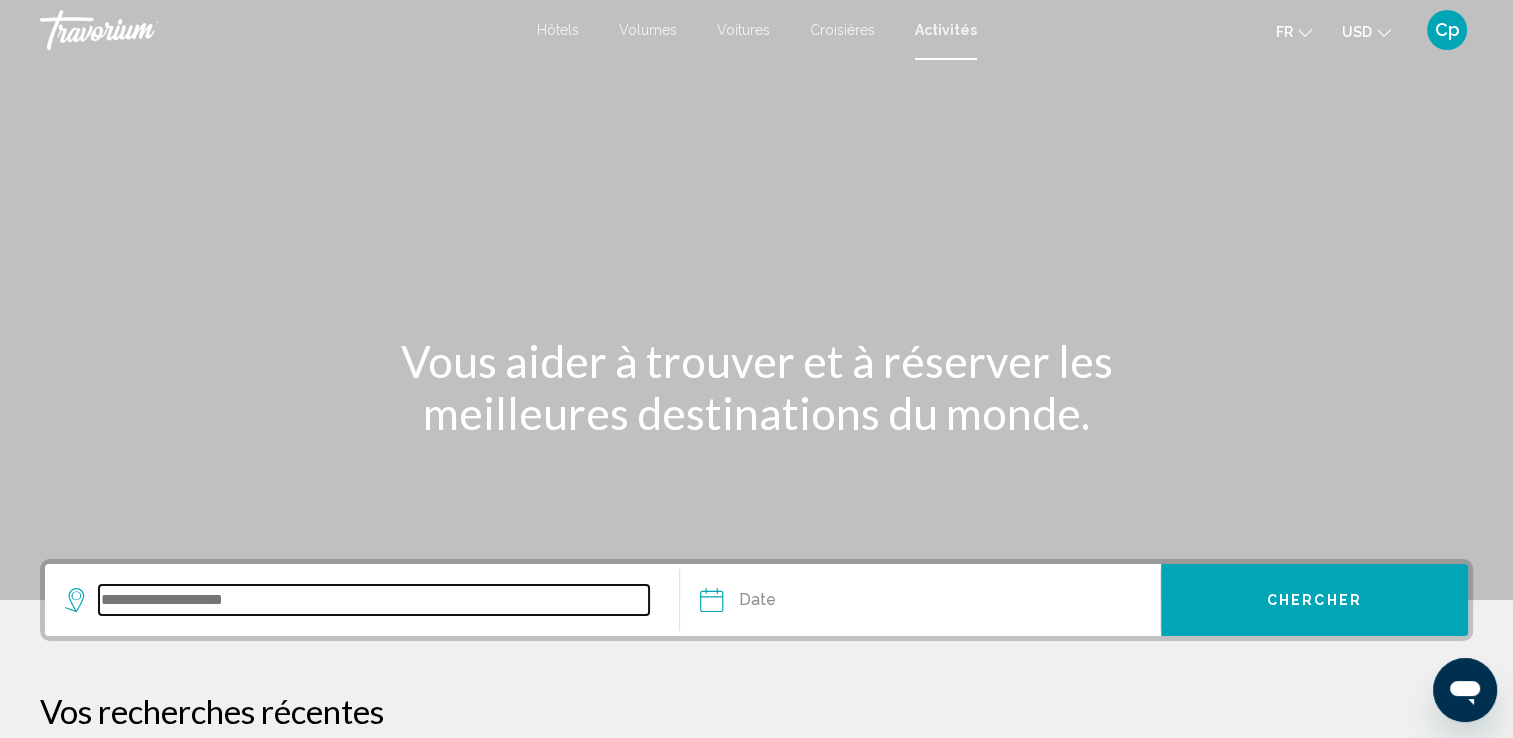 click at bounding box center (374, 600) 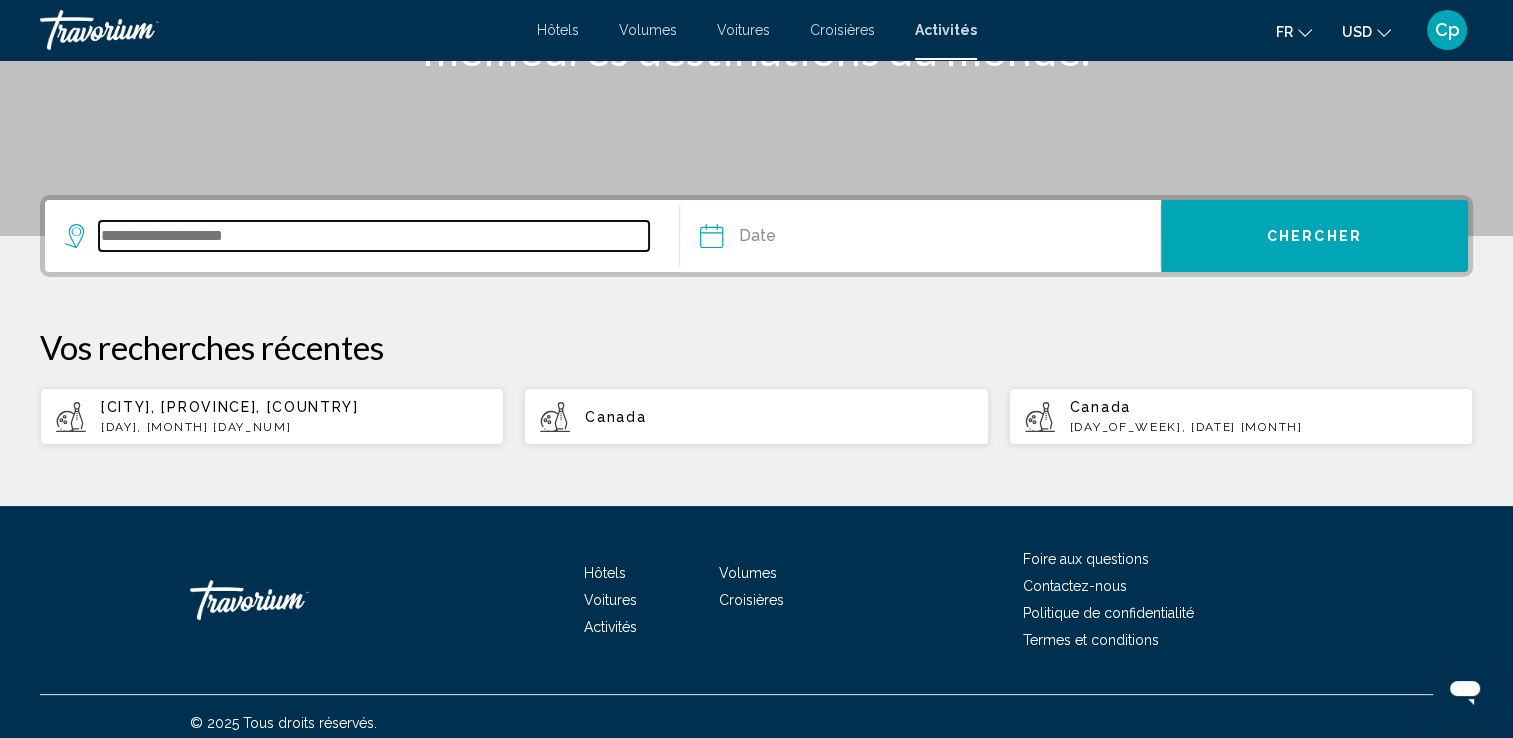scroll, scrollTop: 376, scrollLeft: 0, axis: vertical 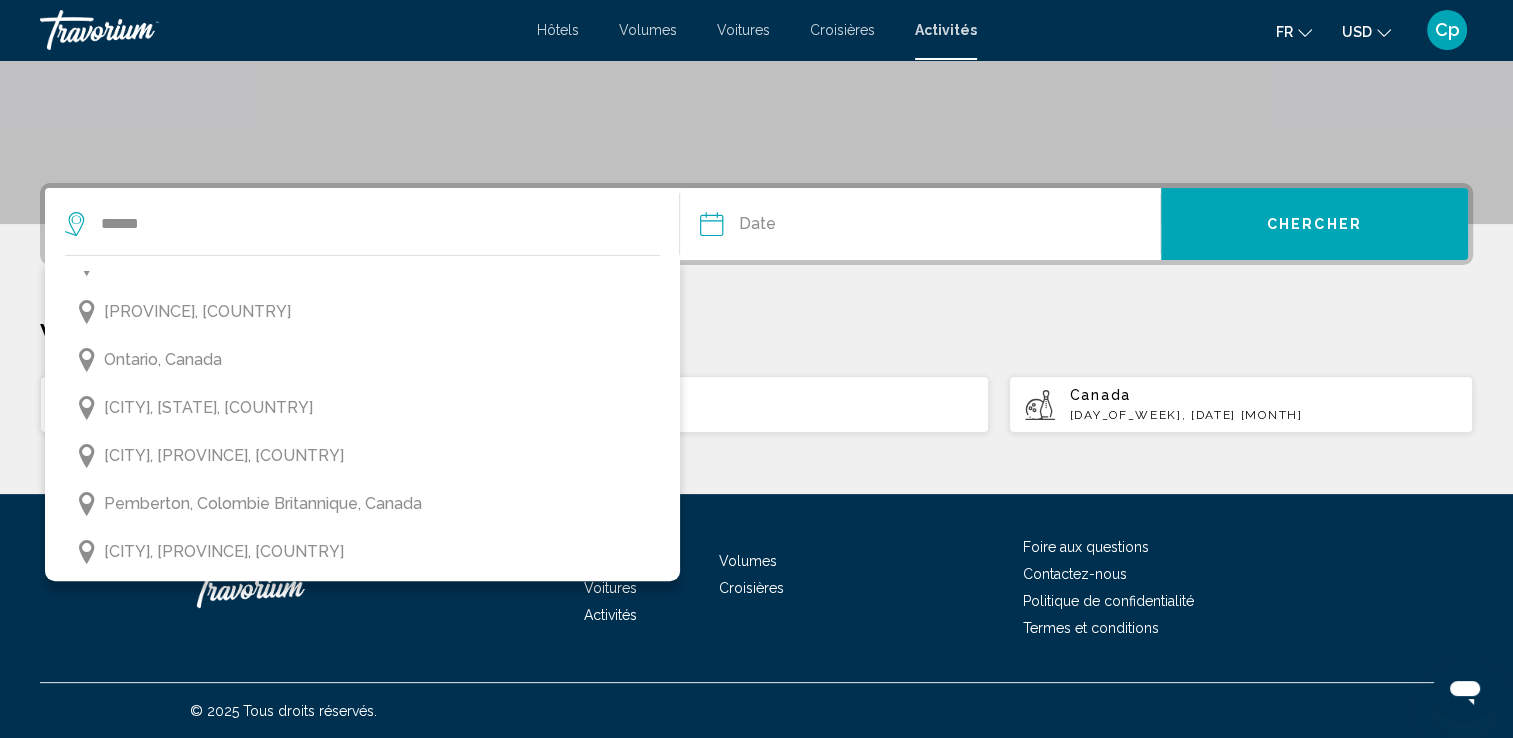 click on "Ottawa, Ontario, Canada" at bounding box center [362, 456] 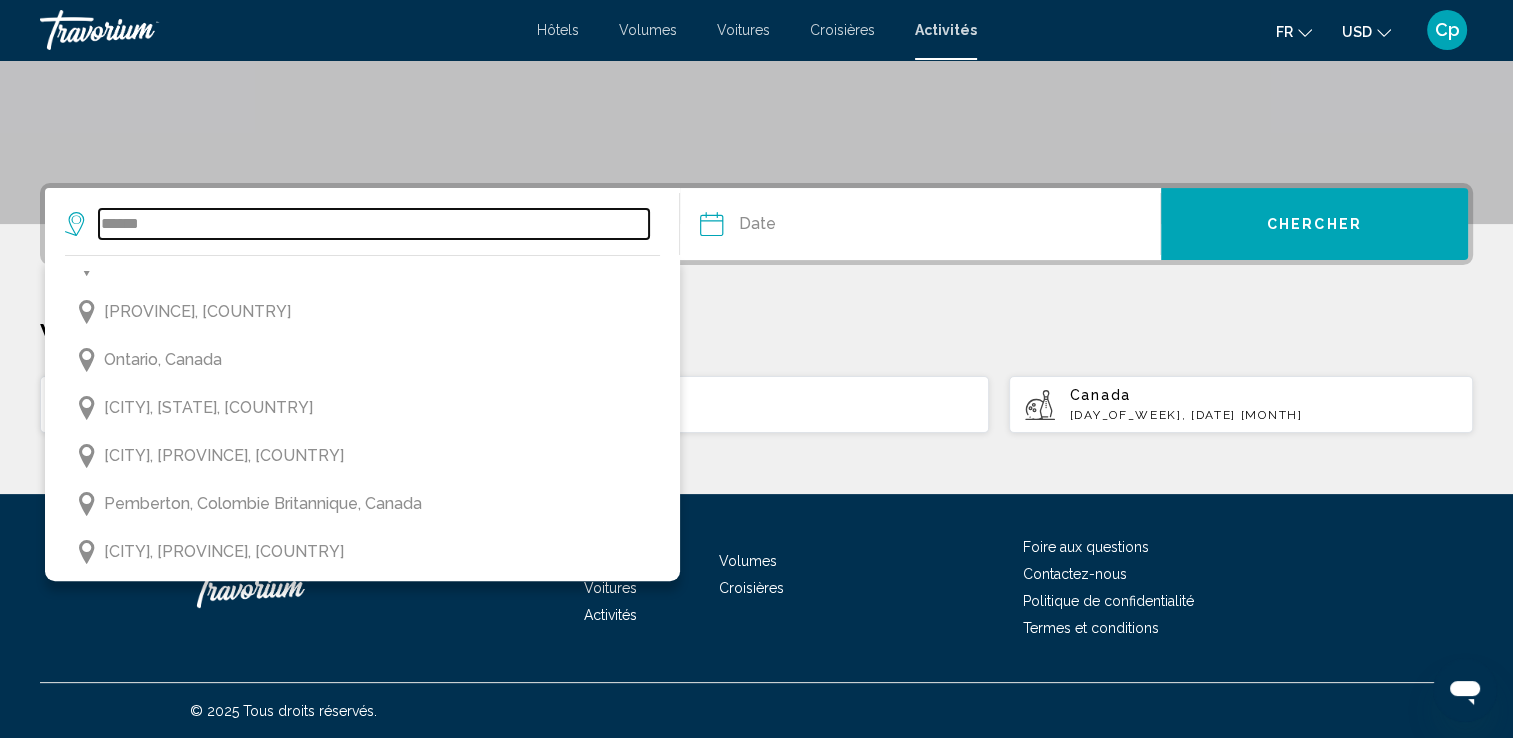 type on "**********" 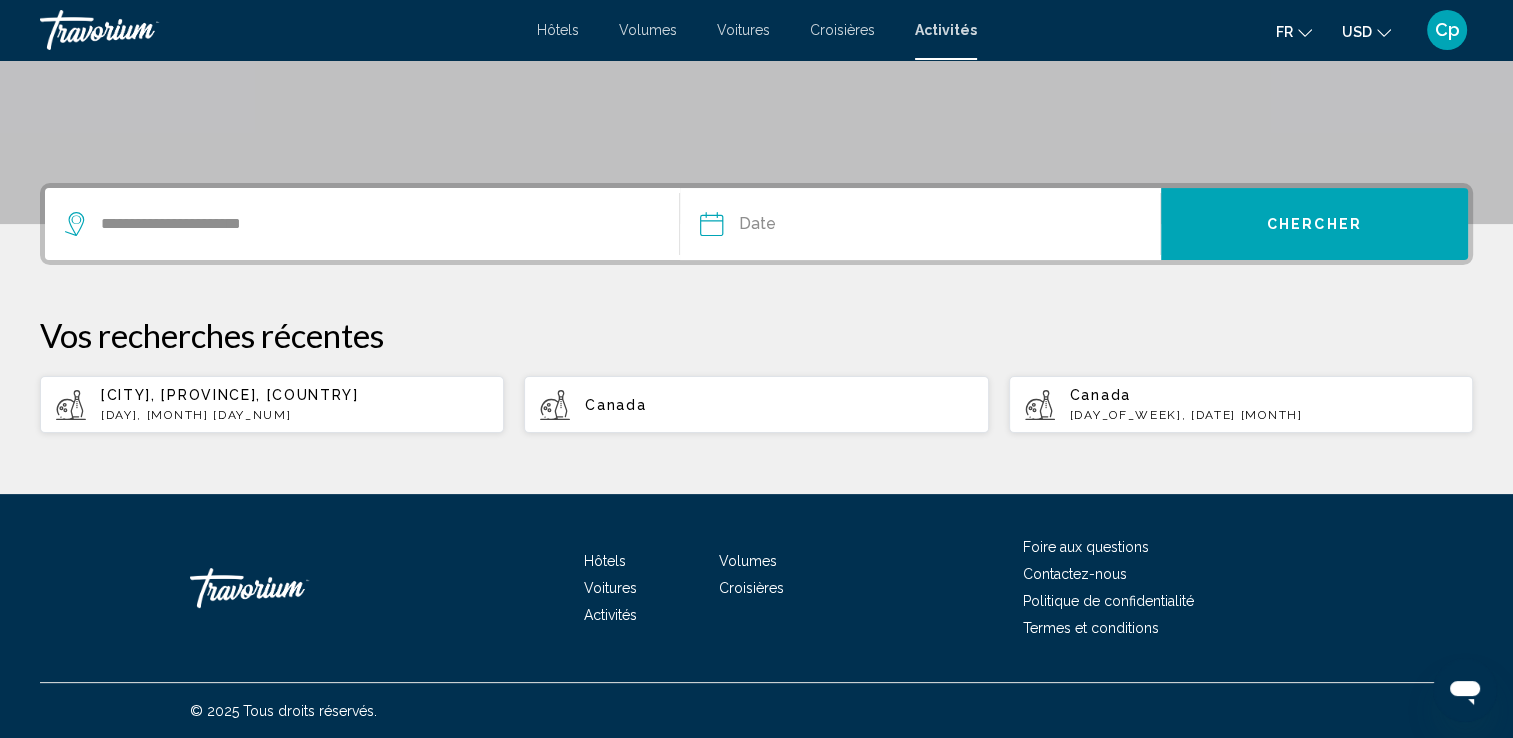 click at bounding box center (814, 227) 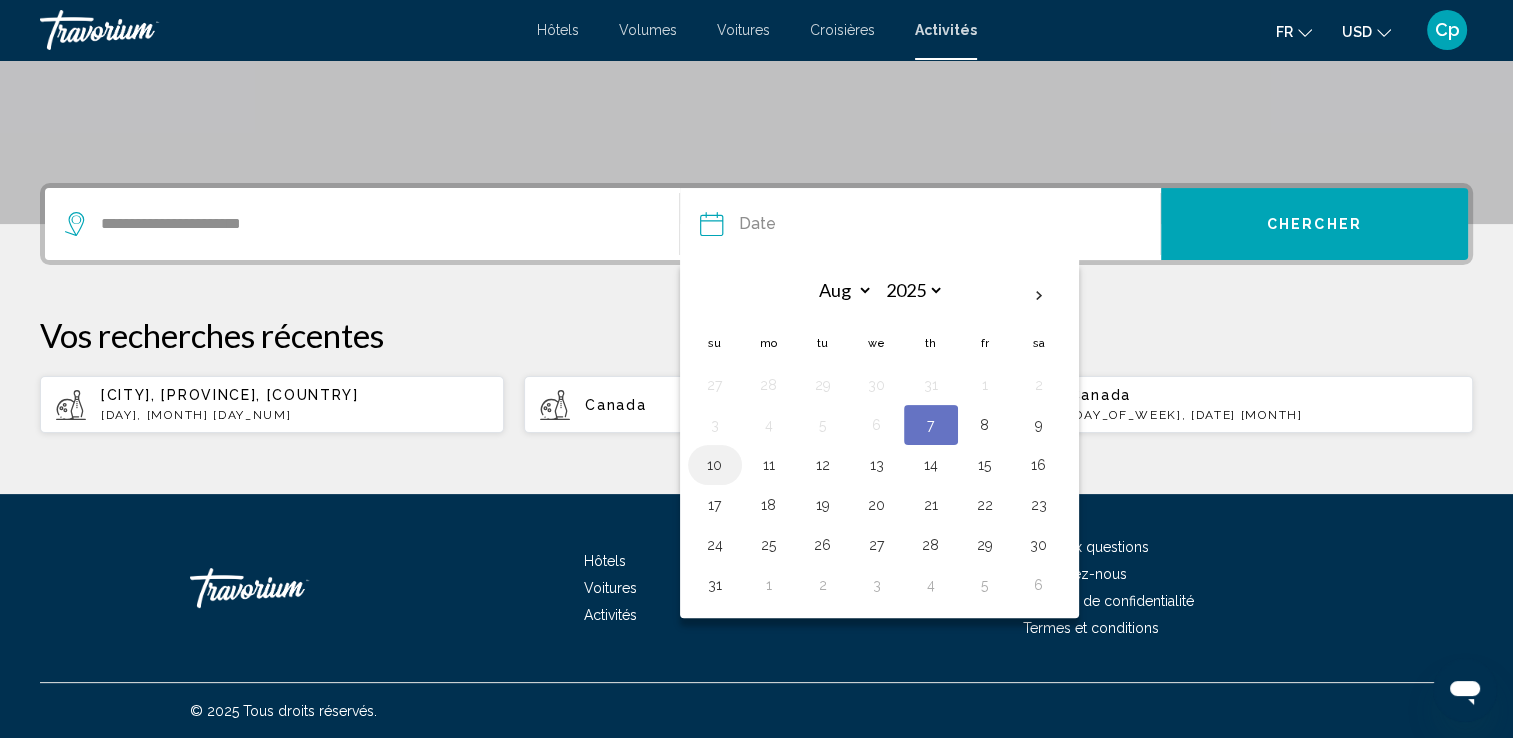 click on "10" at bounding box center (715, 465) 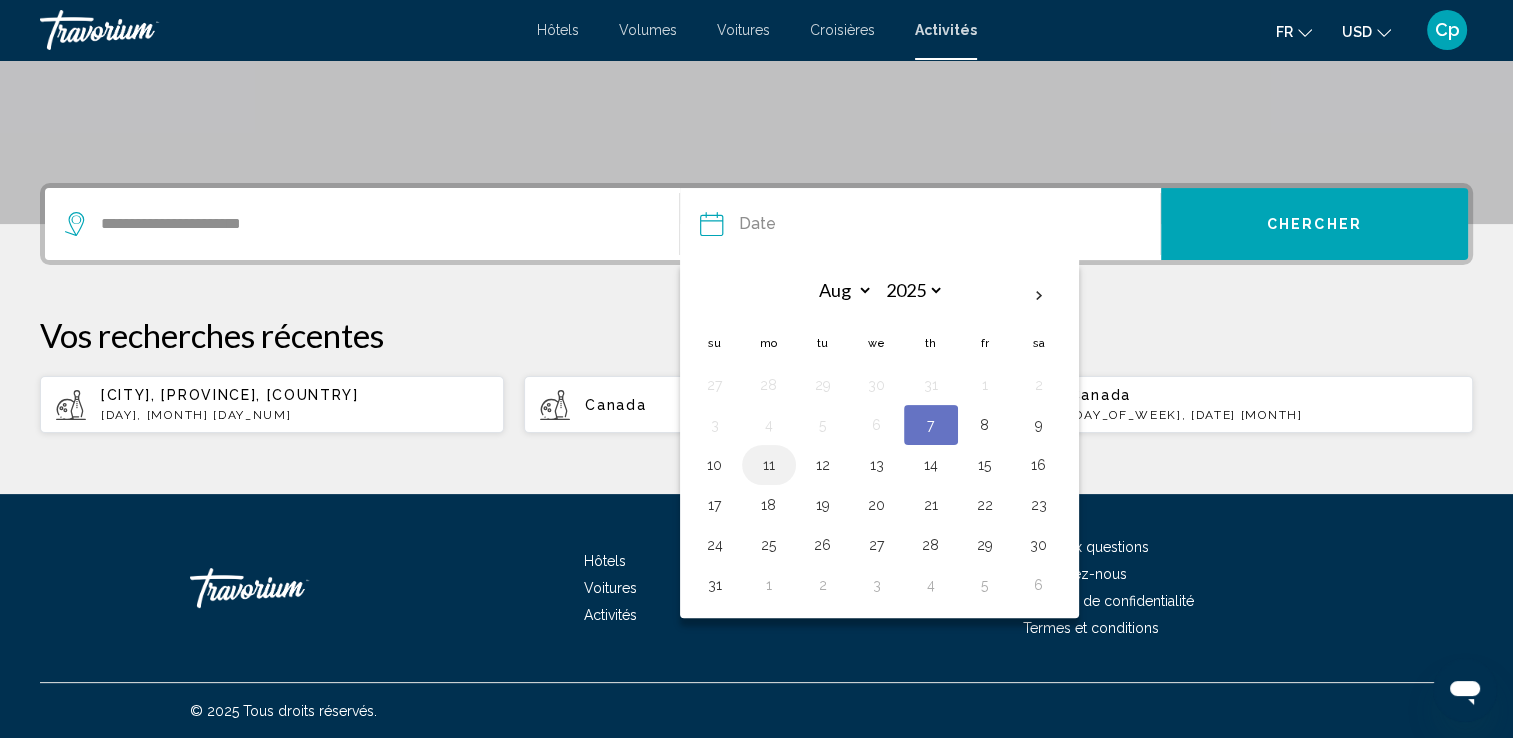 click on "11" at bounding box center (769, 465) 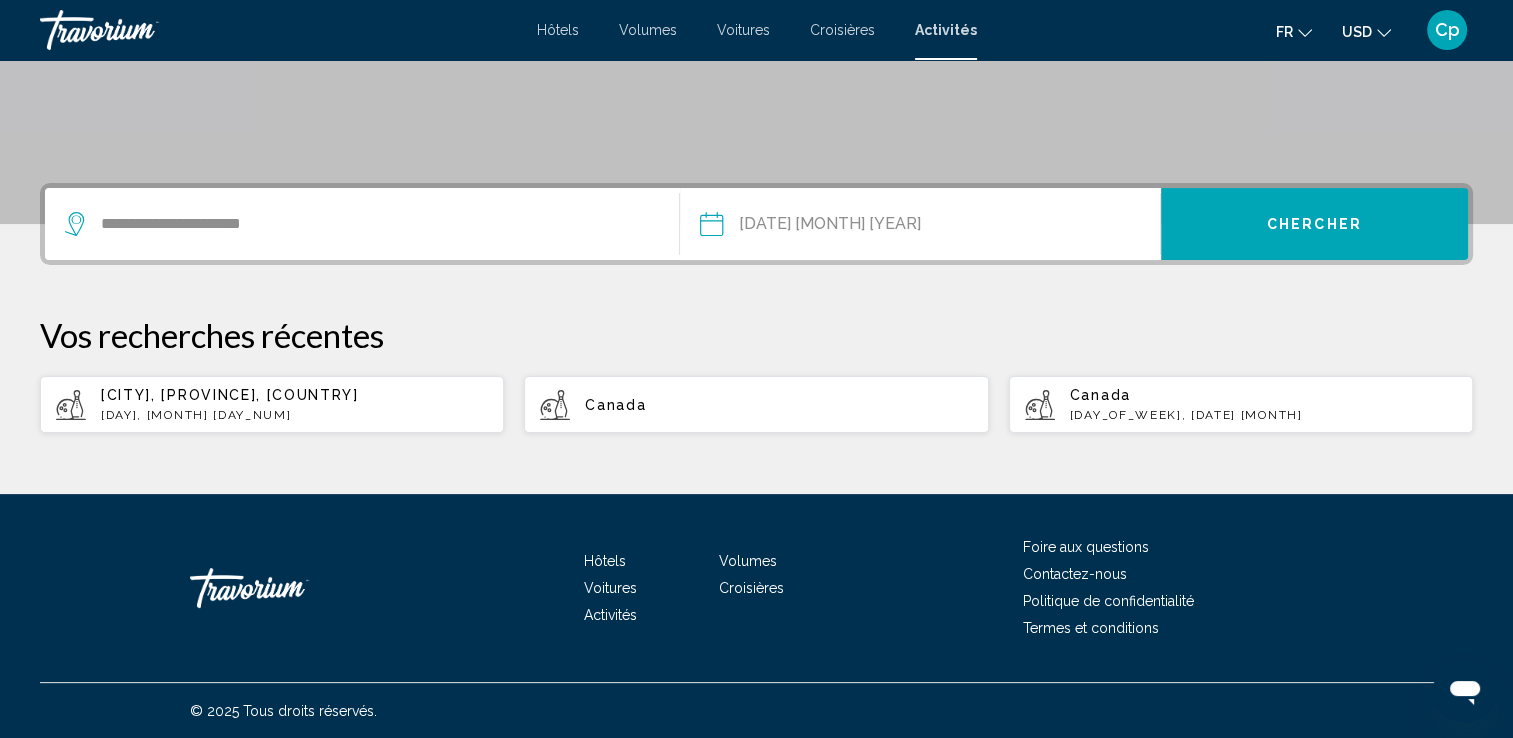 click on "**********" at bounding box center [814, 227] 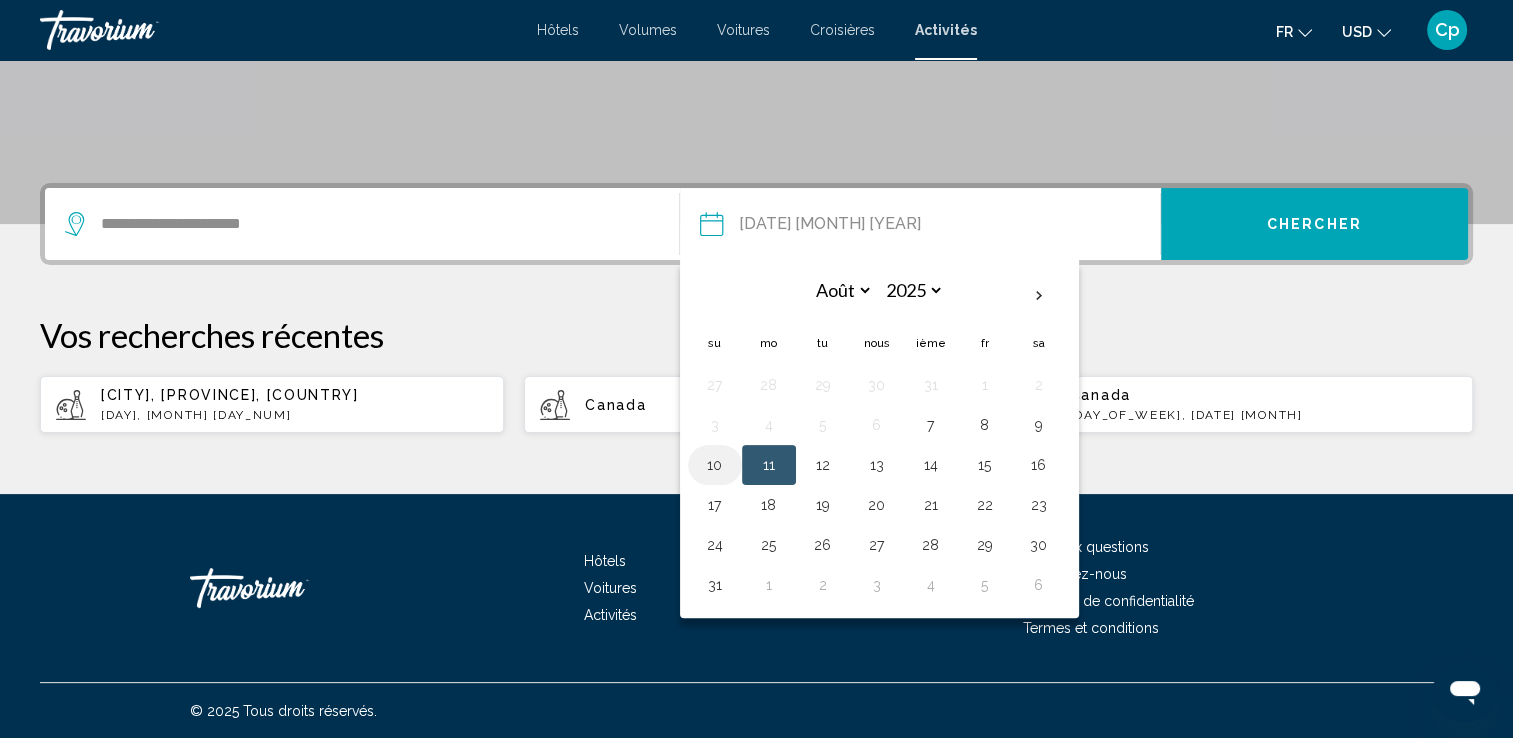 click on "10" at bounding box center (715, 465) 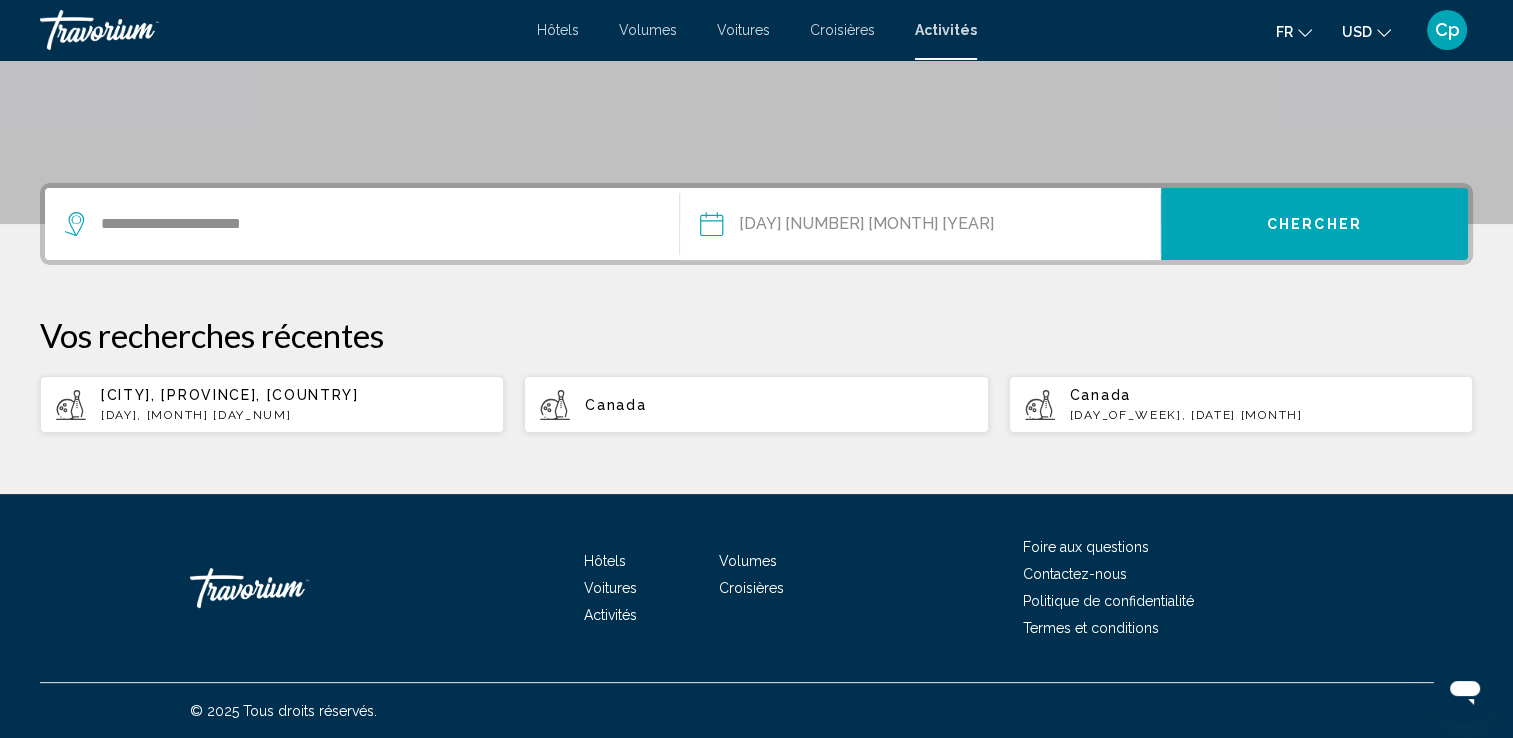 click on "**********" at bounding box center [814, 227] 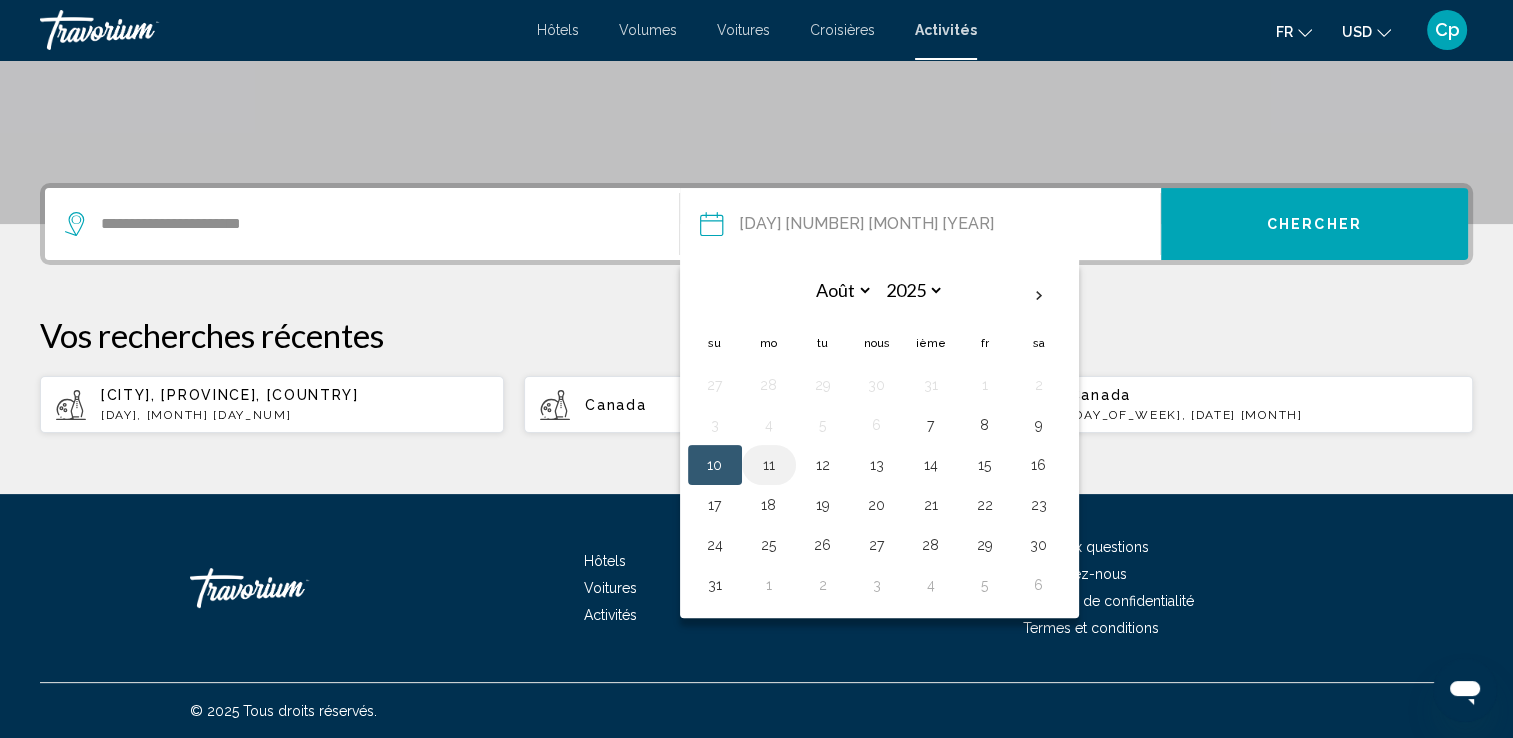 click on "11" at bounding box center (769, 465) 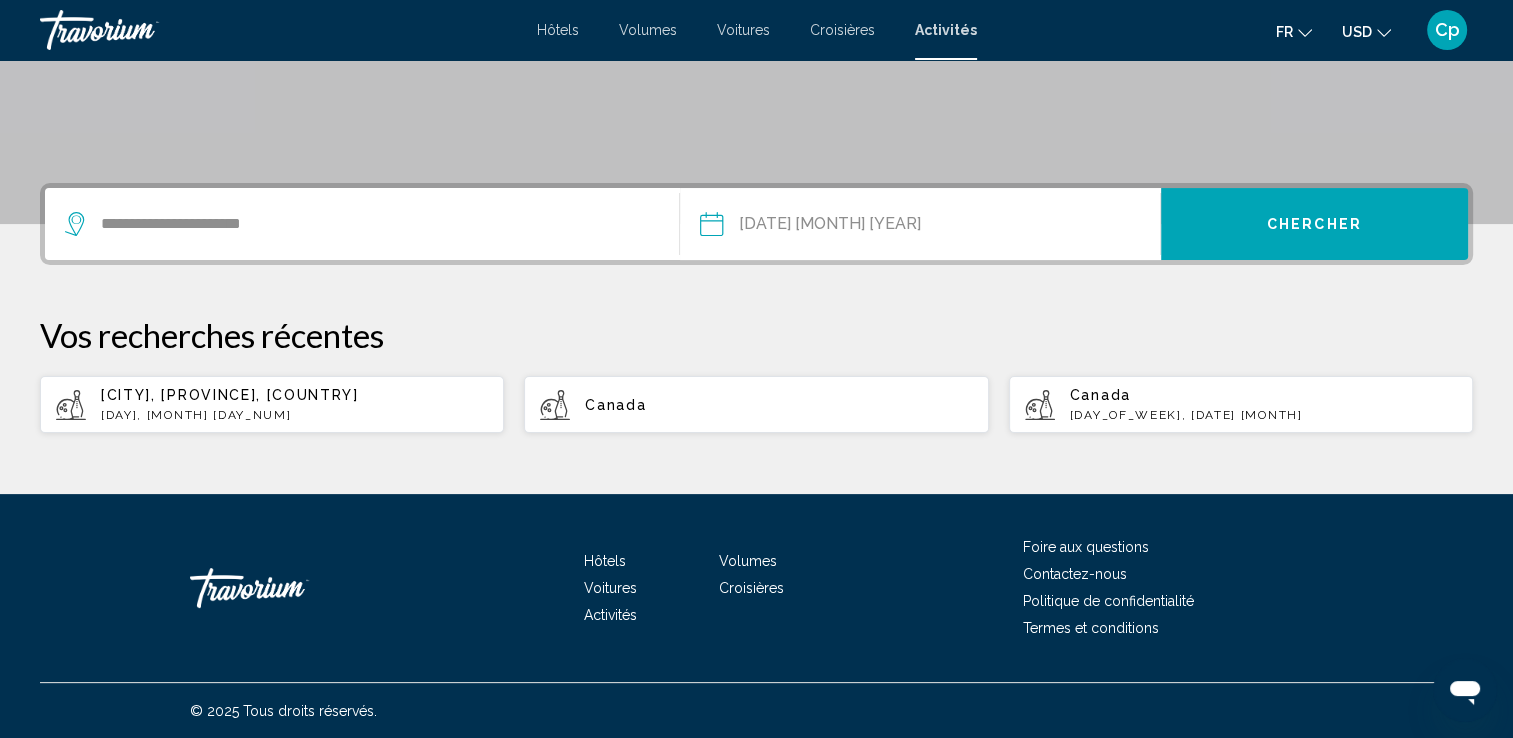 click on "Chercher" at bounding box center [1314, 224] 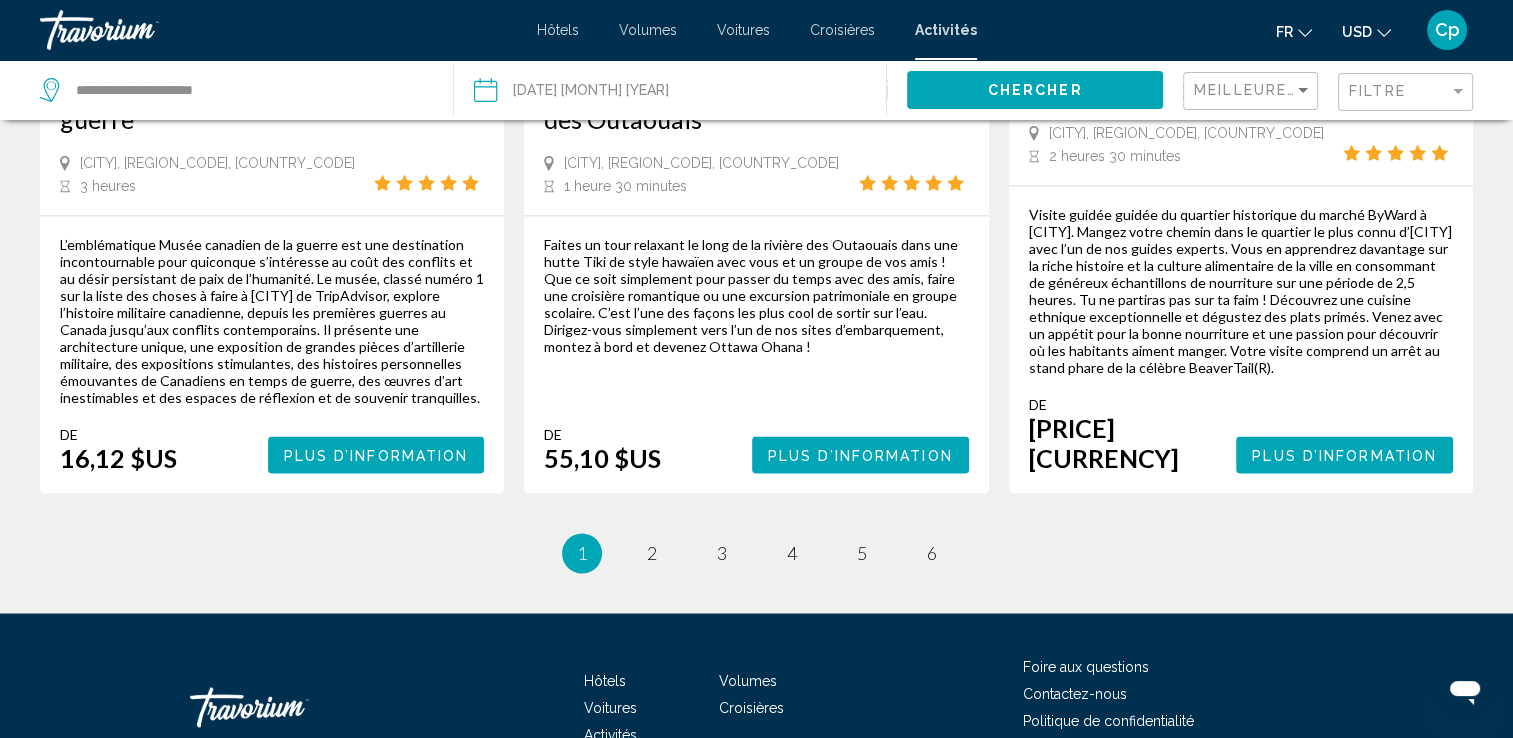 scroll, scrollTop: 3196, scrollLeft: 0, axis: vertical 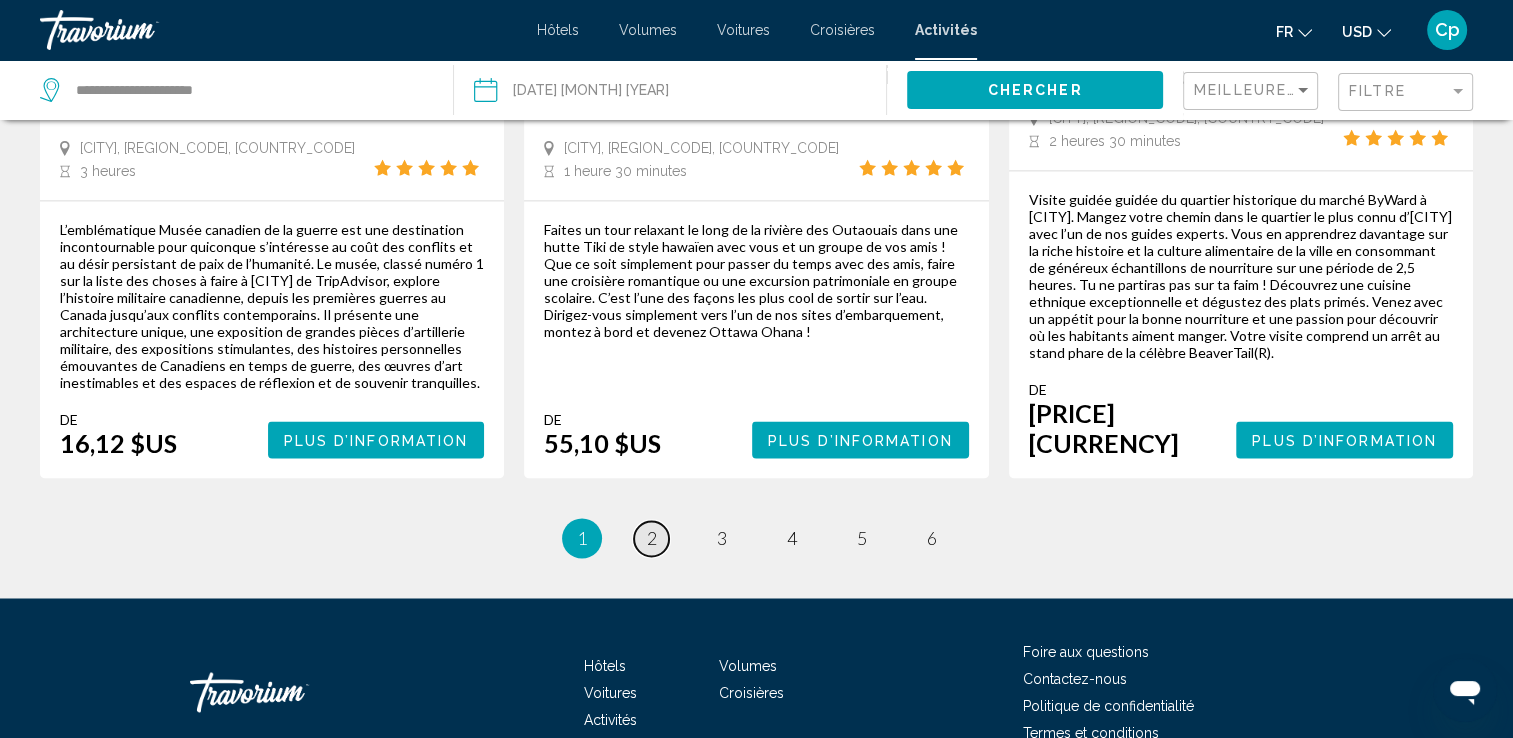click on "2" at bounding box center (652, 538) 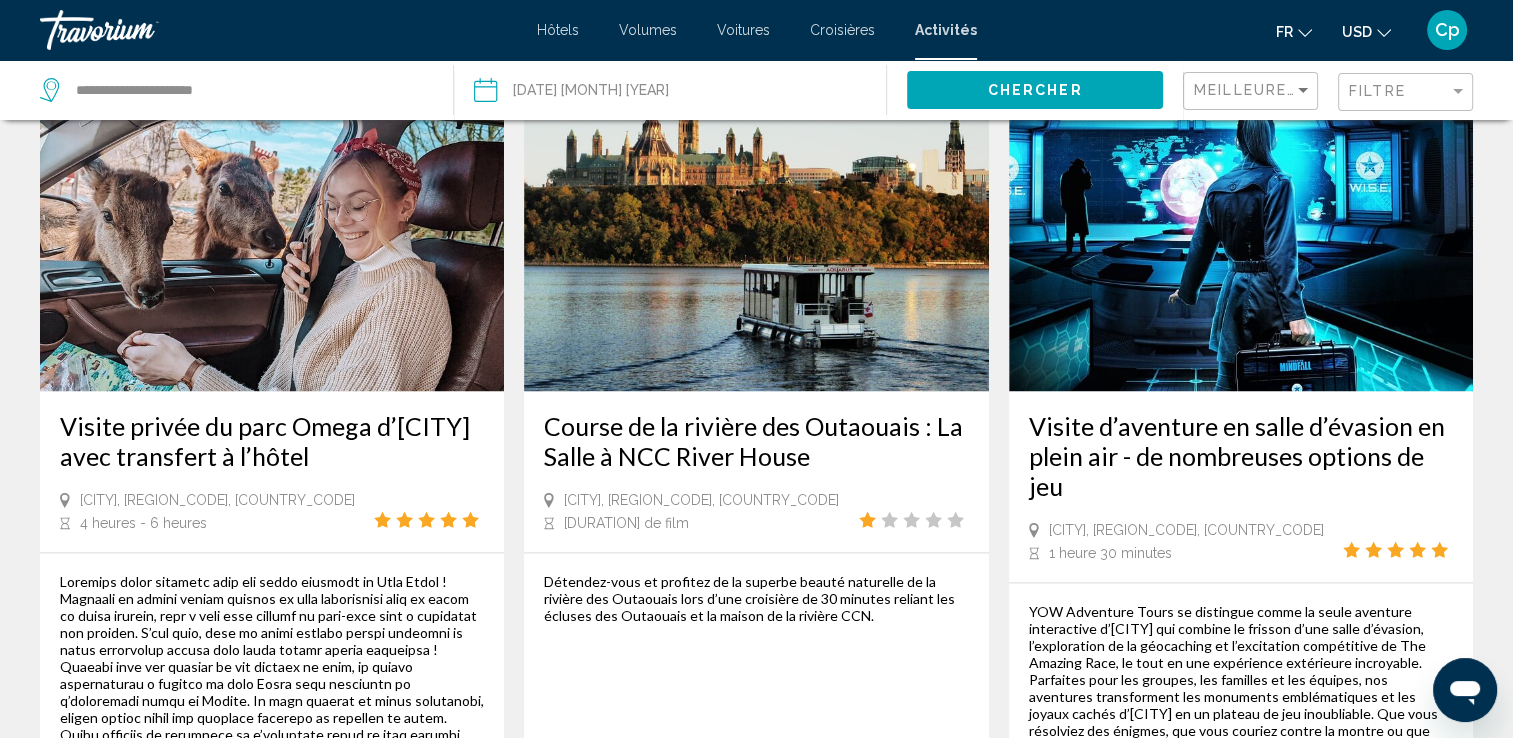 scroll, scrollTop: 3300, scrollLeft: 0, axis: vertical 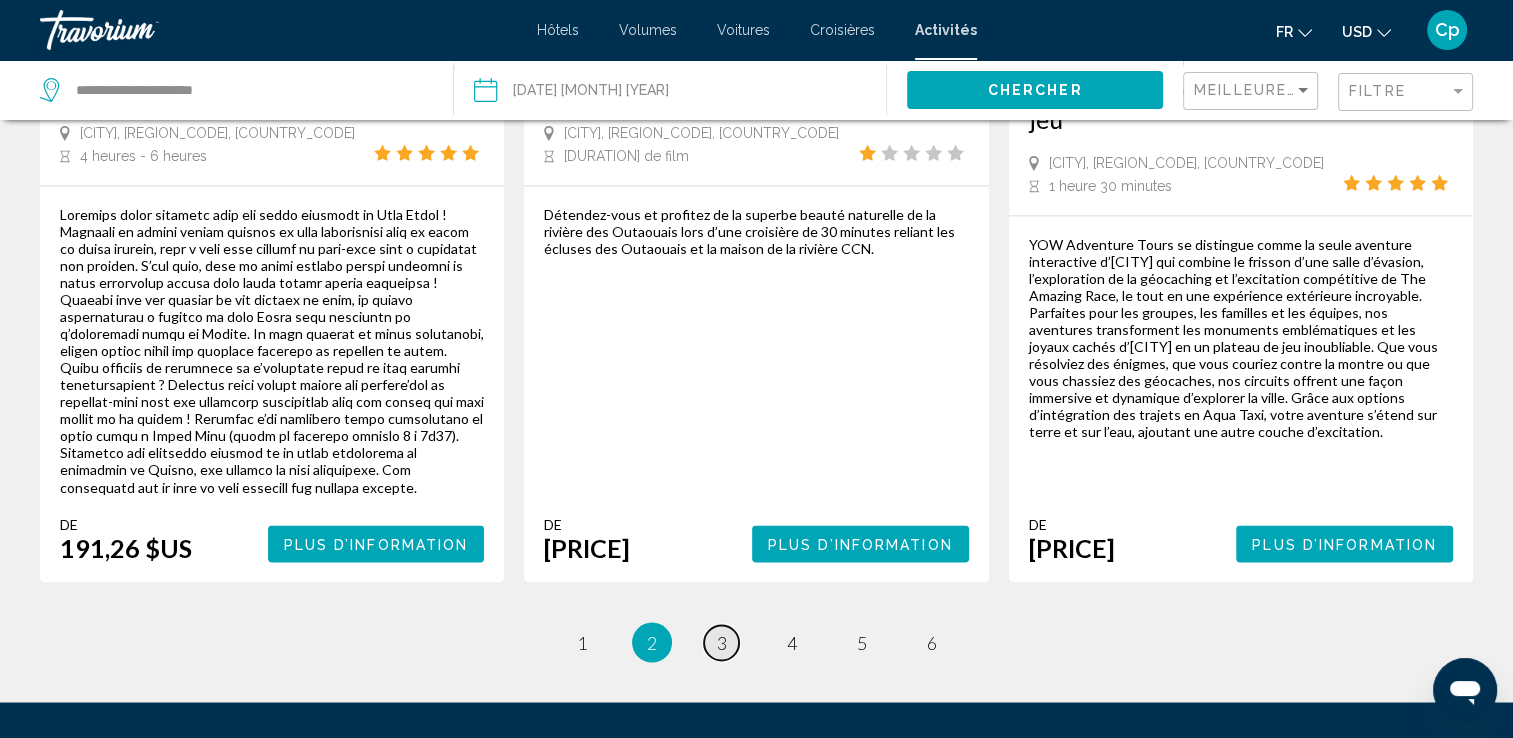 click on "page  3" at bounding box center (721, 642) 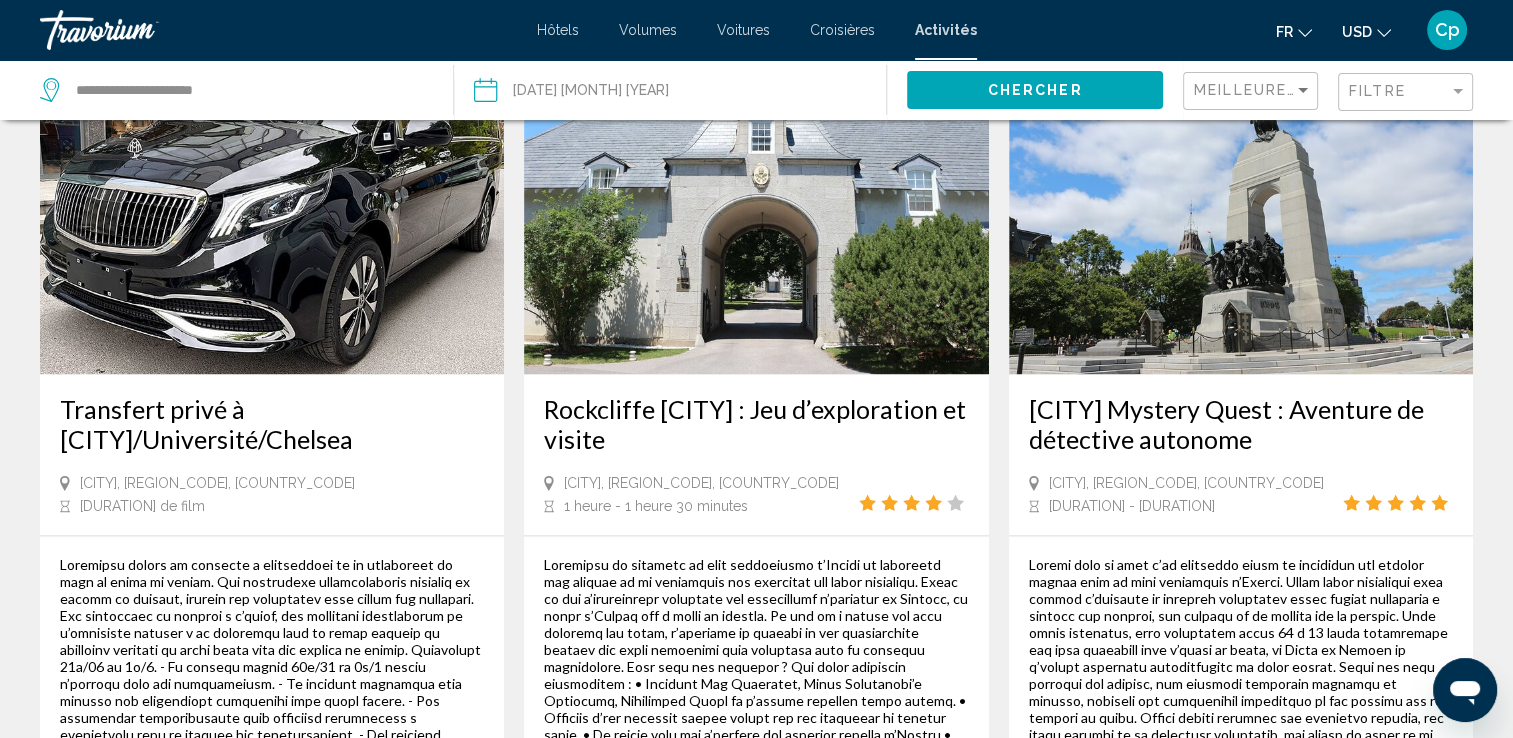 scroll, scrollTop: 3300, scrollLeft: 0, axis: vertical 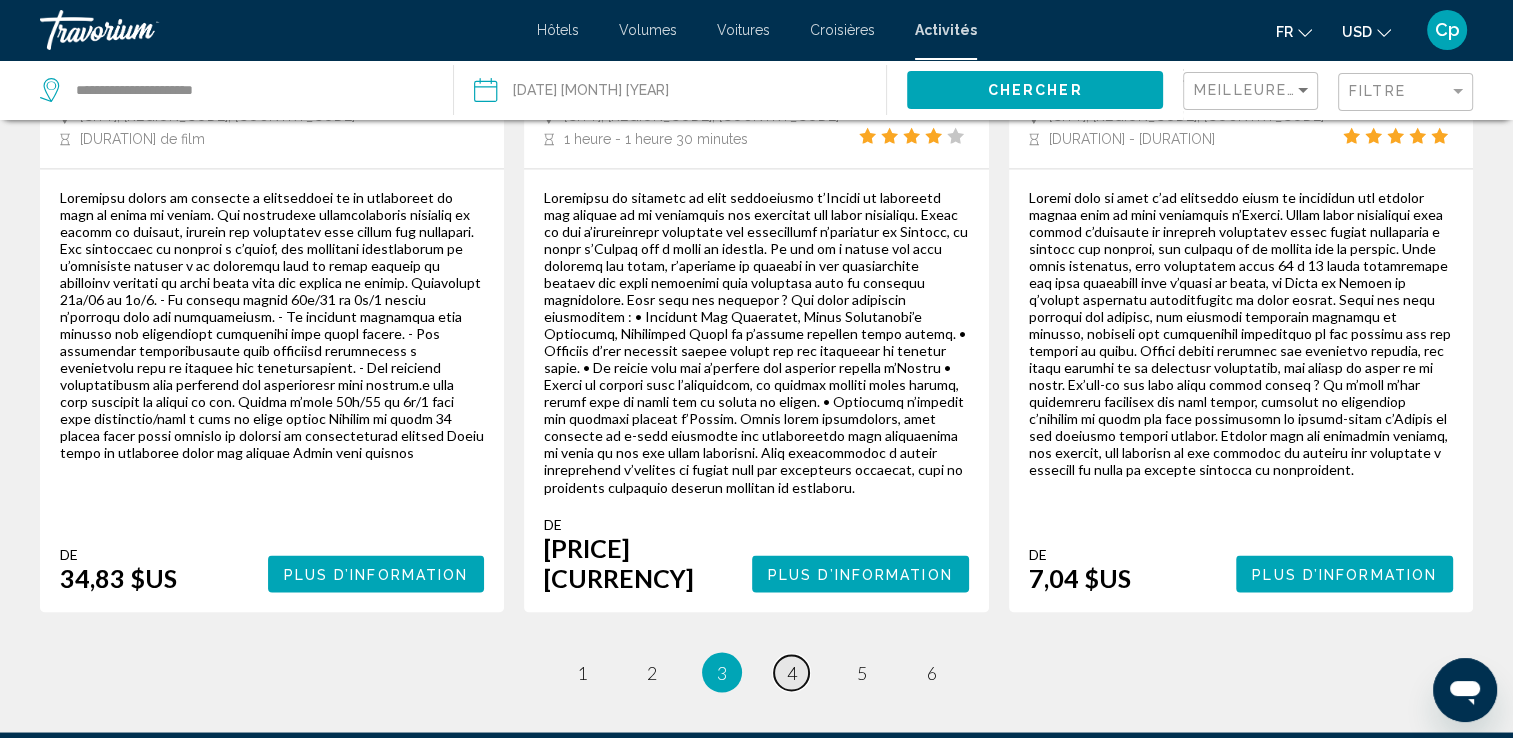 click on "page  4" at bounding box center (791, 672) 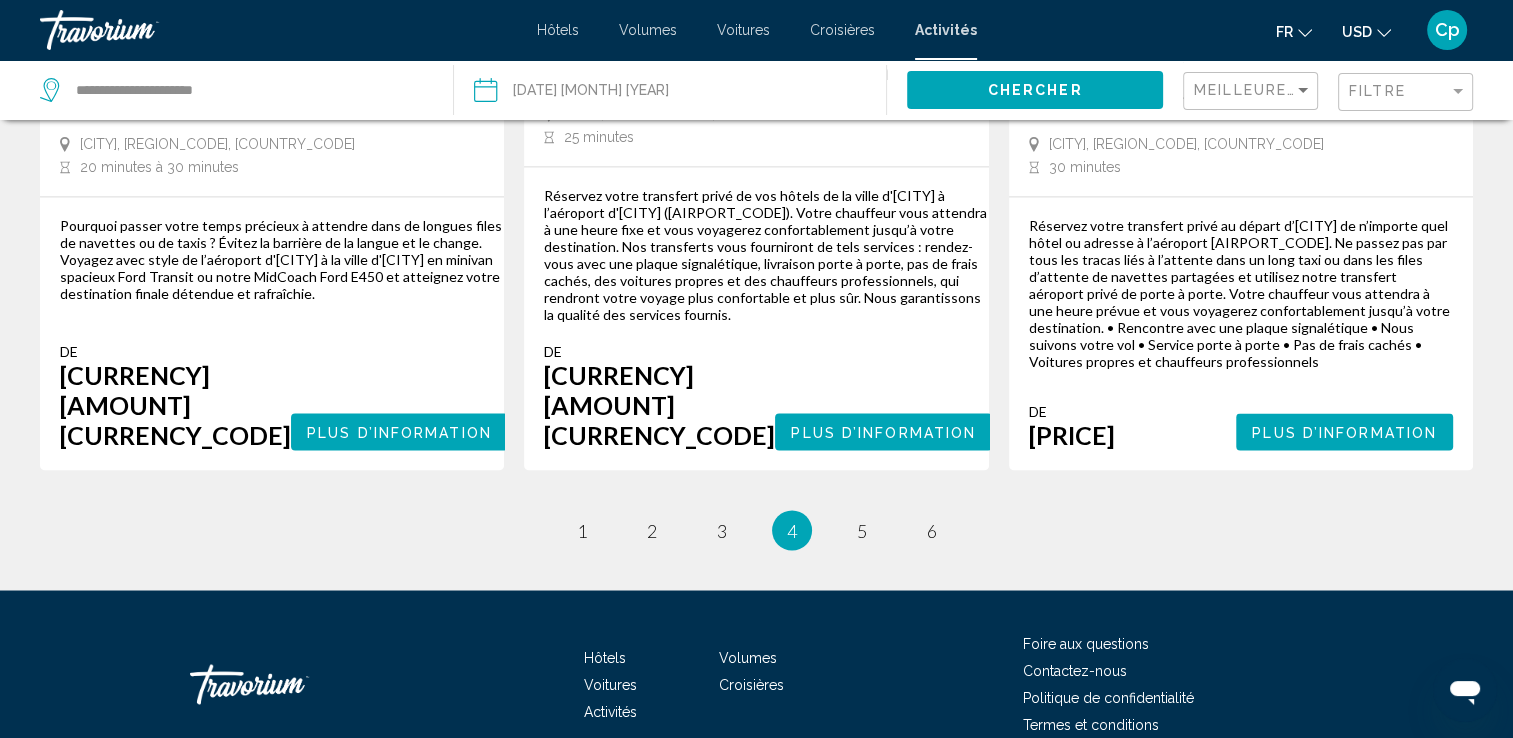 scroll, scrollTop: 3254, scrollLeft: 0, axis: vertical 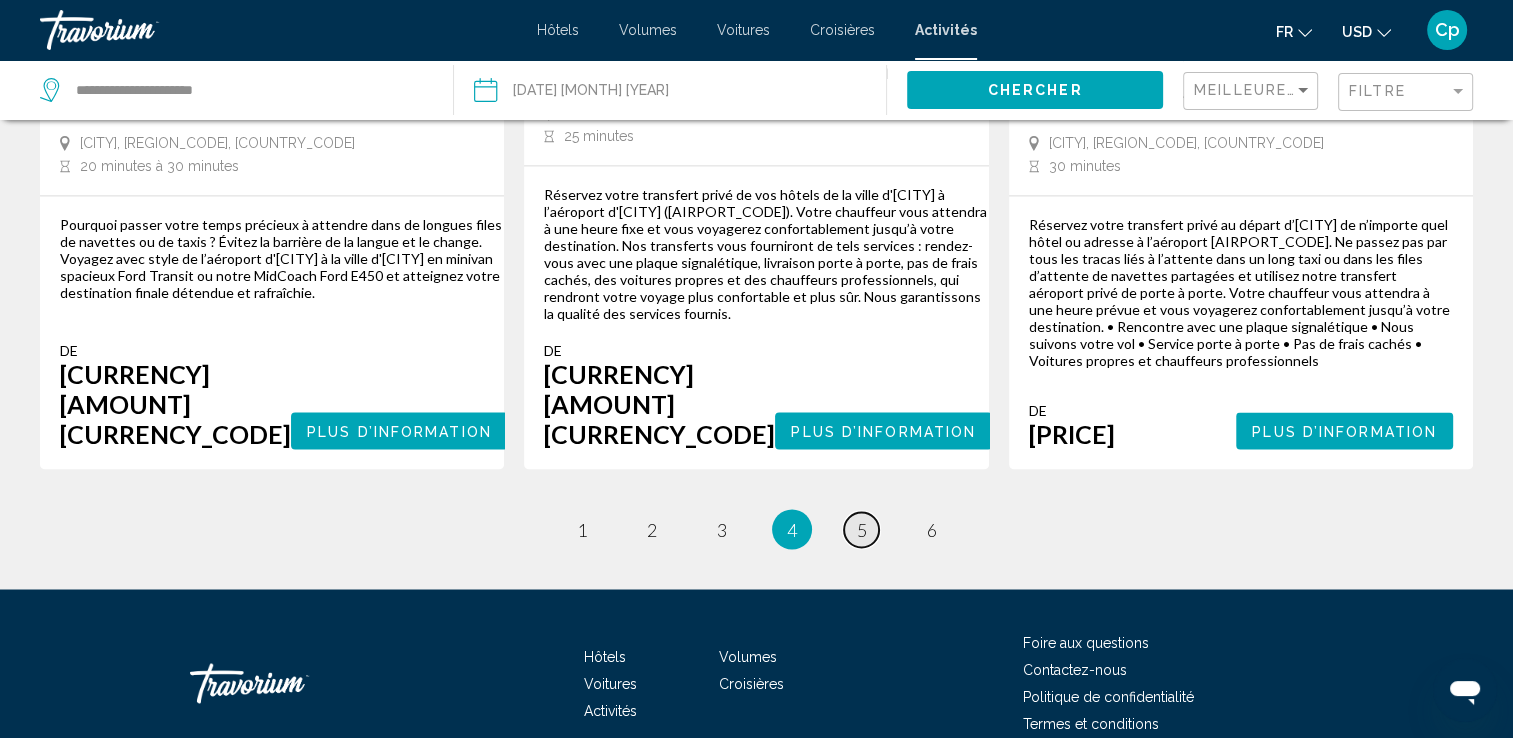 click on "5" at bounding box center [862, 529] 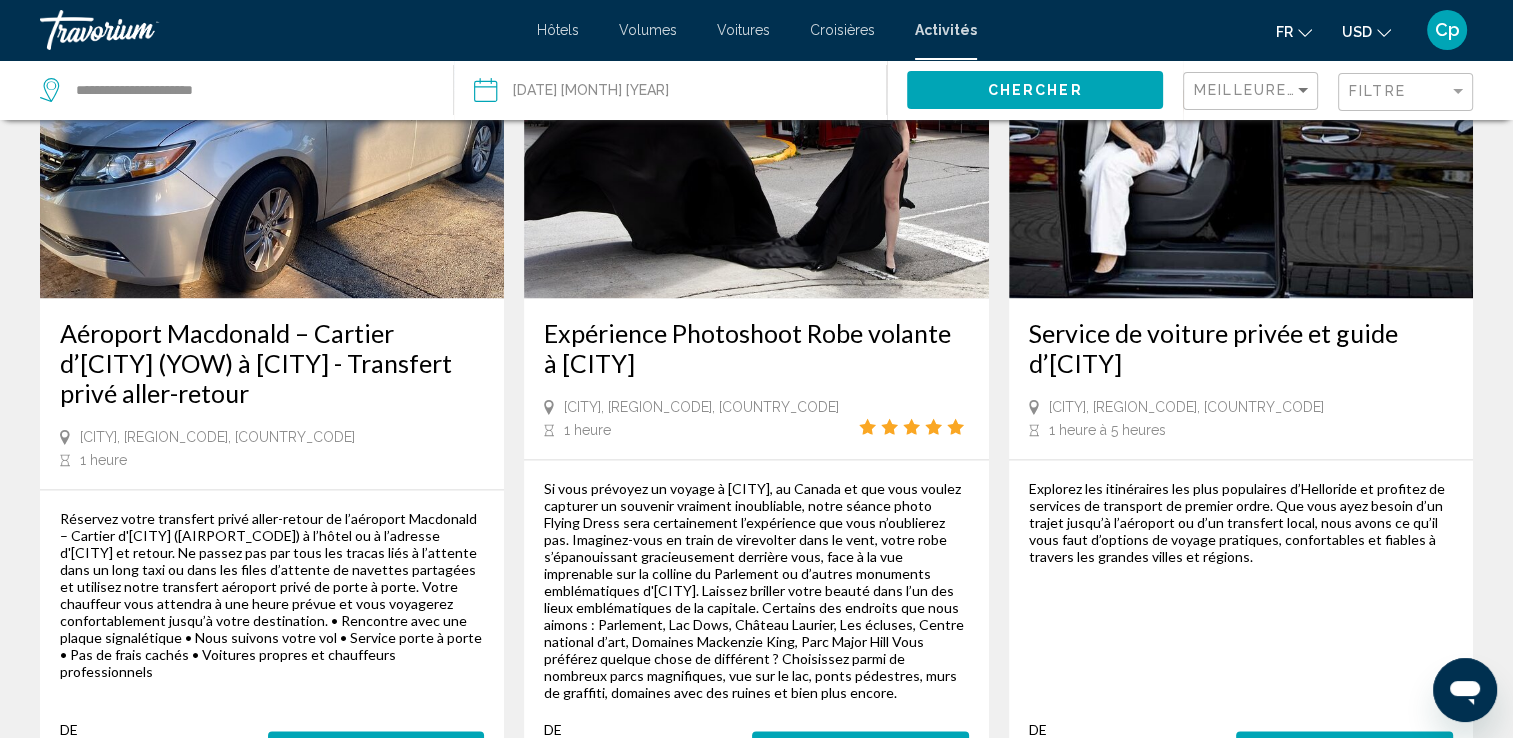 scroll, scrollTop: 3236, scrollLeft: 0, axis: vertical 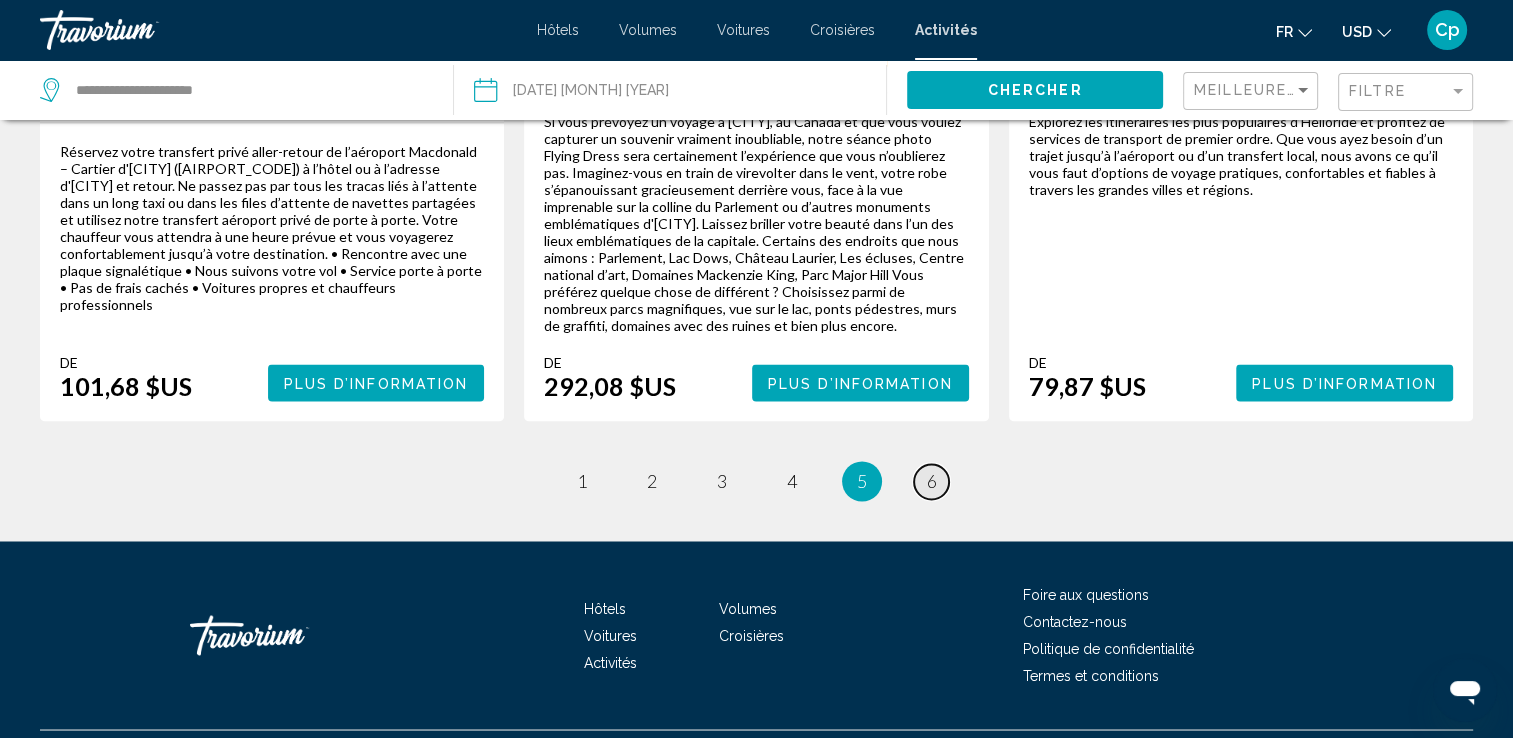 click on "6" at bounding box center (932, 481) 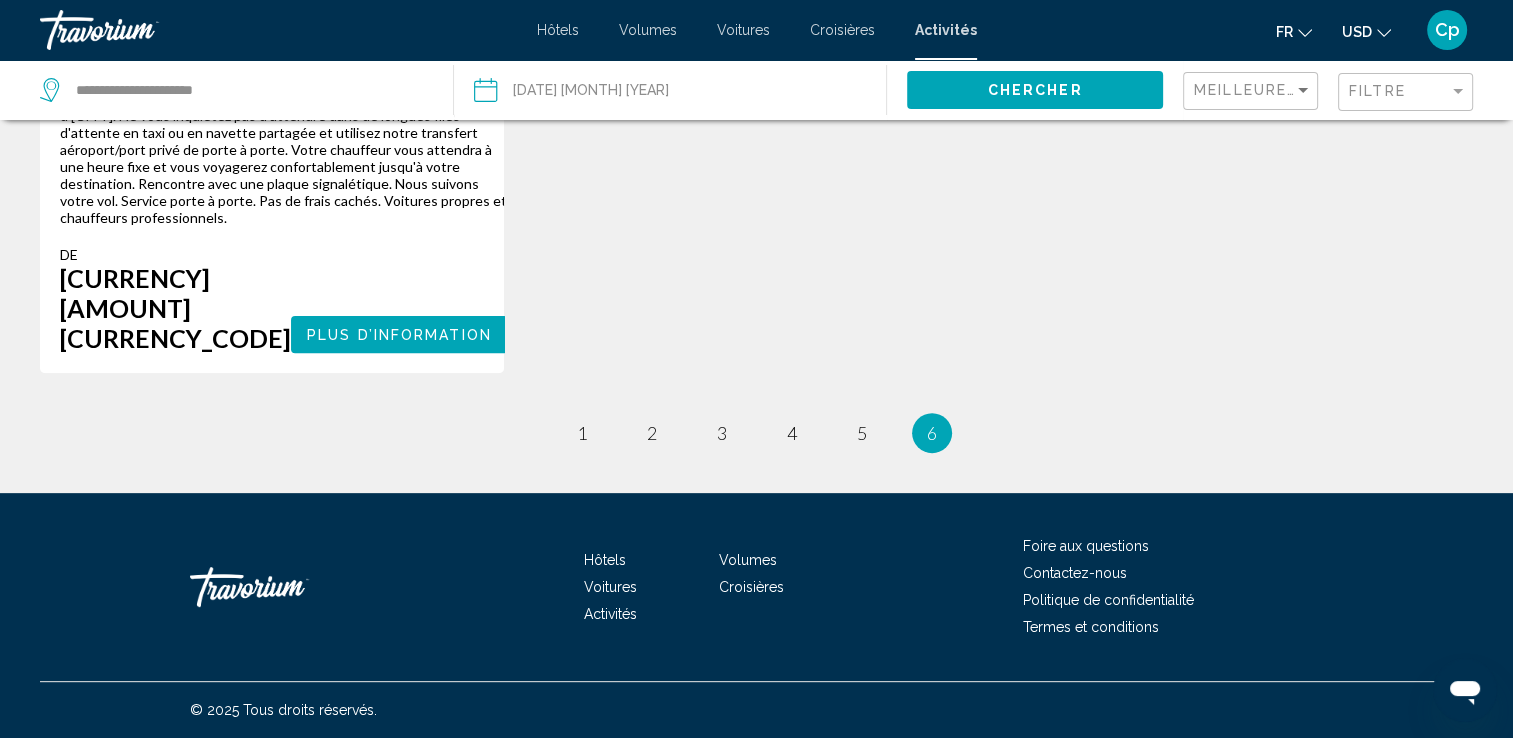 scroll, scrollTop: 0, scrollLeft: 0, axis: both 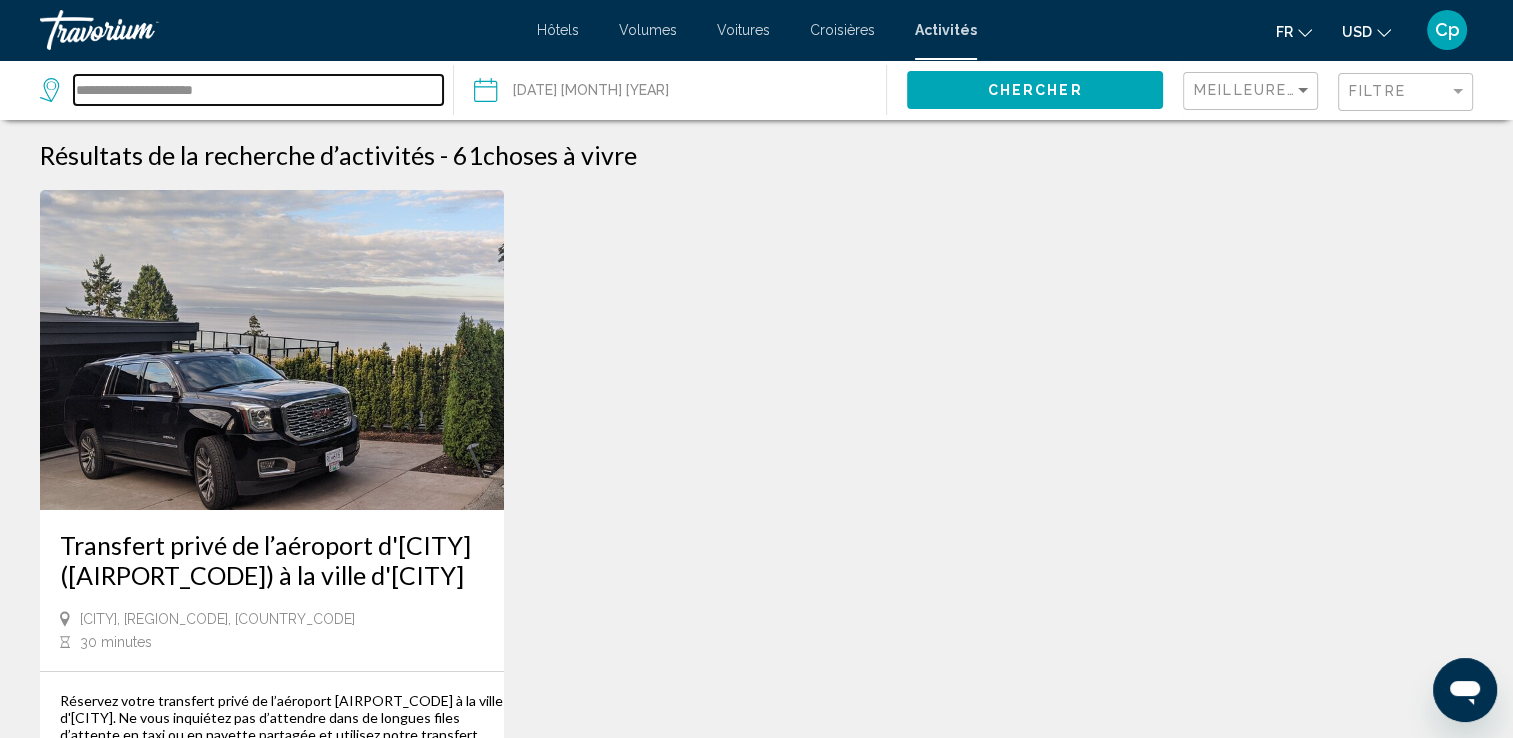 click on "**********" at bounding box center (258, 90) 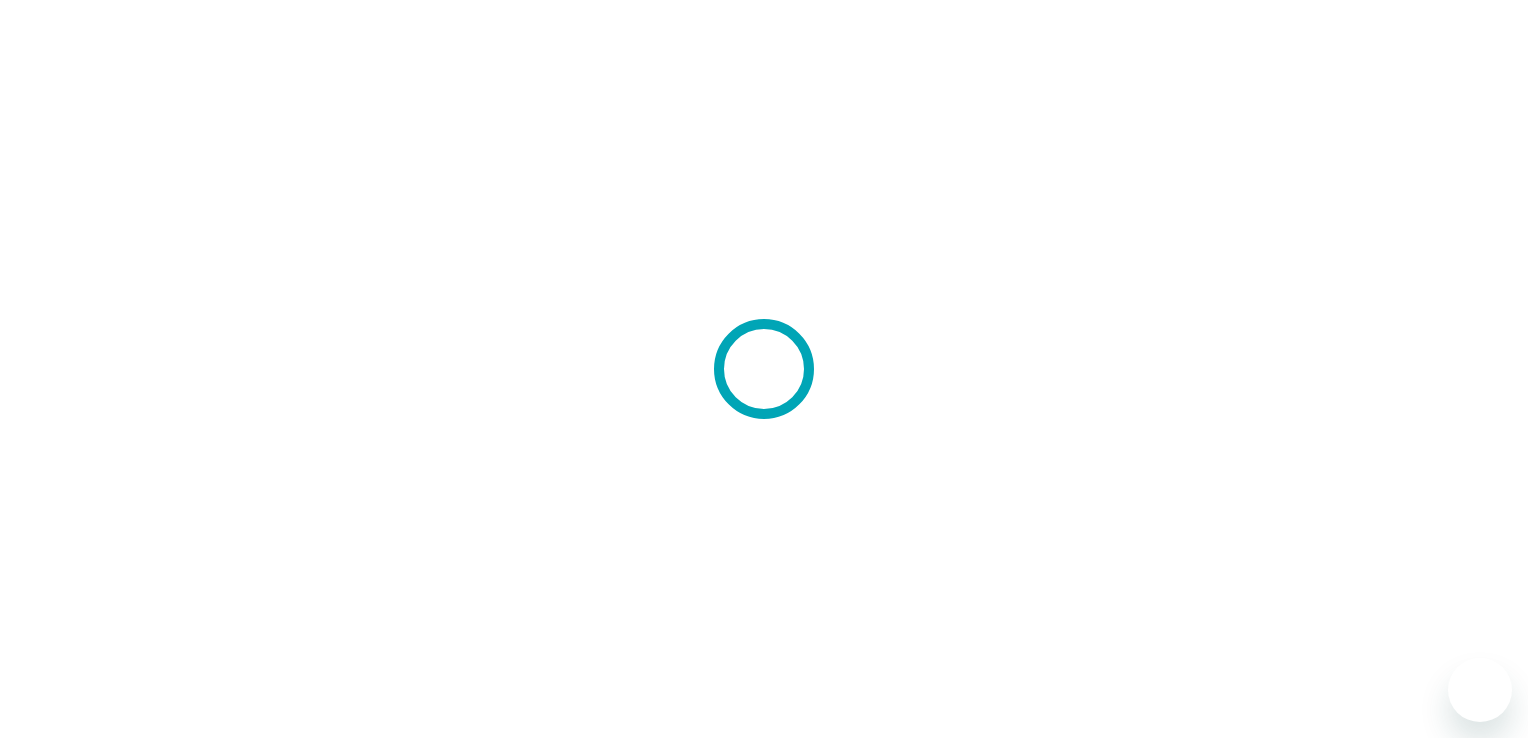 scroll, scrollTop: 0, scrollLeft: 0, axis: both 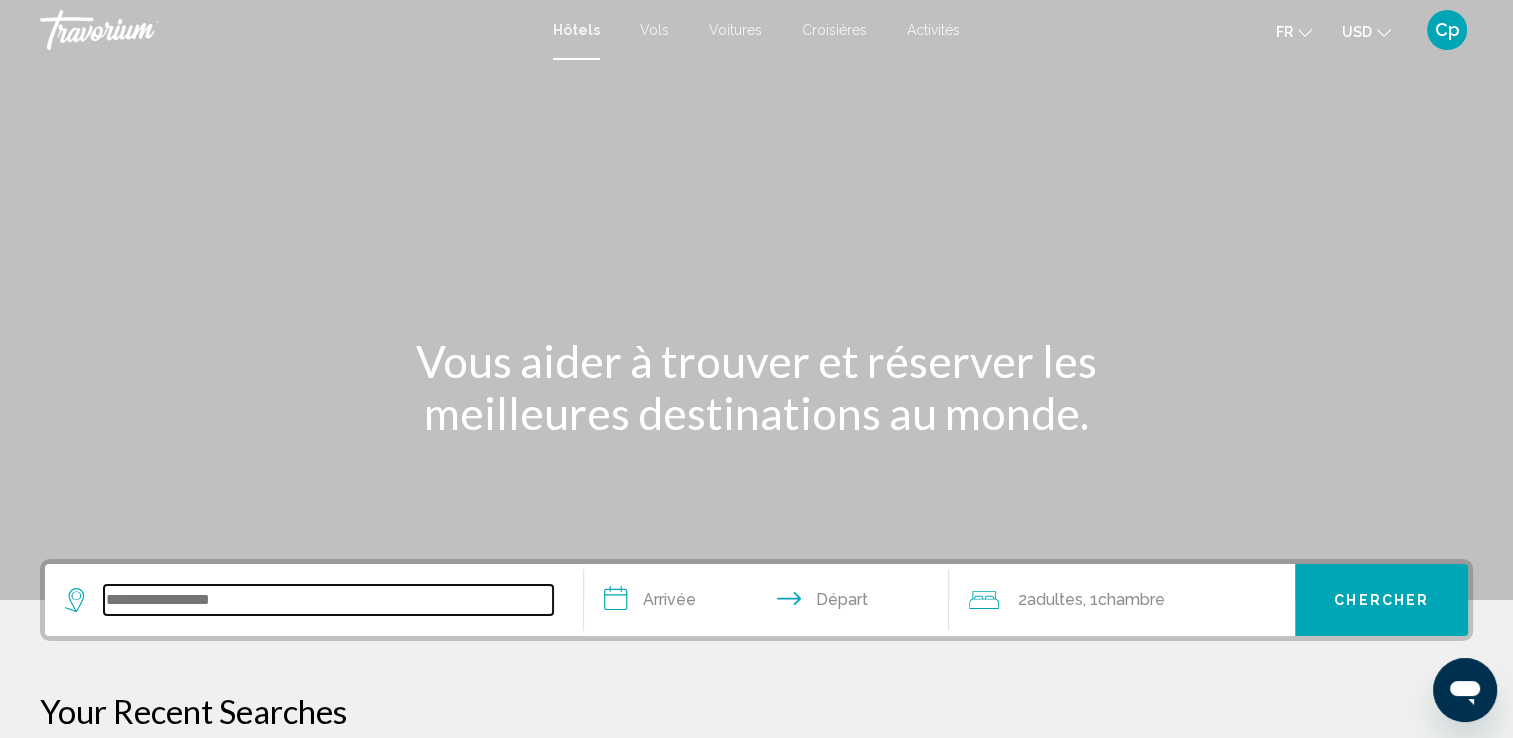 click at bounding box center [328, 600] 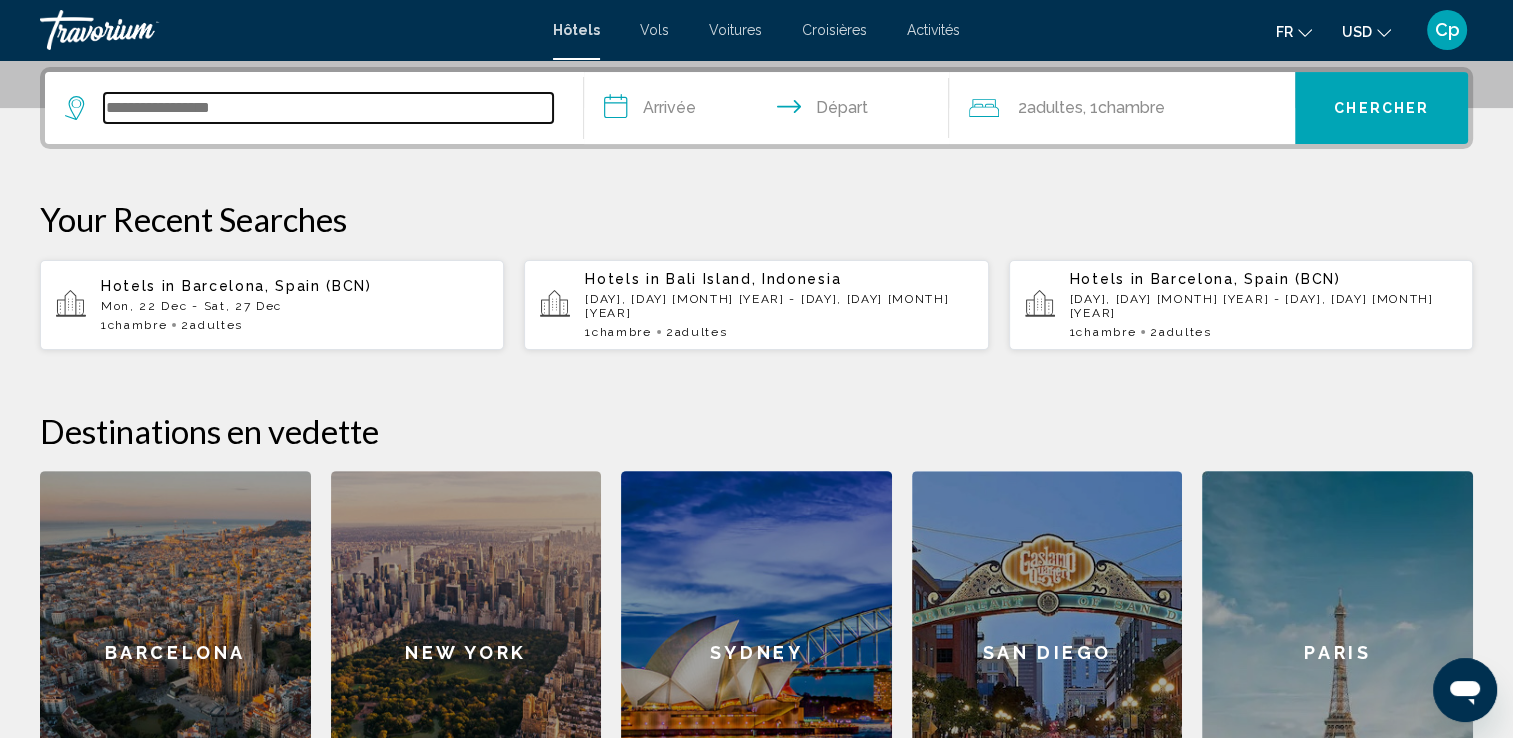 scroll, scrollTop: 493, scrollLeft: 0, axis: vertical 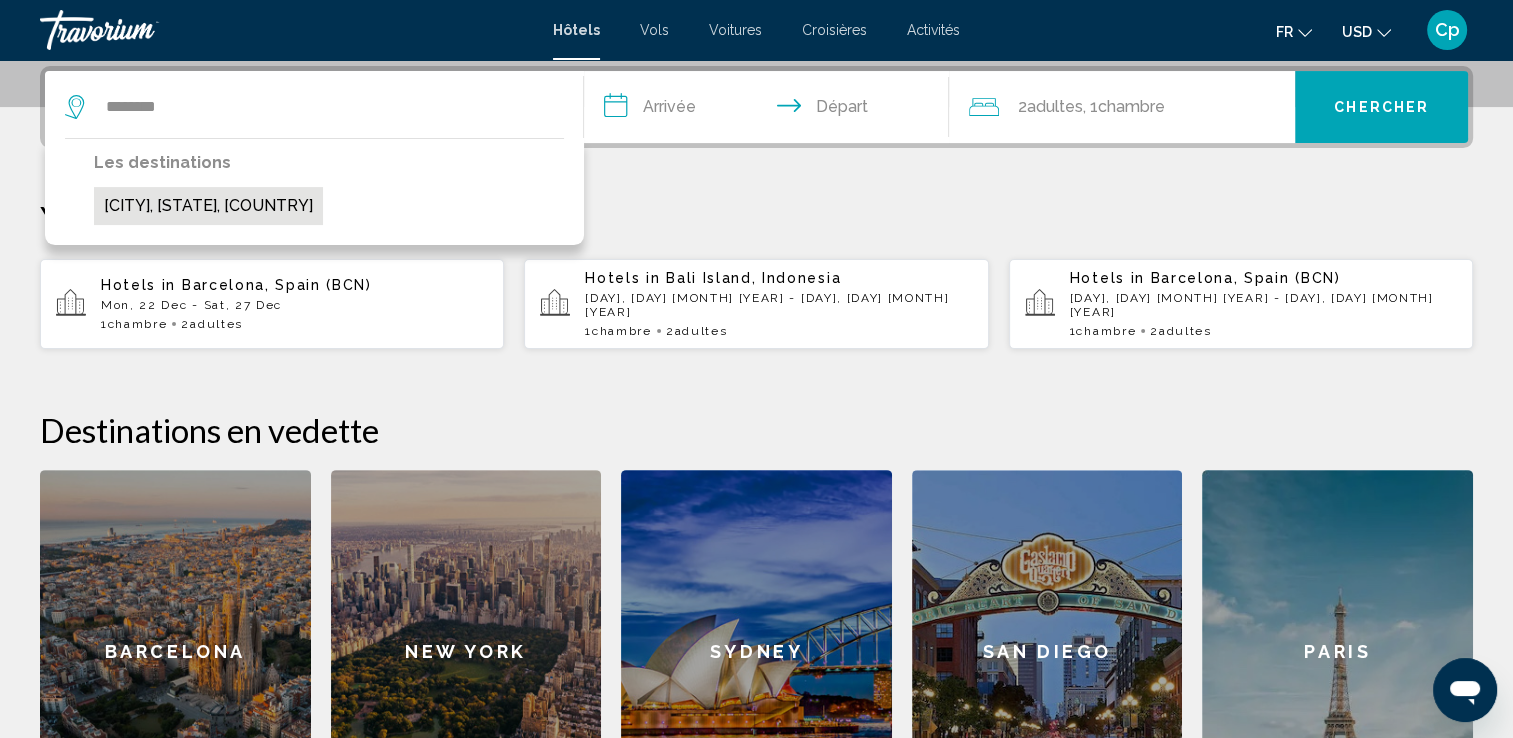 click on "[CITY], [STATE], [COUNTRY]" at bounding box center (208, 206) 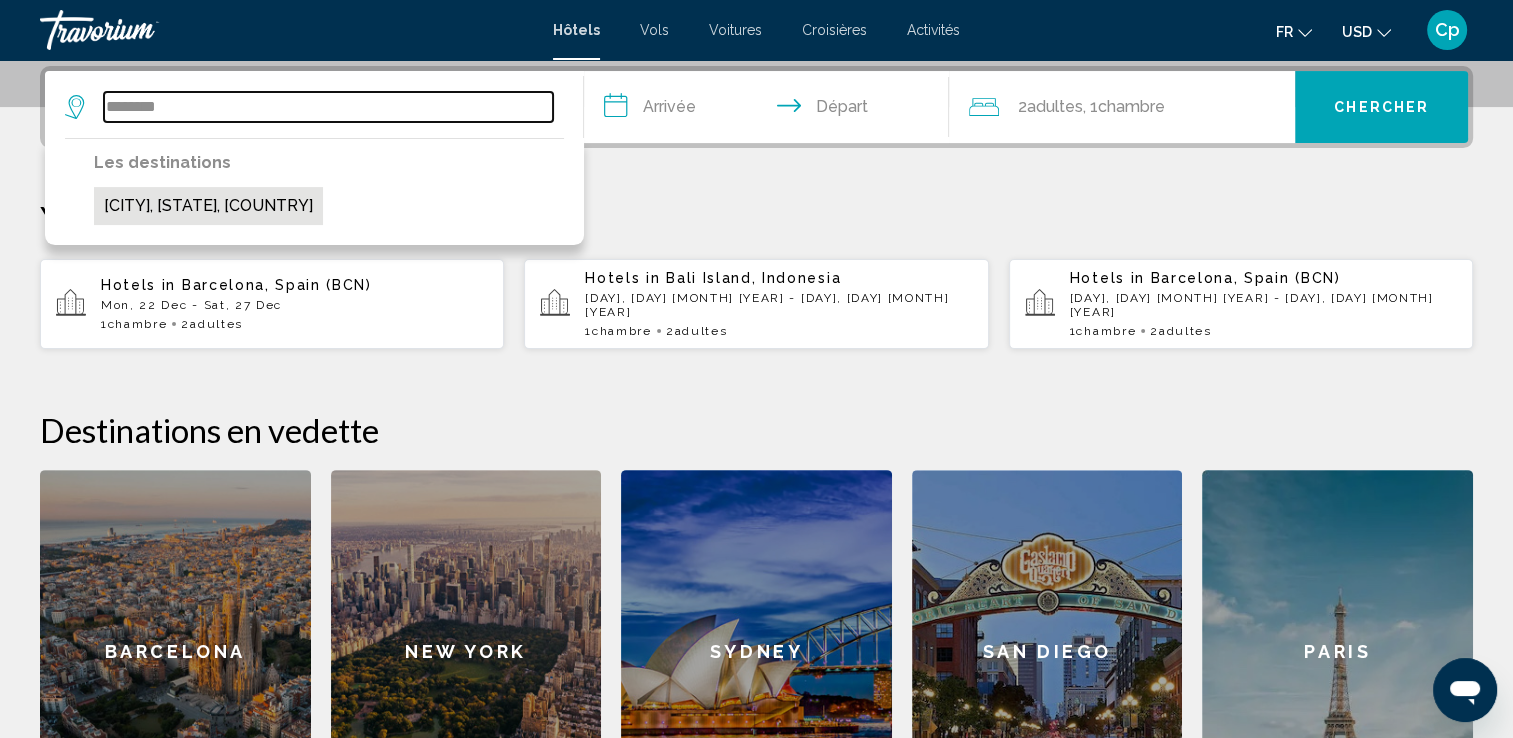 type on "**********" 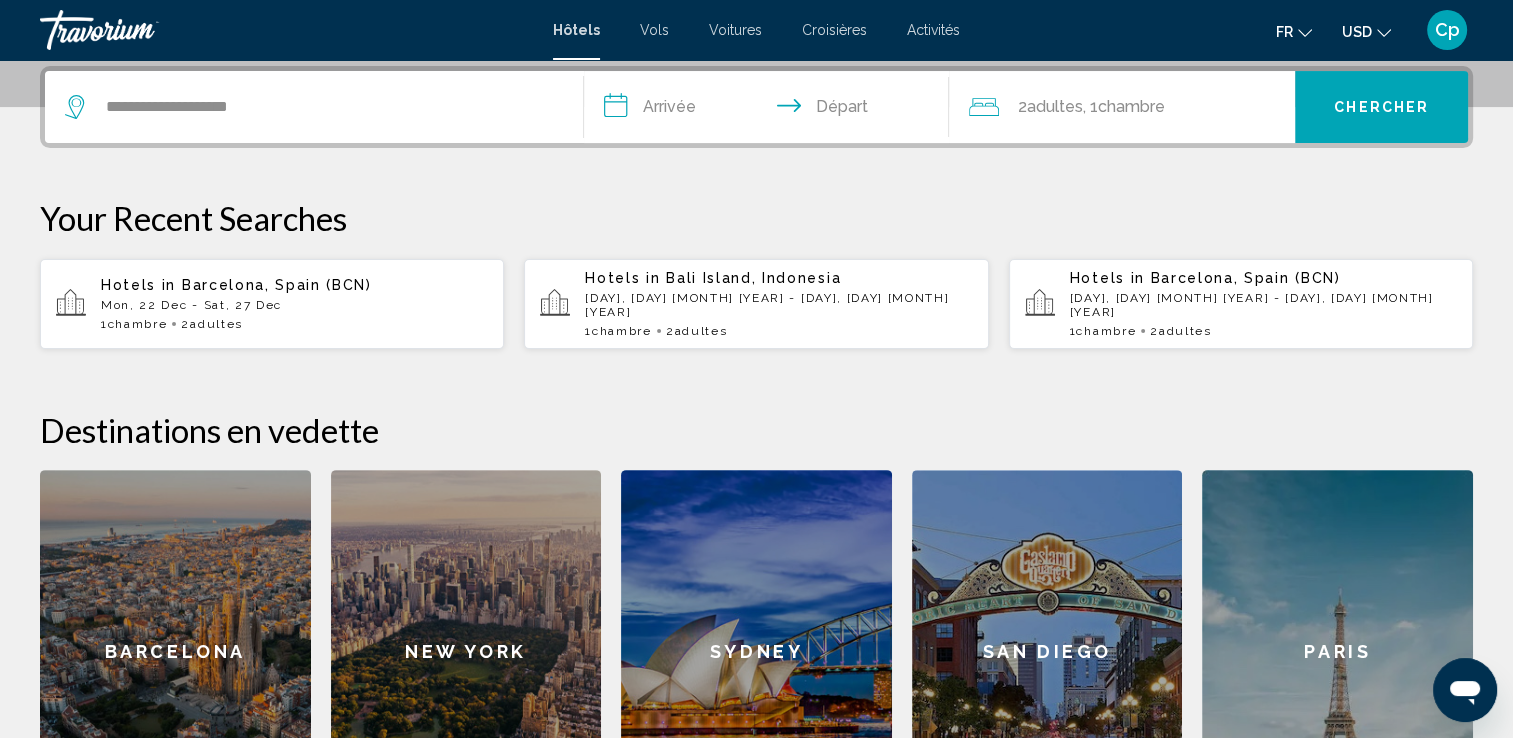 click on "**********" at bounding box center (771, 110) 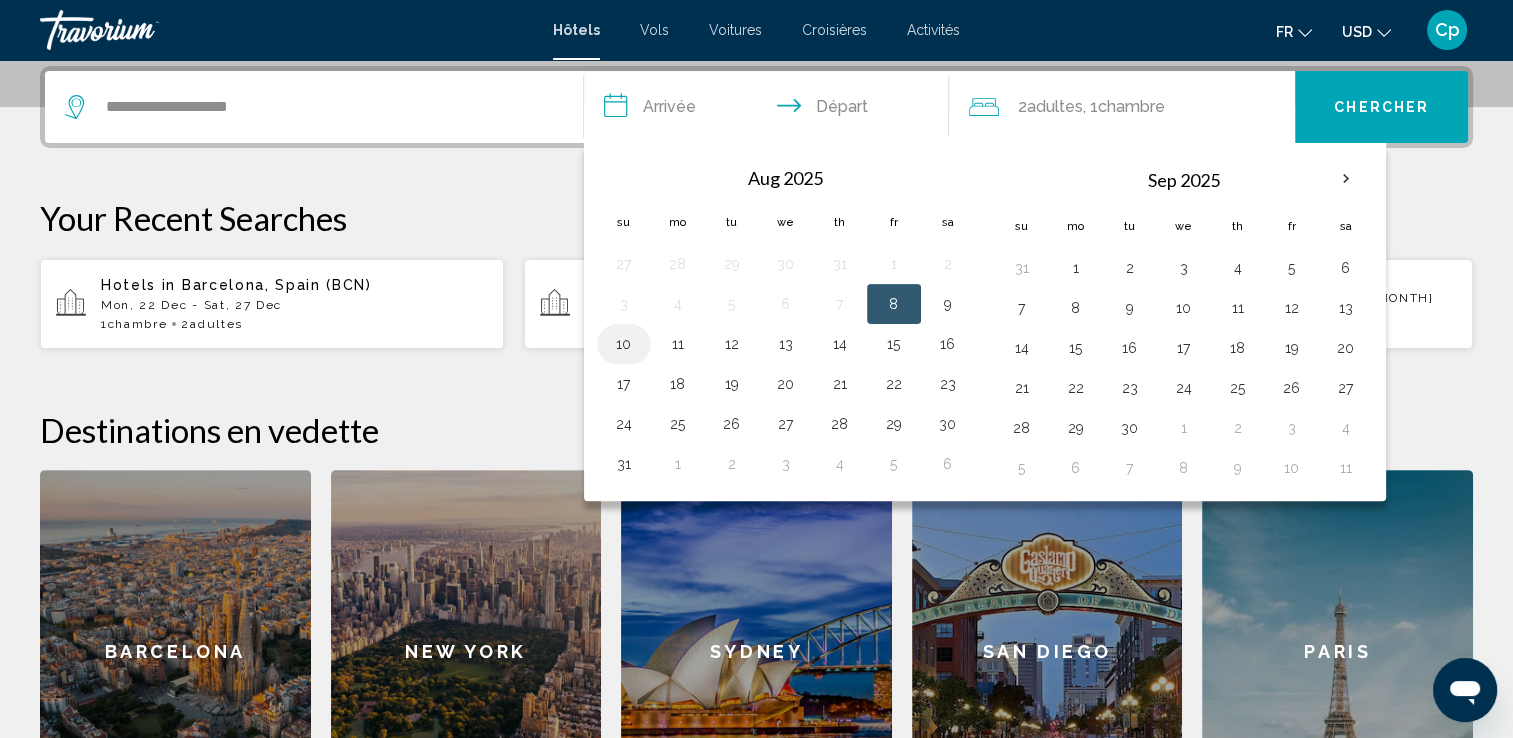 click on "10" at bounding box center (624, 344) 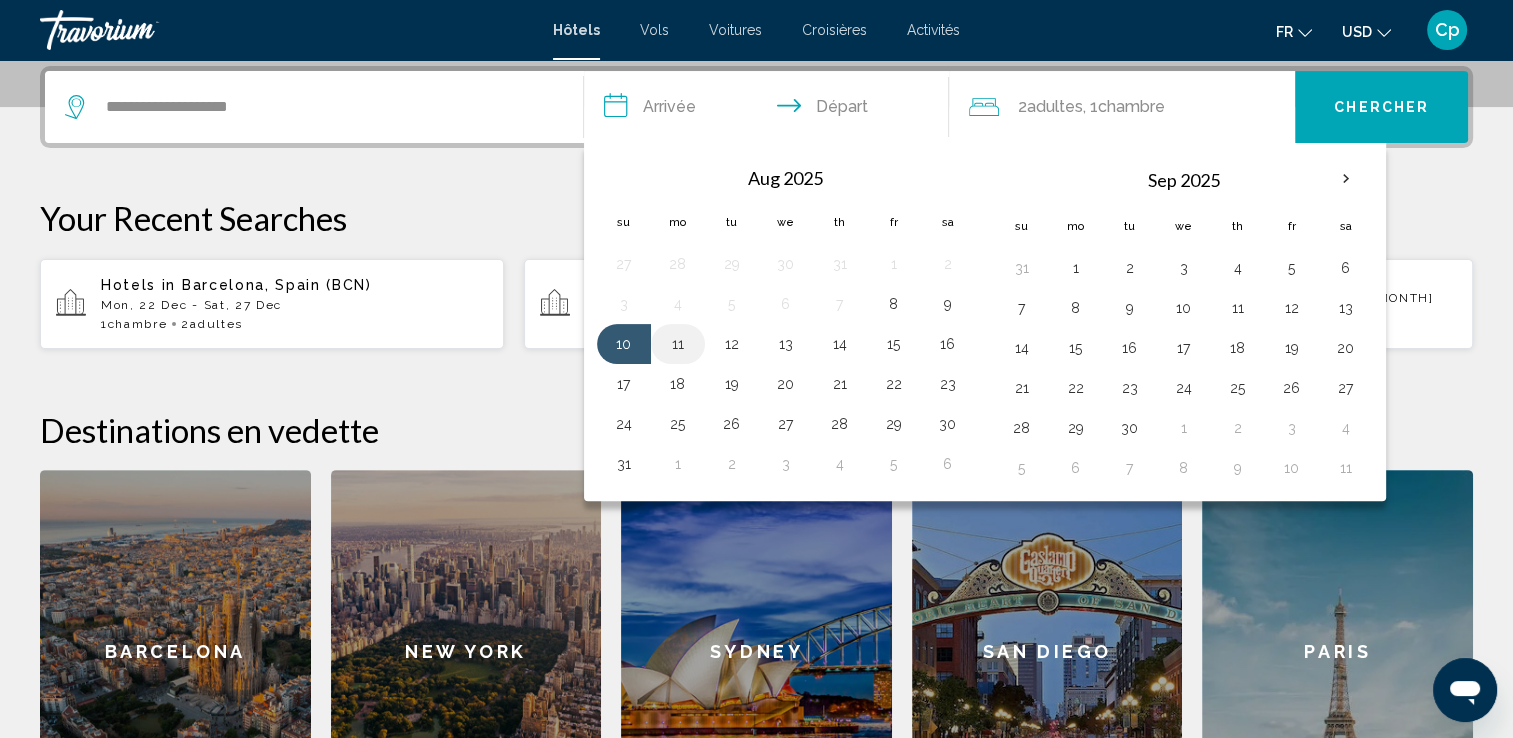 click on "11" at bounding box center (678, 344) 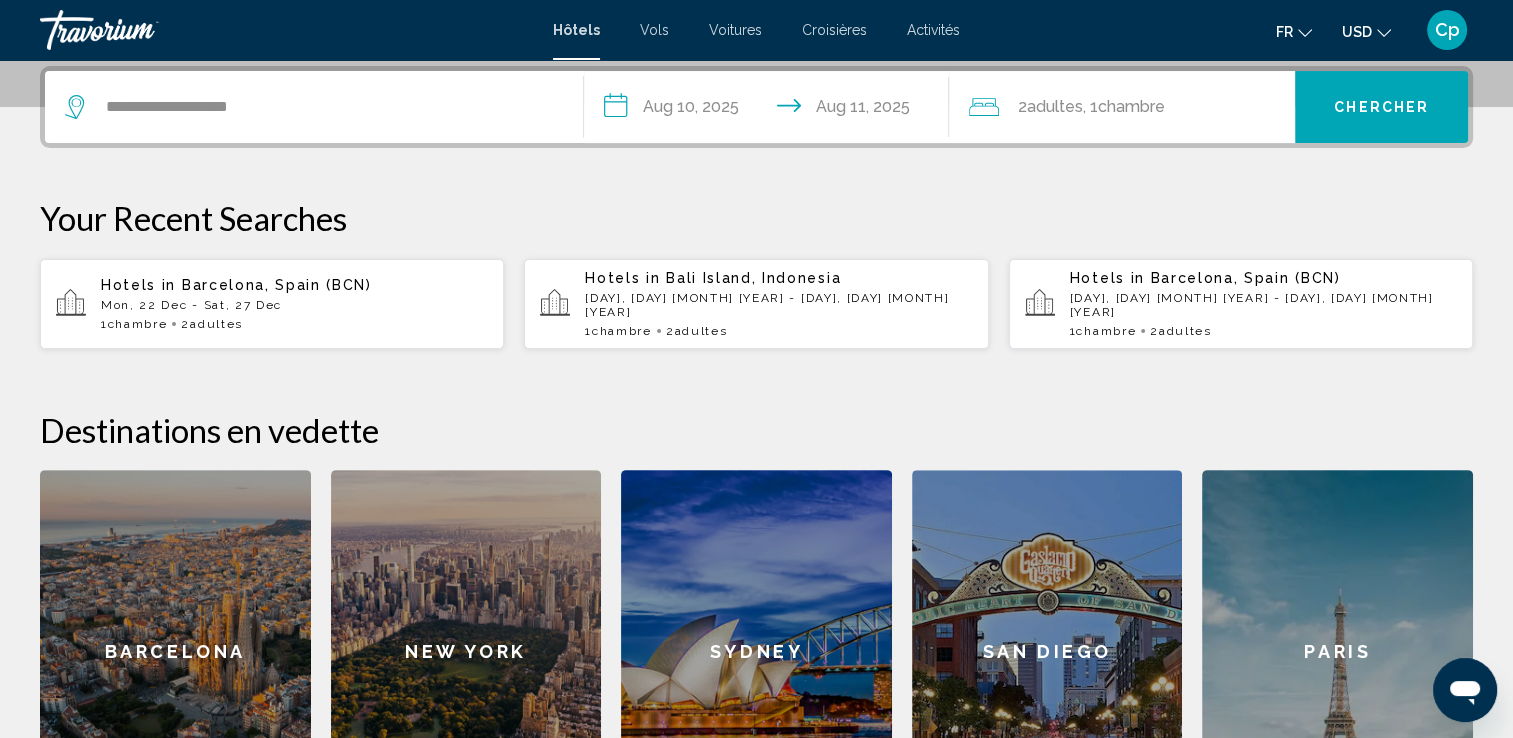click on "Chercher" at bounding box center [1381, 108] 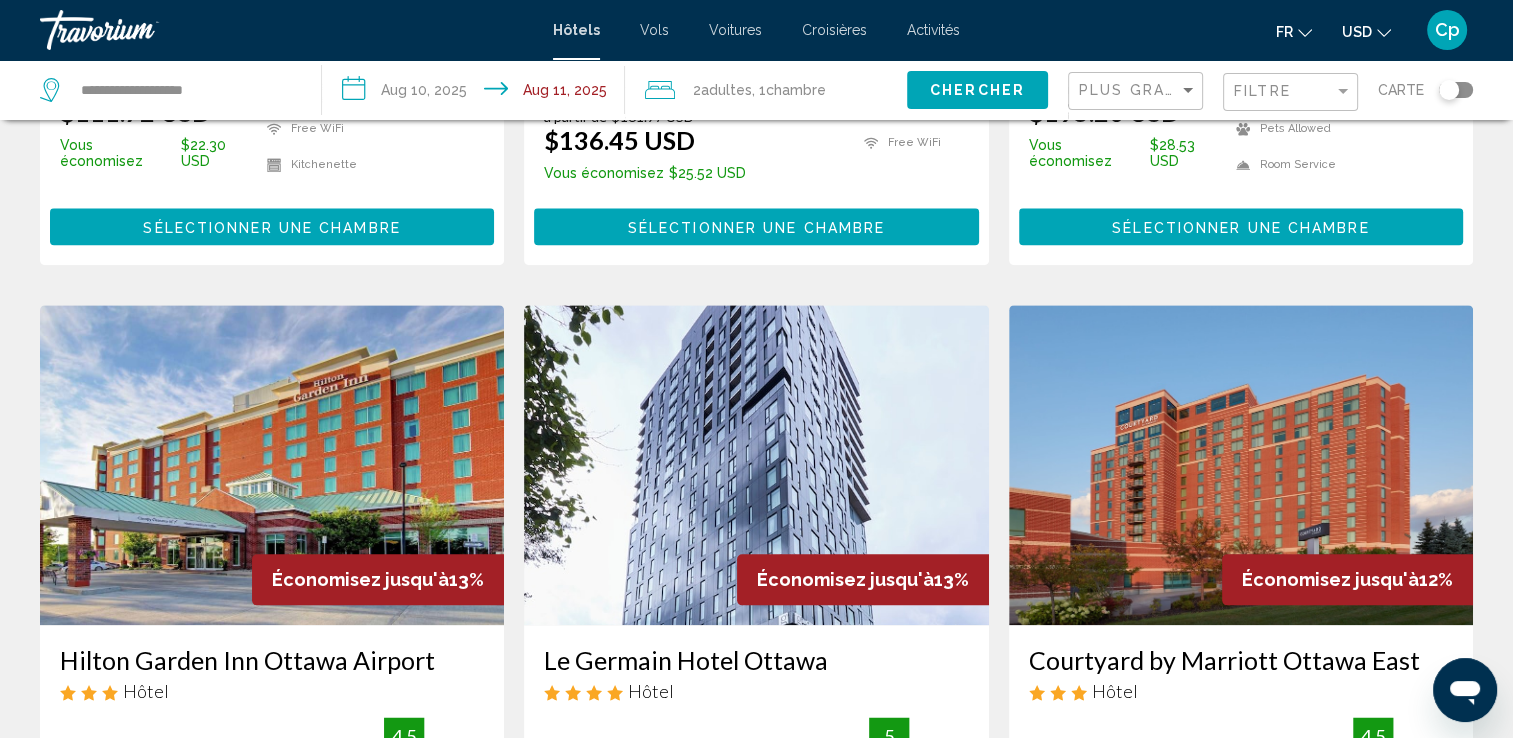 scroll, scrollTop: 2567, scrollLeft: 0, axis: vertical 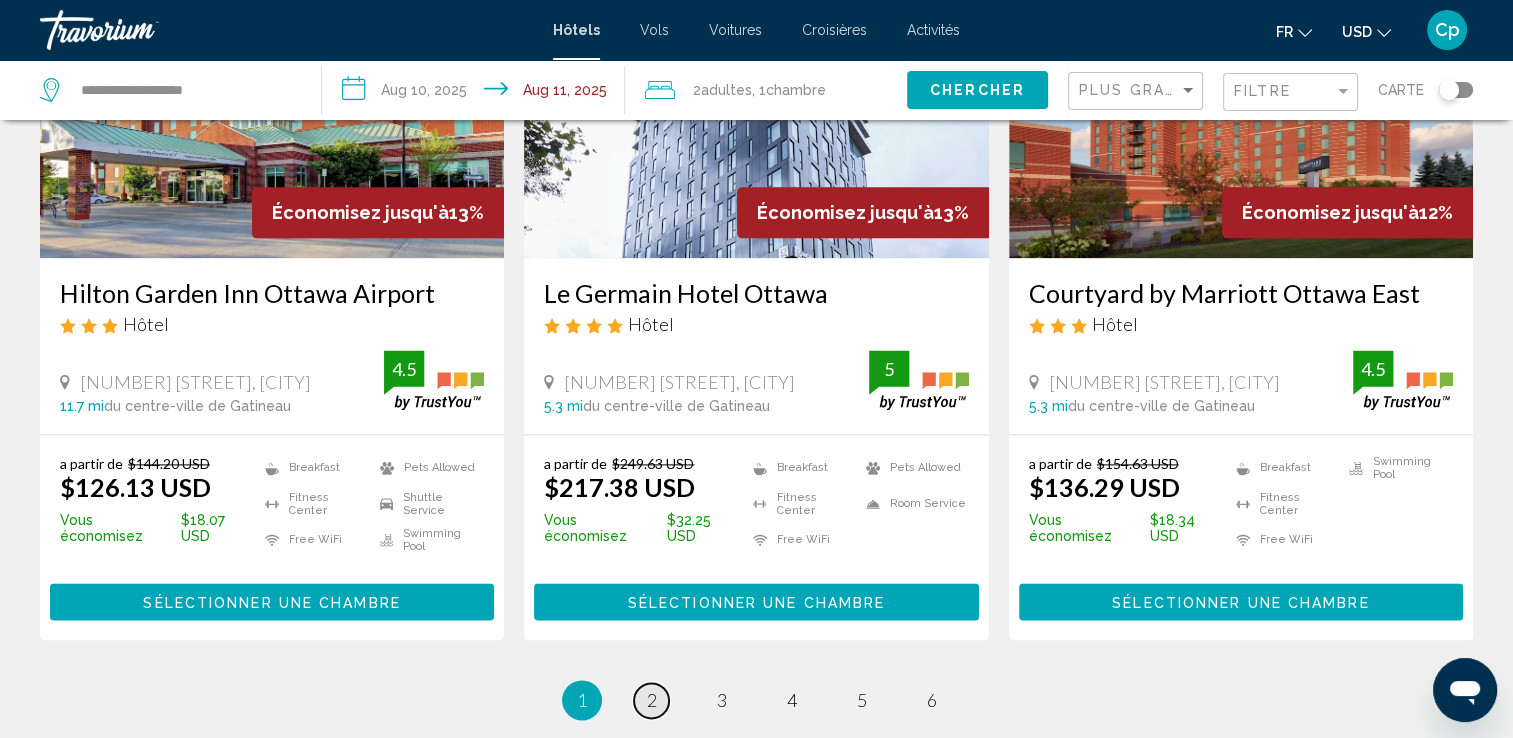 click on "page  2" at bounding box center [651, 700] 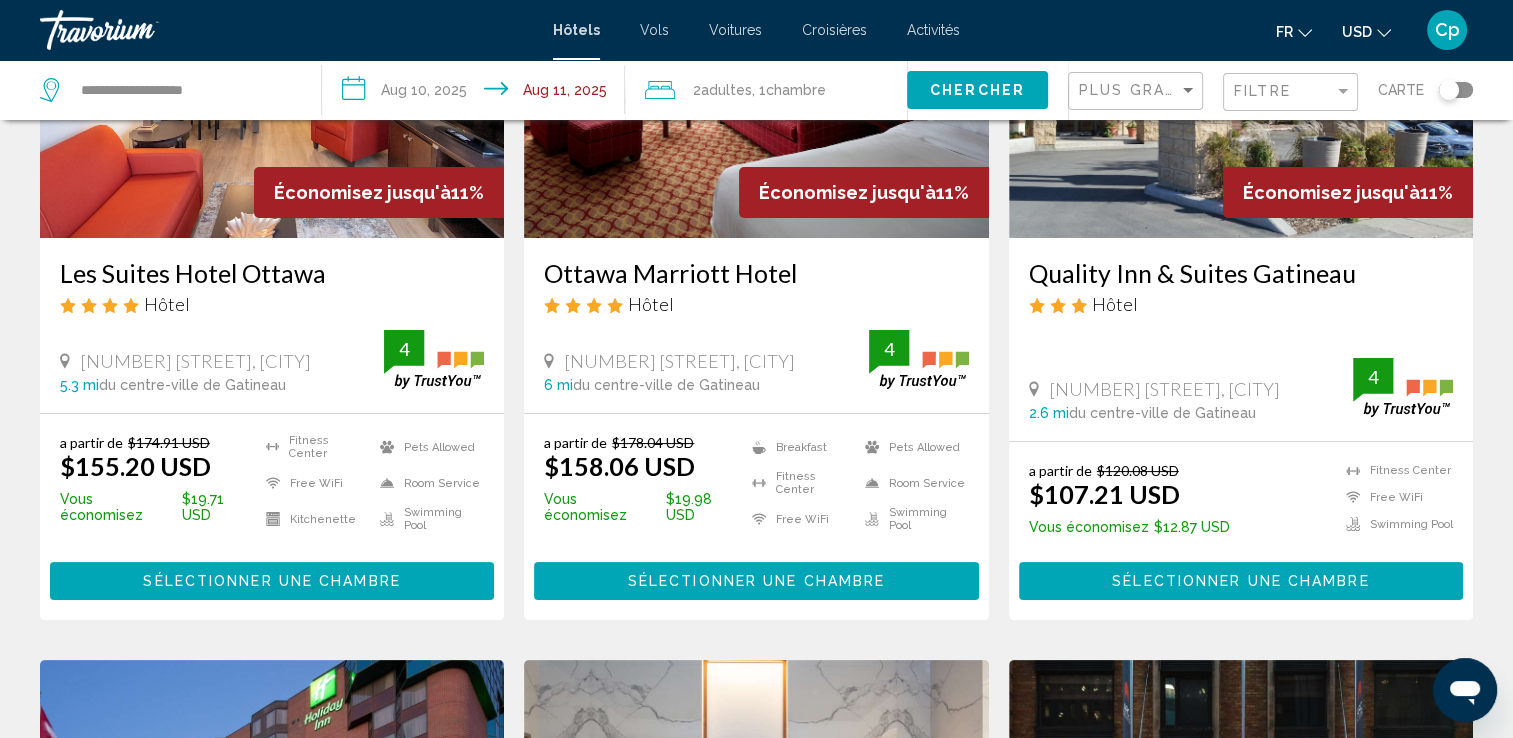 scroll, scrollTop: 0, scrollLeft: 0, axis: both 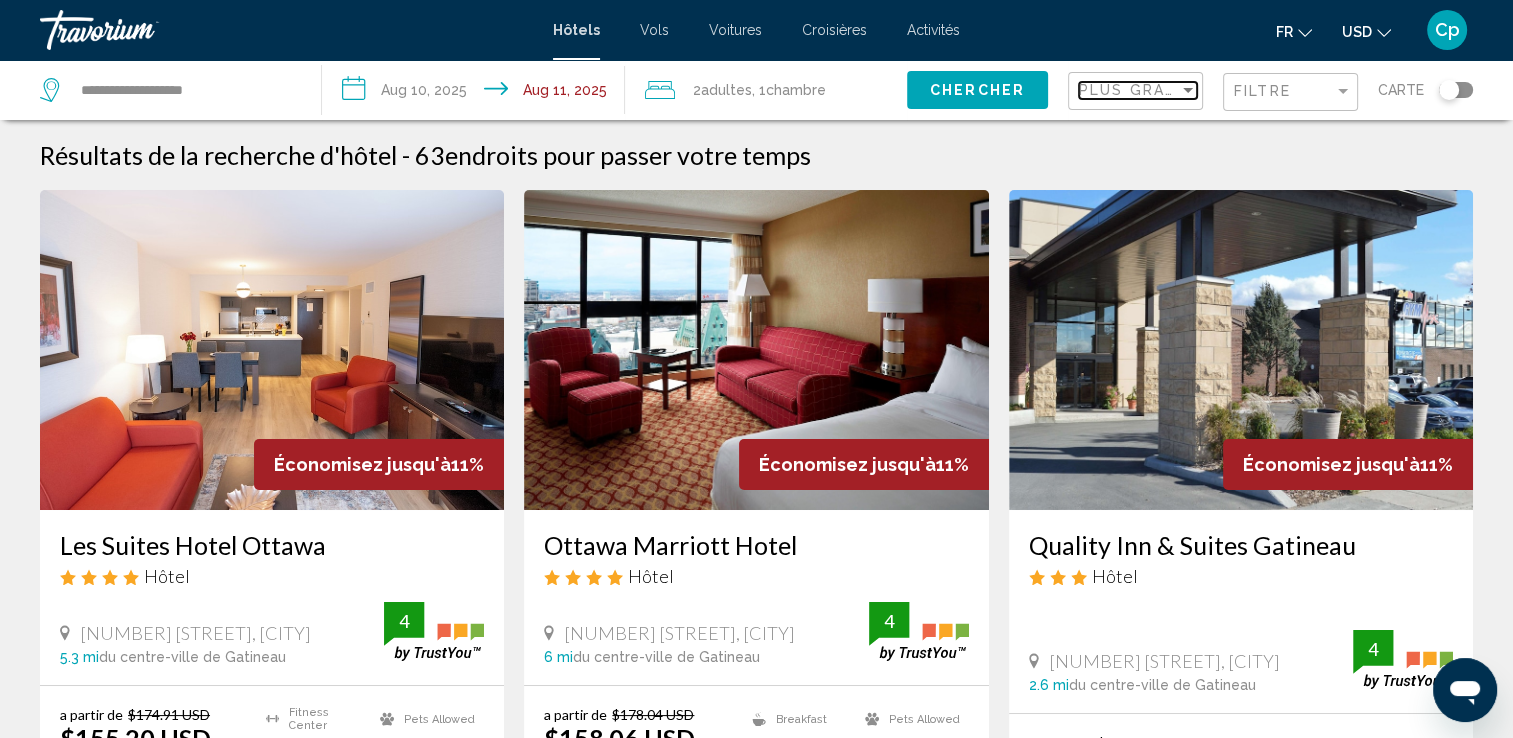 click at bounding box center (1188, 90) 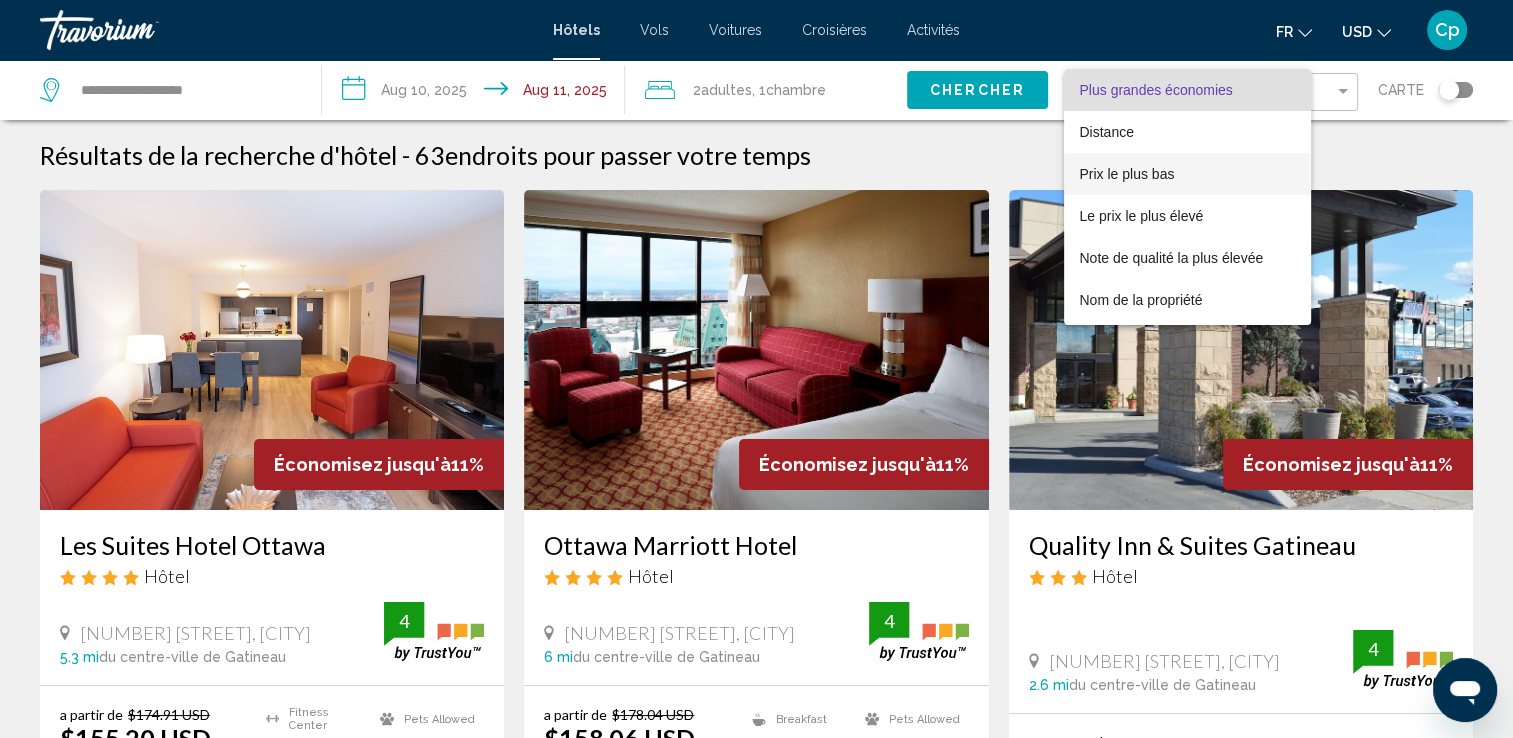 click on "Prix le plus bas" at bounding box center (1127, 174) 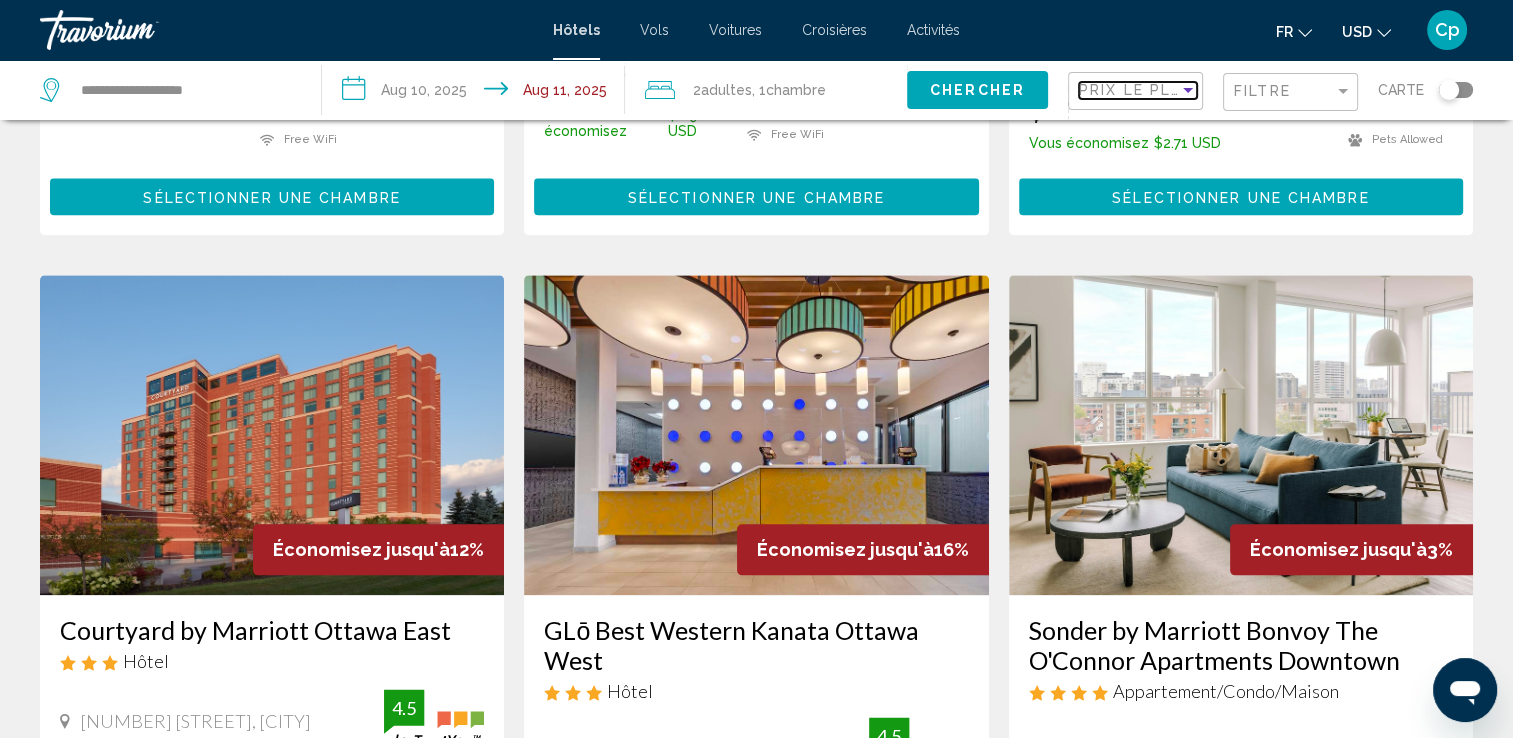 scroll, scrollTop: 2566, scrollLeft: 0, axis: vertical 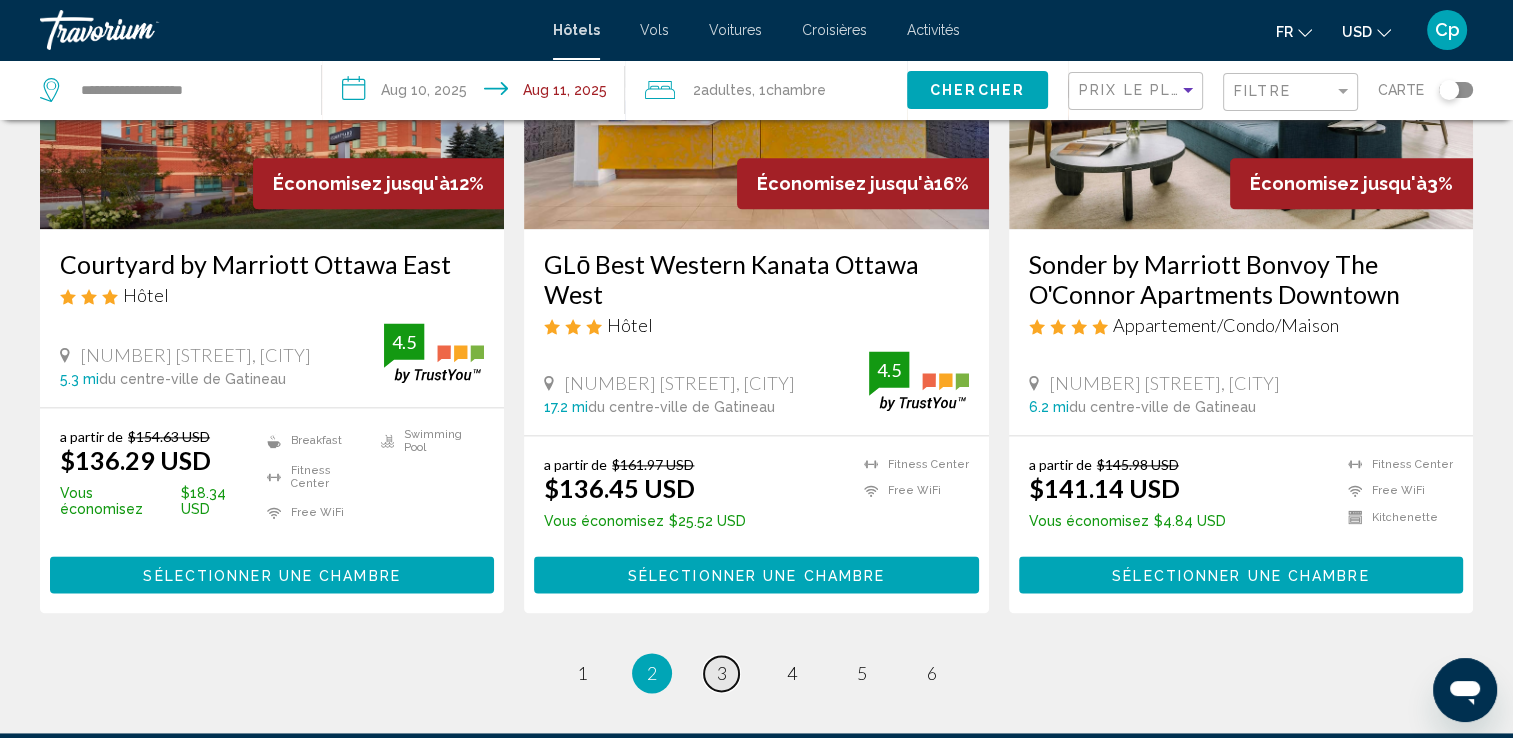 click on "3" at bounding box center (722, 673) 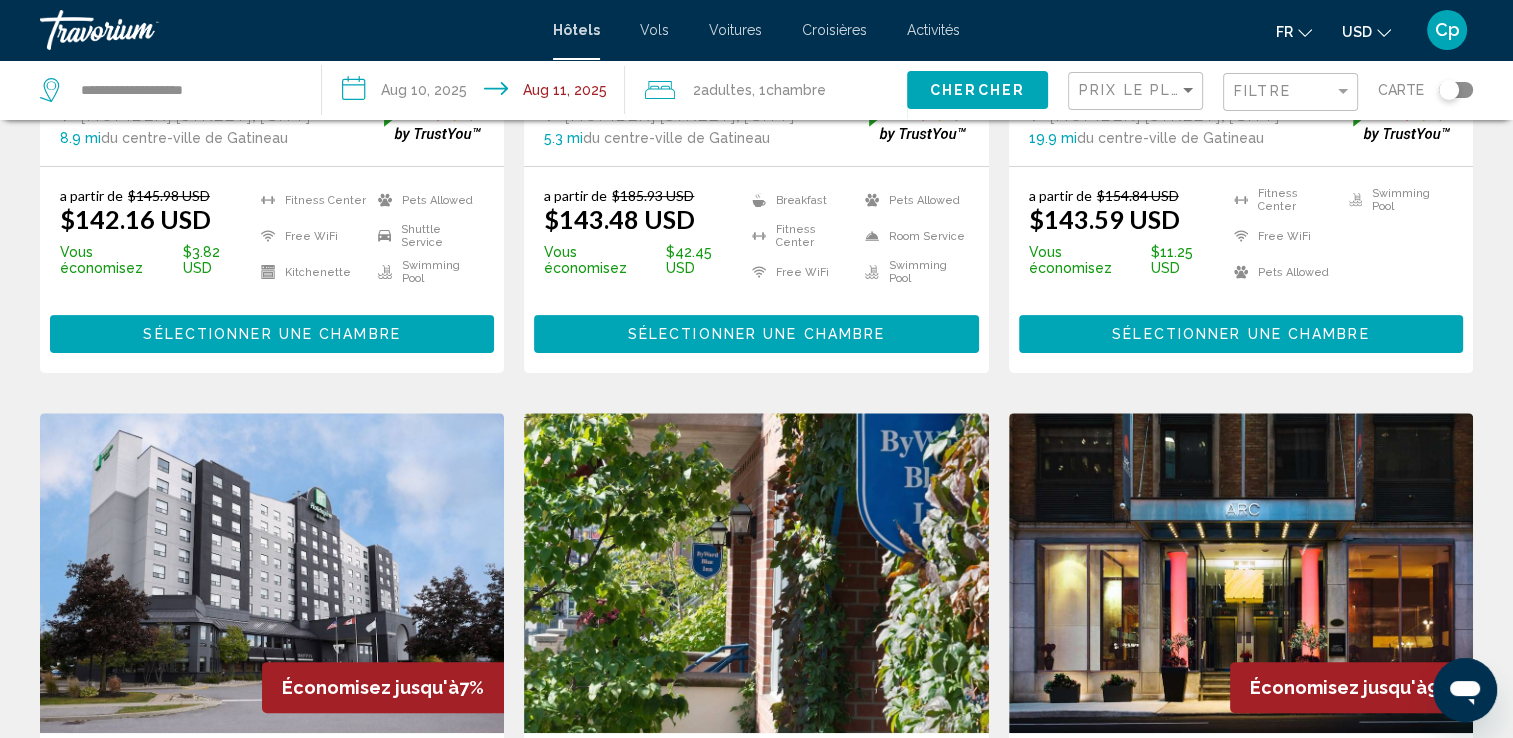 scroll, scrollTop: 0, scrollLeft: 0, axis: both 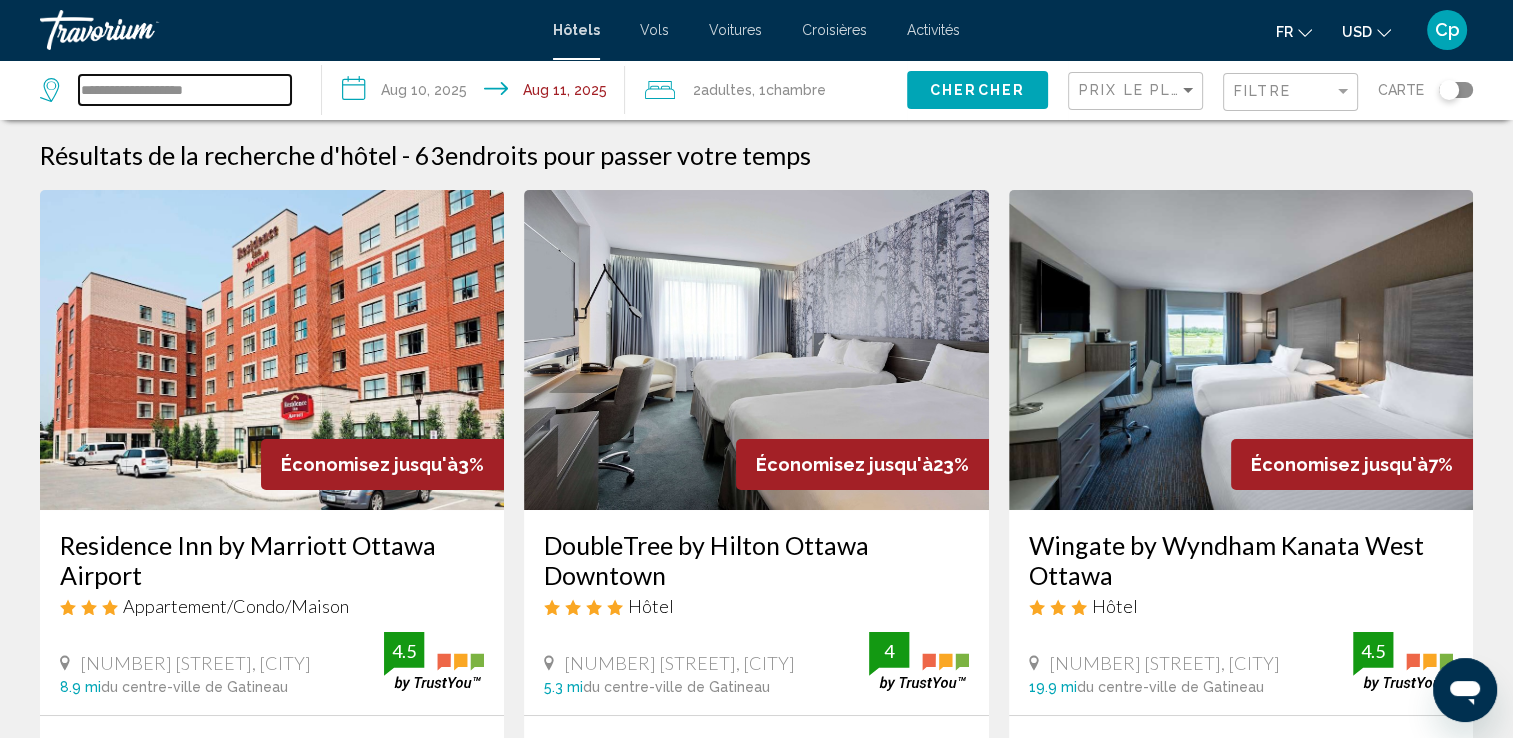 click on "**********" at bounding box center [185, 90] 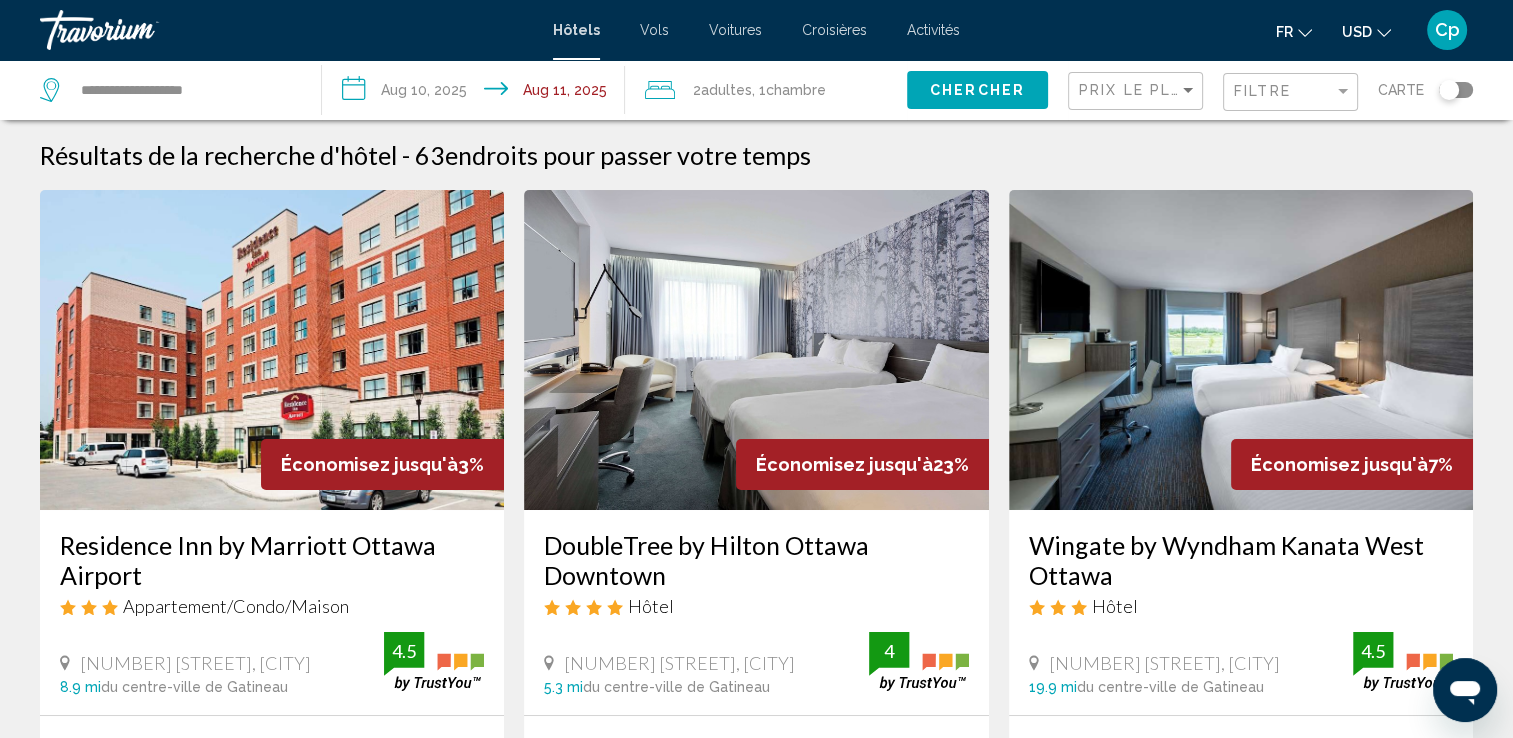click 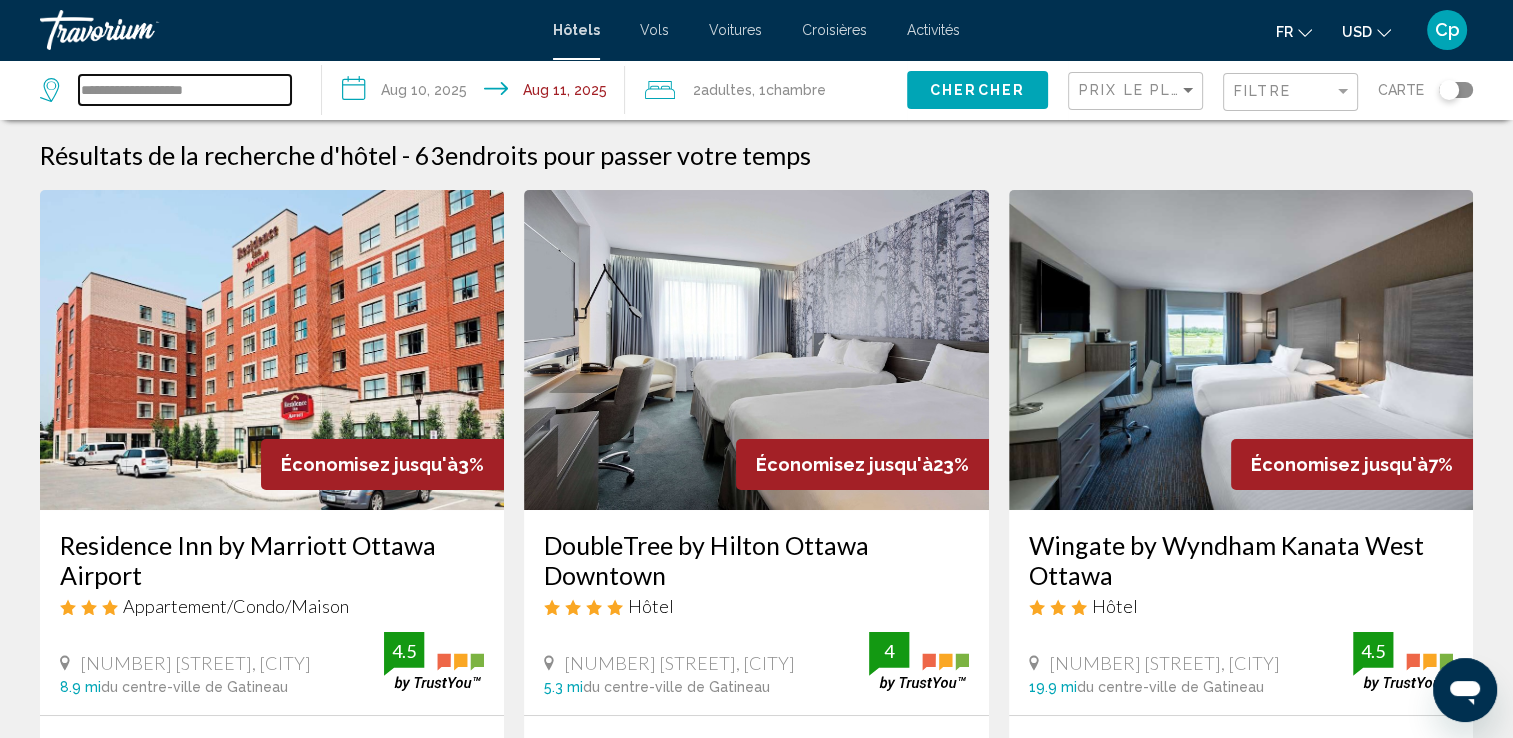click on "**********" at bounding box center [185, 90] 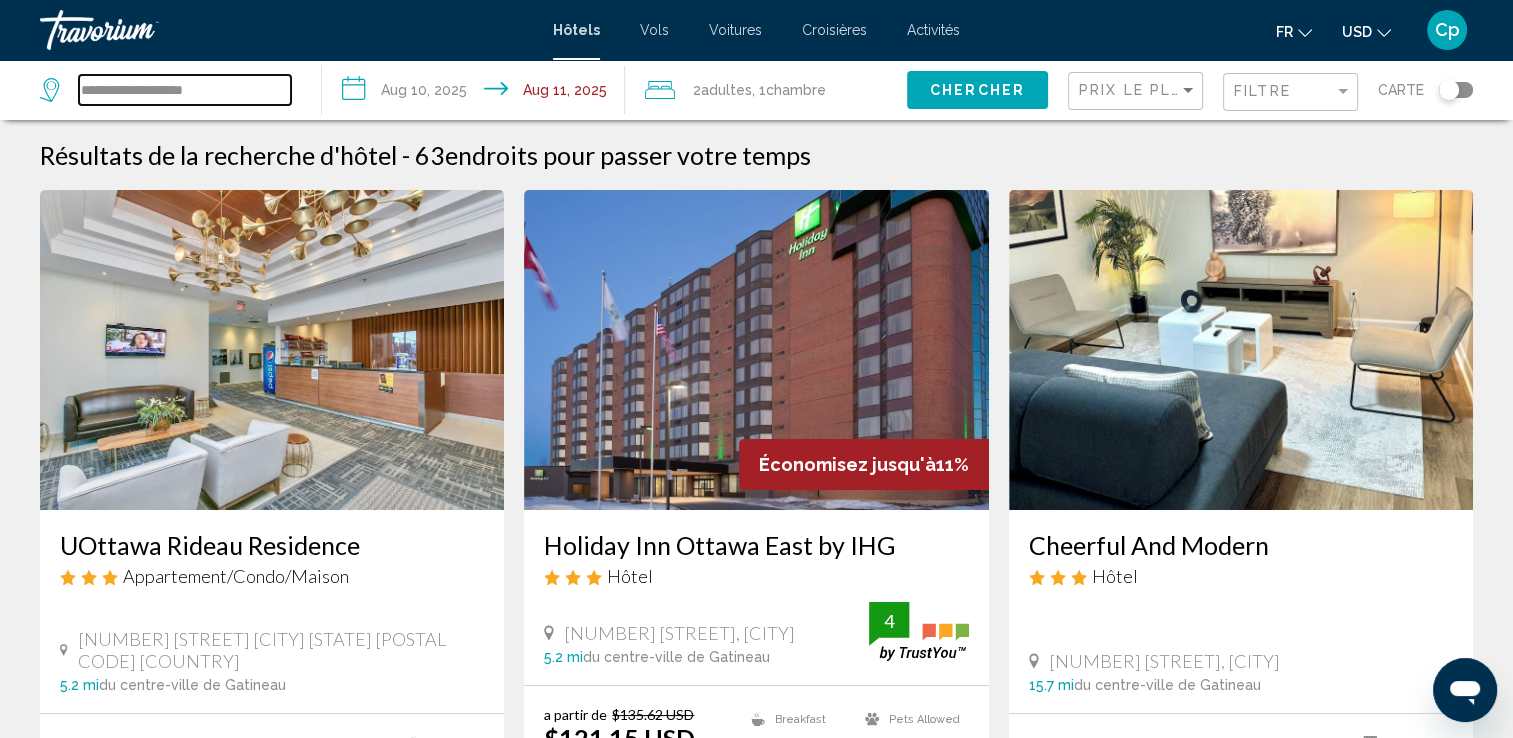 click on "**********" at bounding box center [185, 90] 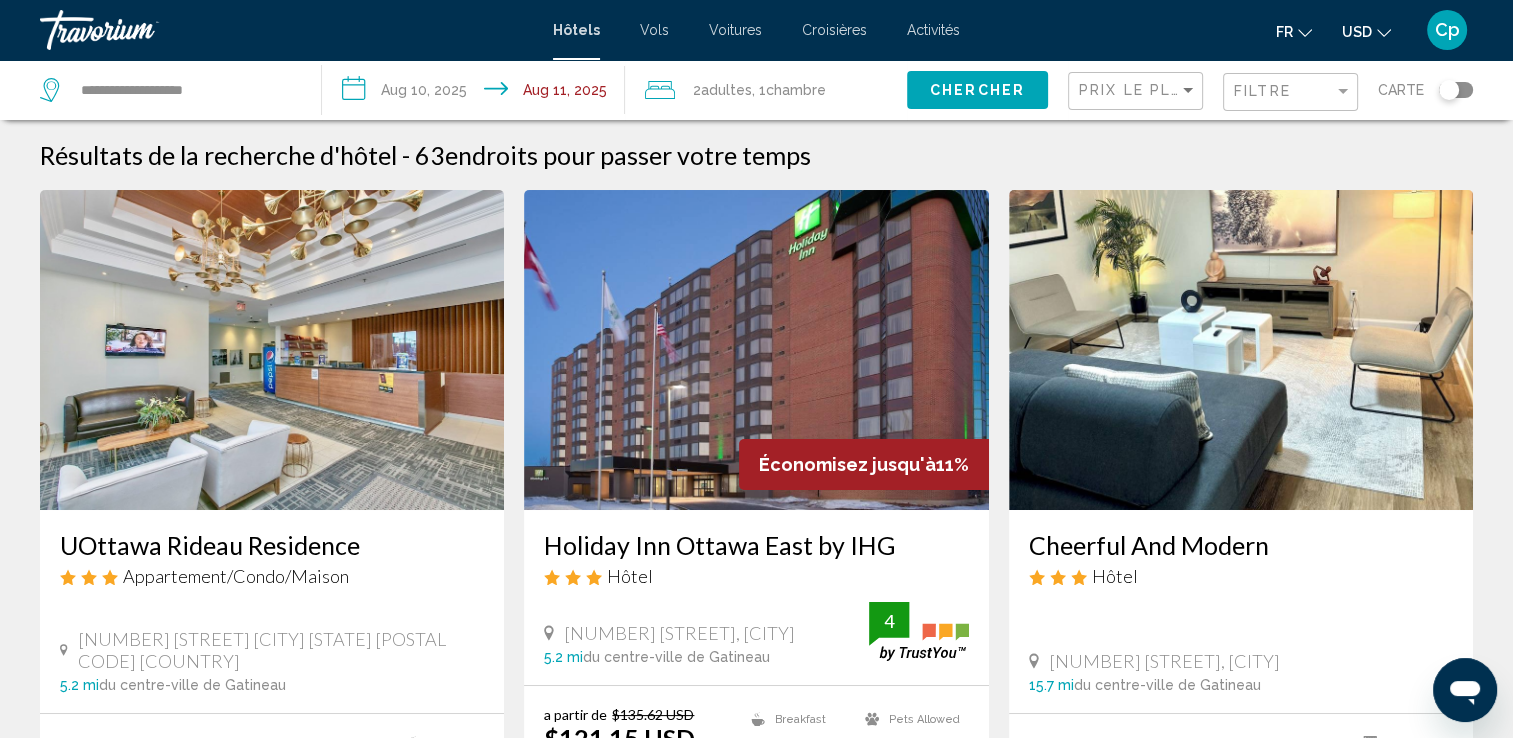 click 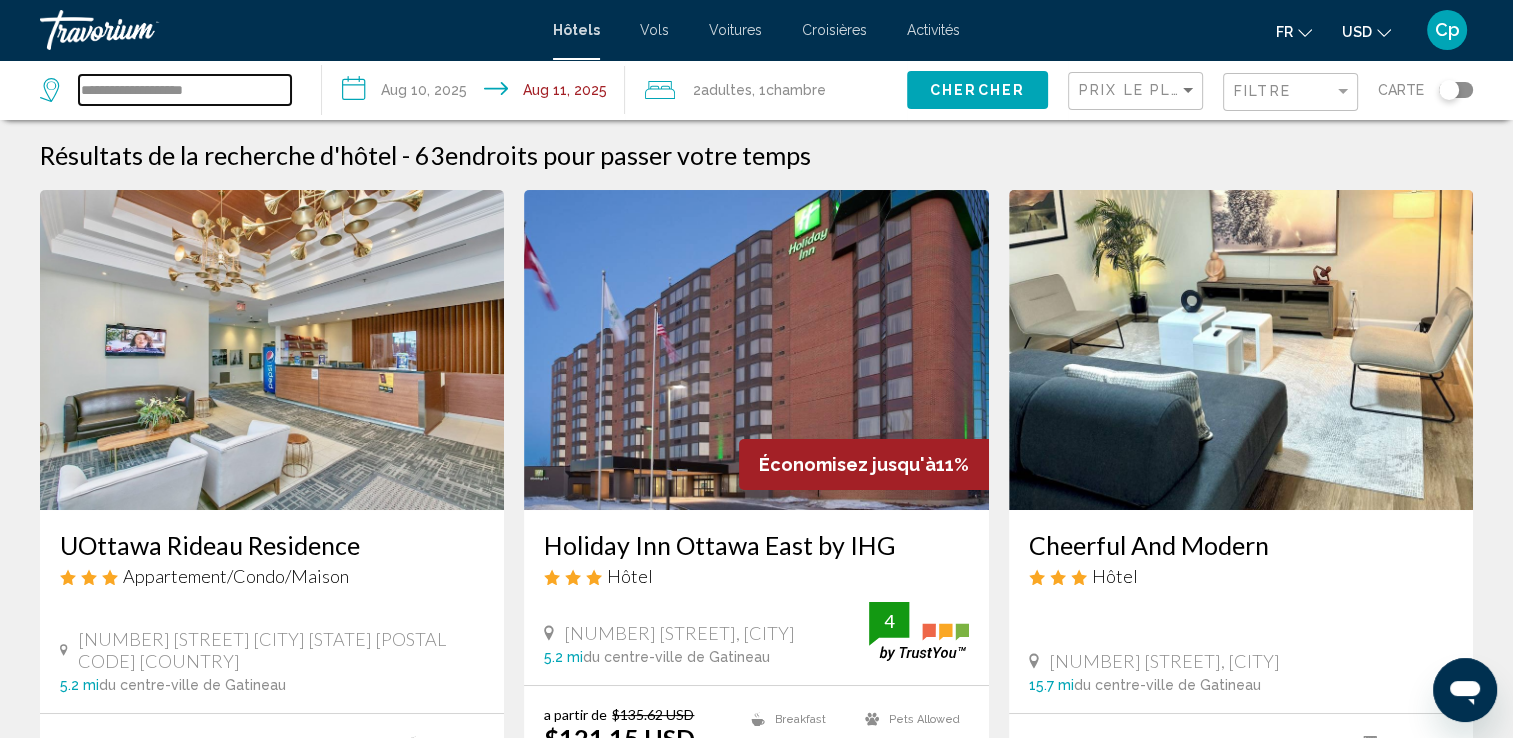 click on "**********" at bounding box center (185, 90) 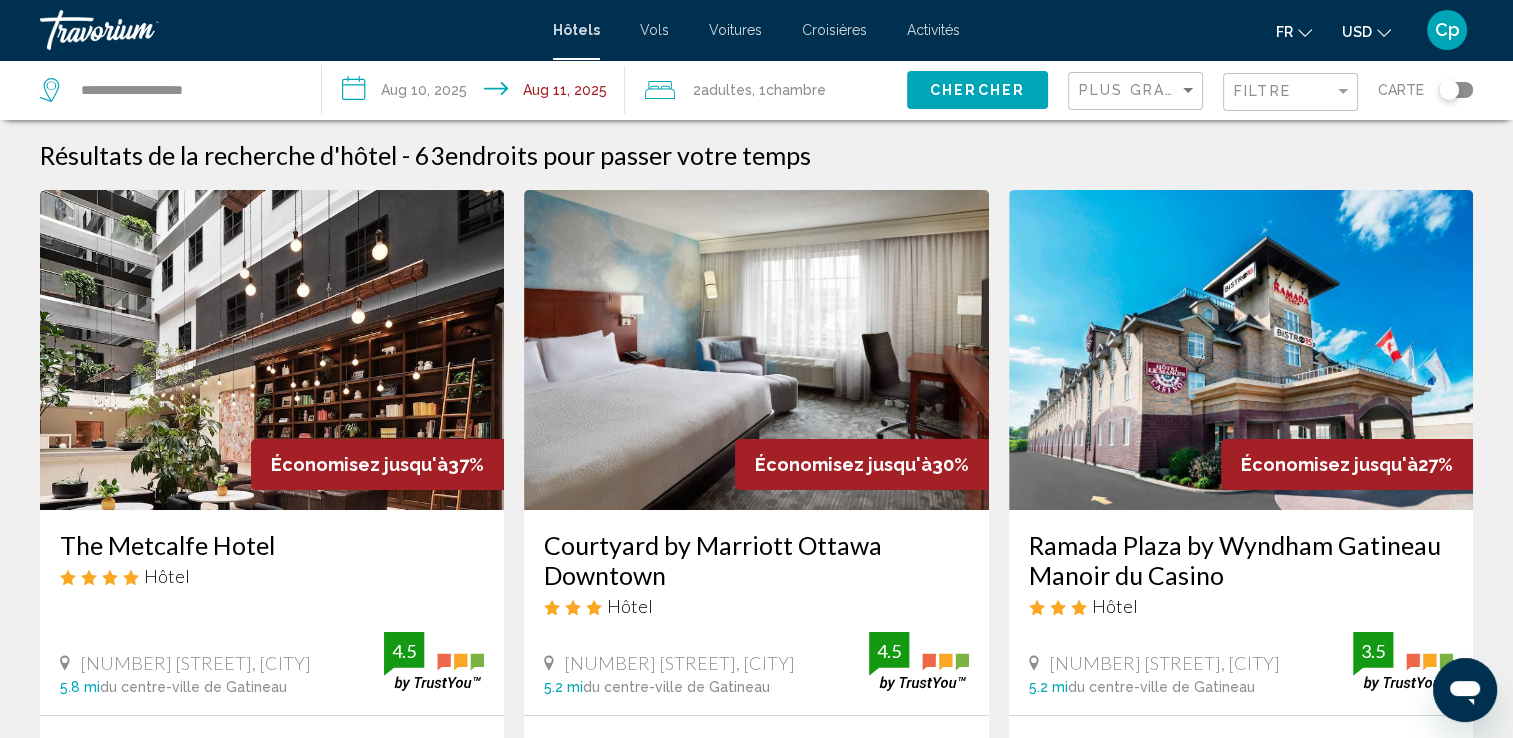 click on "Hôtels" at bounding box center [576, 30] 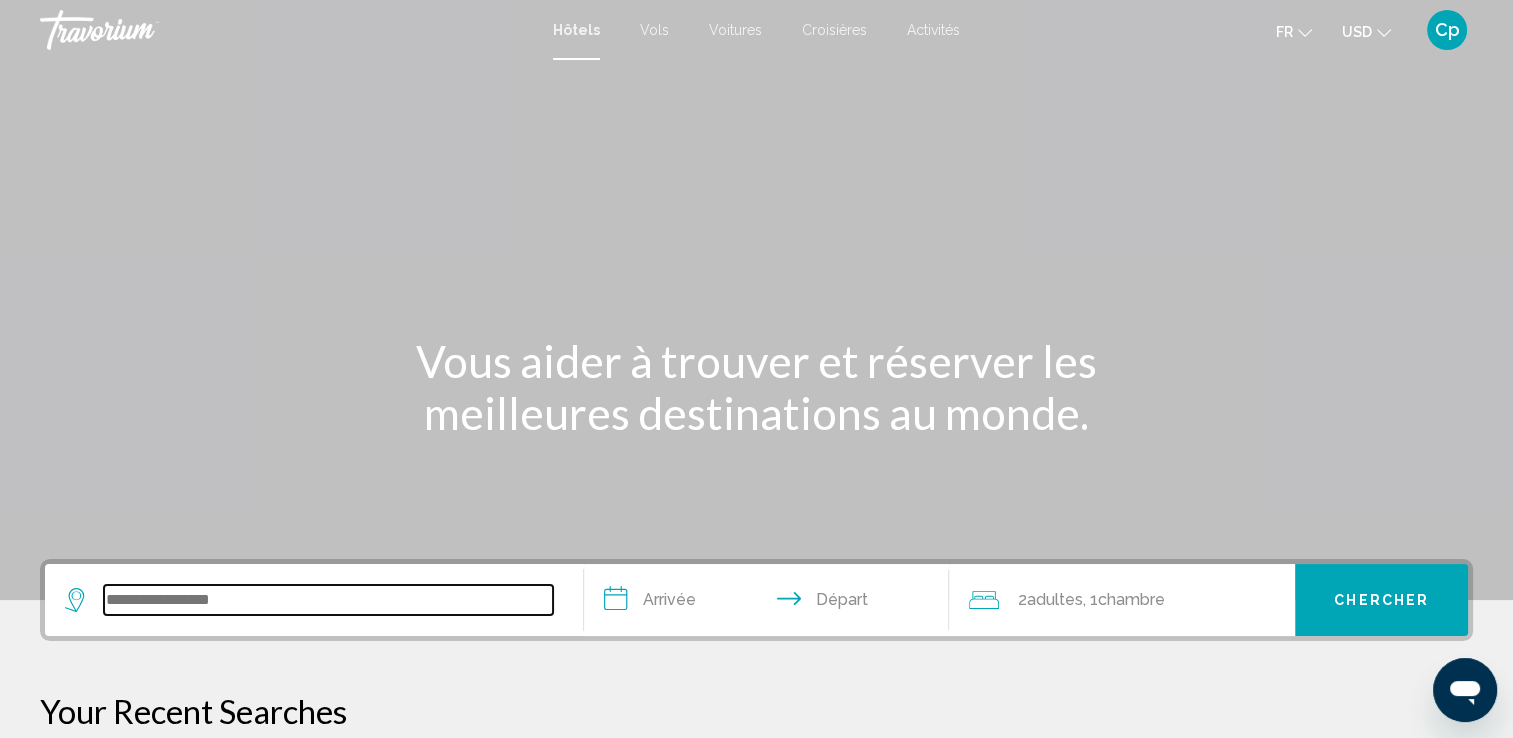 click at bounding box center (328, 600) 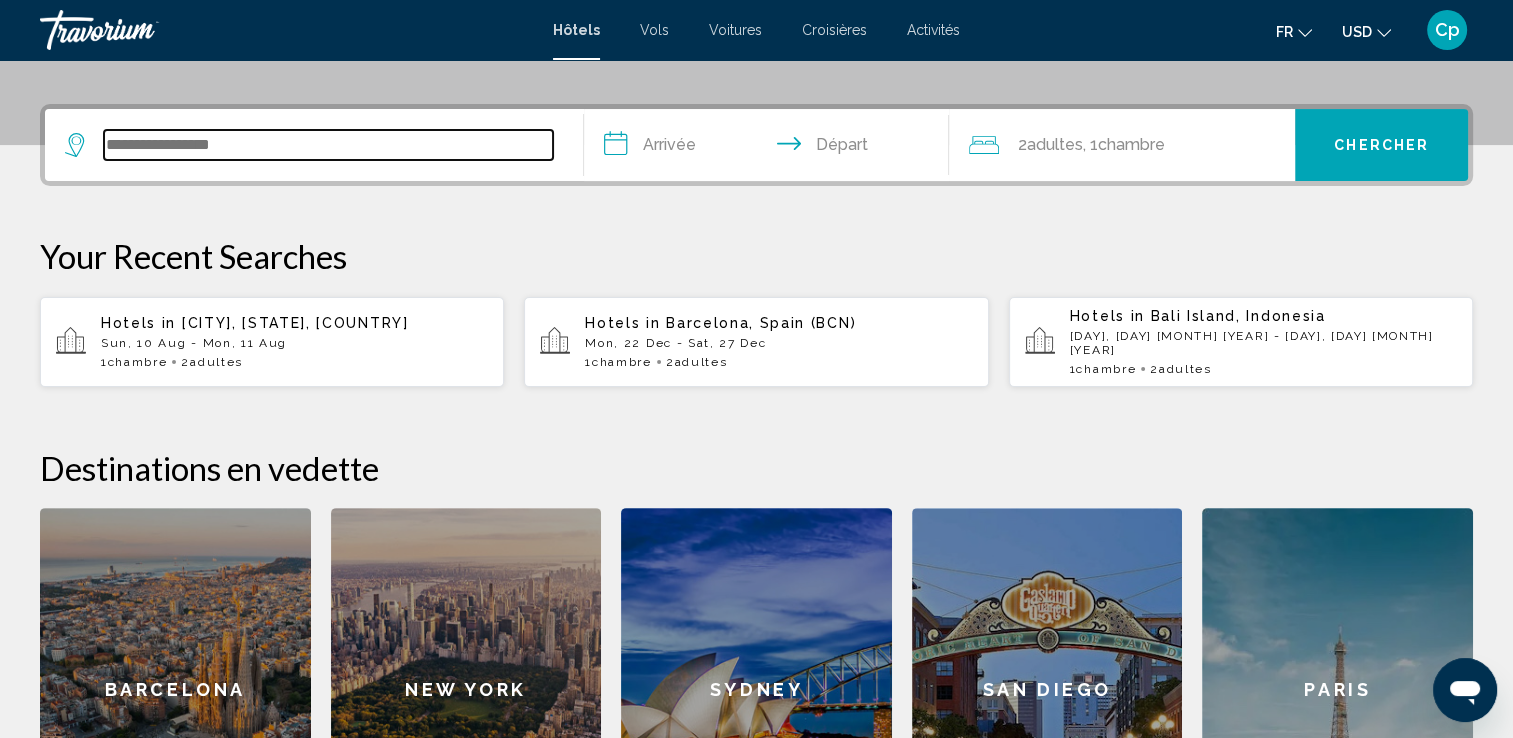 scroll, scrollTop: 493, scrollLeft: 0, axis: vertical 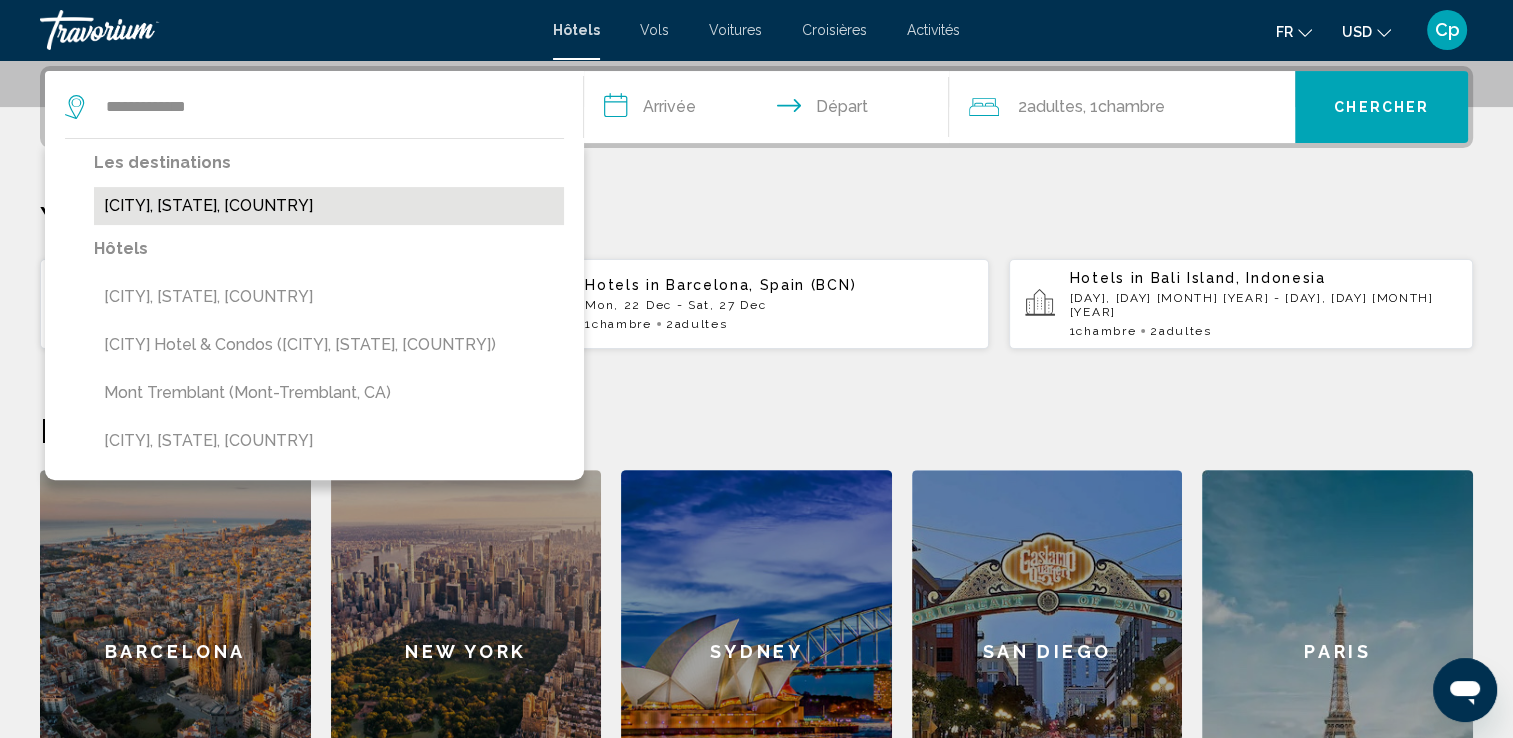 click on "[CITY], [PROVINCE], [COUNTRY]" at bounding box center [329, 206] 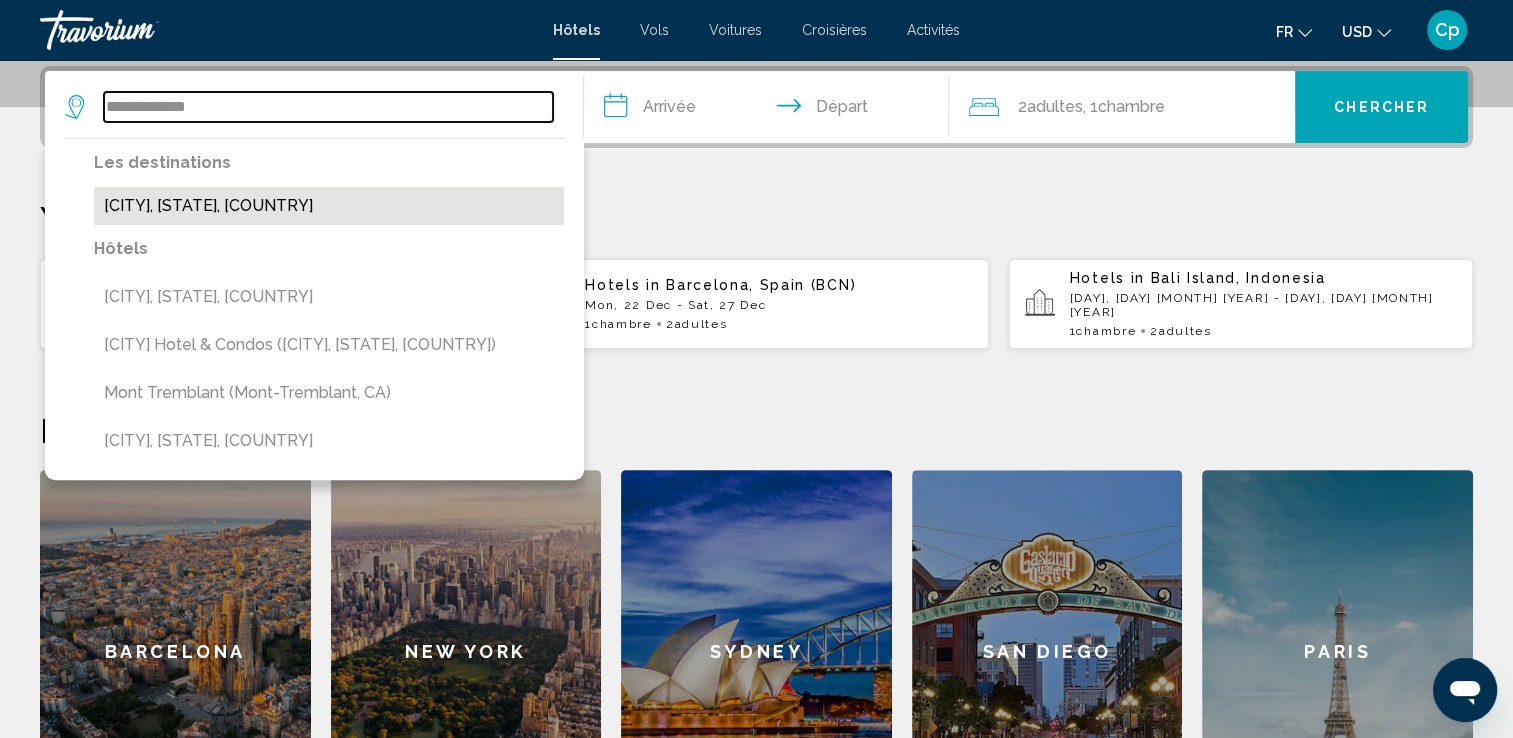 type on "**********" 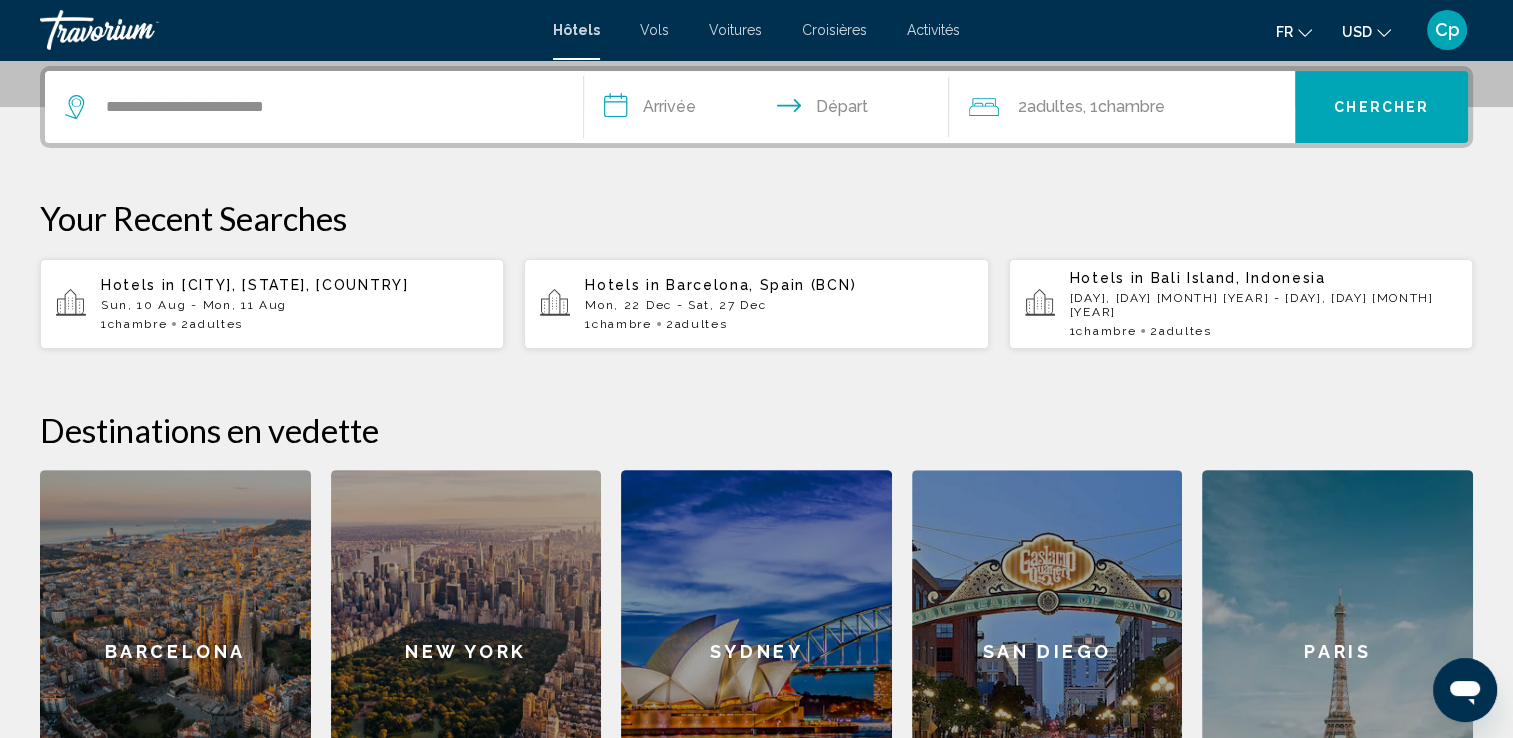 click on "**********" at bounding box center [771, 110] 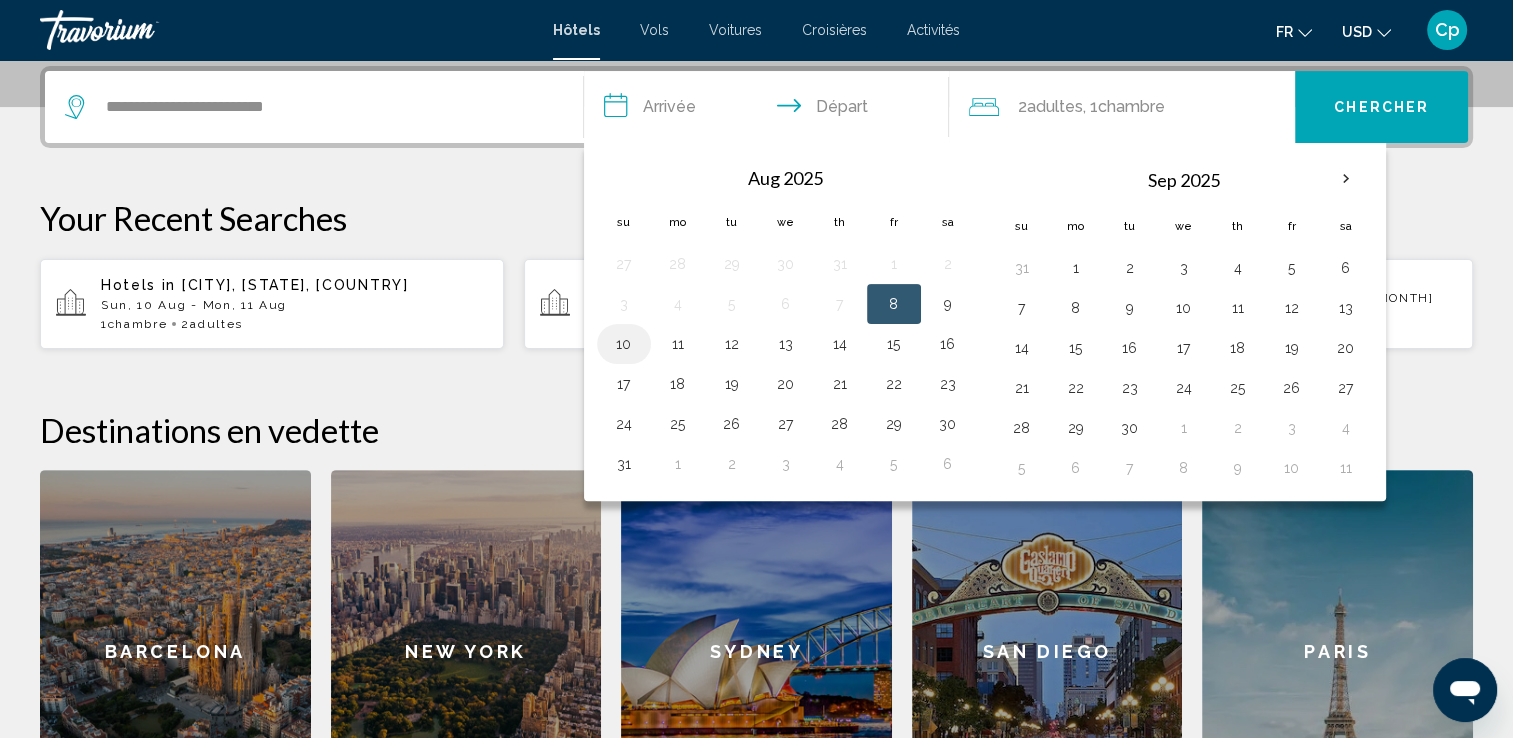 click on "10" at bounding box center [624, 344] 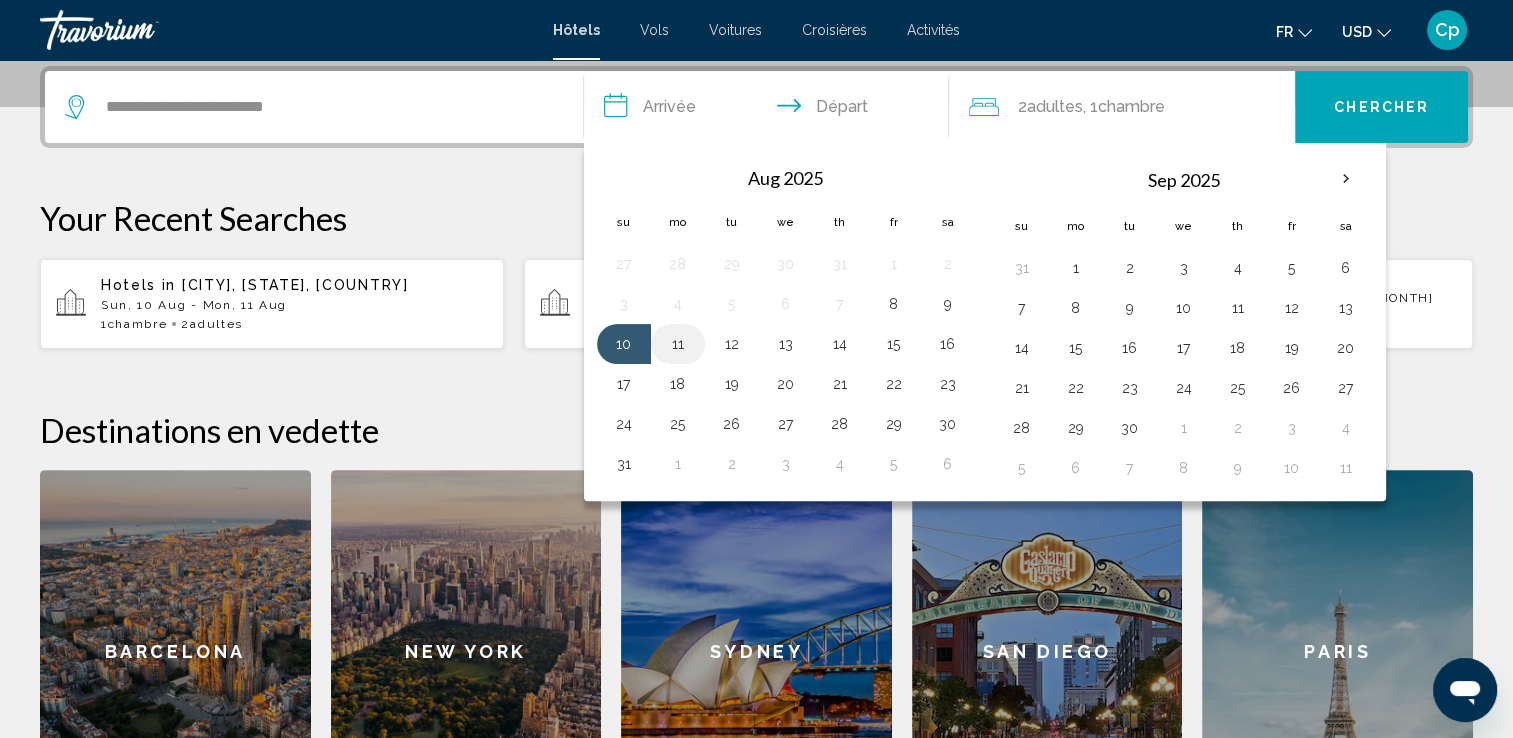 click on "11" at bounding box center (678, 344) 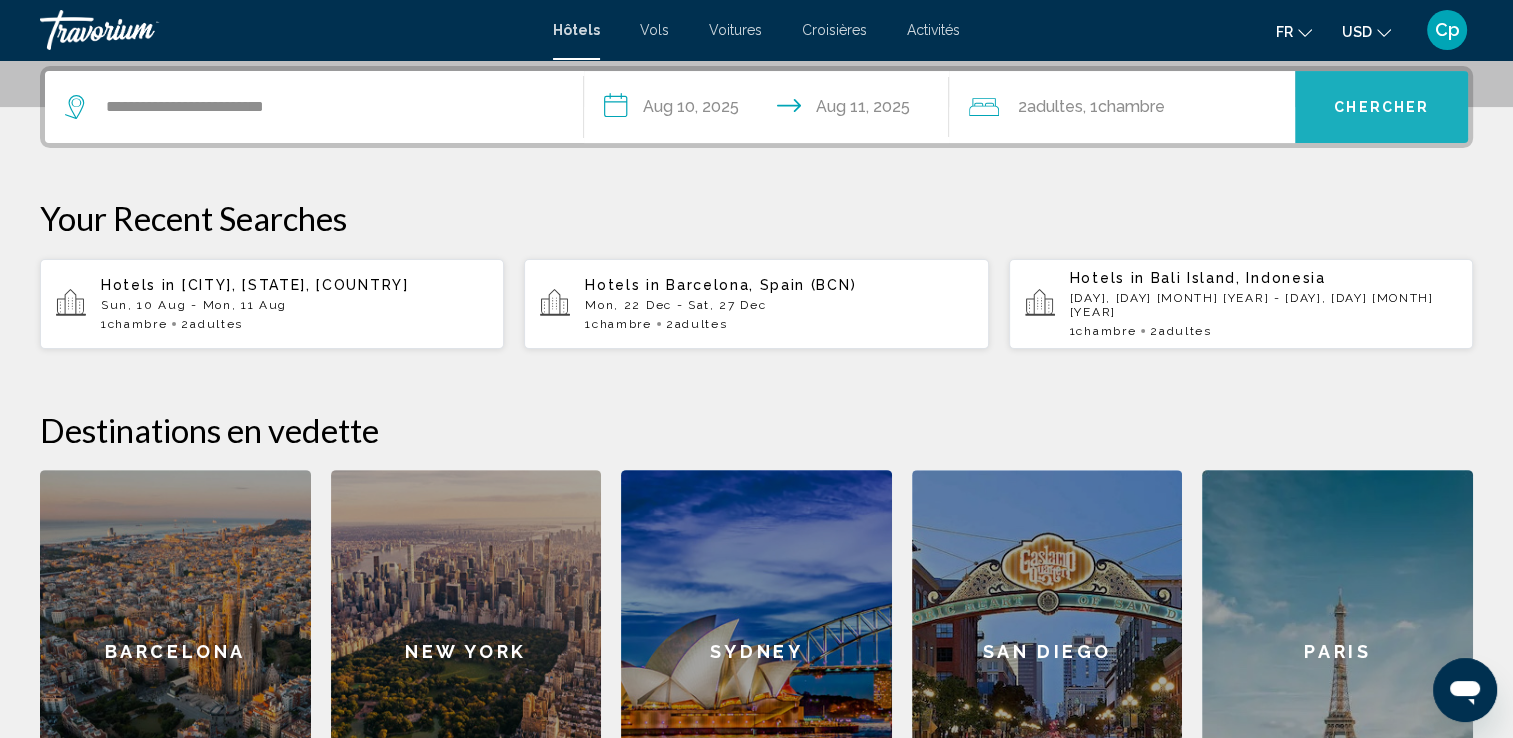 click on "Chercher" at bounding box center [1381, 107] 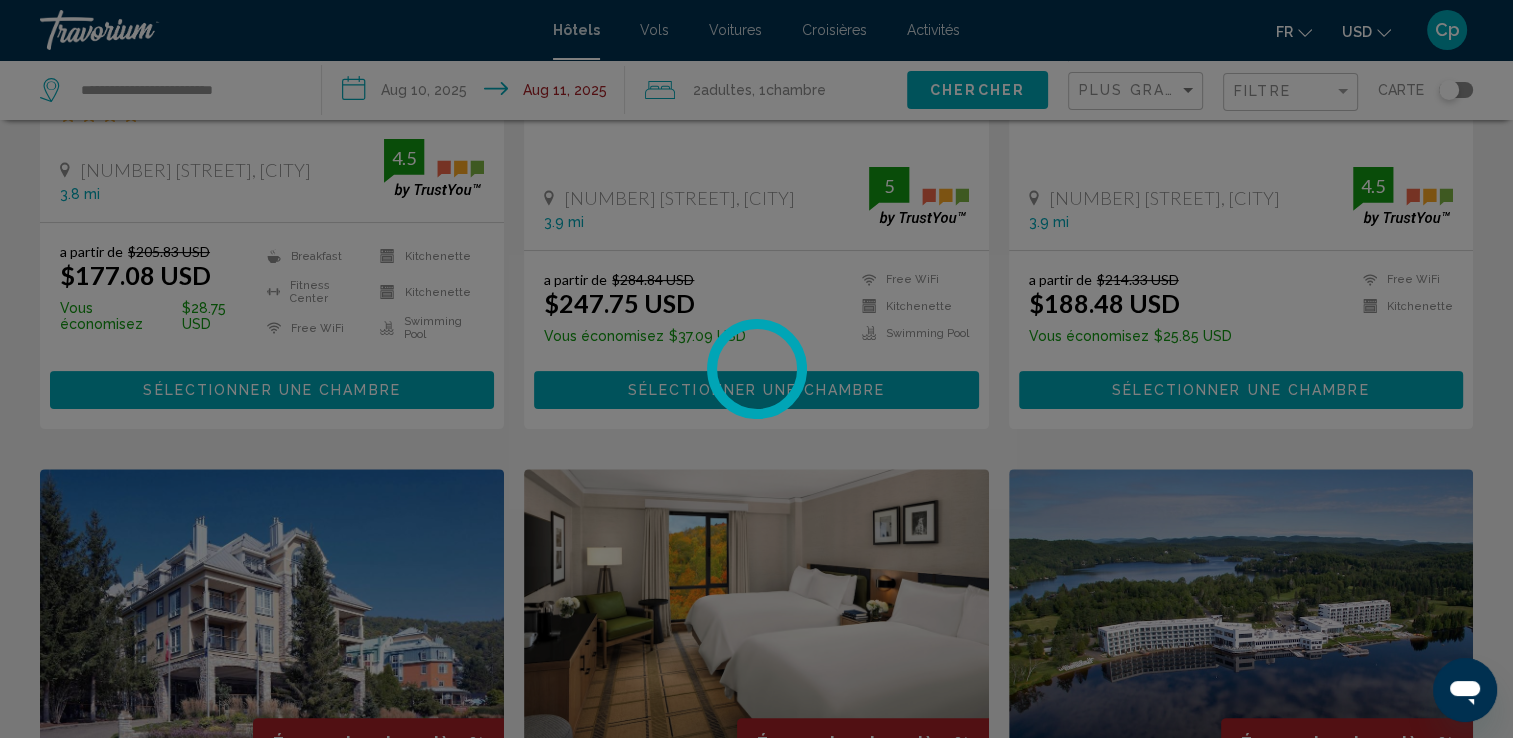 scroll, scrollTop: 0, scrollLeft: 0, axis: both 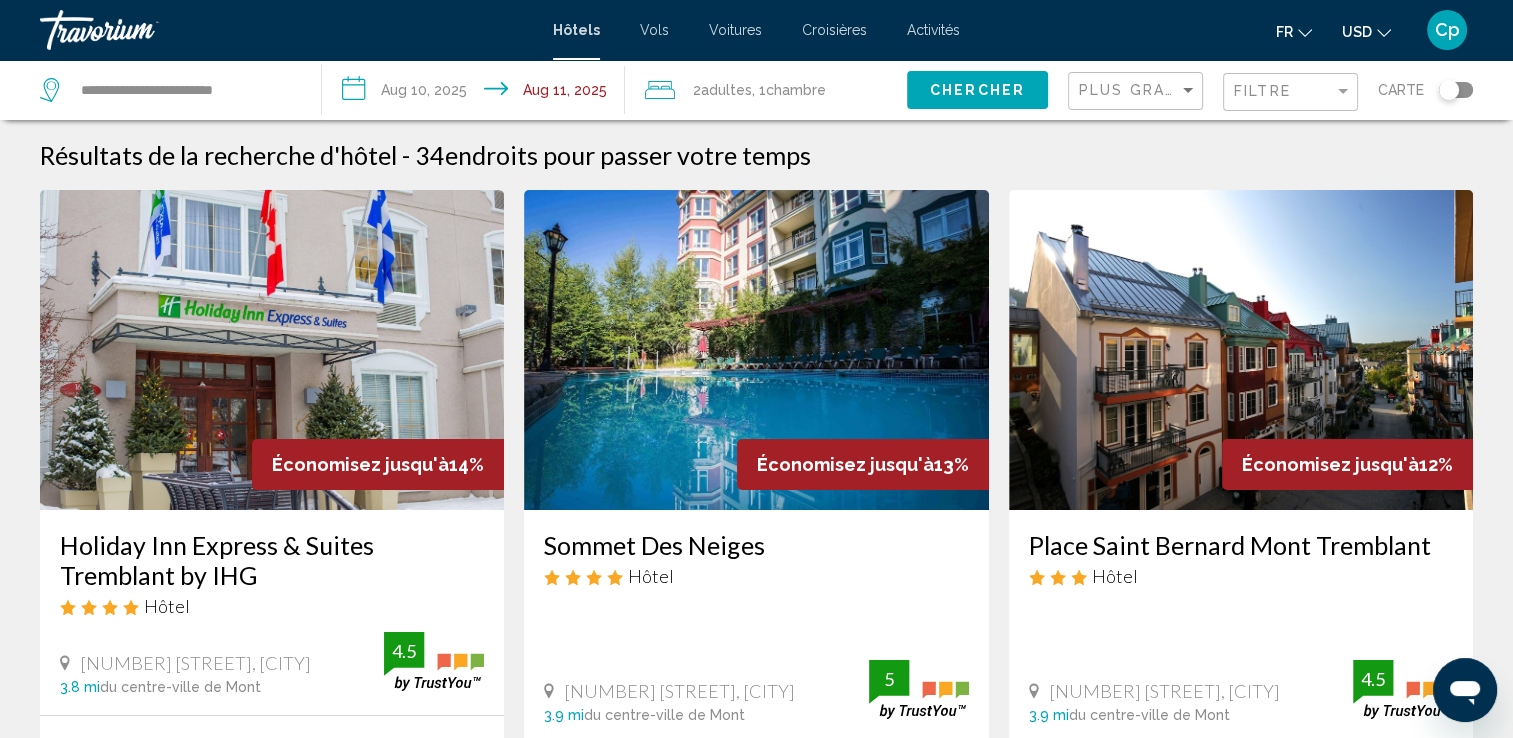 click on "Plus grandes économies" 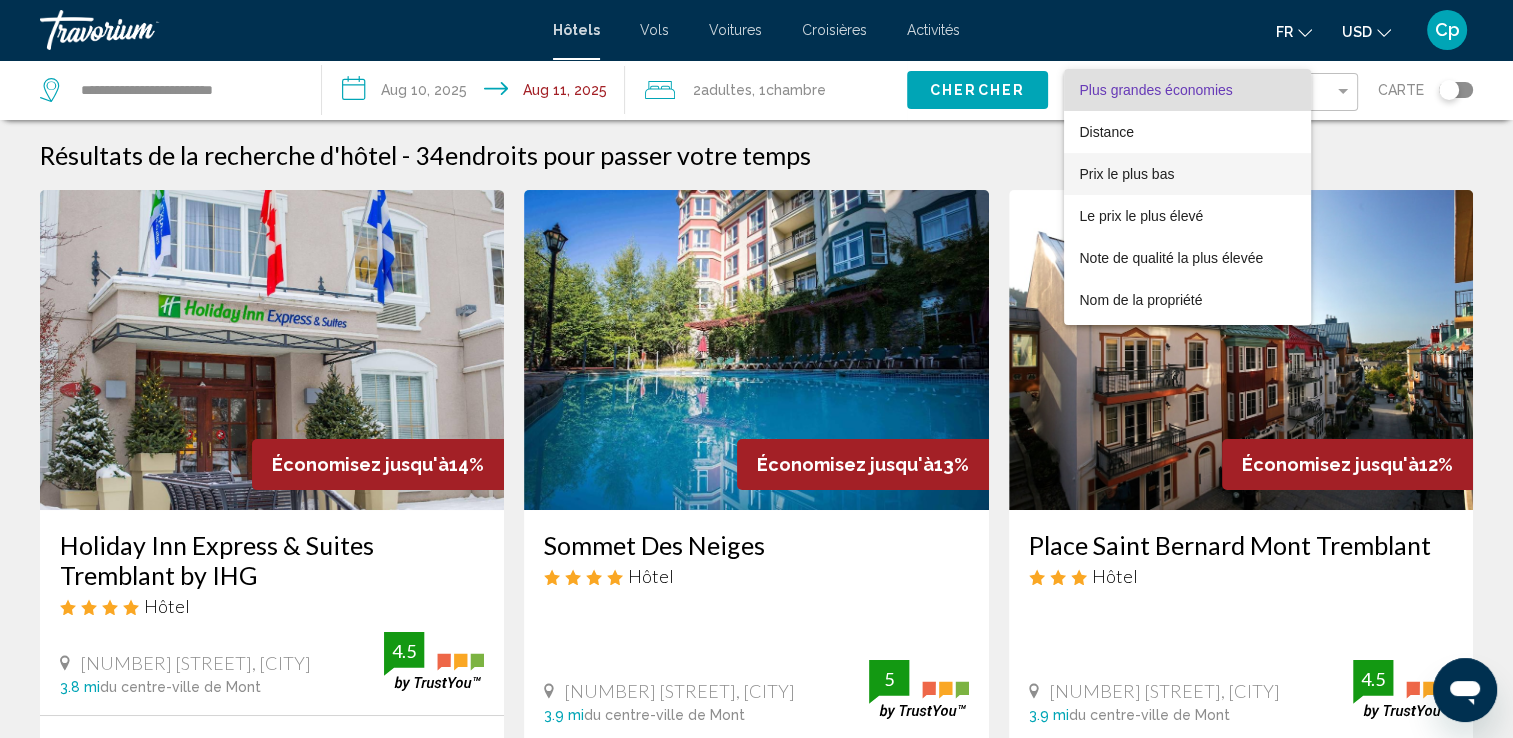 click on "Prix le plus bas" at bounding box center [1188, 174] 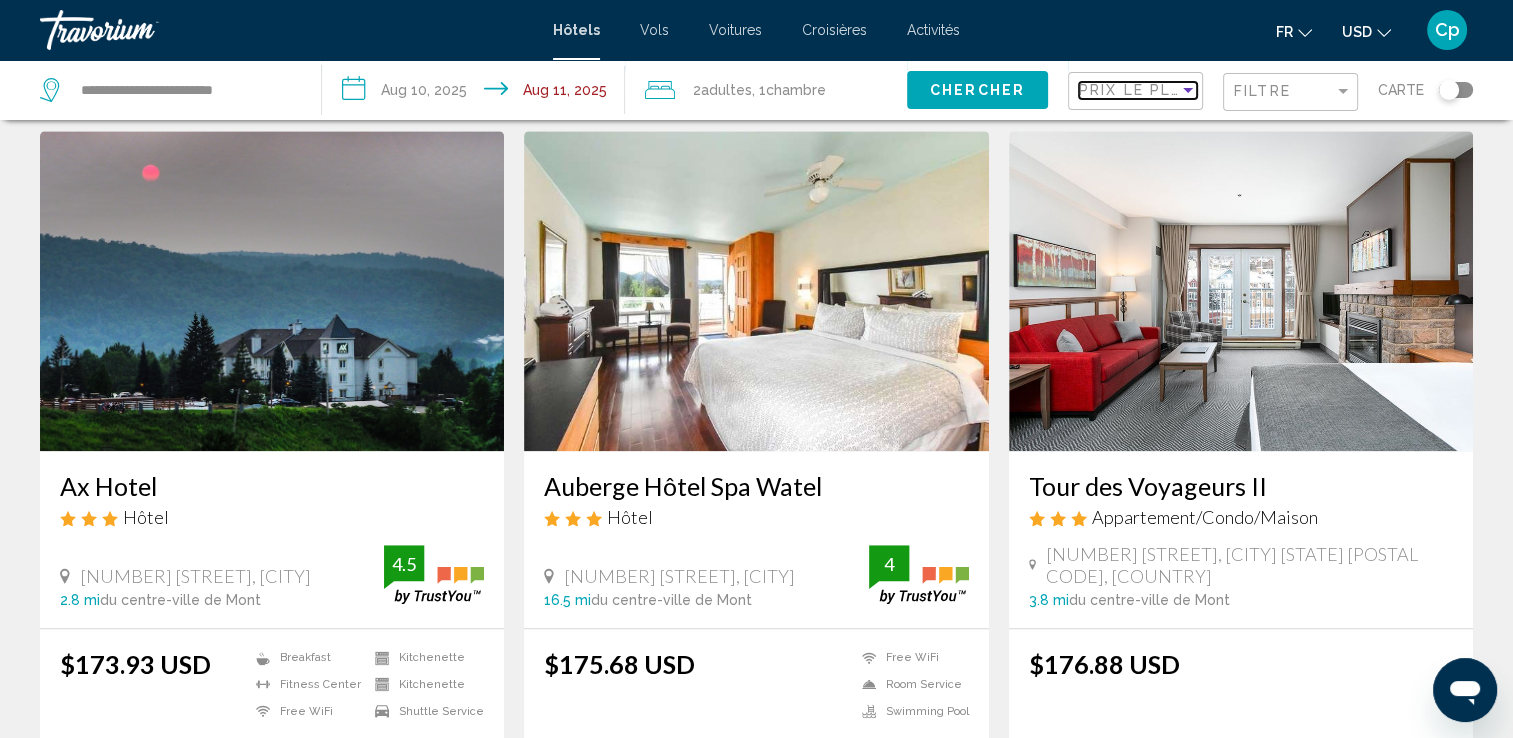 scroll, scrollTop: 1467, scrollLeft: 0, axis: vertical 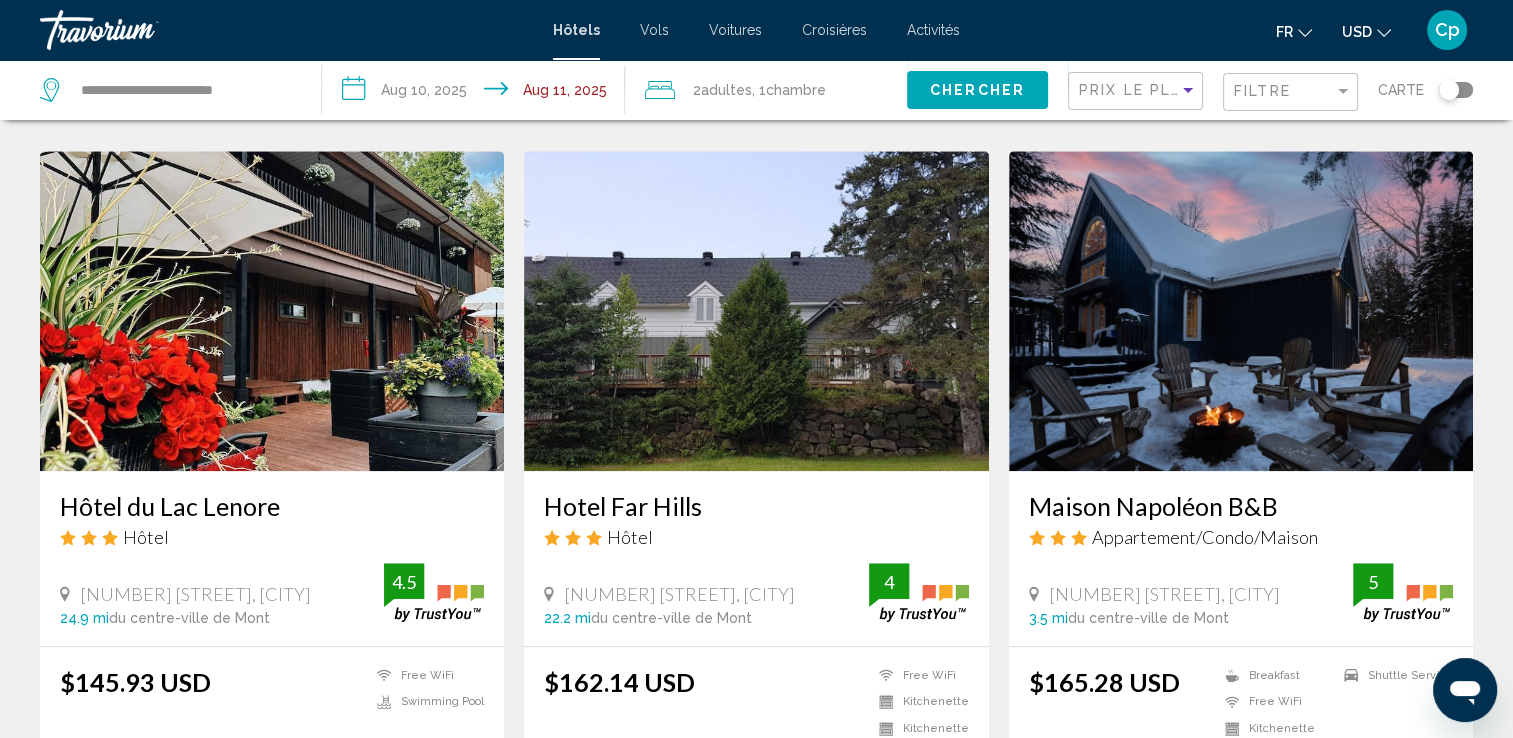 click at bounding box center [1241, 311] 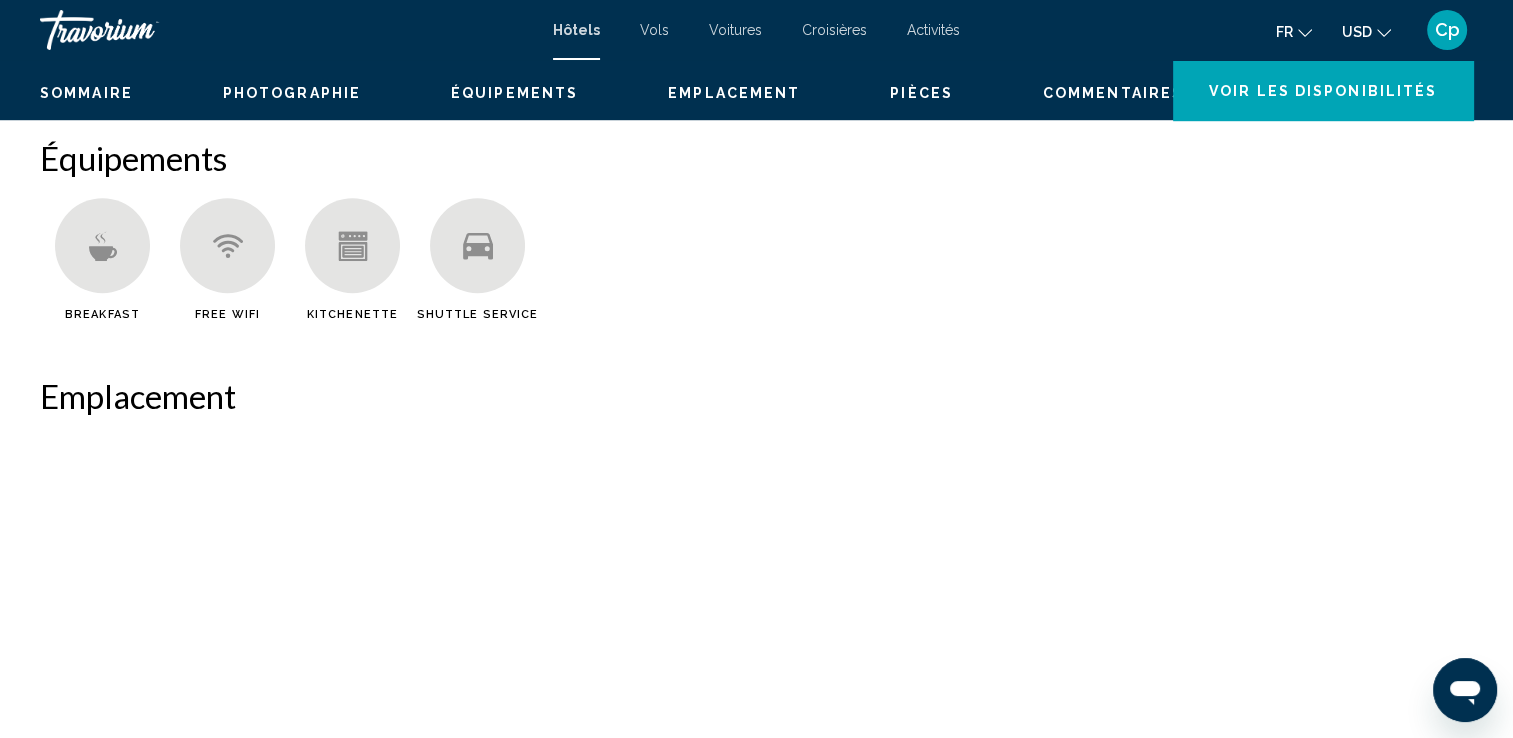 scroll, scrollTop: 0, scrollLeft: 0, axis: both 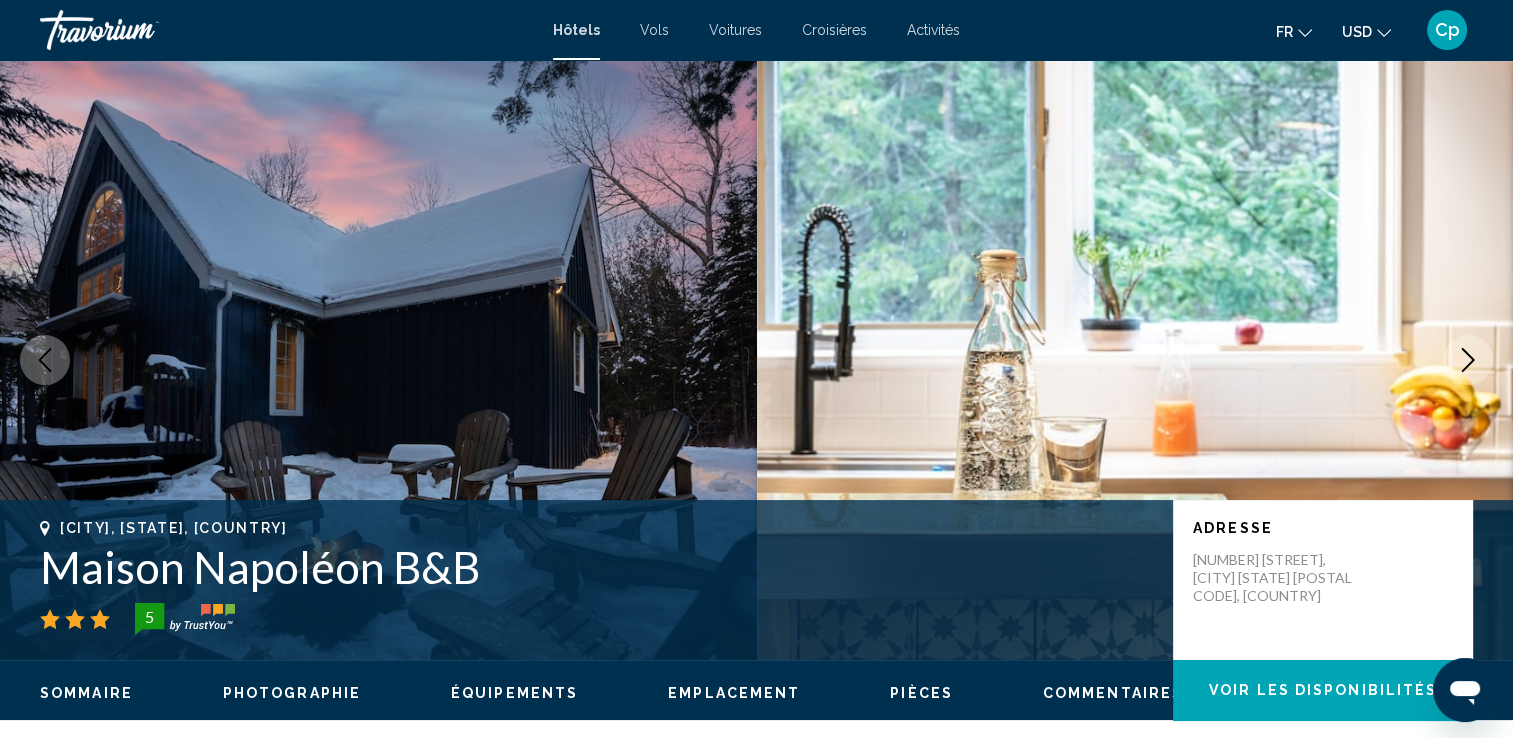 click 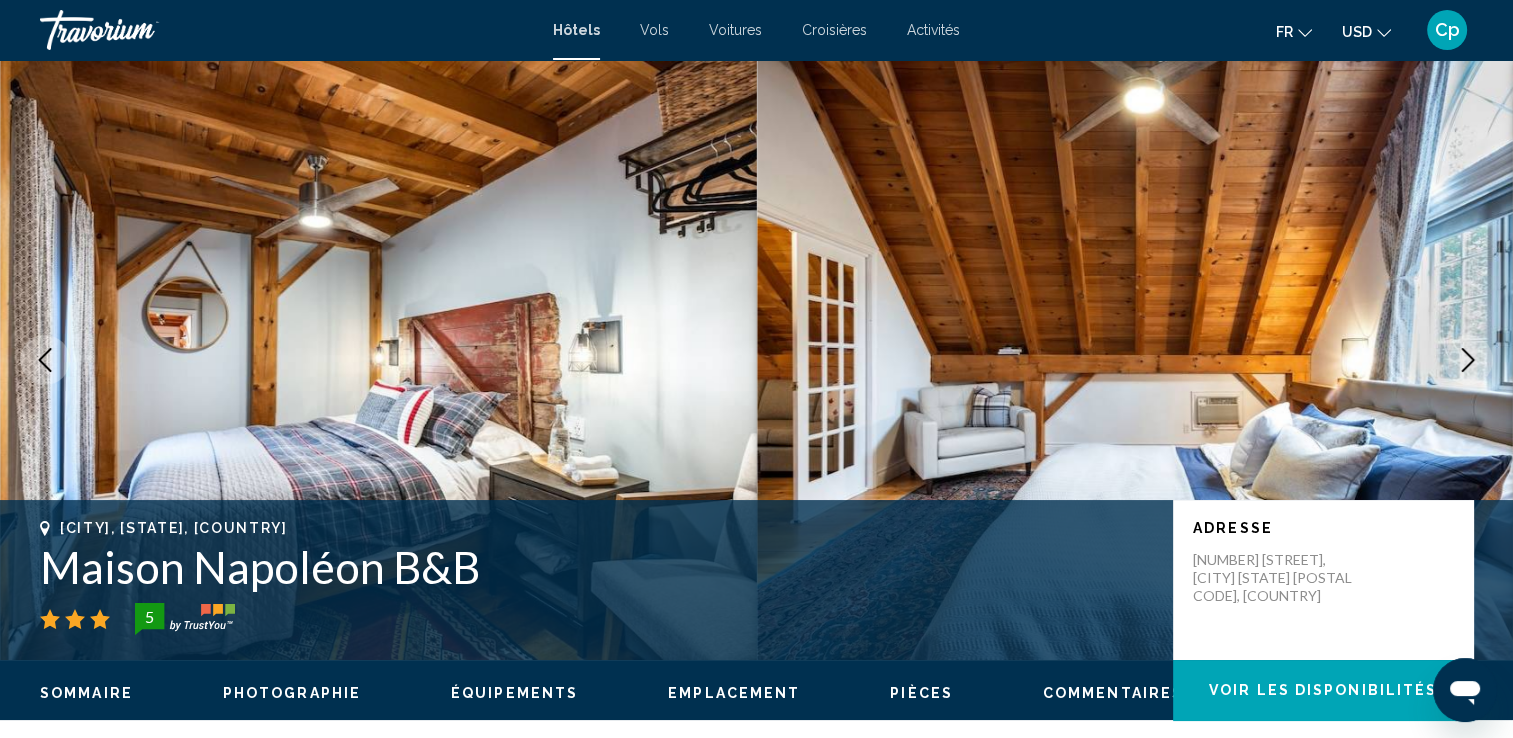 click at bounding box center (1468, 360) 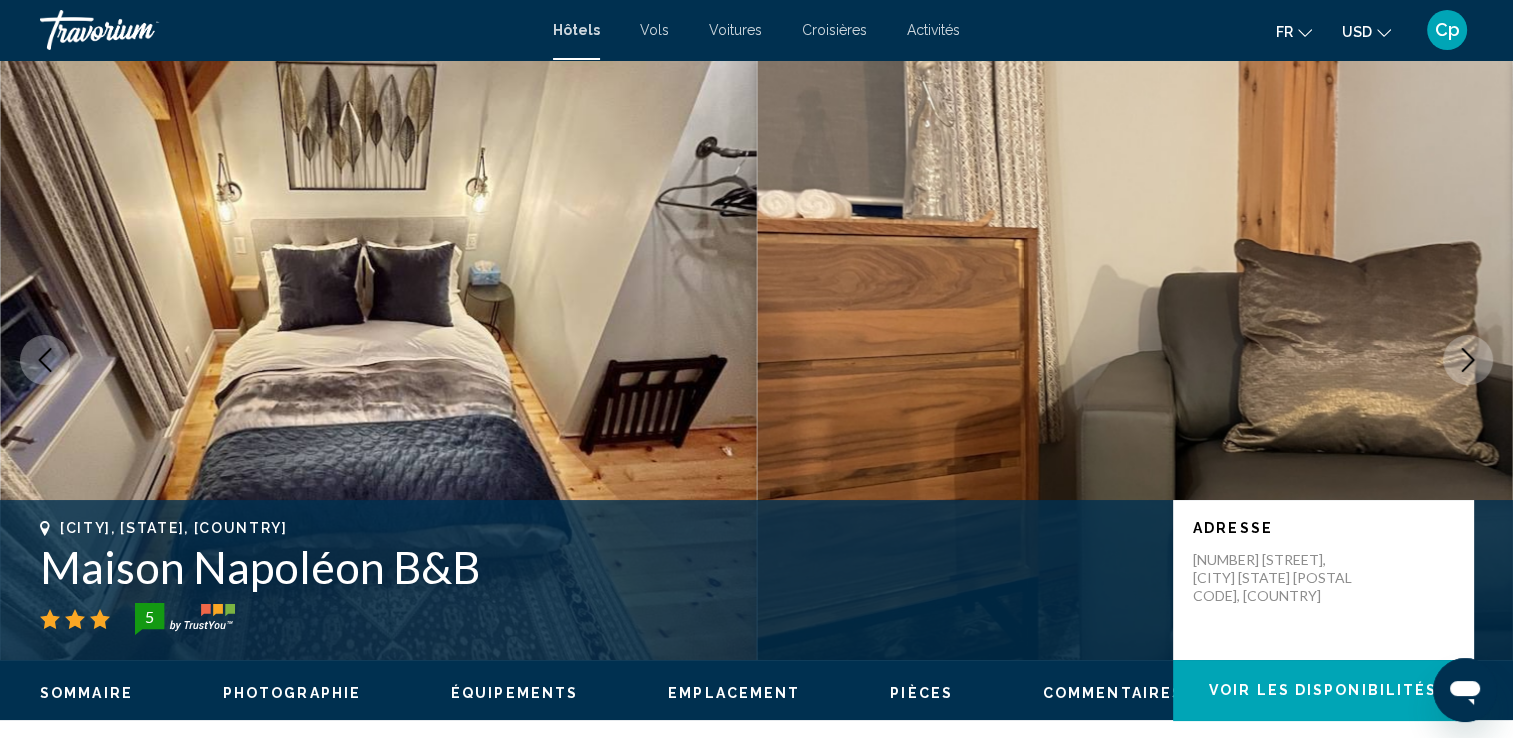 click at bounding box center [1468, 360] 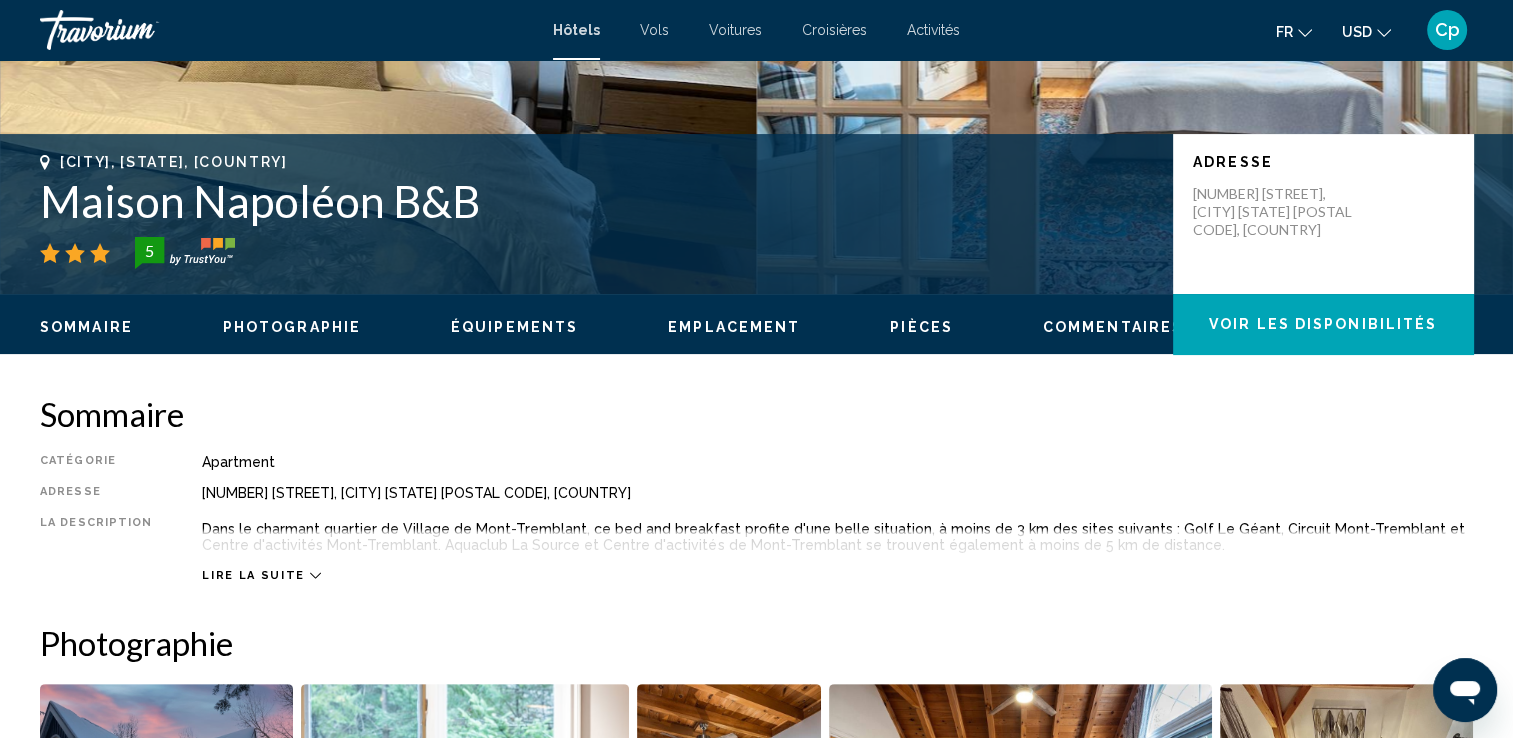 scroll, scrollTop: 0, scrollLeft: 0, axis: both 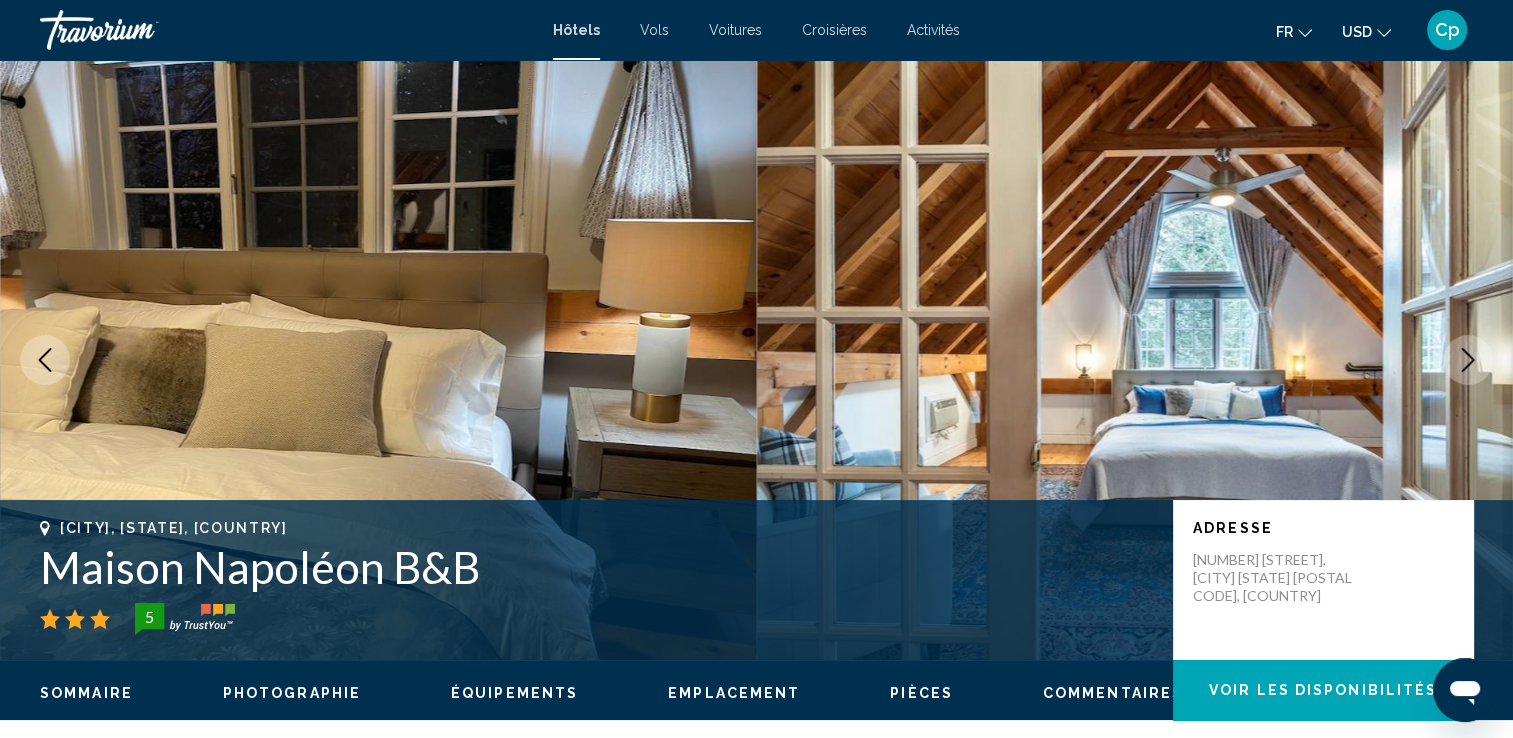click 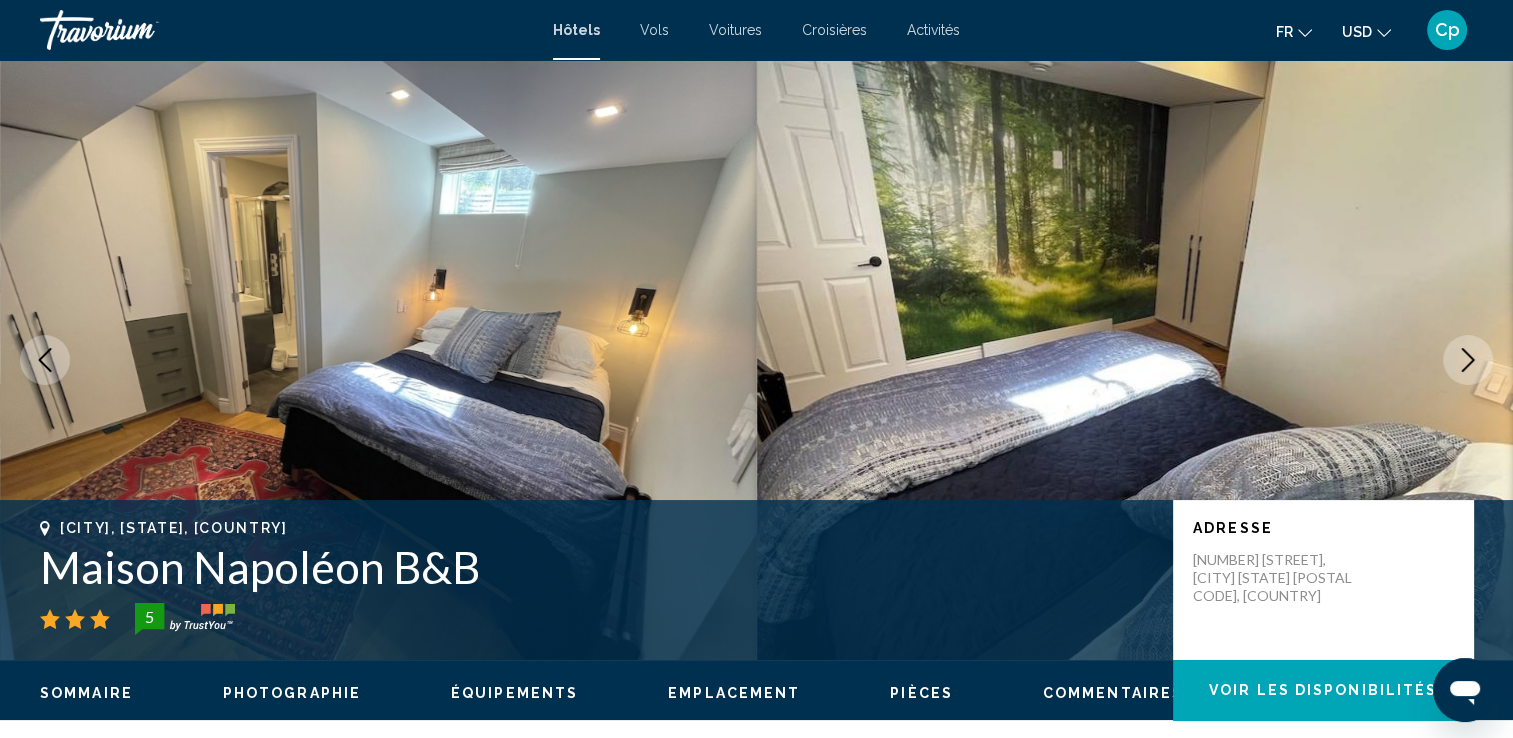 click 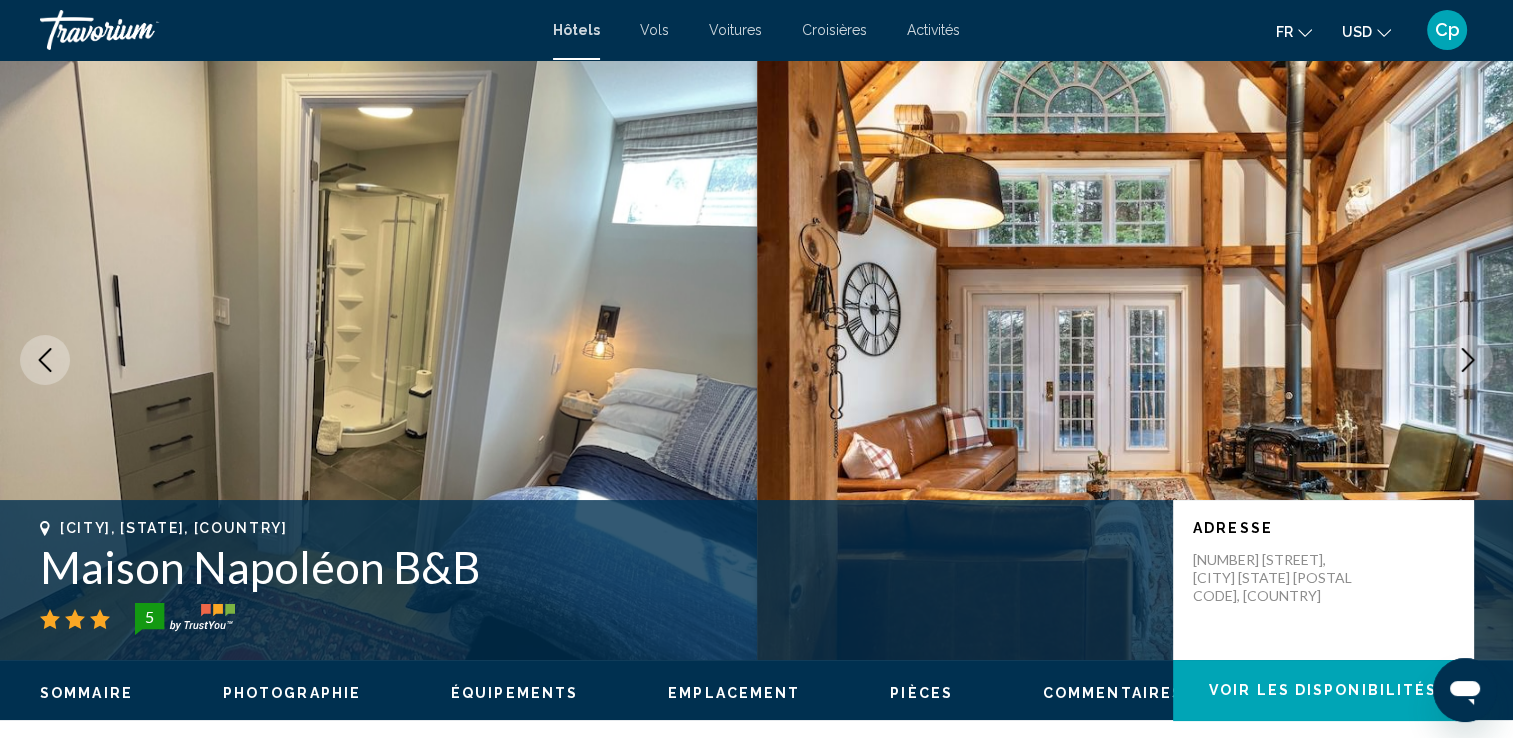 click 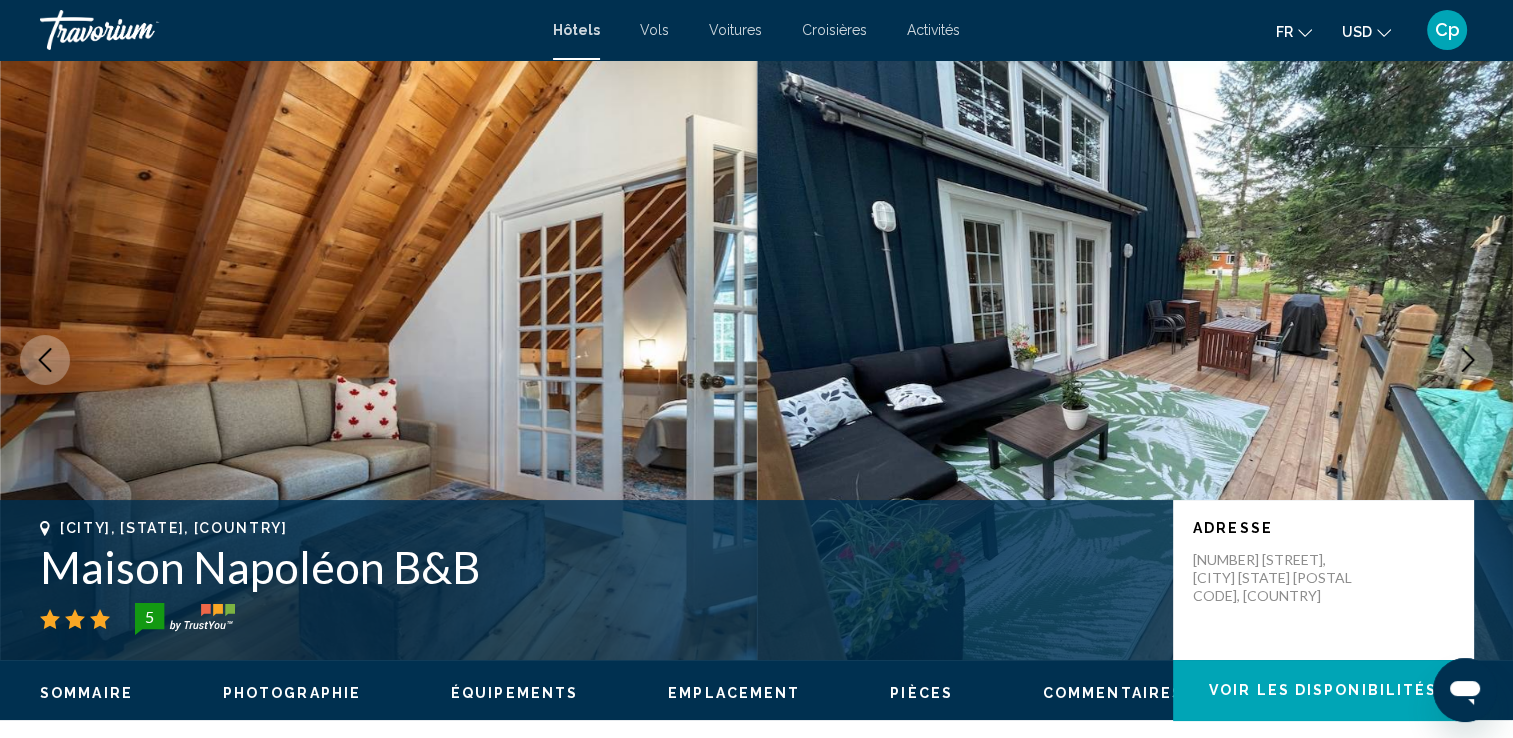 click 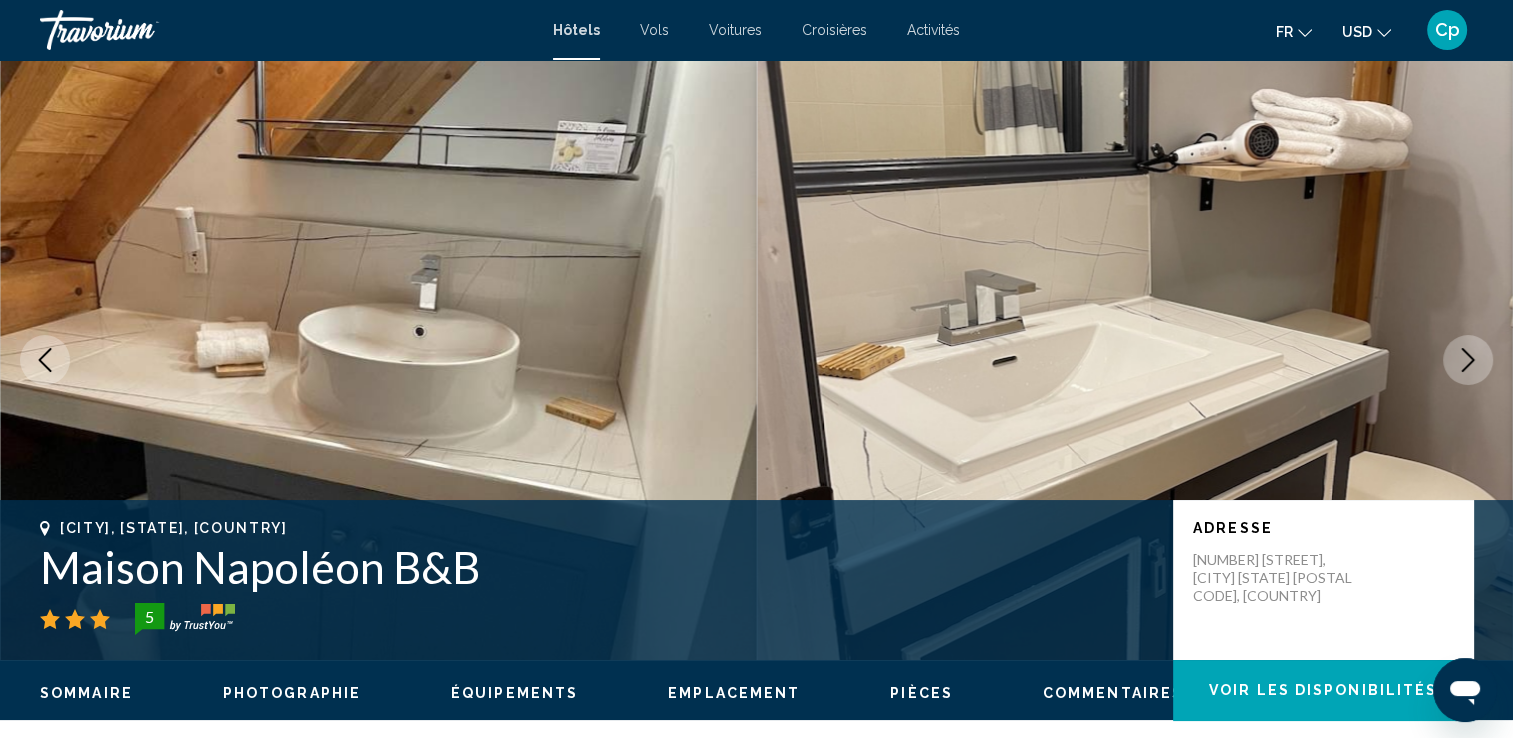 click 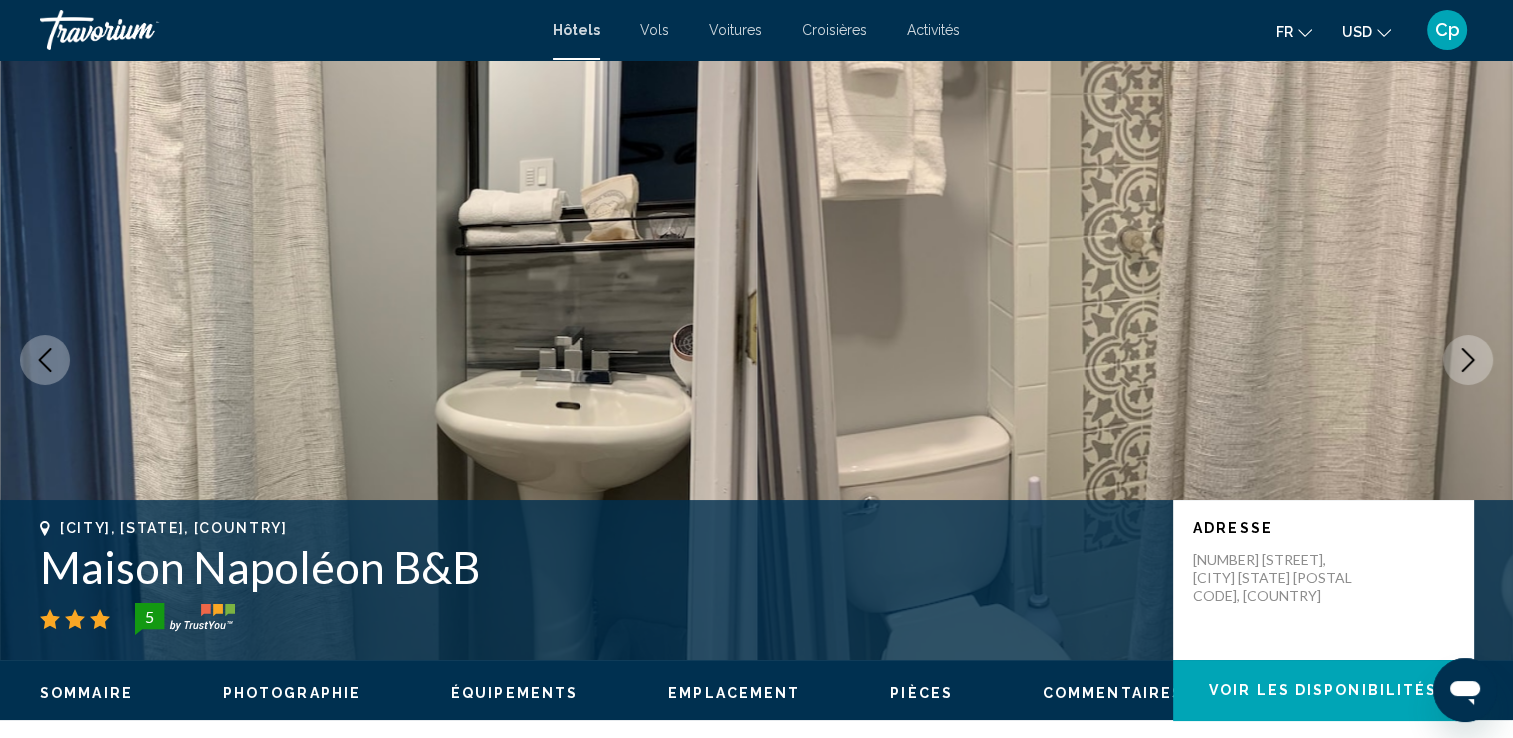 click 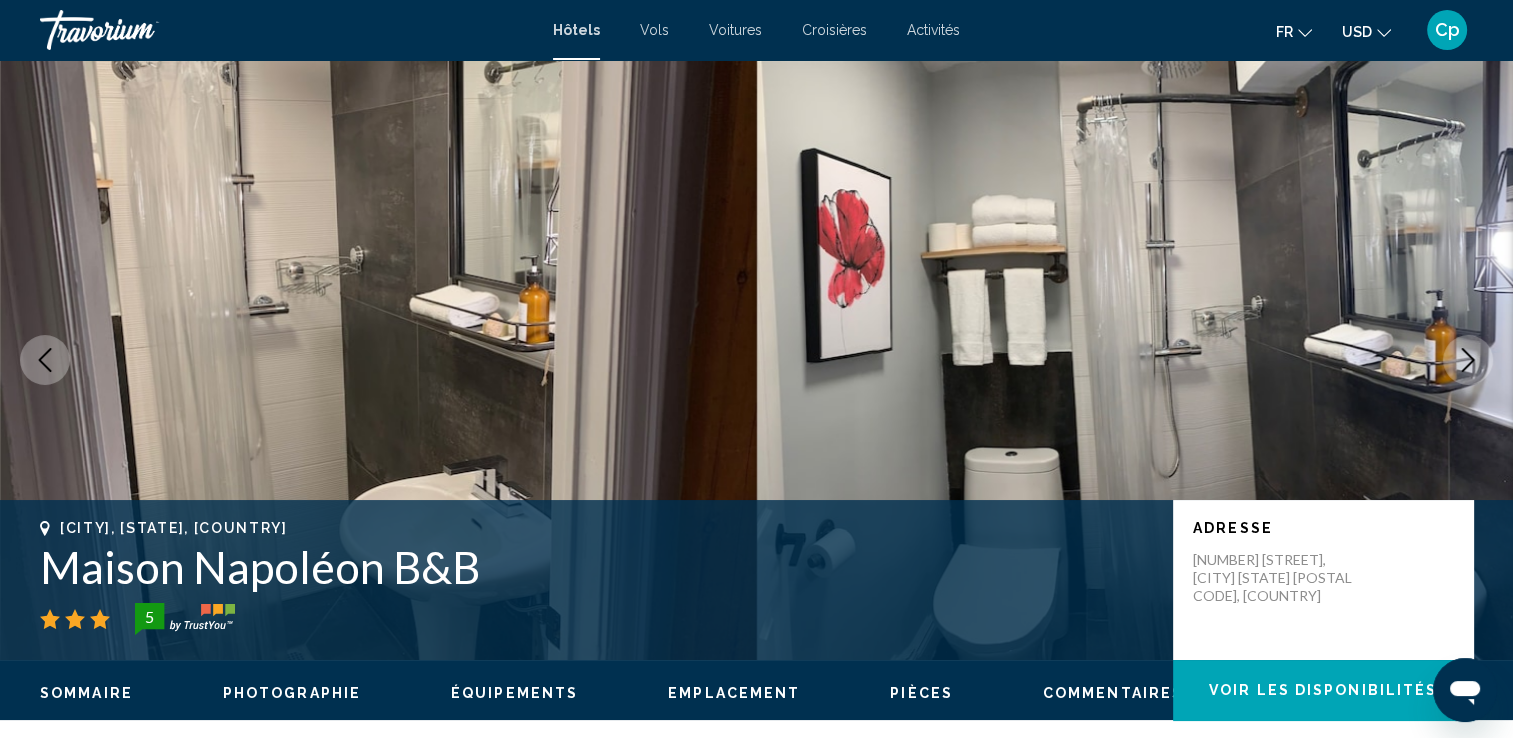click 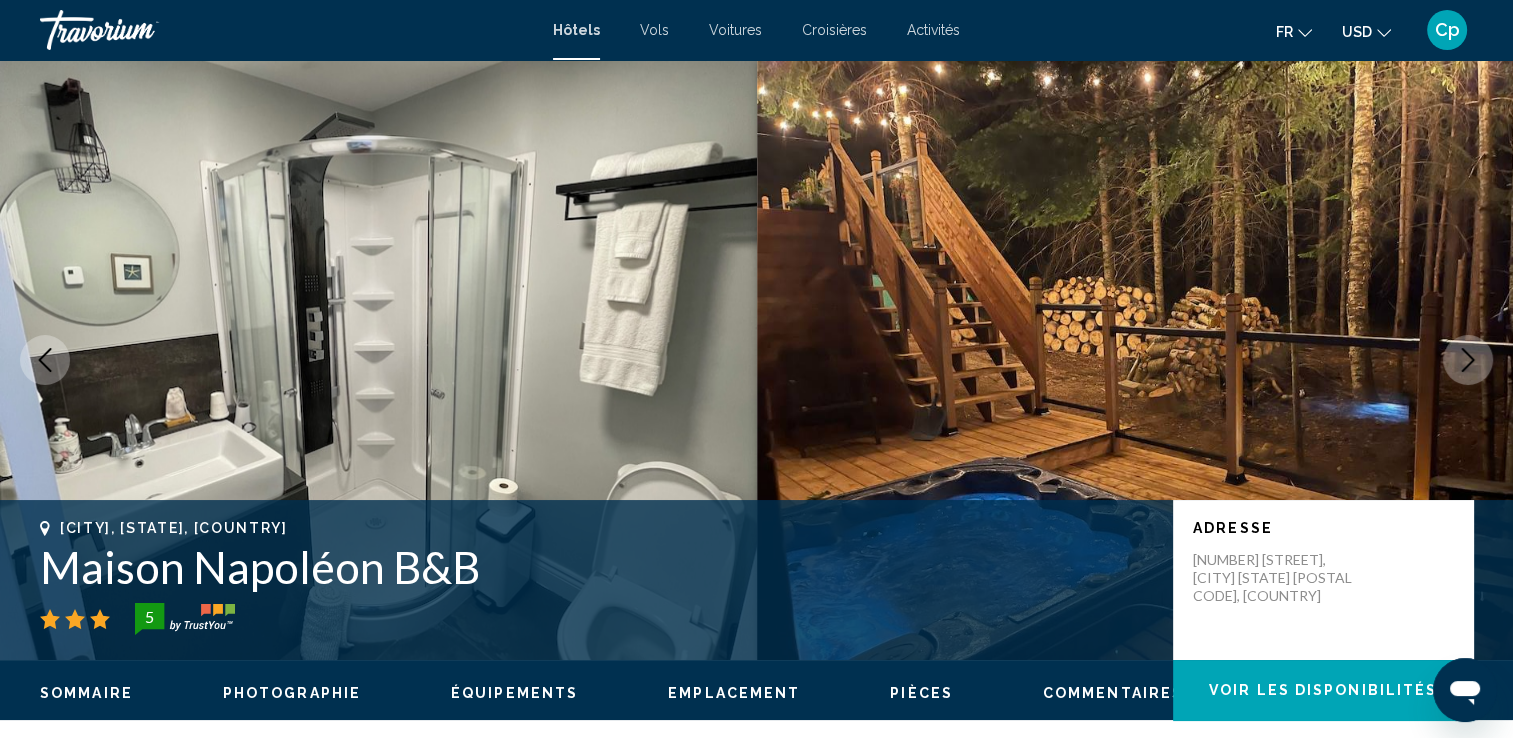 click 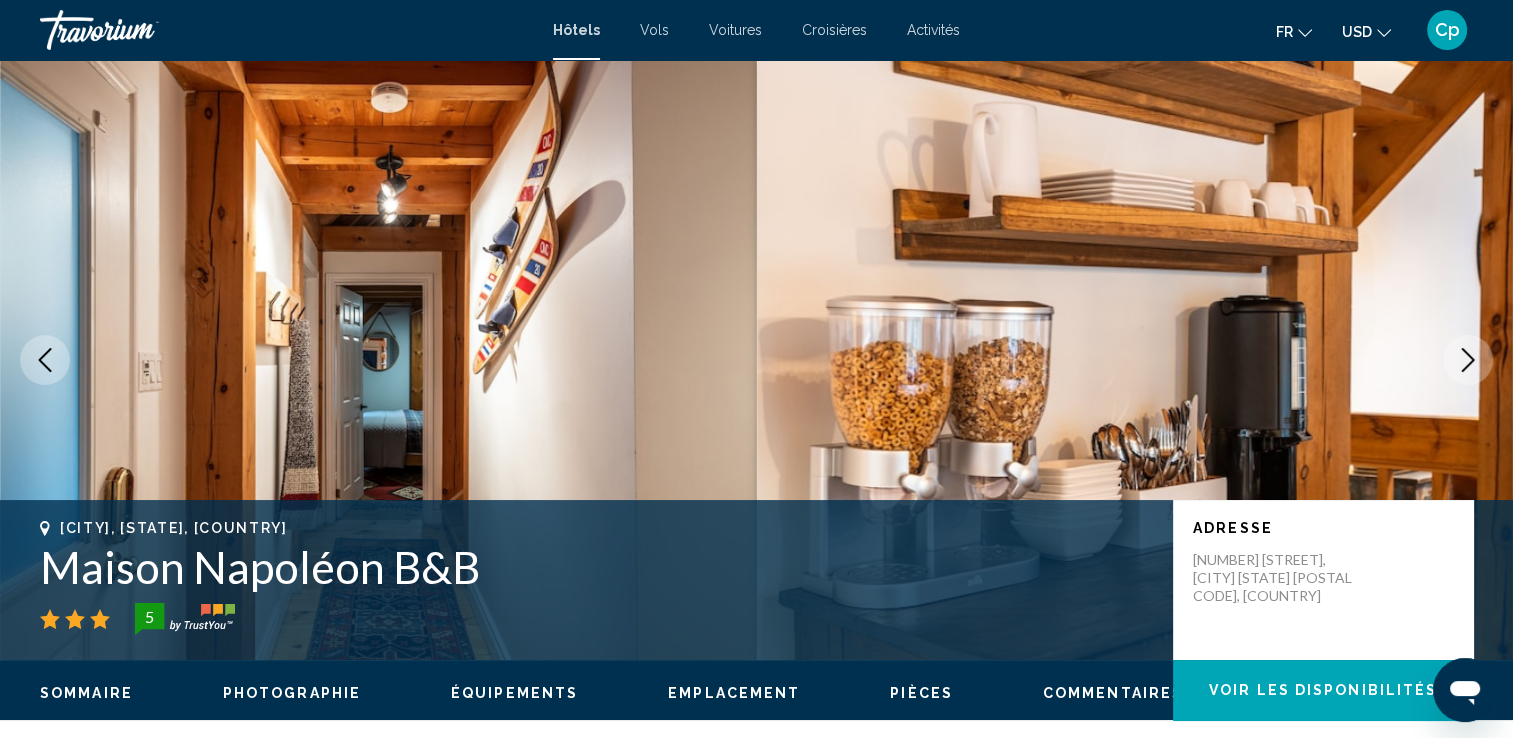 click 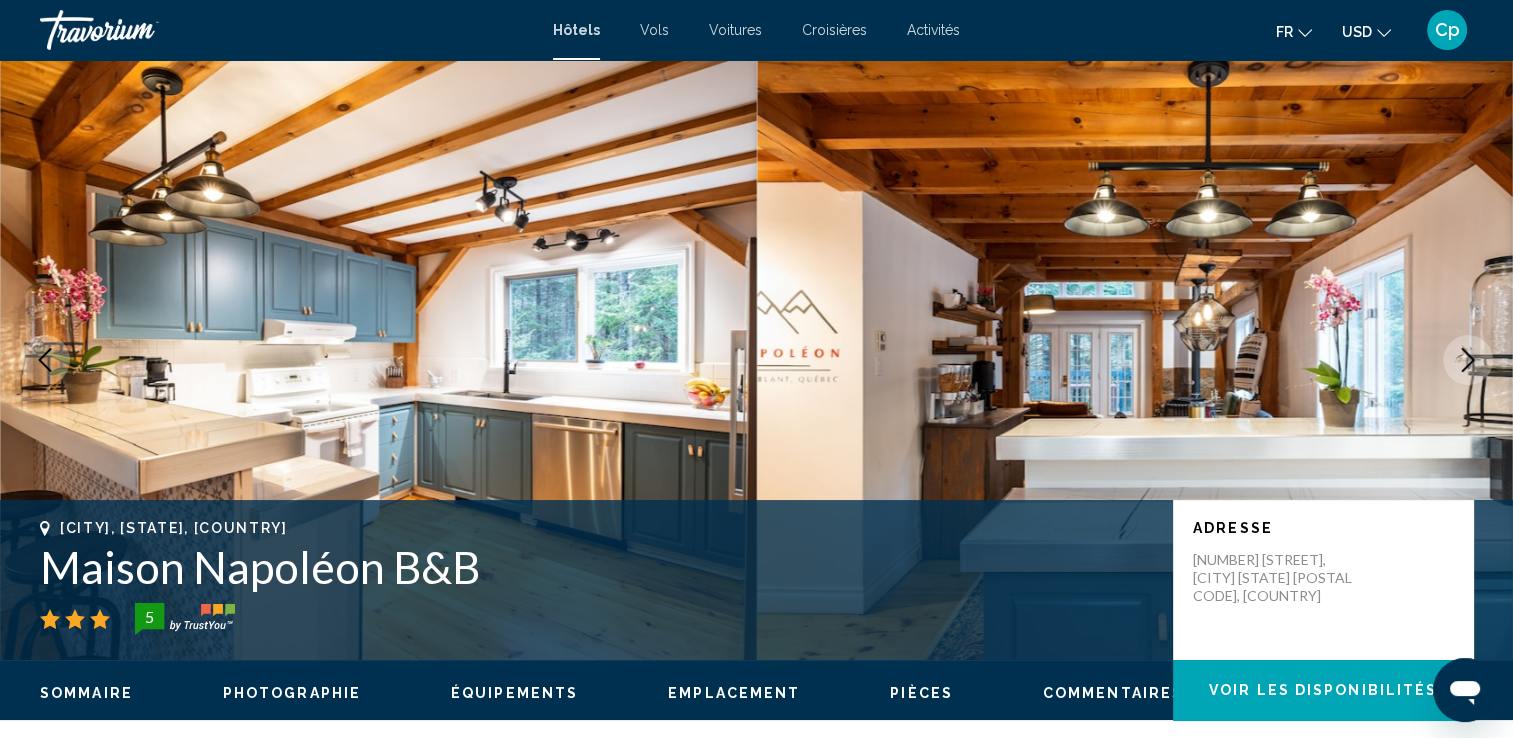 click 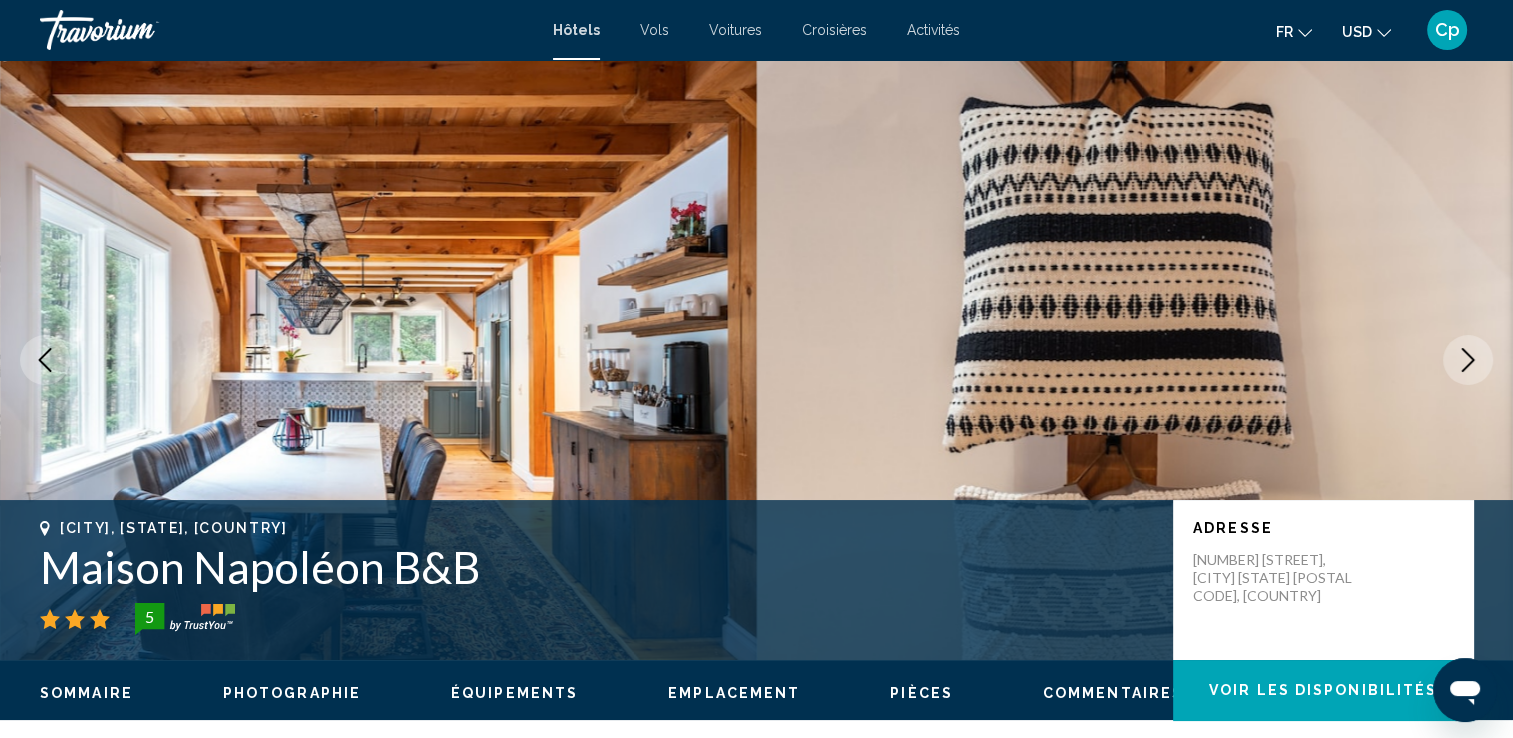 click 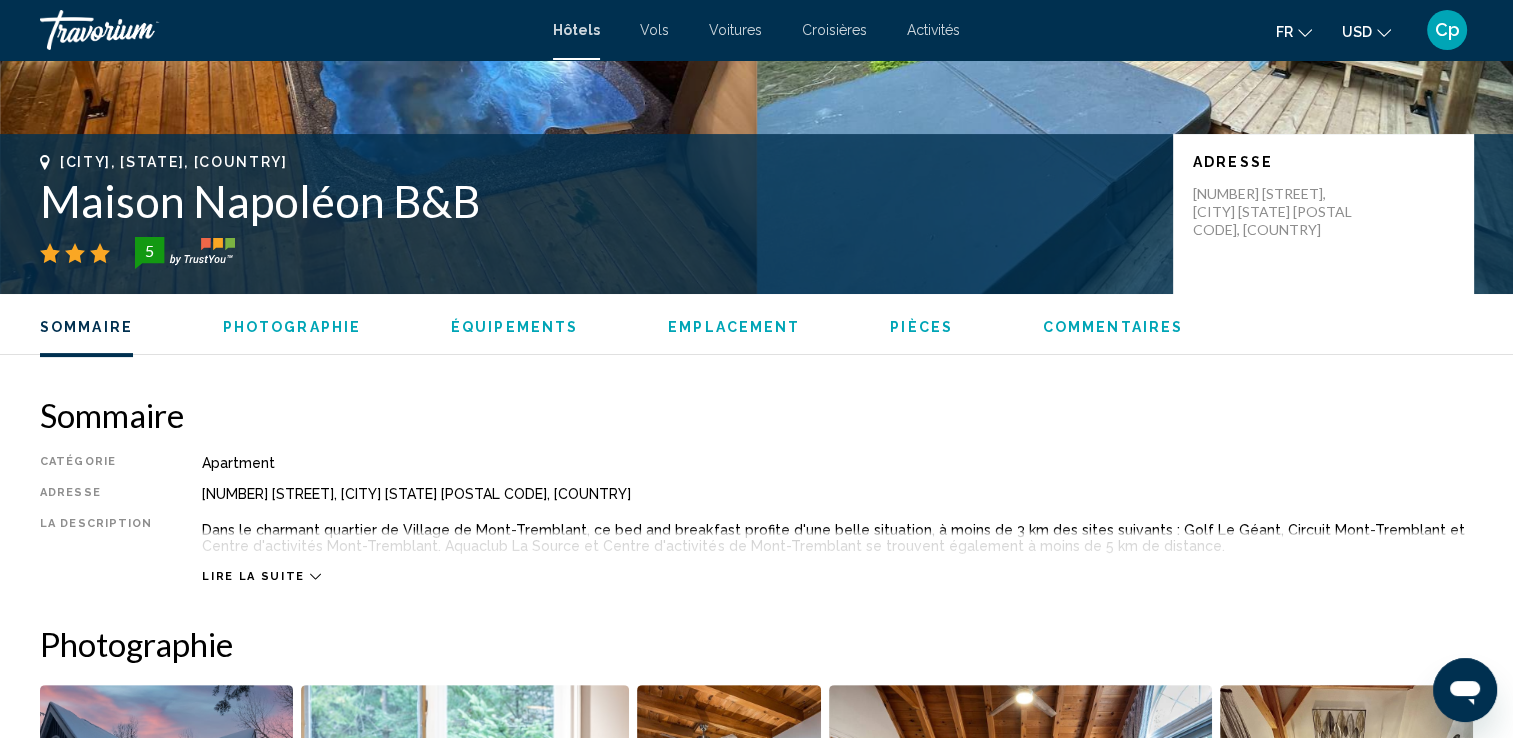 scroll, scrollTop: 733, scrollLeft: 0, axis: vertical 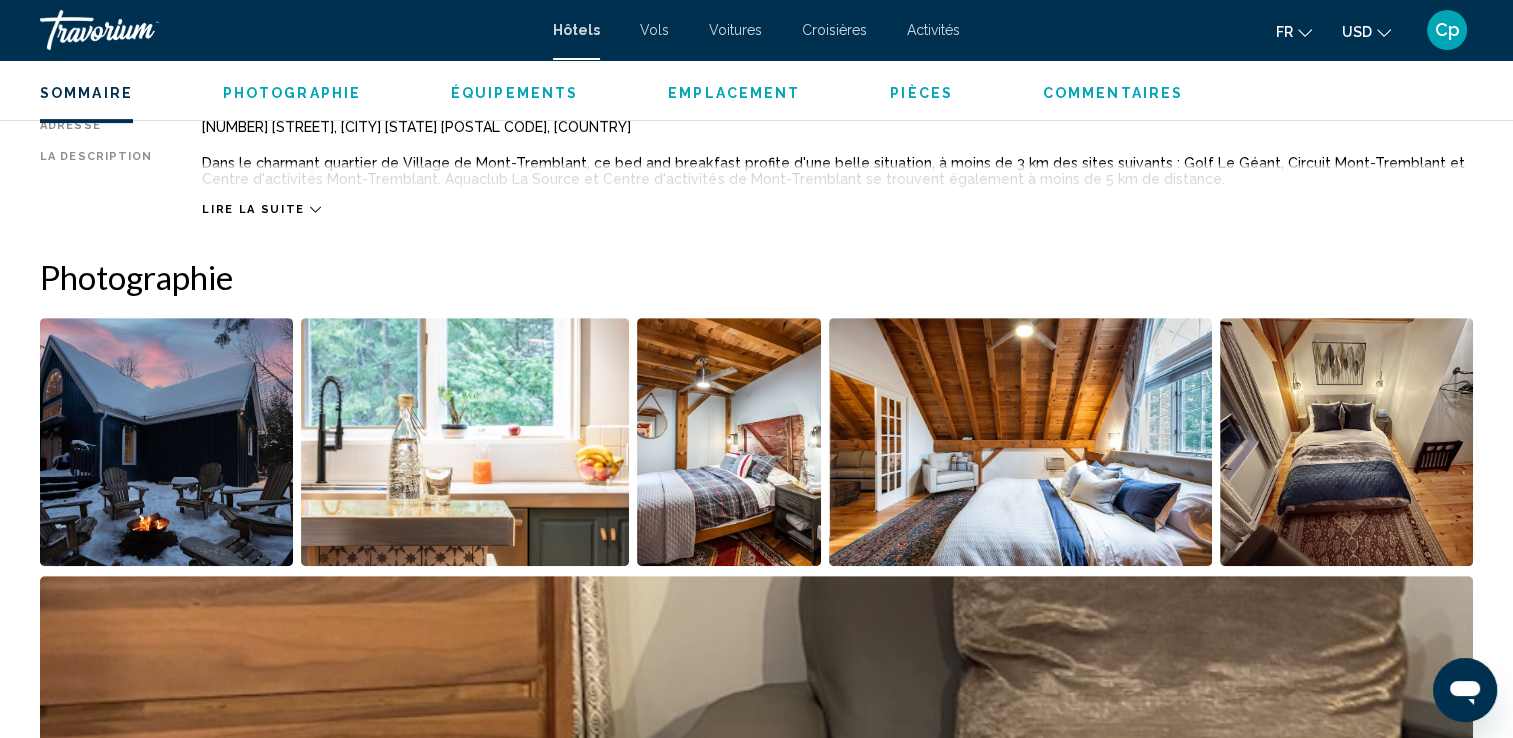 click 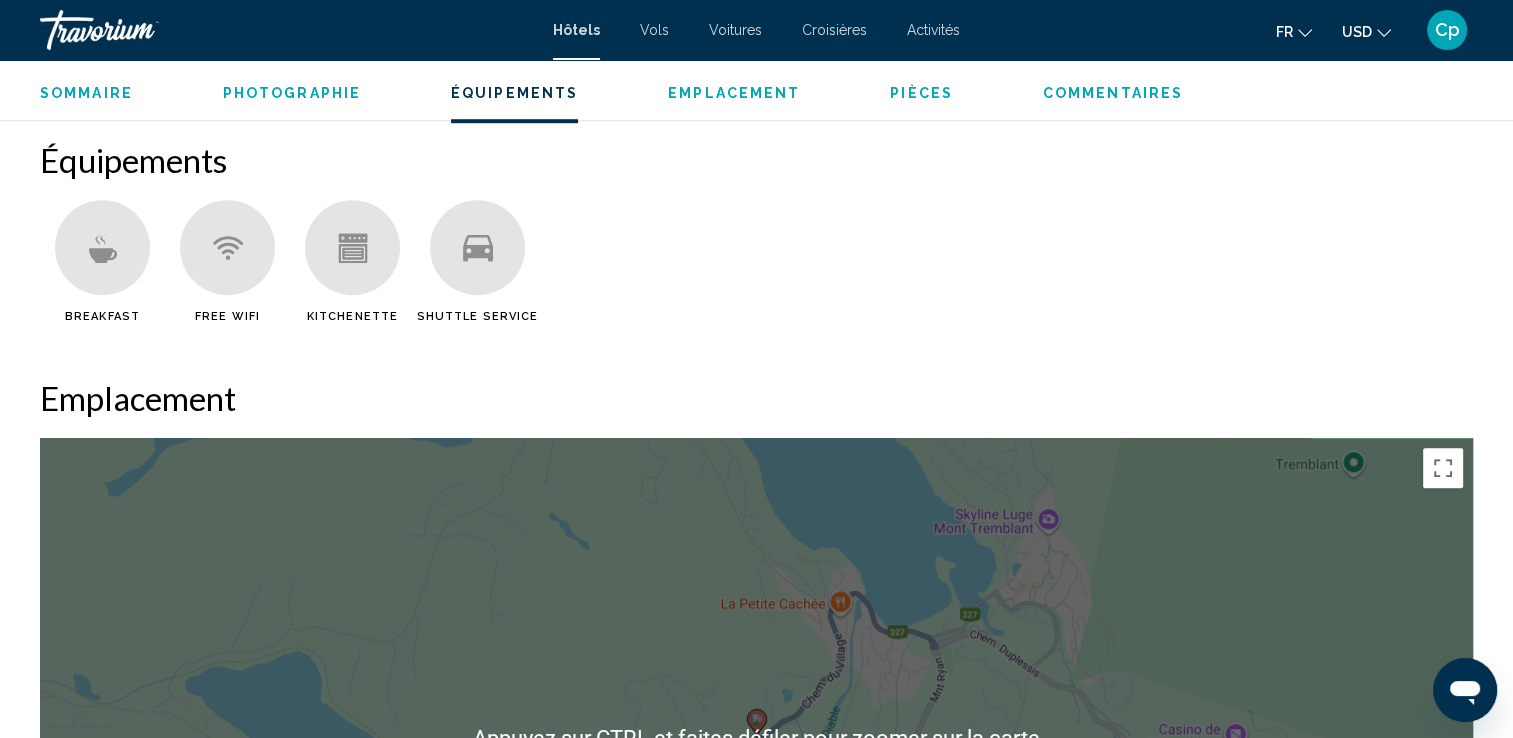 scroll, scrollTop: 1833, scrollLeft: 0, axis: vertical 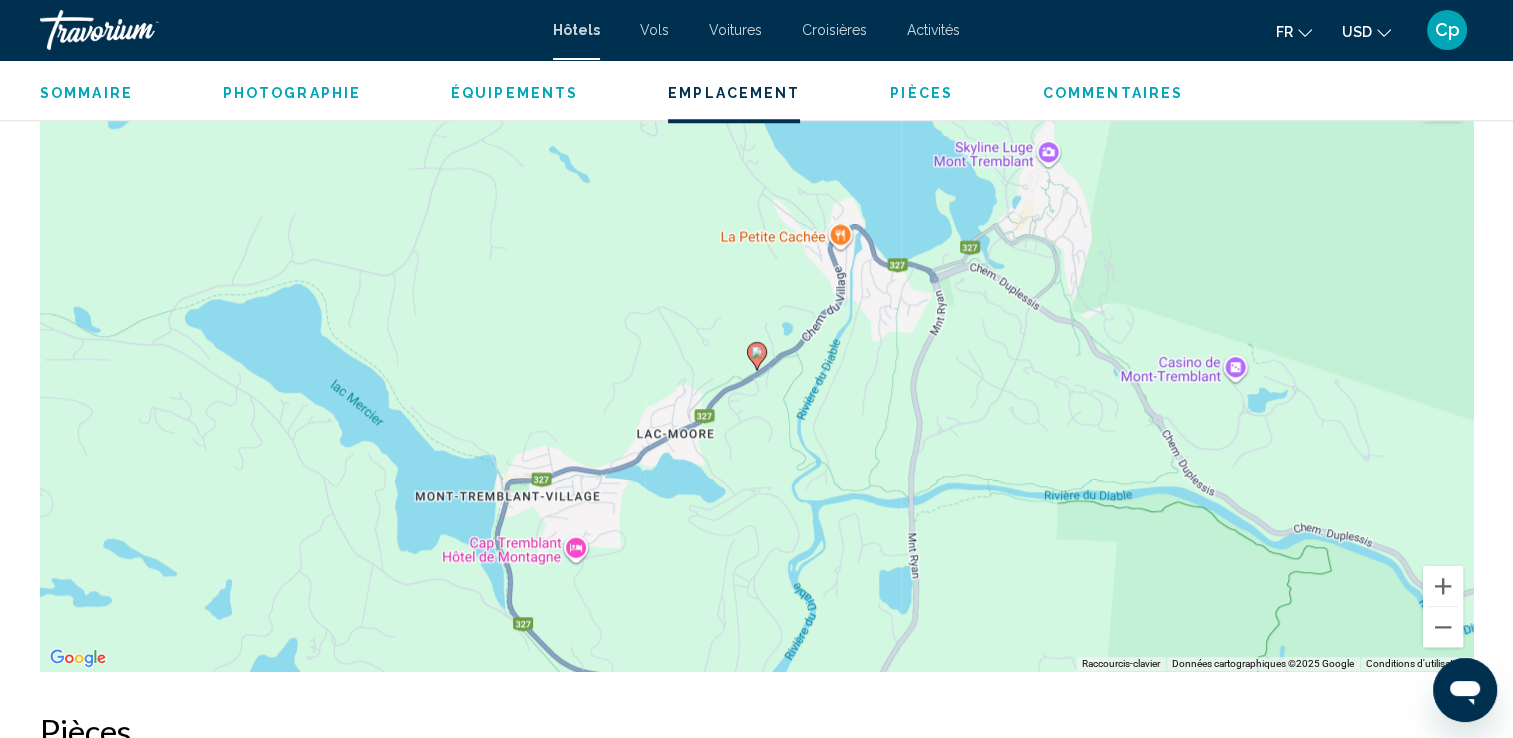 click on "Pour activer le glissement du marqueur avec le clavier, appuyez sur Alt+Entrée. Déplacez ensuite le marqueur à l'aide des touches fléchées. Pour terminer le glissement, appuyez sur la touche Entrée. Pour annuler, appuyez sur Échap." at bounding box center (756, 371) 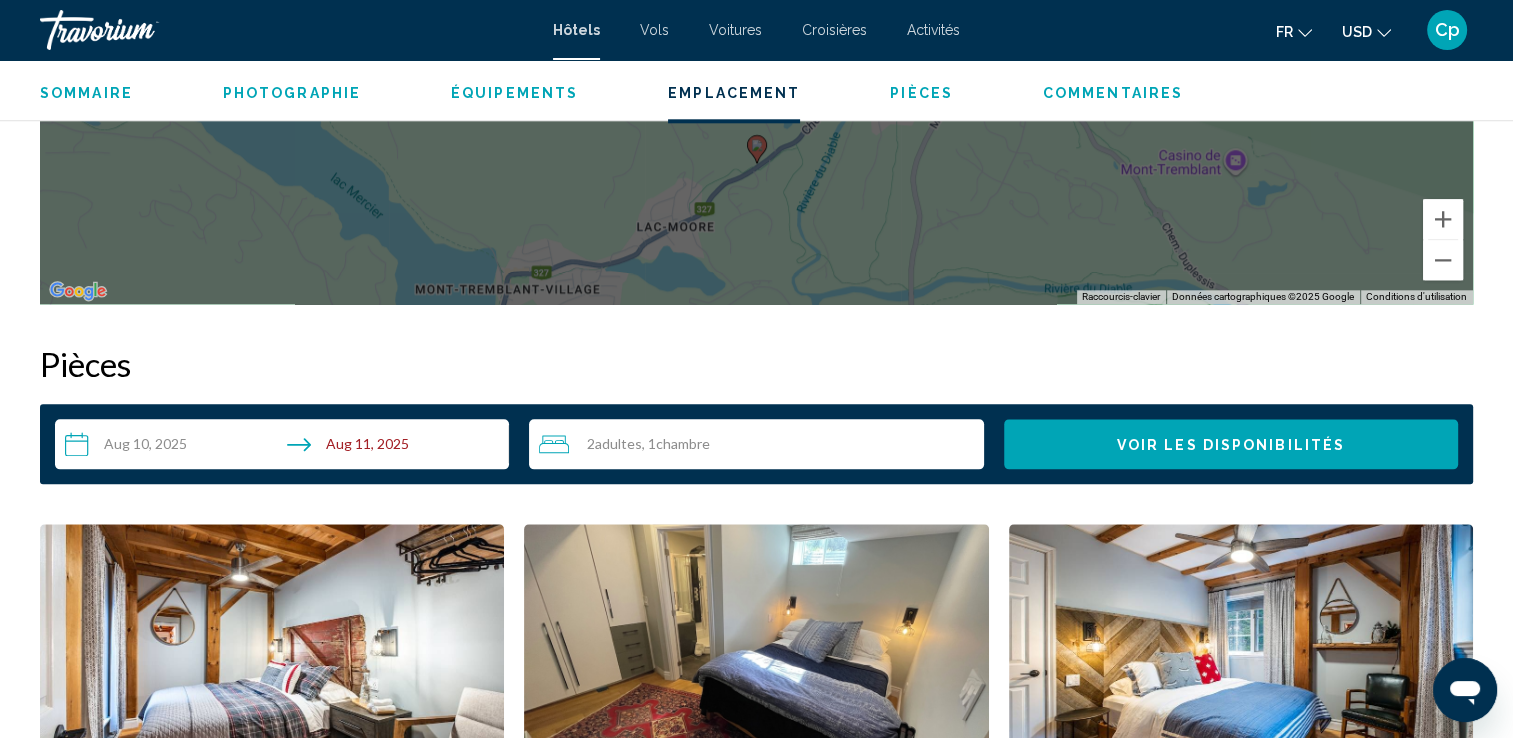 scroll, scrollTop: 1834, scrollLeft: 0, axis: vertical 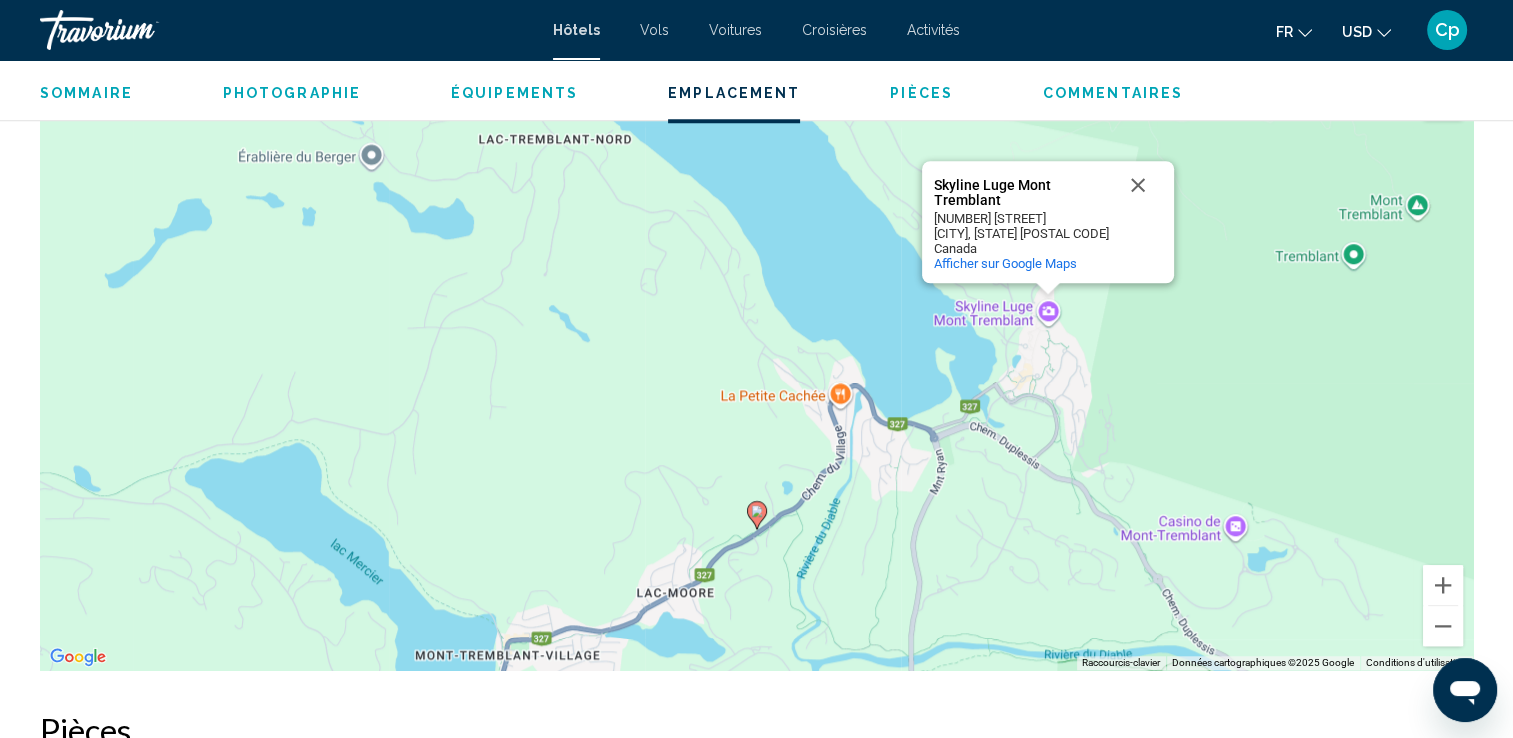 click 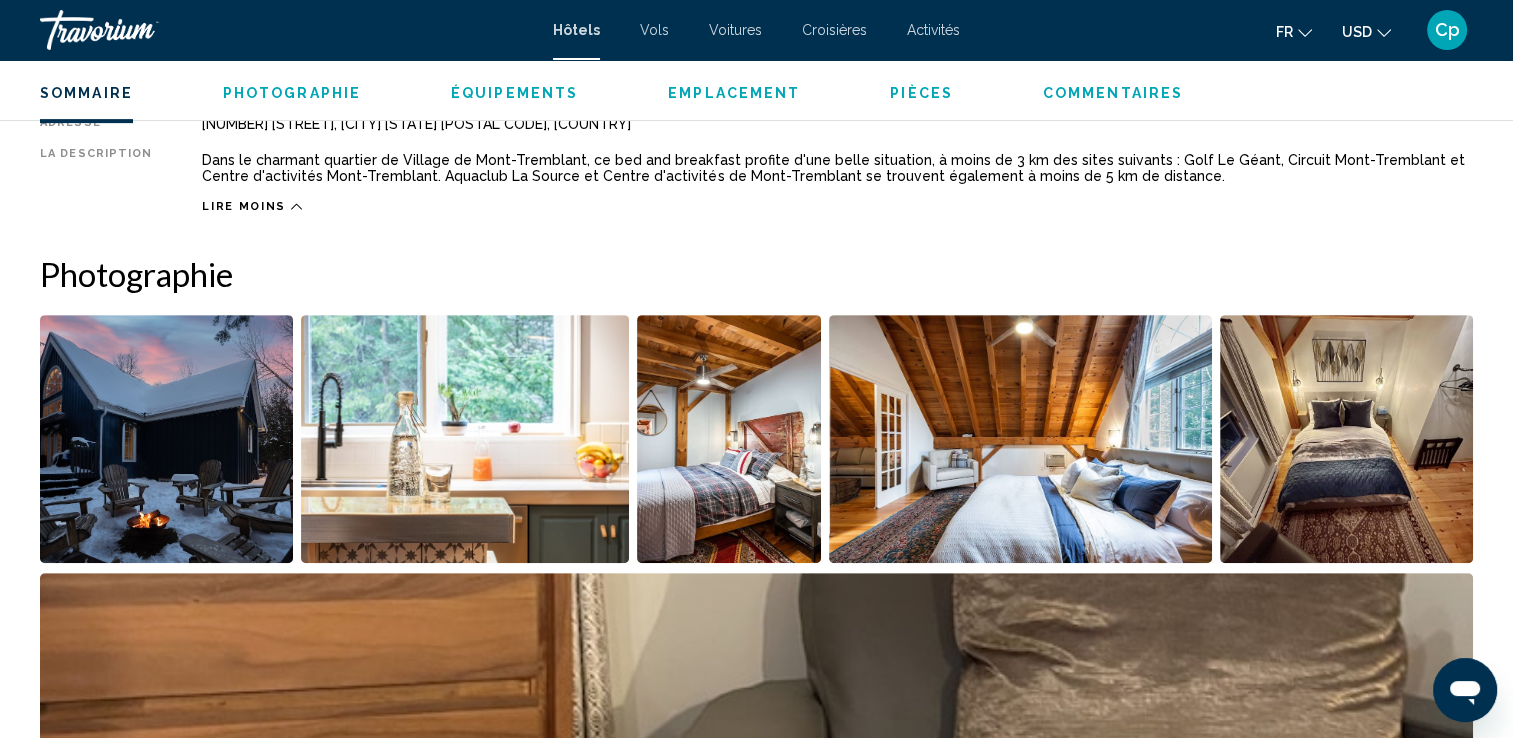 scroll, scrollTop: 734, scrollLeft: 0, axis: vertical 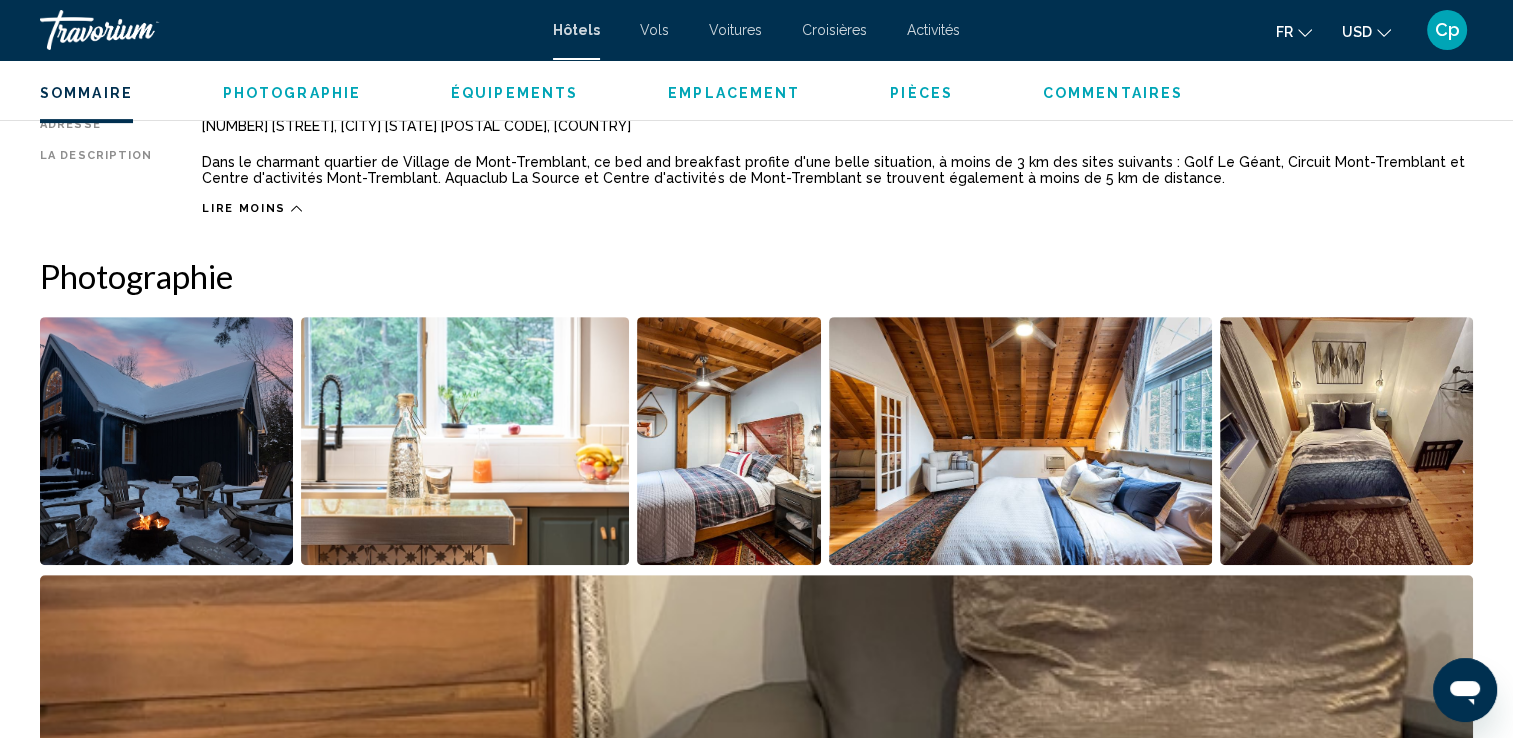 click on "USD
USD ($) MXN (Mex$) CAD (Can$) GBP (£) EUR (€) AUD (A$) NZD (NZ$) CNY (CN¥)" 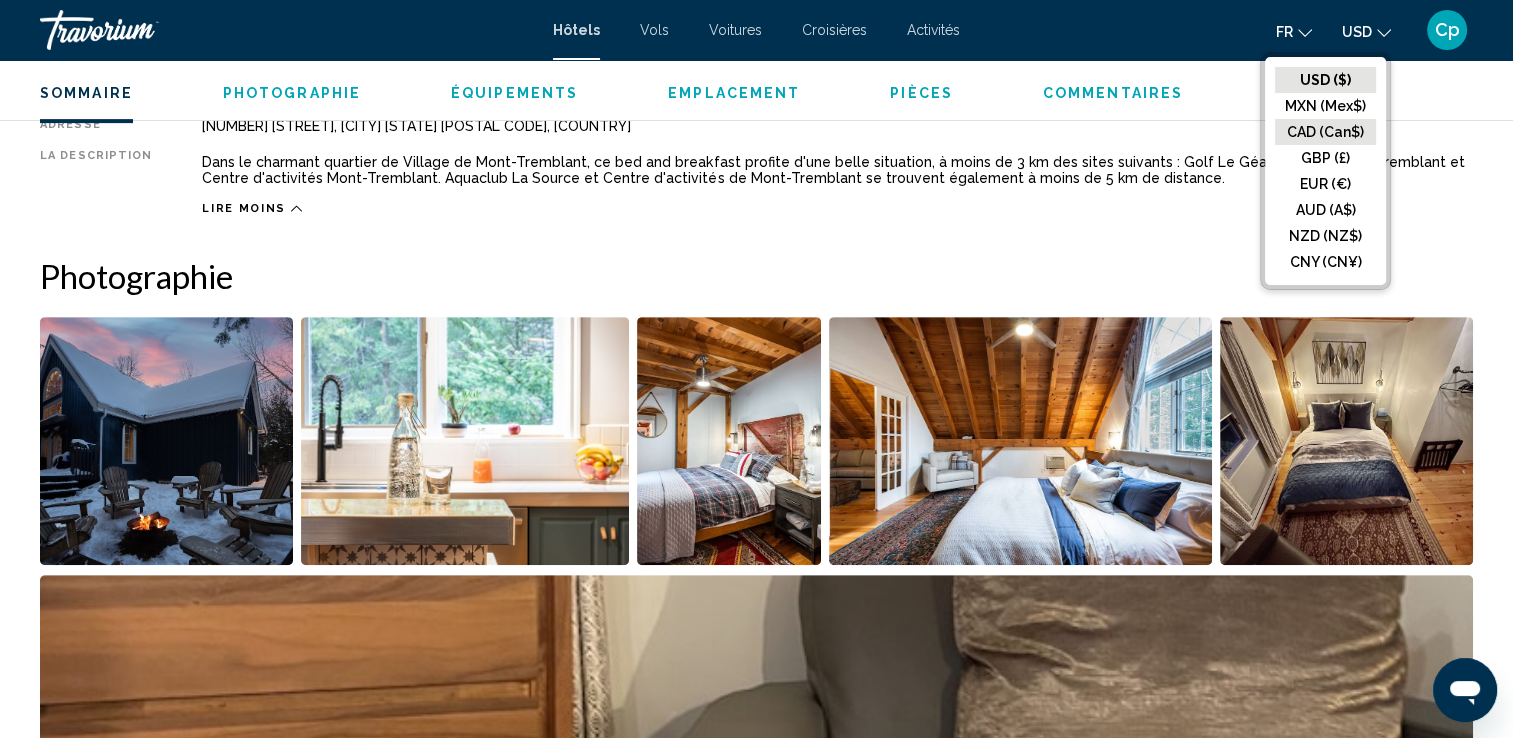 click on "CAD (Can$)" 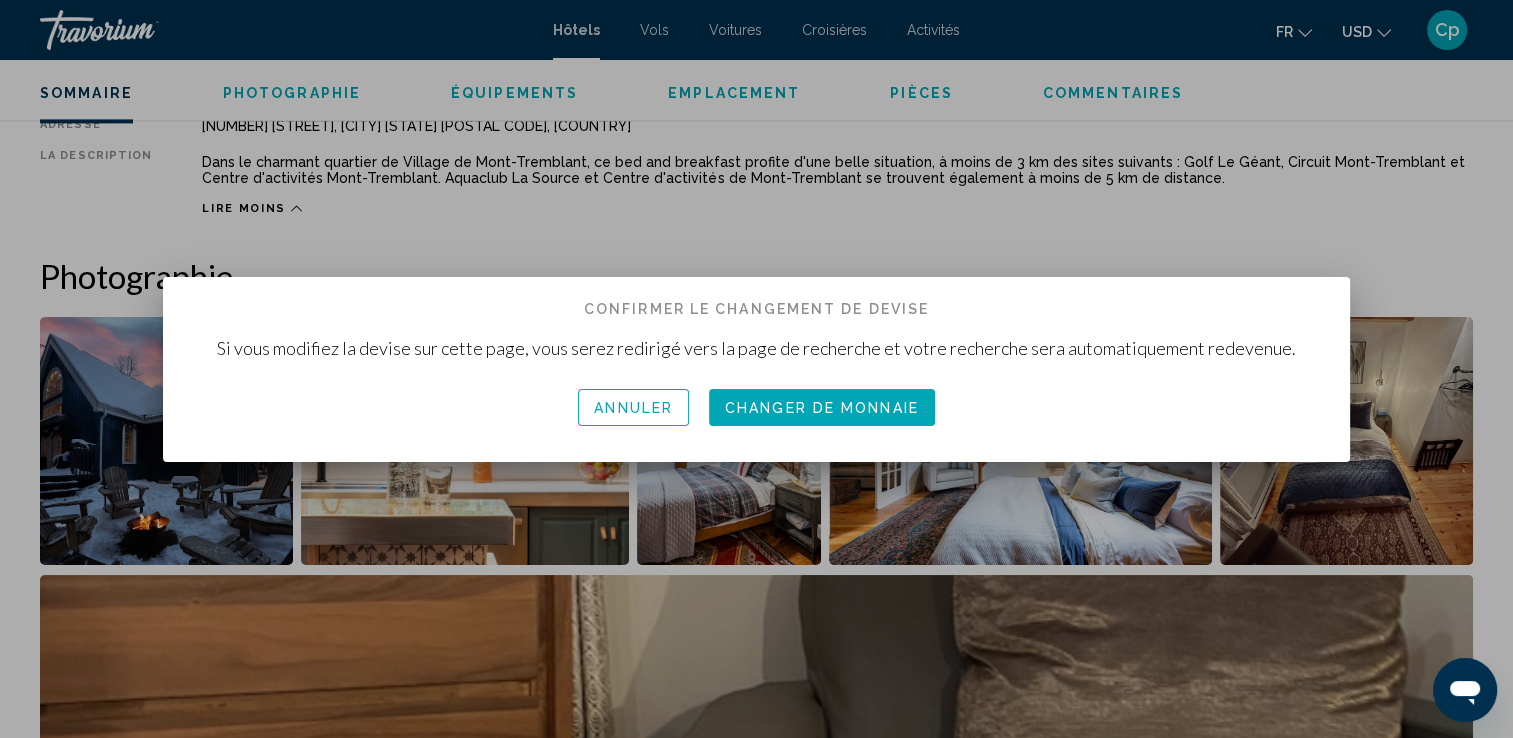 scroll, scrollTop: 0, scrollLeft: 0, axis: both 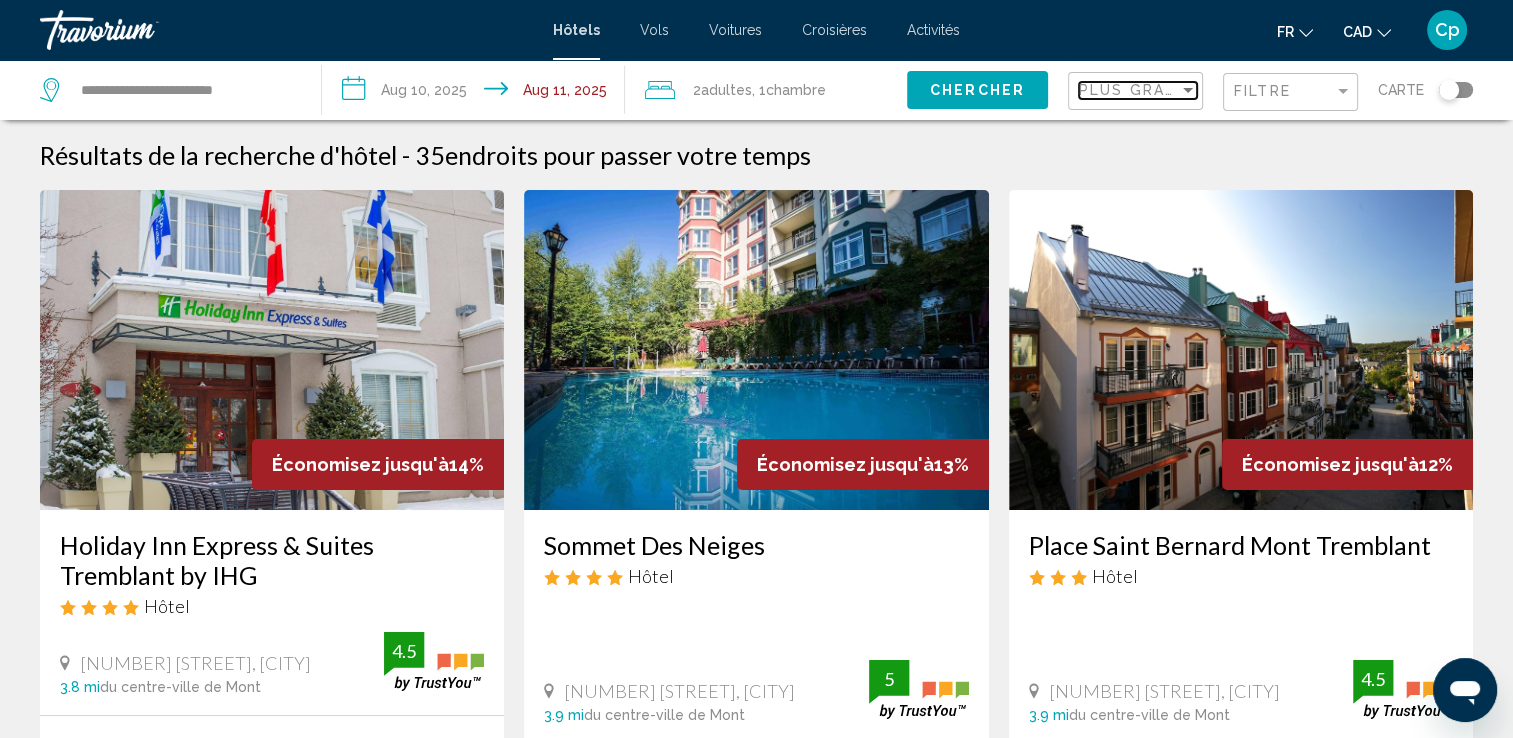 click on "Plus grandes économies" at bounding box center [1198, 90] 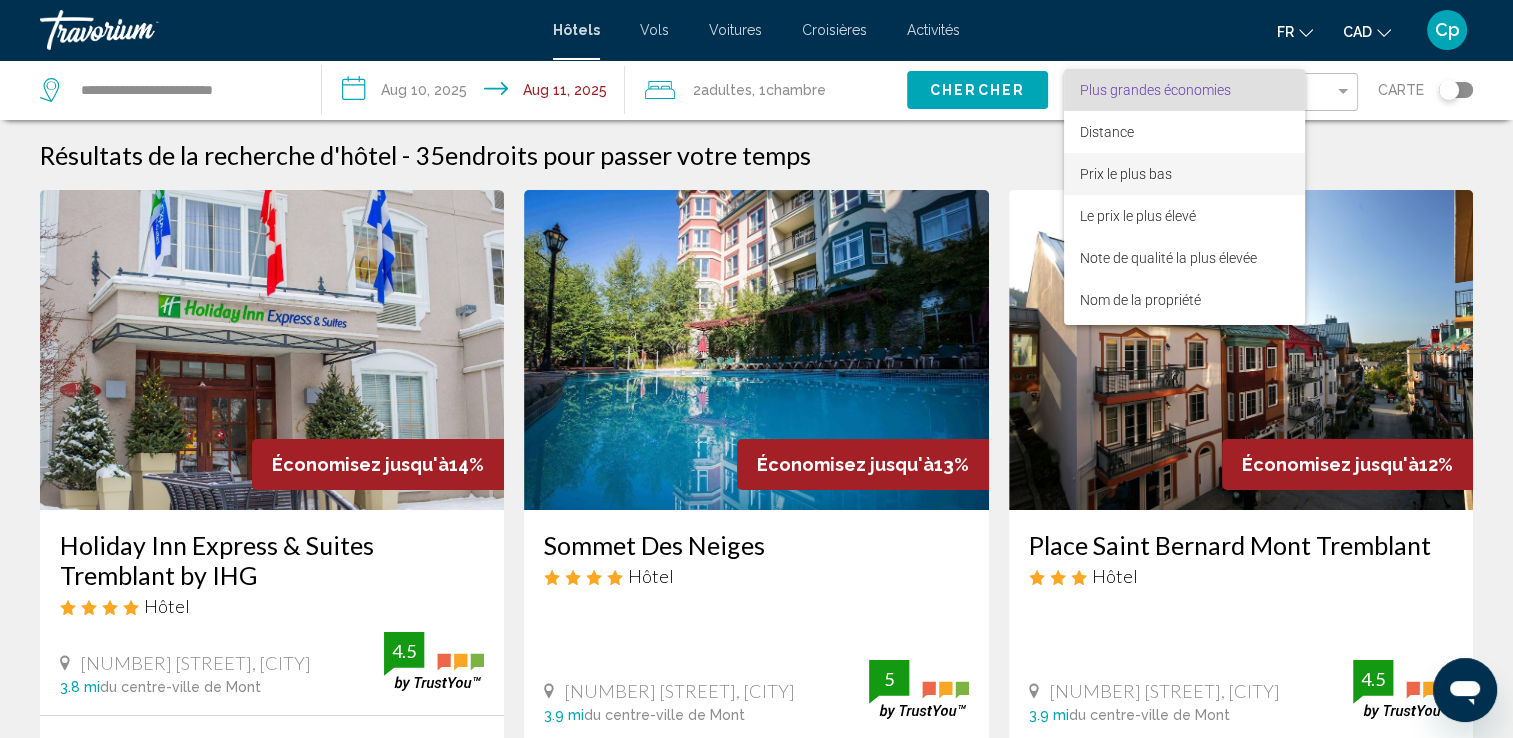 click on "Prix le plus bas" at bounding box center (1126, 174) 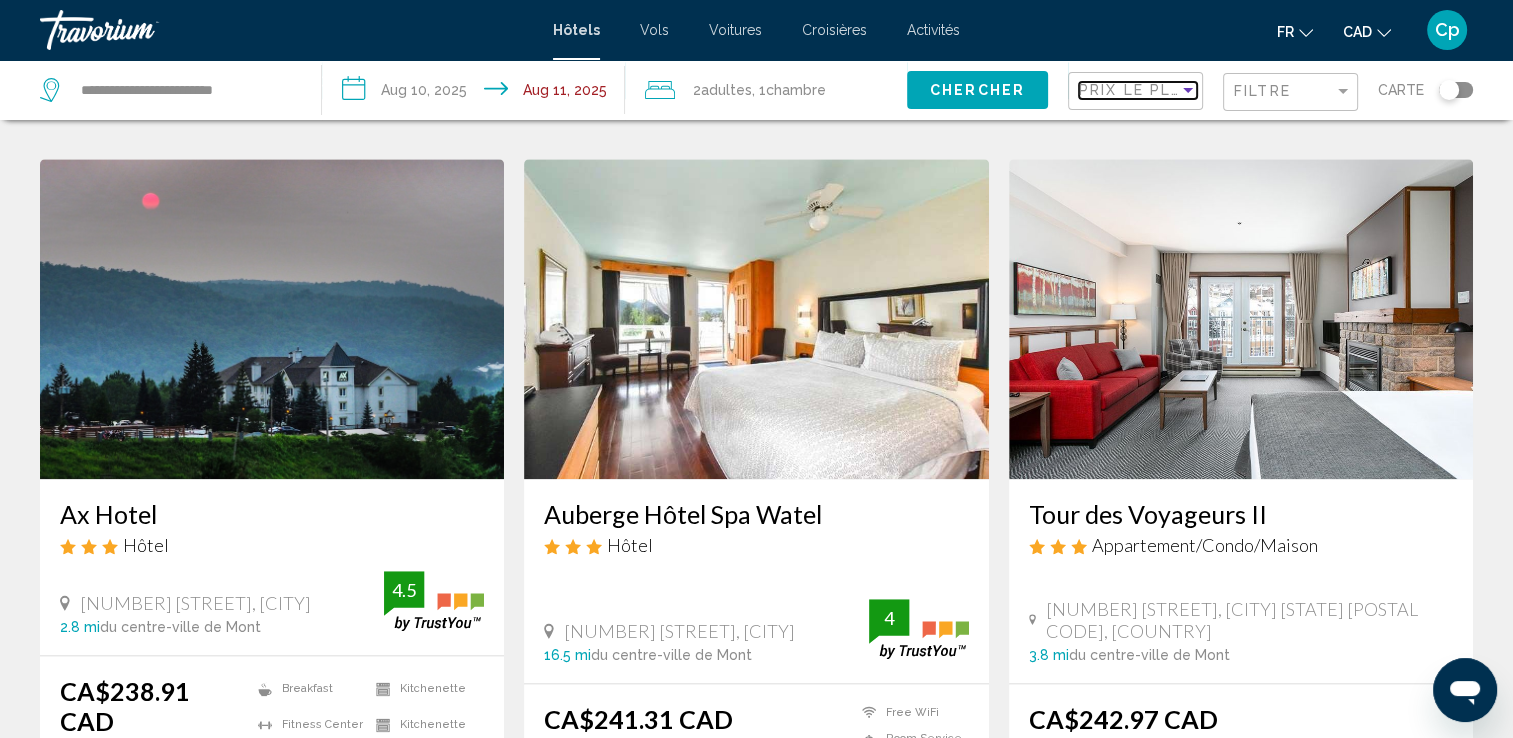 scroll, scrollTop: 2566, scrollLeft: 0, axis: vertical 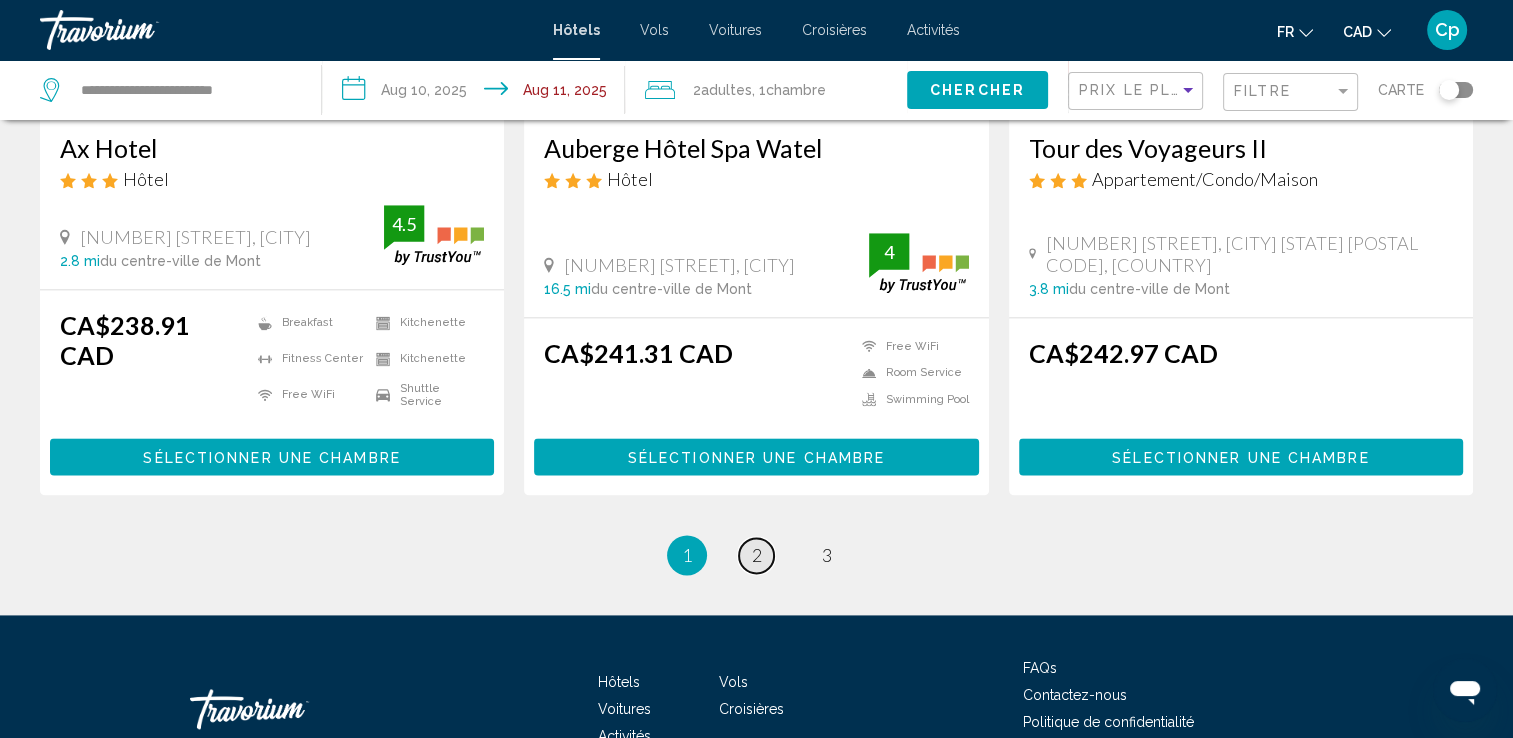 click on "2" at bounding box center (757, 555) 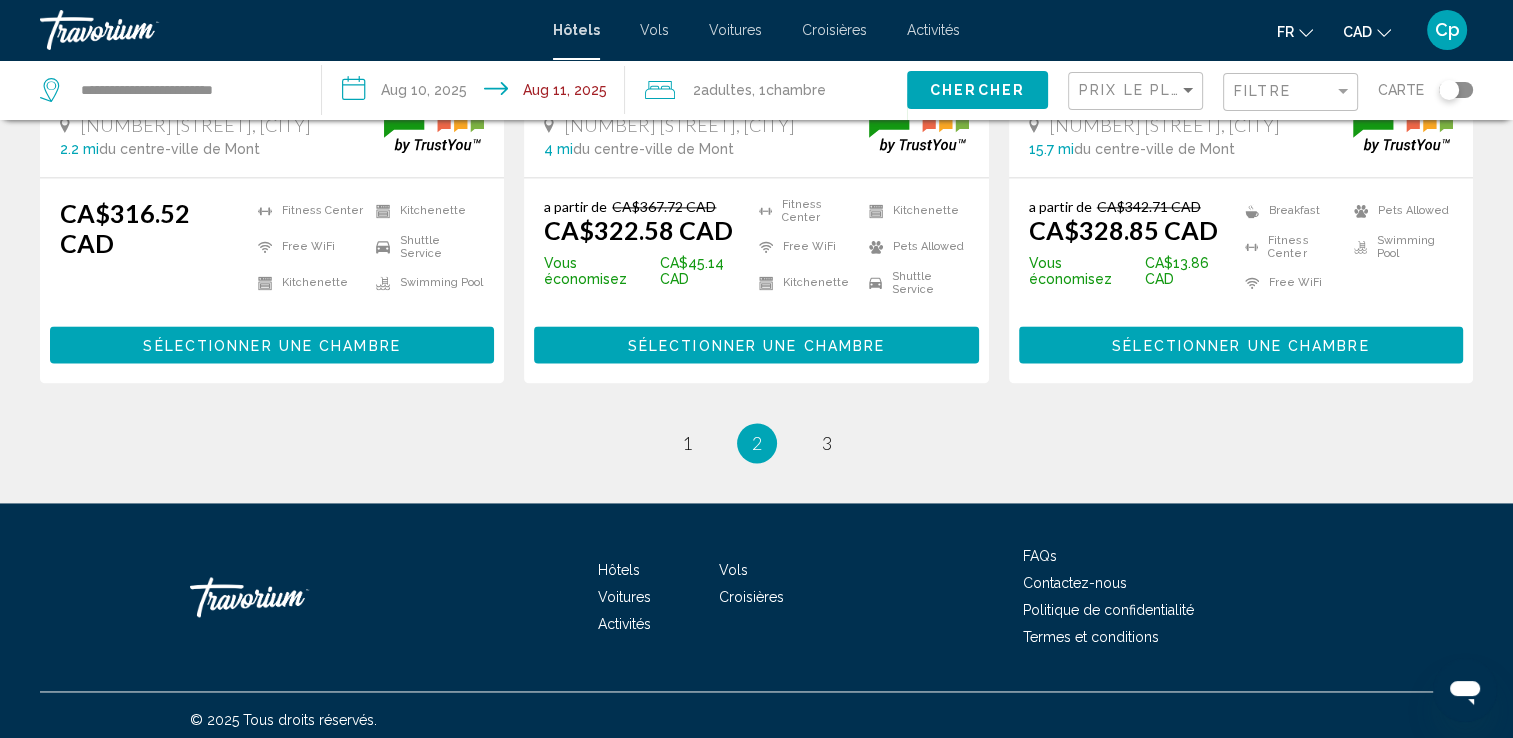 scroll, scrollTop: 2836, scrollLeft: 0, axis: vertical 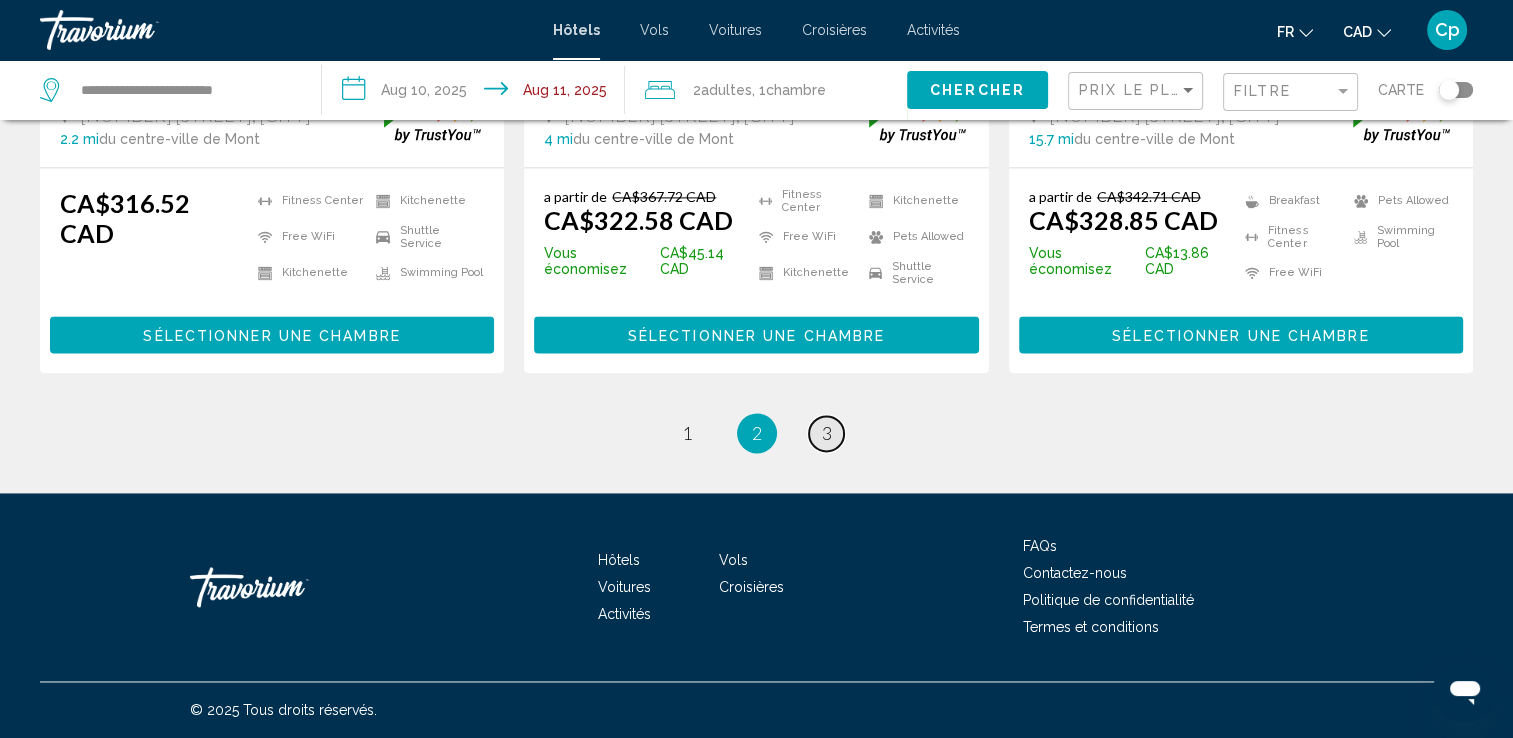 click on "3" at bounding box center [827, 433] 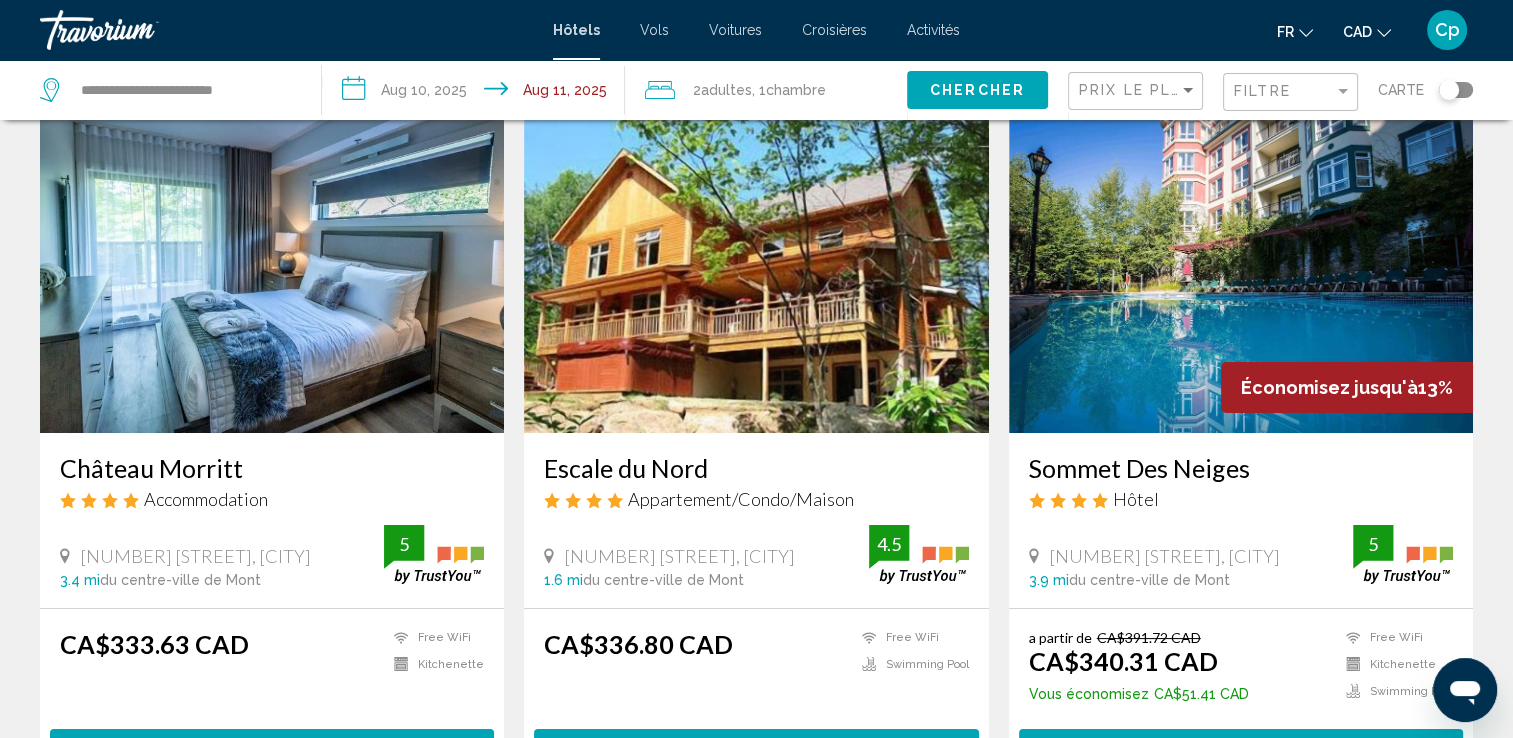 scroll, scrollTop: 0, scrollLeft: 0, axis: both 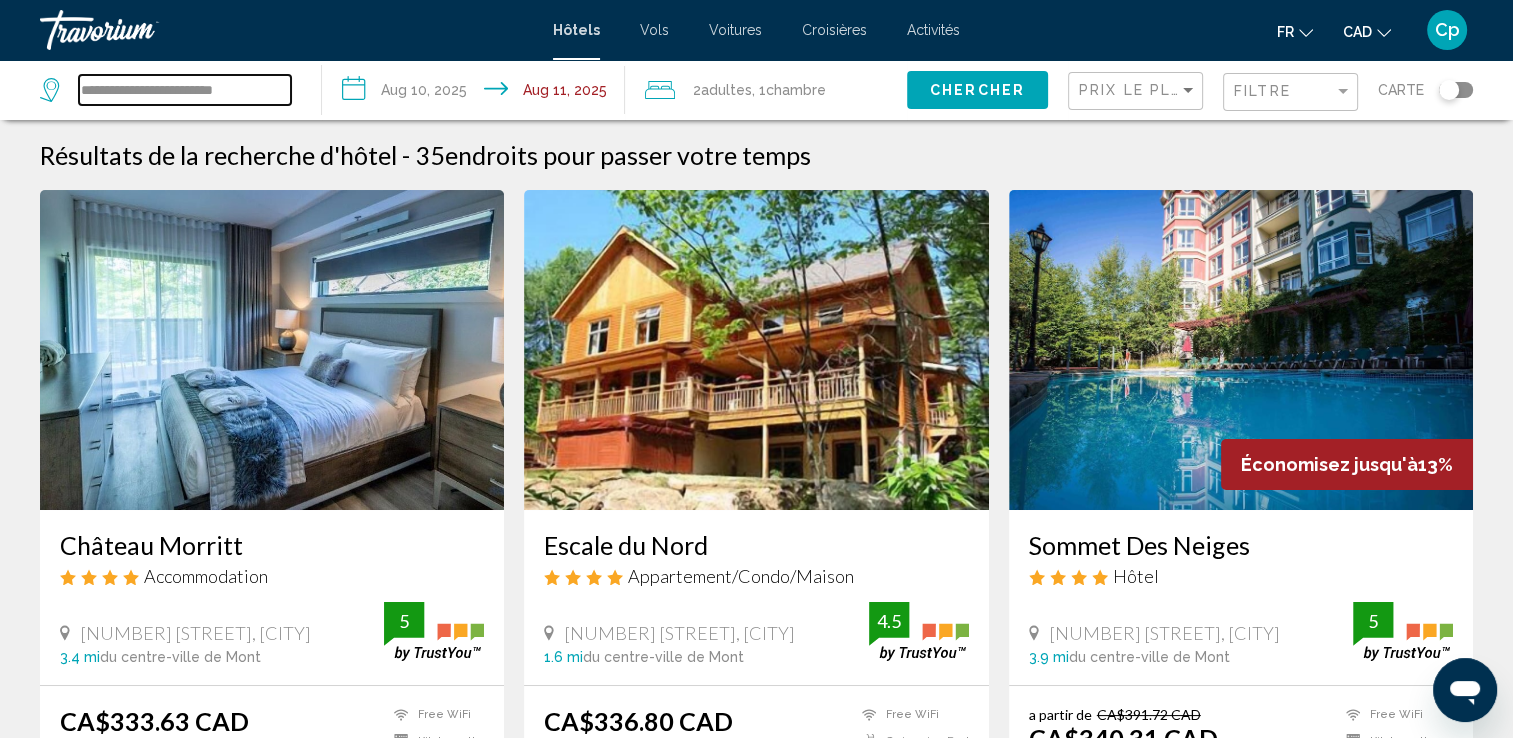 click on "**********" at bounding box center (185, 90) 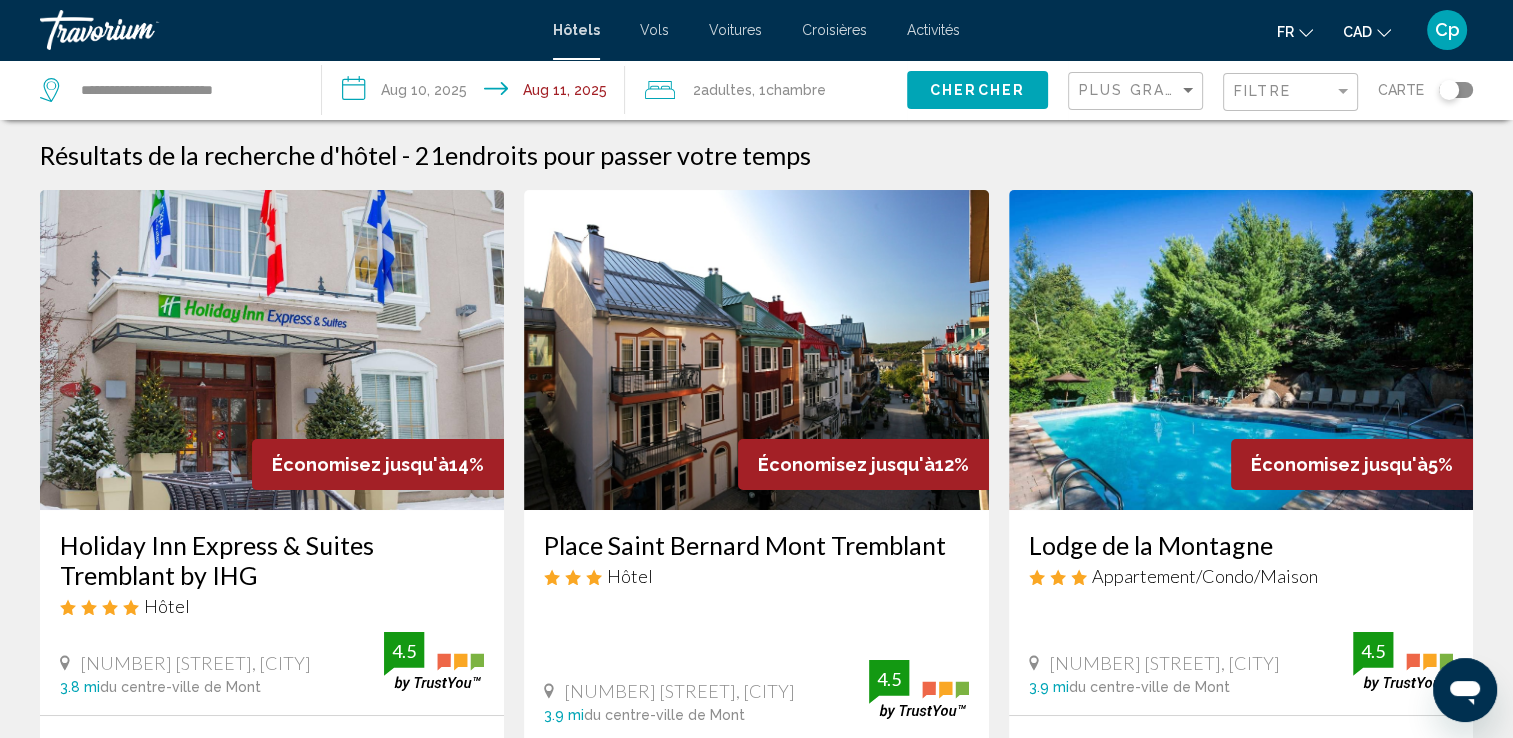 click on "Hôtels" at bounding box center (576, 30) 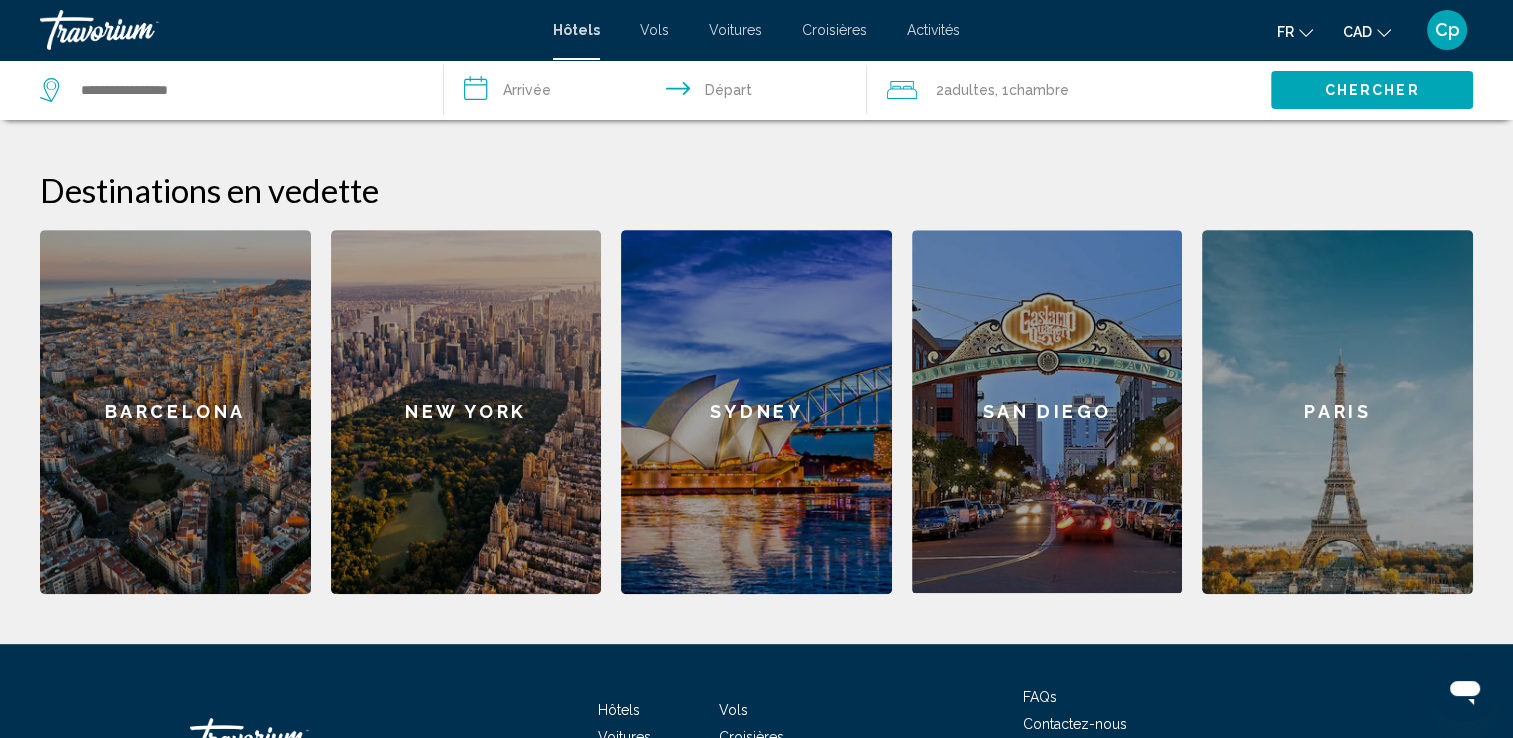 scroll, scrollTop: 366, scrollLeft: 0, axis: vertical 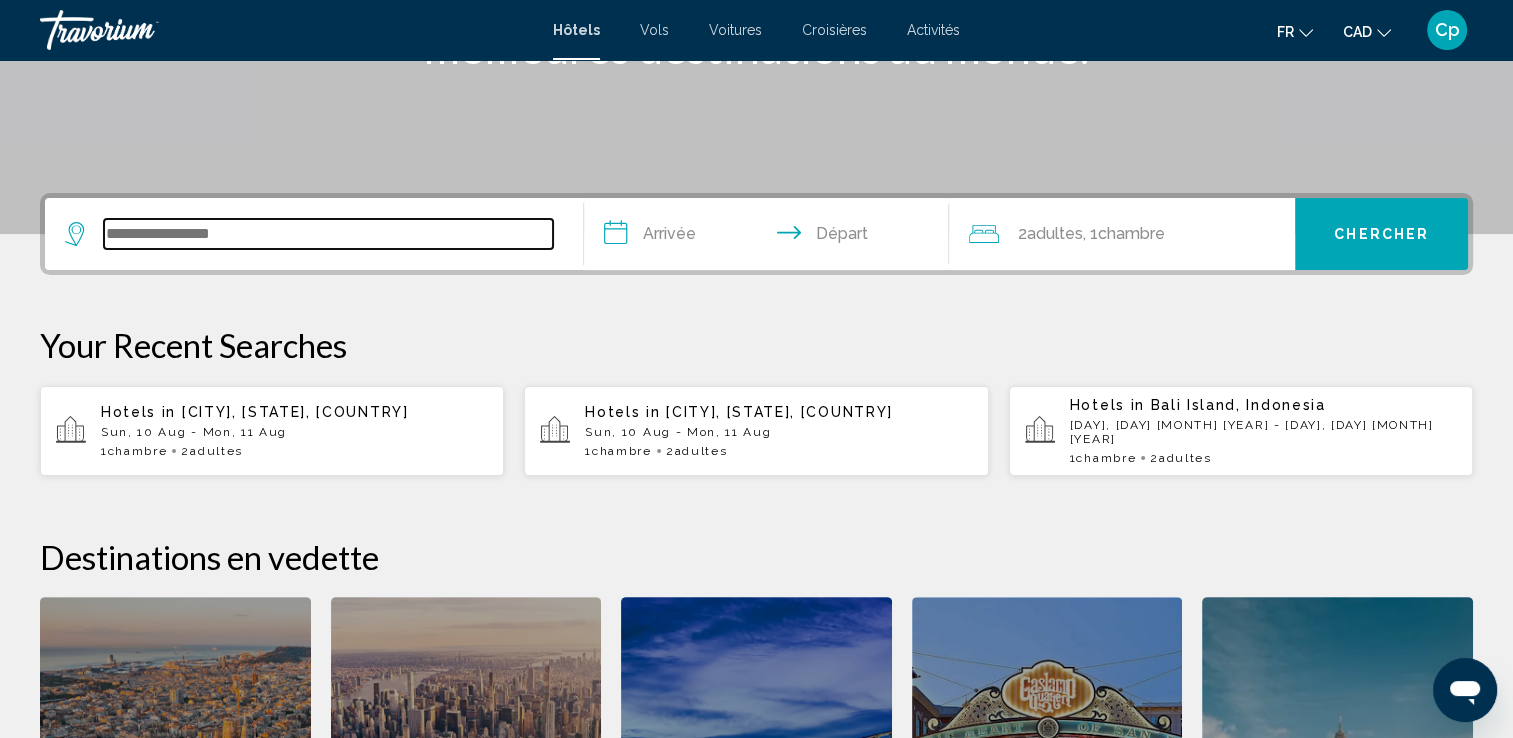 click at bounding box center (328, 234) 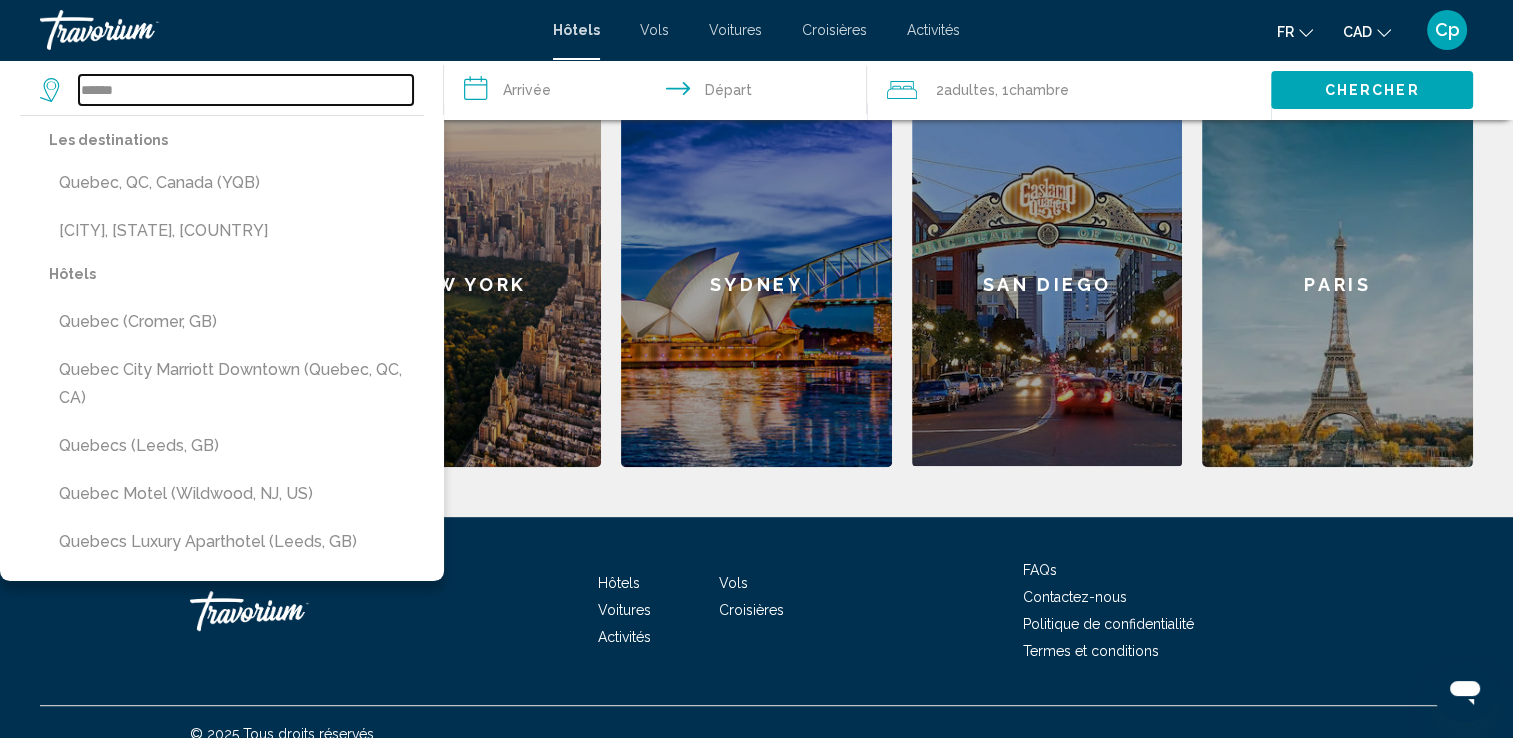 scroll, scrollTop: 493, scrollLeft: 0, axis: vertical 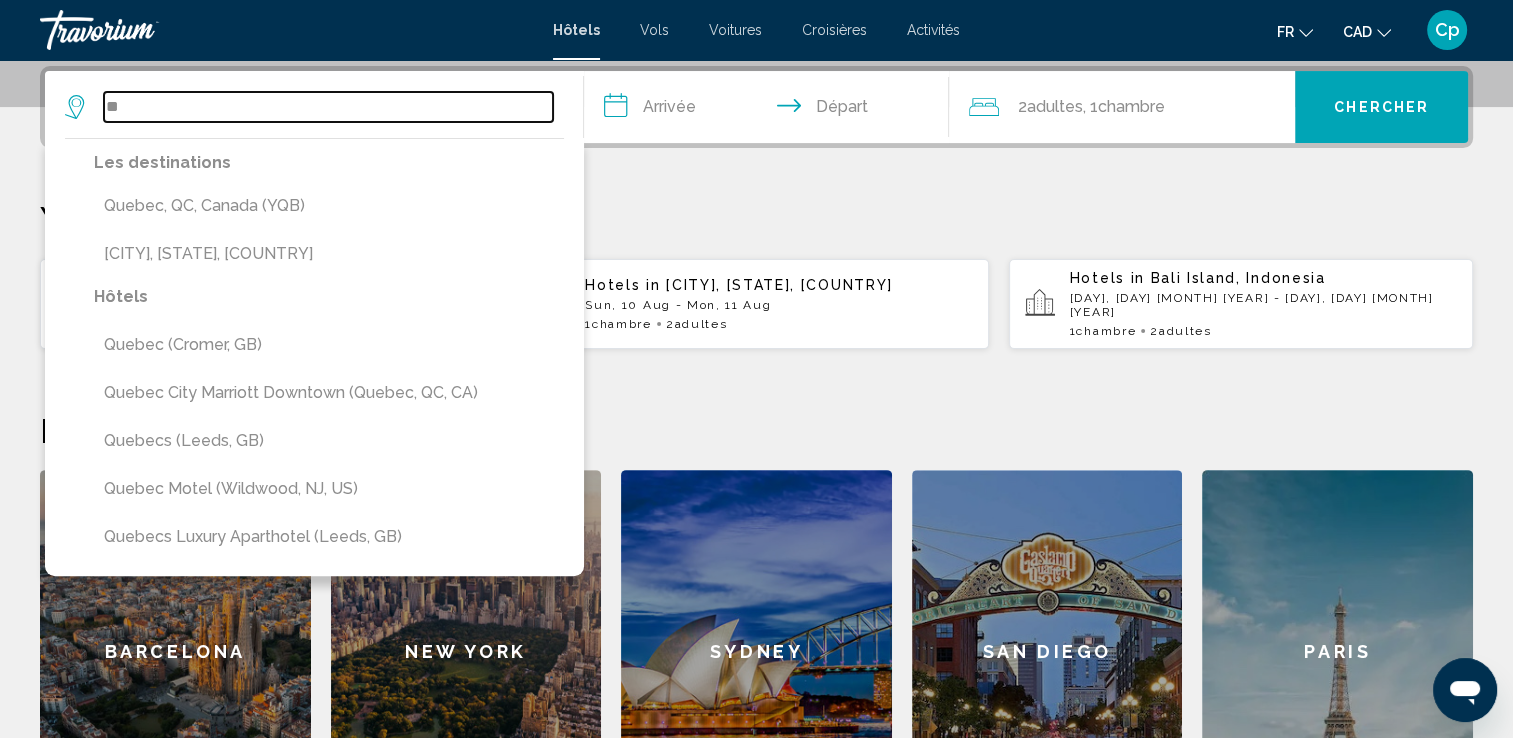 type on "*" 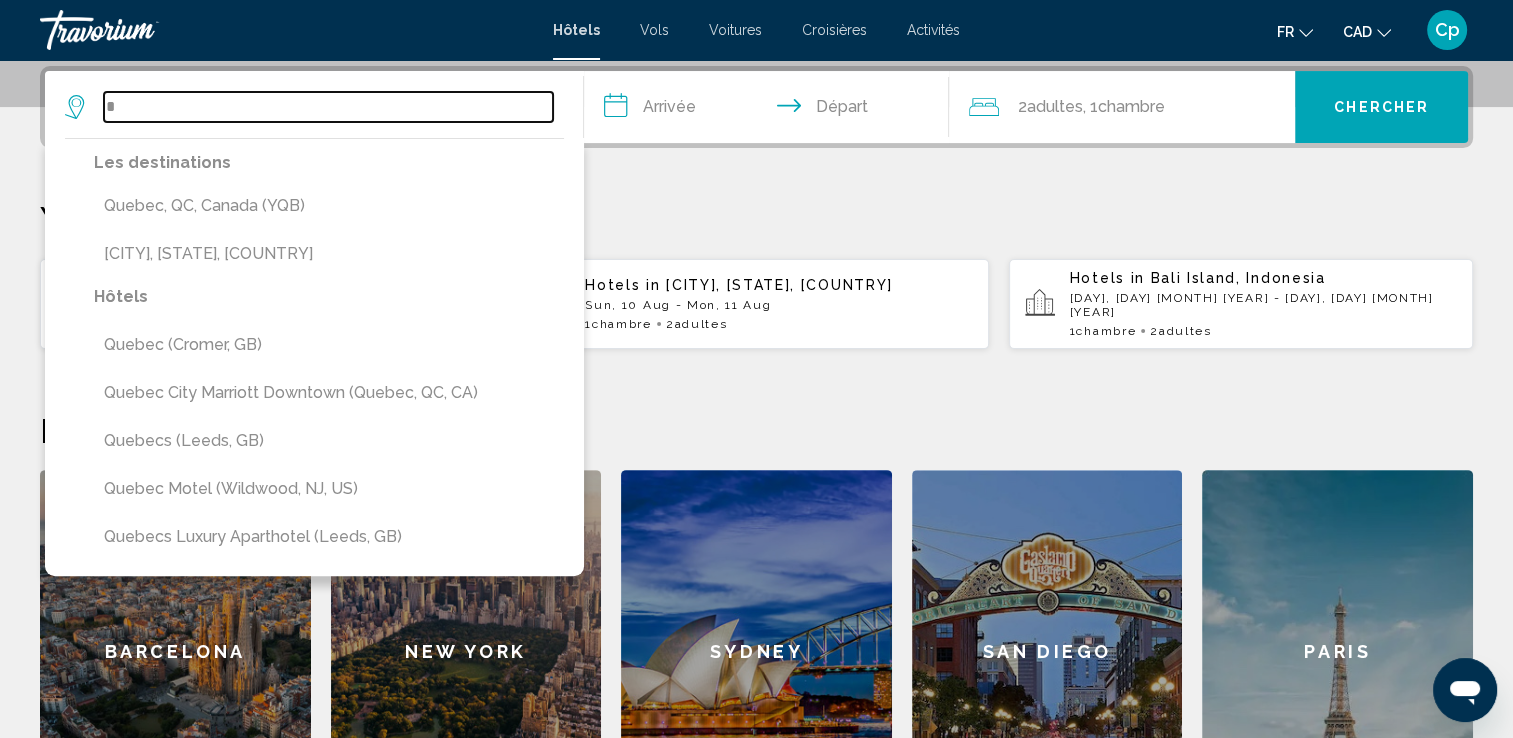 type 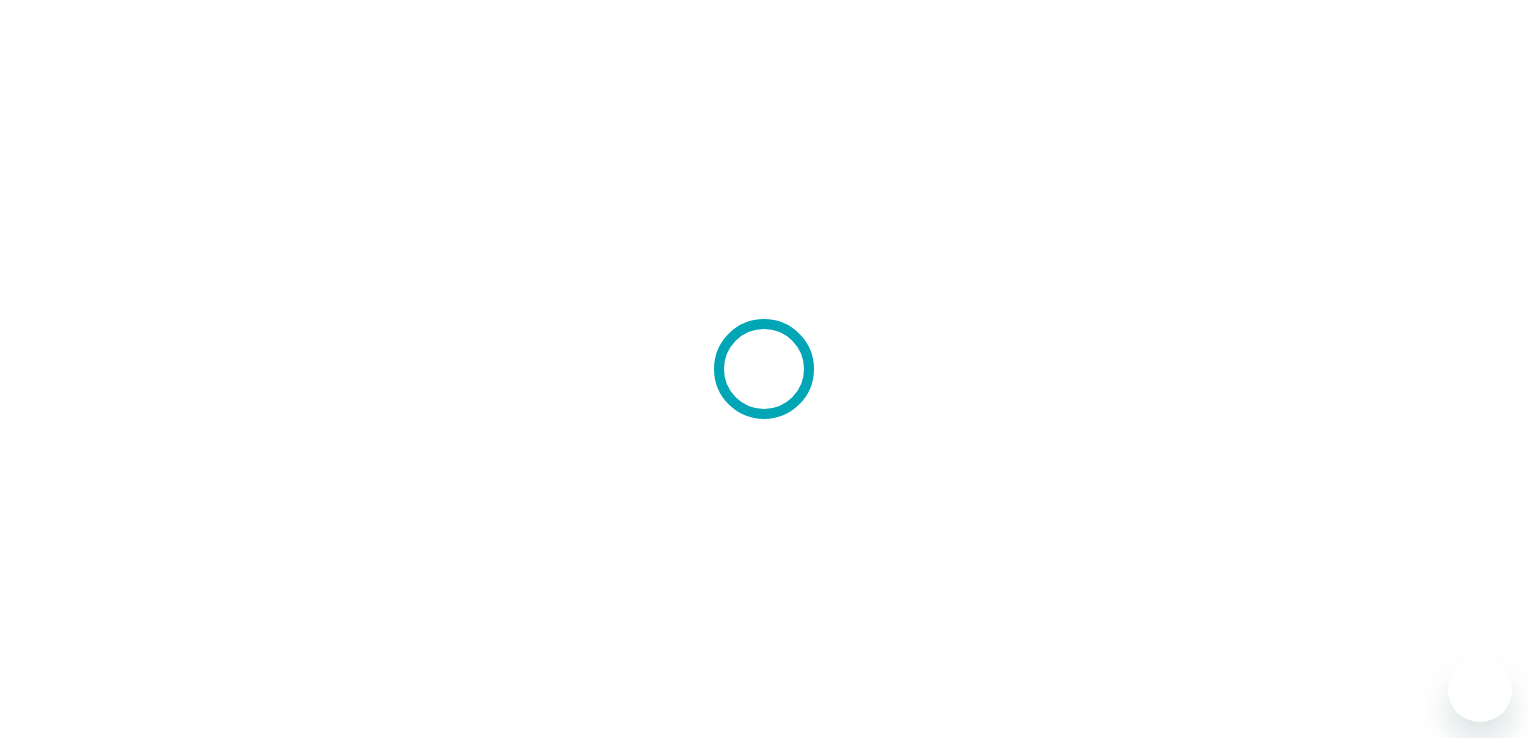 scroll, scrollTop: 0, scrollLeft: 0, axis: both 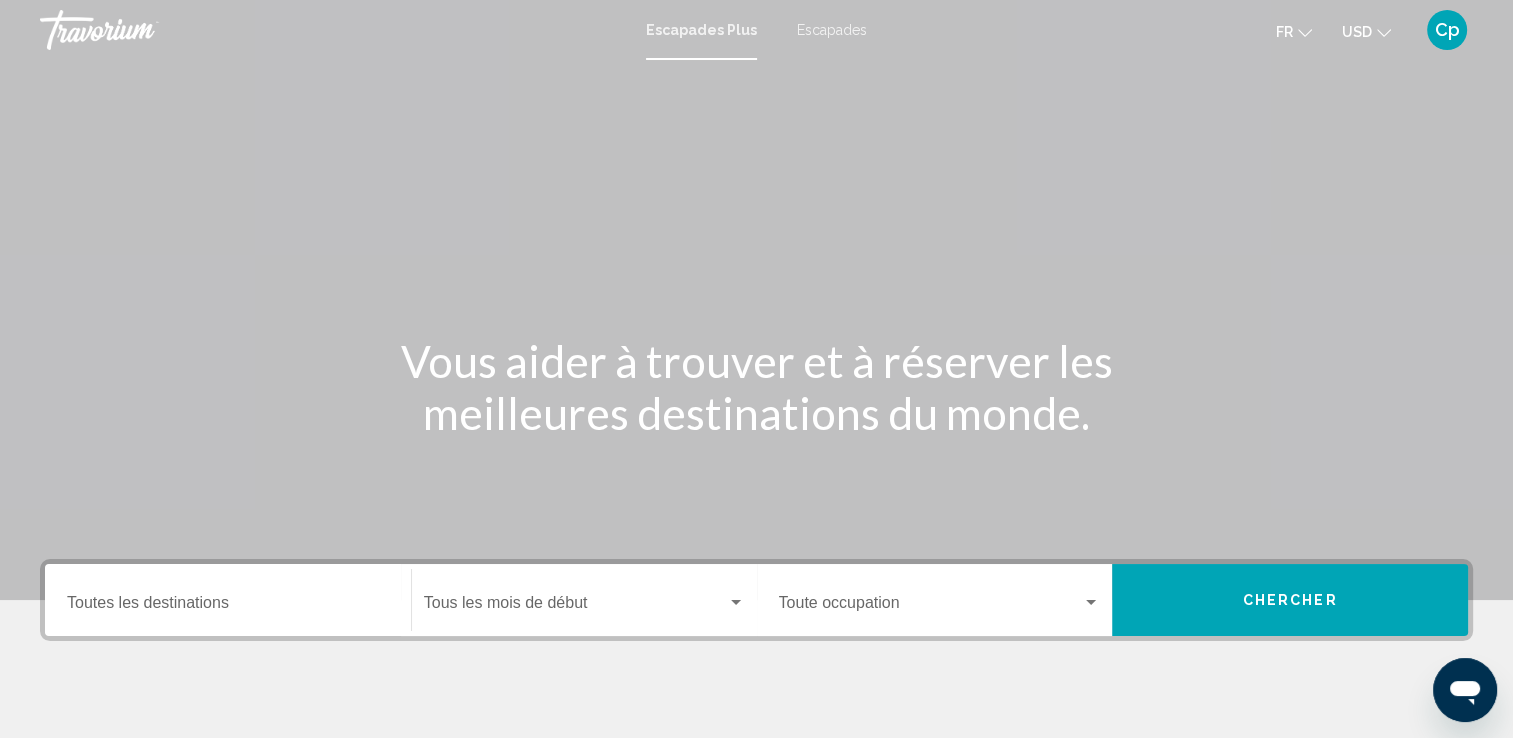 click on "Destination Toutes les destinations" at bounding box center [228, 600] 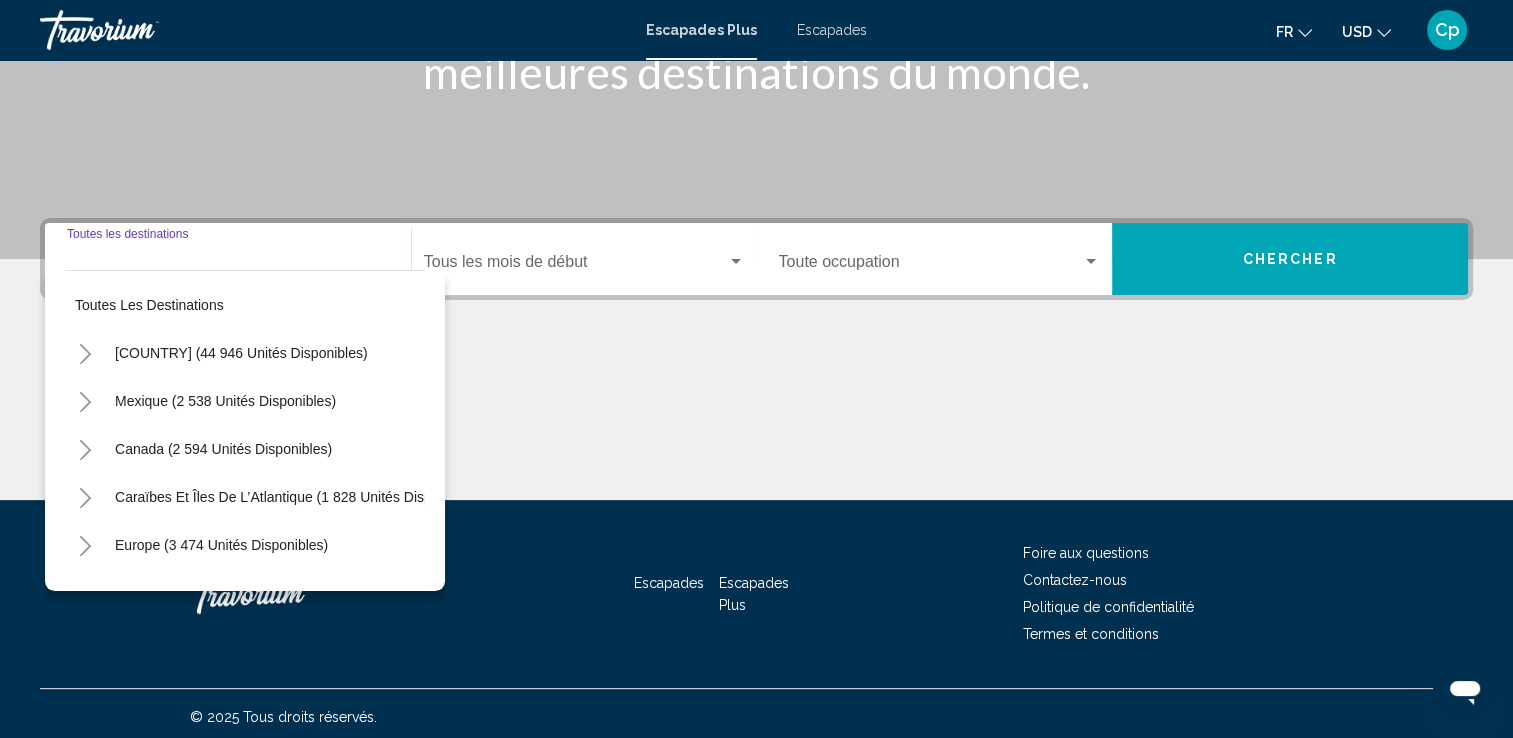 scroll, scrollTop: 347, scrollLeft: 0, axis: vertical 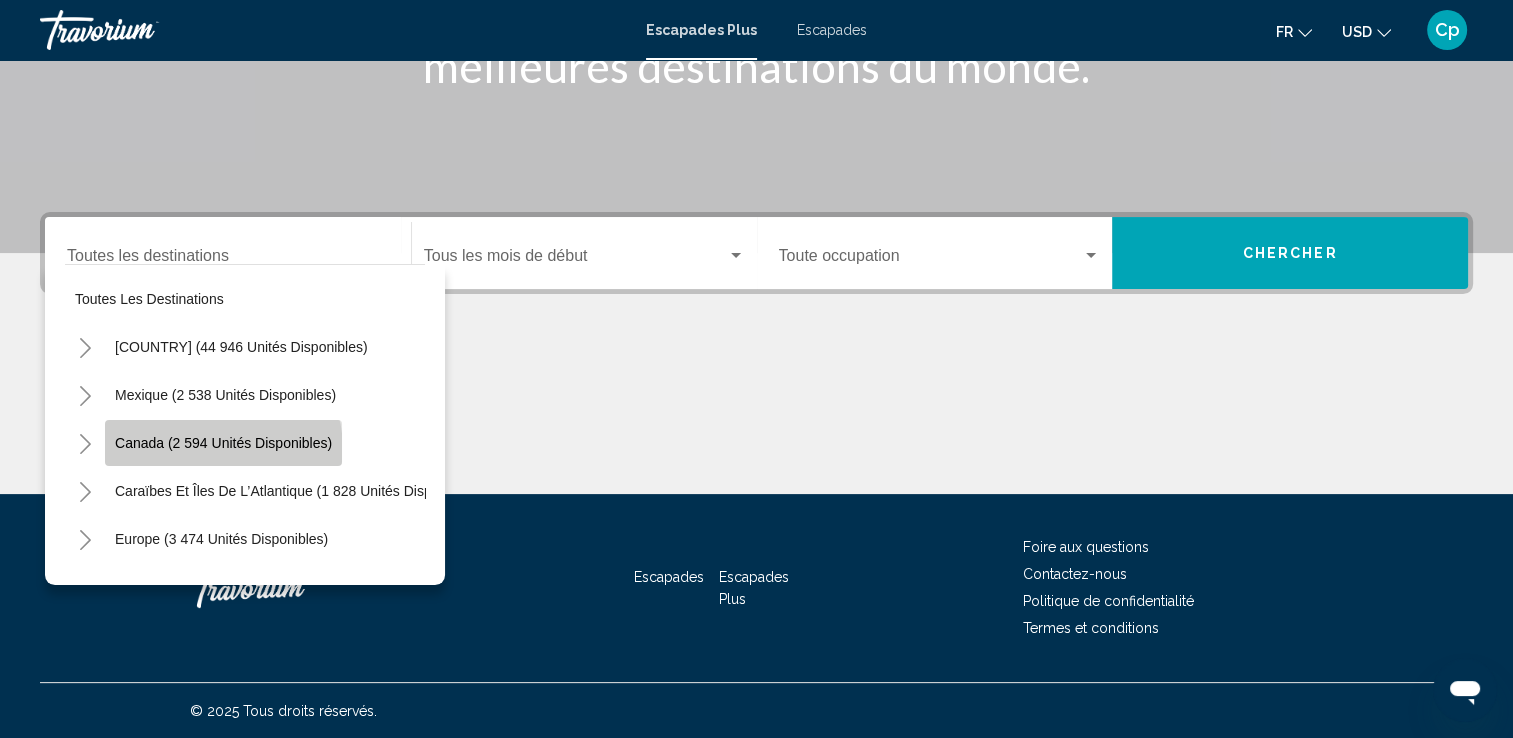click on "Canada (2 594 unités disponibles)" 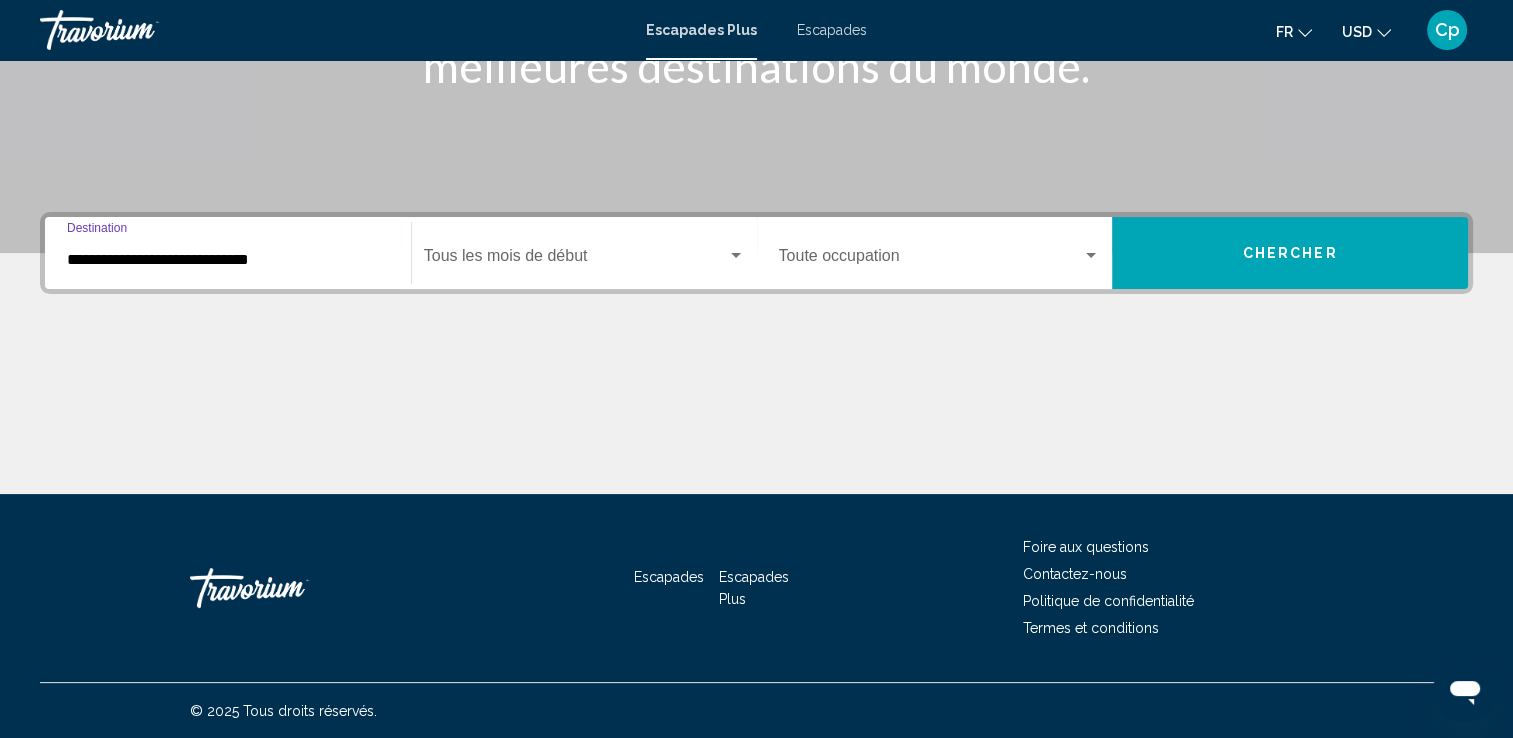 click at bounding box center (575, 260) 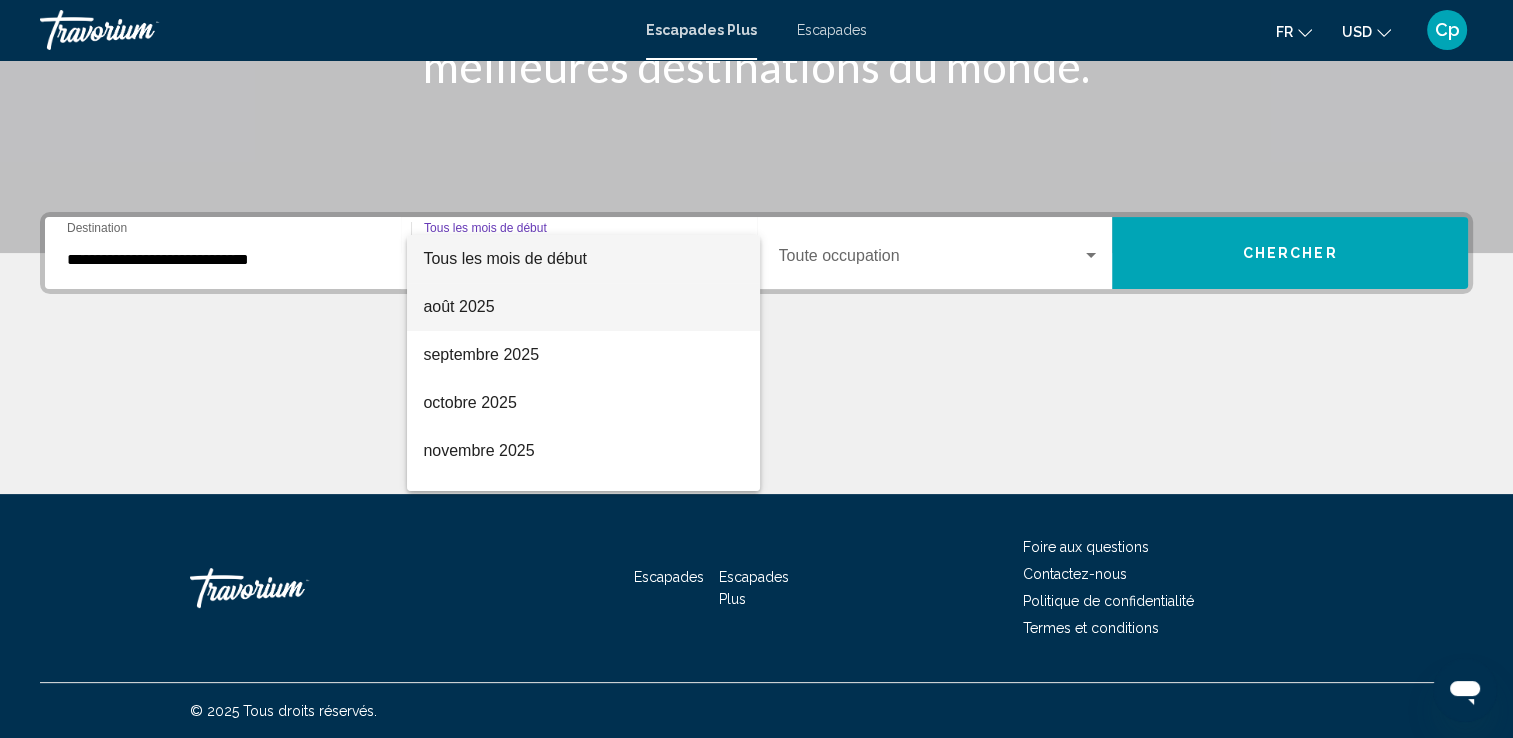 click on "août 2025" at bounding box center (583, 307) 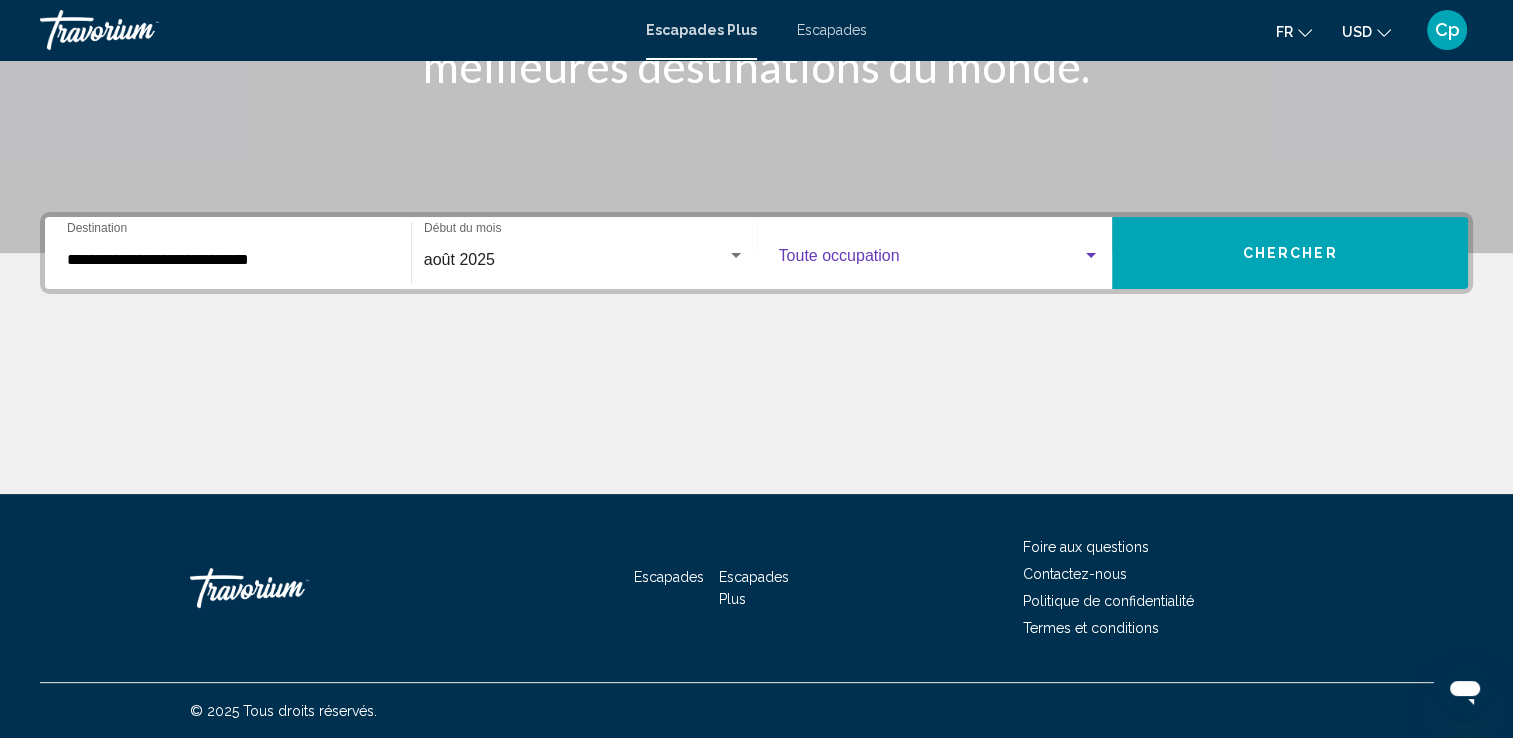click at bounding box center [1091, 256] 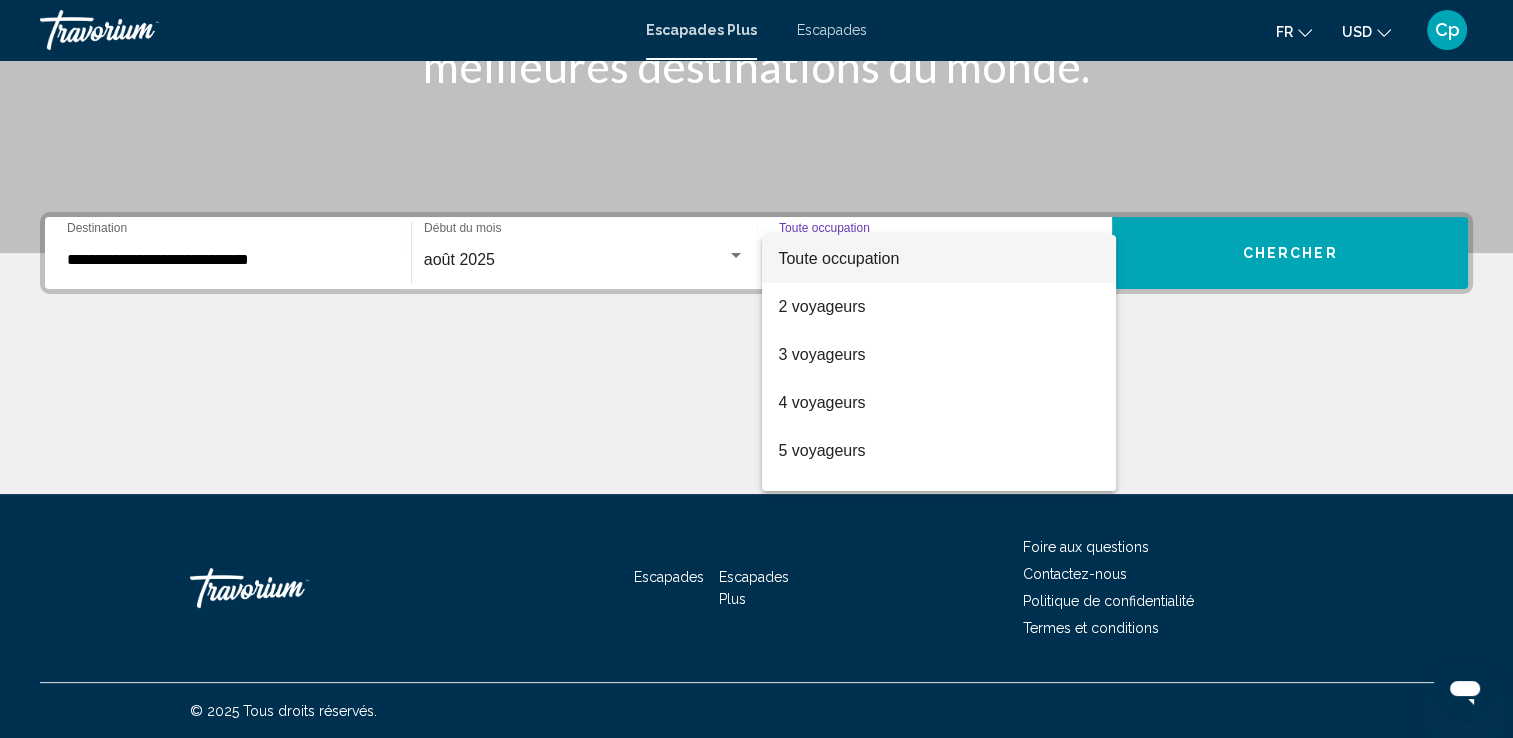 click at bounding box center [756, 369] 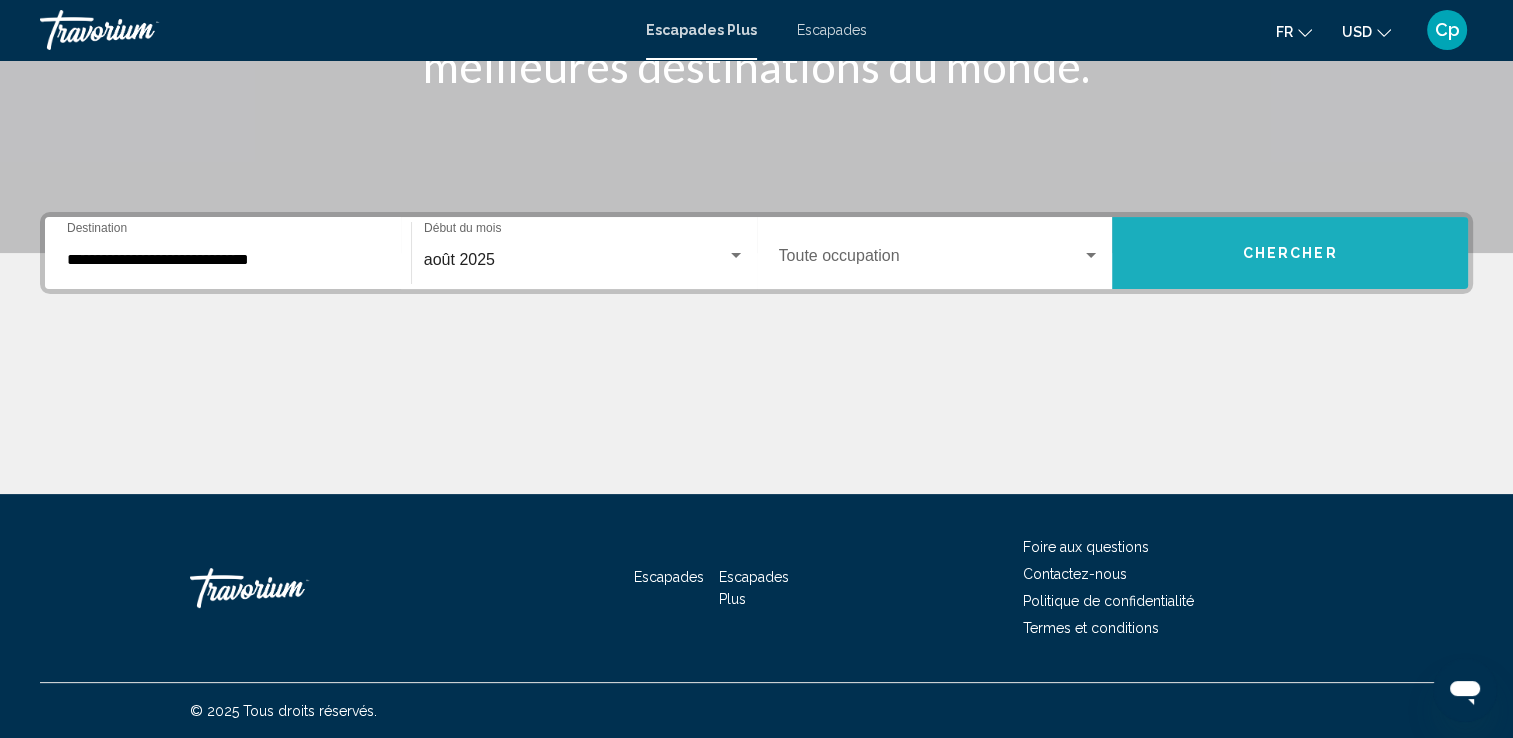 click on "Chercher" at bounding box center [1290, 254] 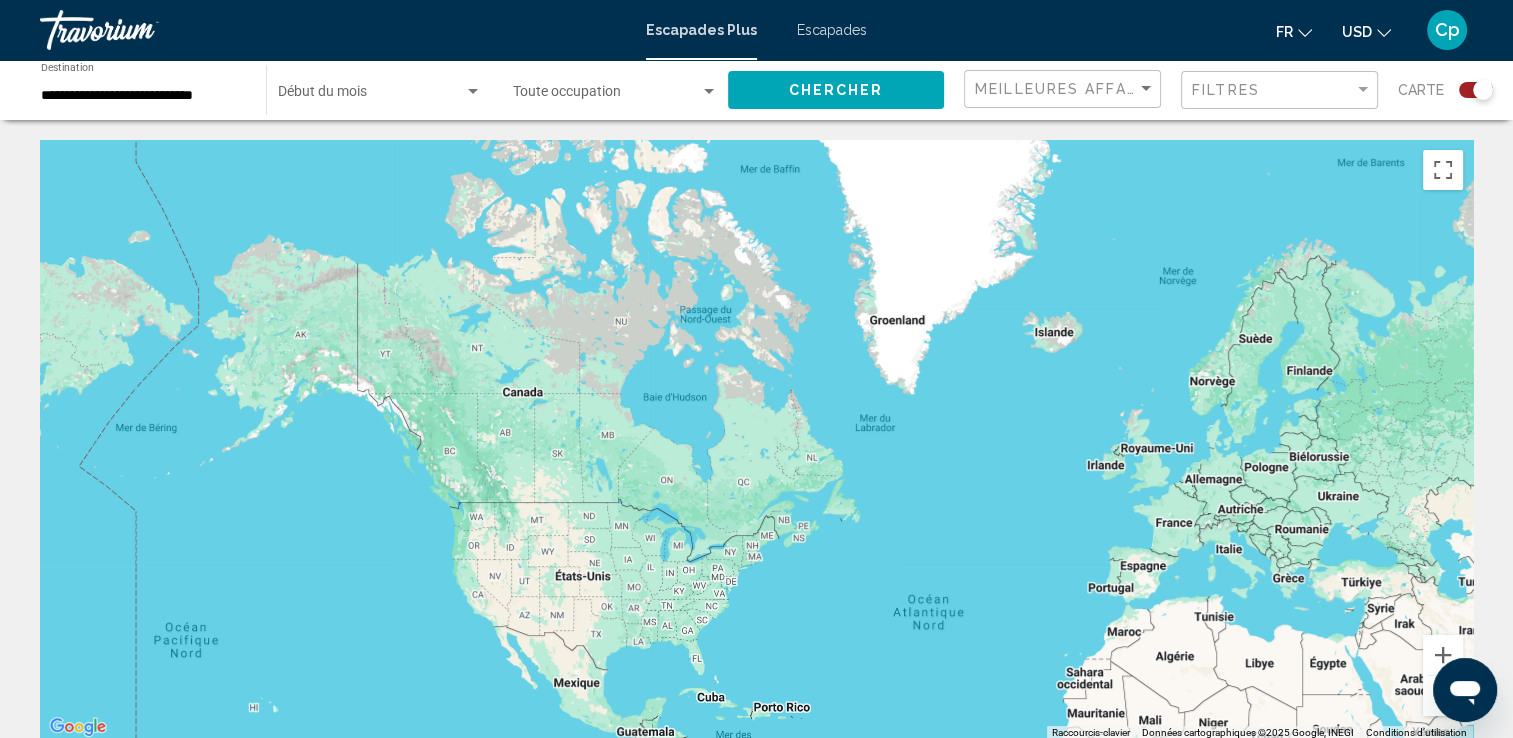 drag, startPoint x: 888, startPoint y: 438, endPoint x: 1102, endPoint y: 634, distance: 290.19305 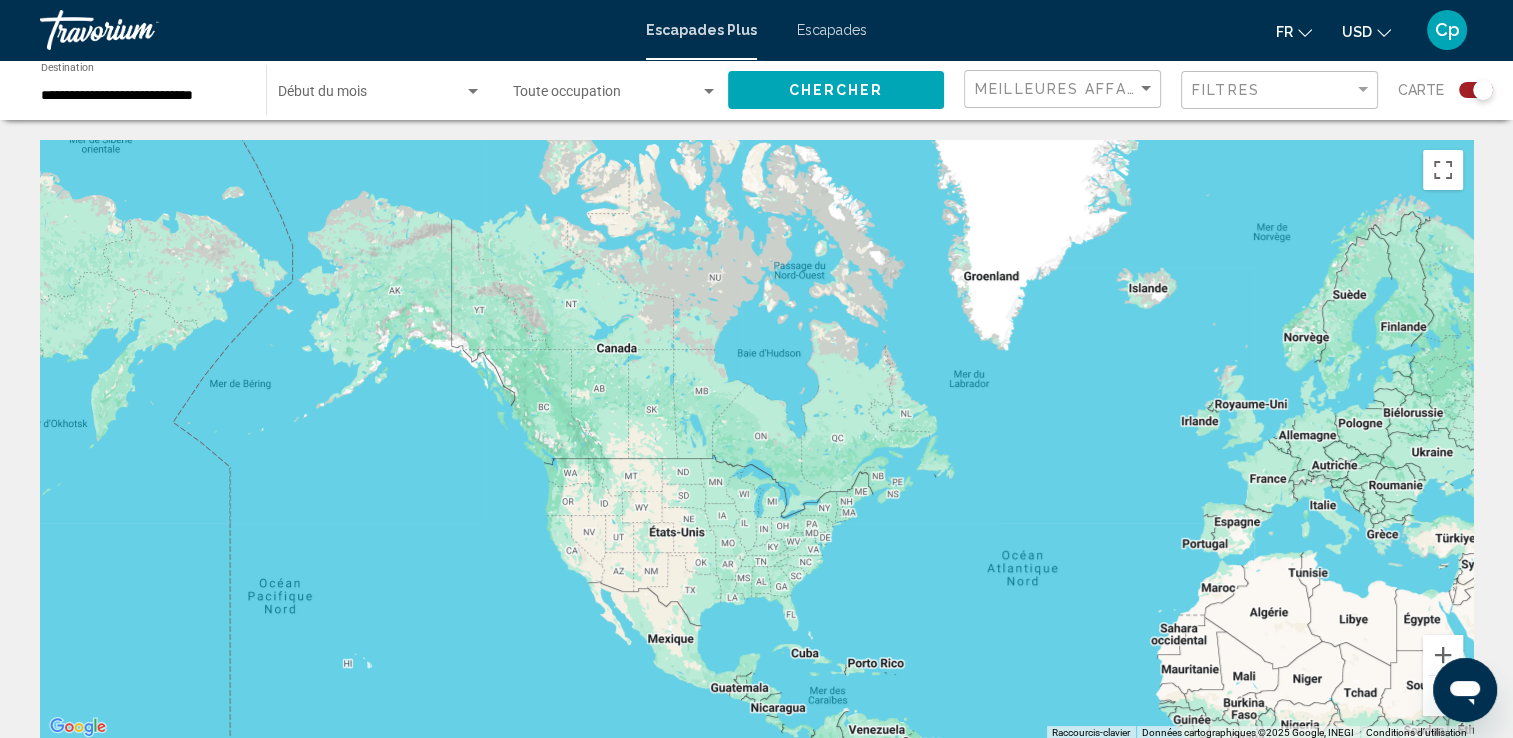 drag, startPoint x: 528, startPoint y: 450, endPoint x: 650, endPoint y: 414, distance: 127.20063 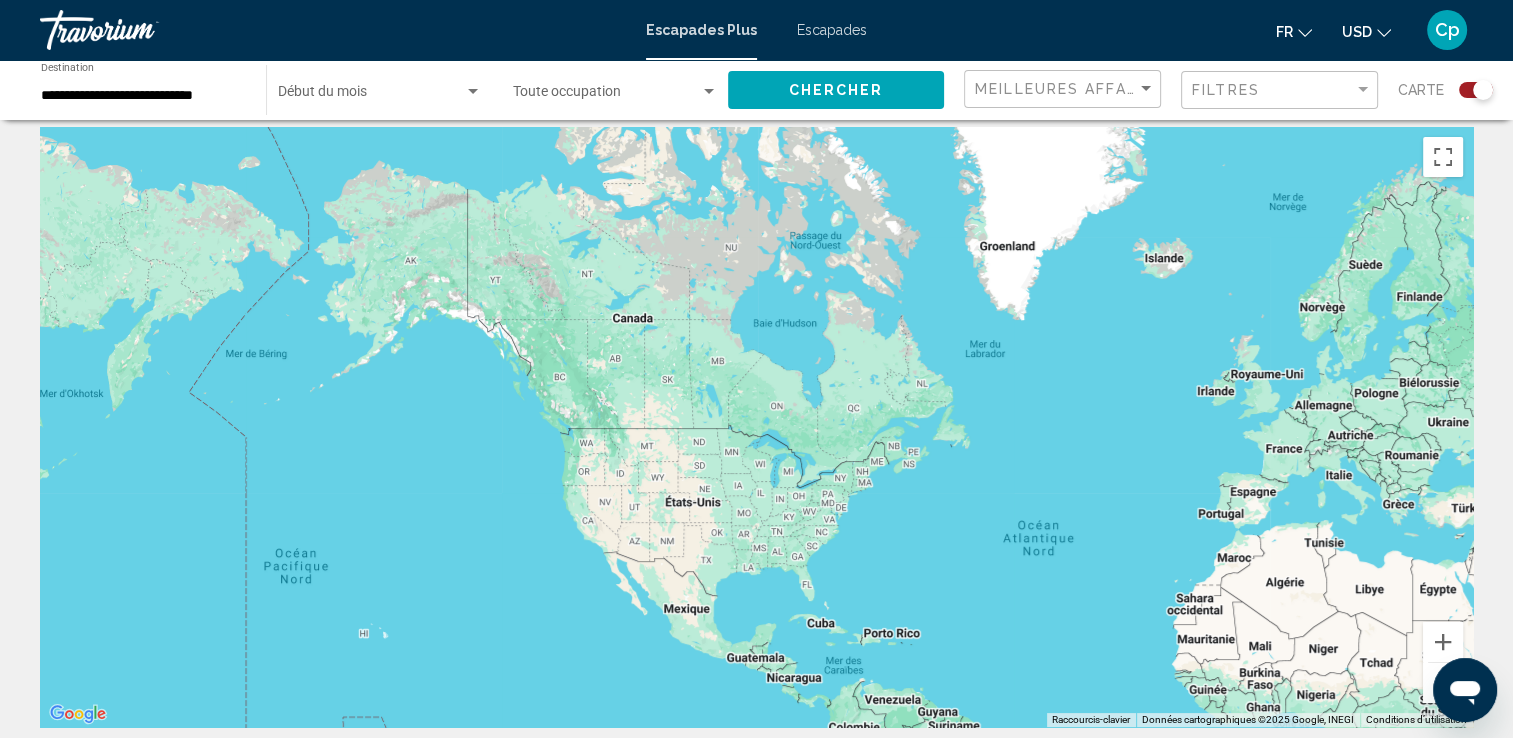scroll, scrollTop: 0, scrollLeft: 0, axis: both 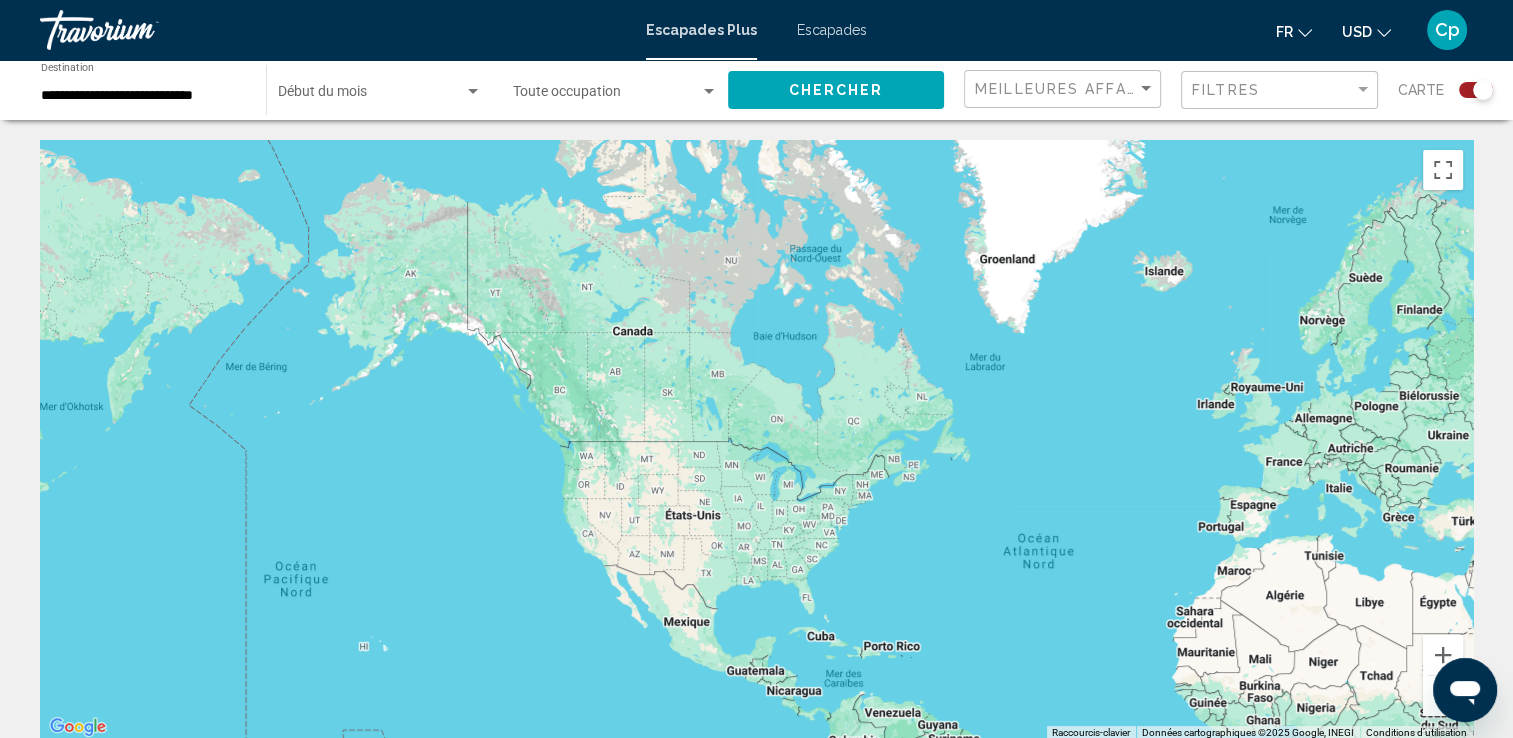 click at bounding box center [756, 440] 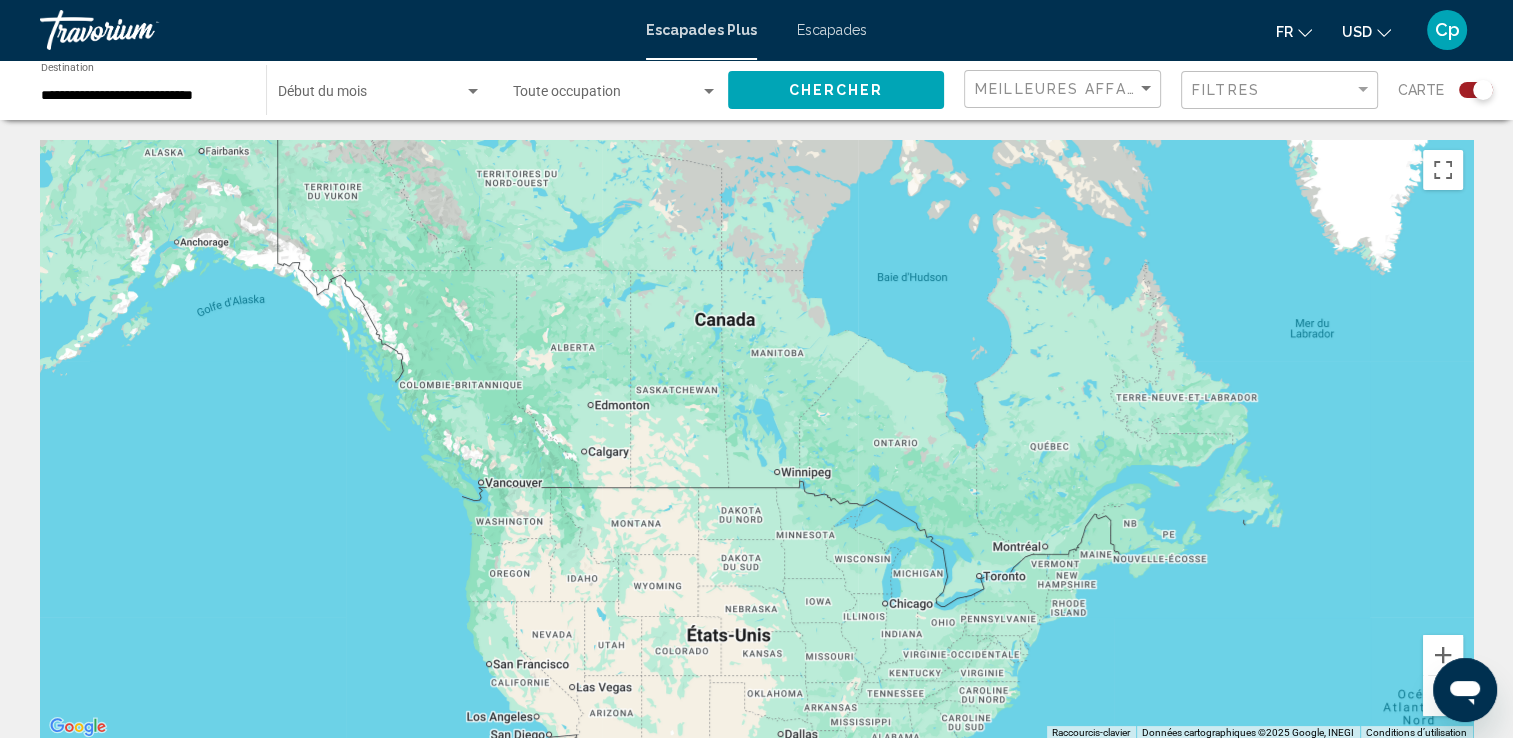 click at bounding box center (756, 440) 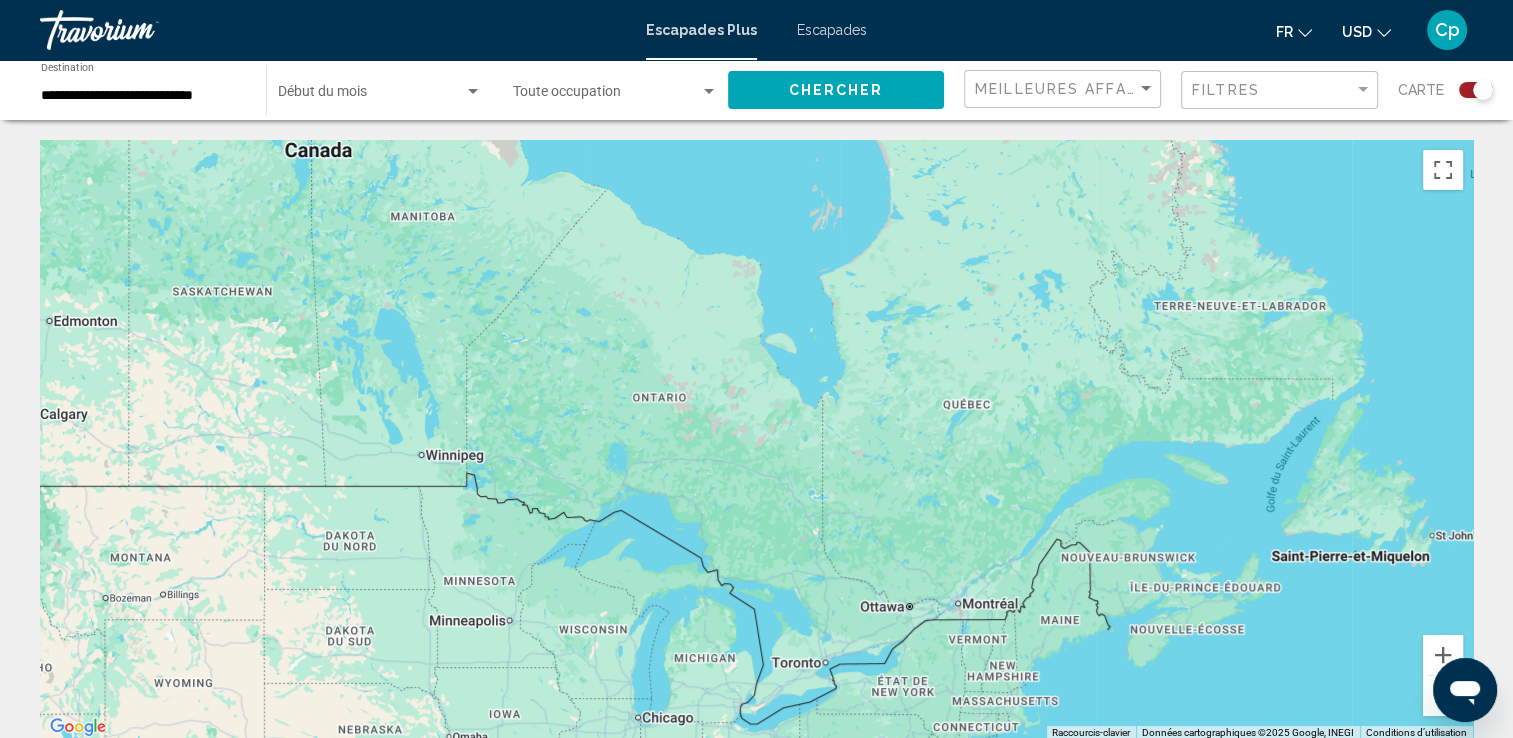 drag, startPoint x: 727, startPoint y: 529, endPoint x: 354, endPoint y: 480, distance: 376.20474 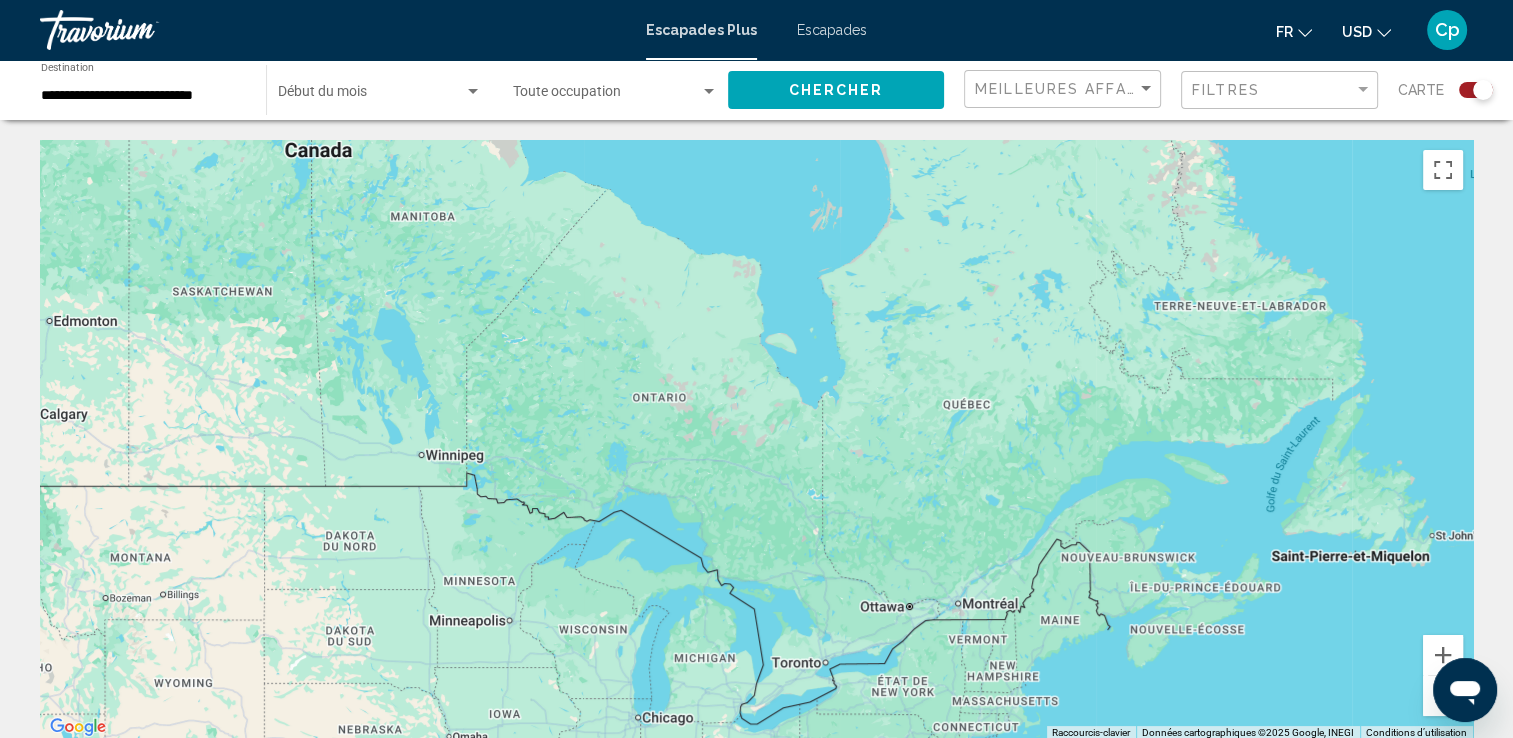 click at bounding box center (756, 440) 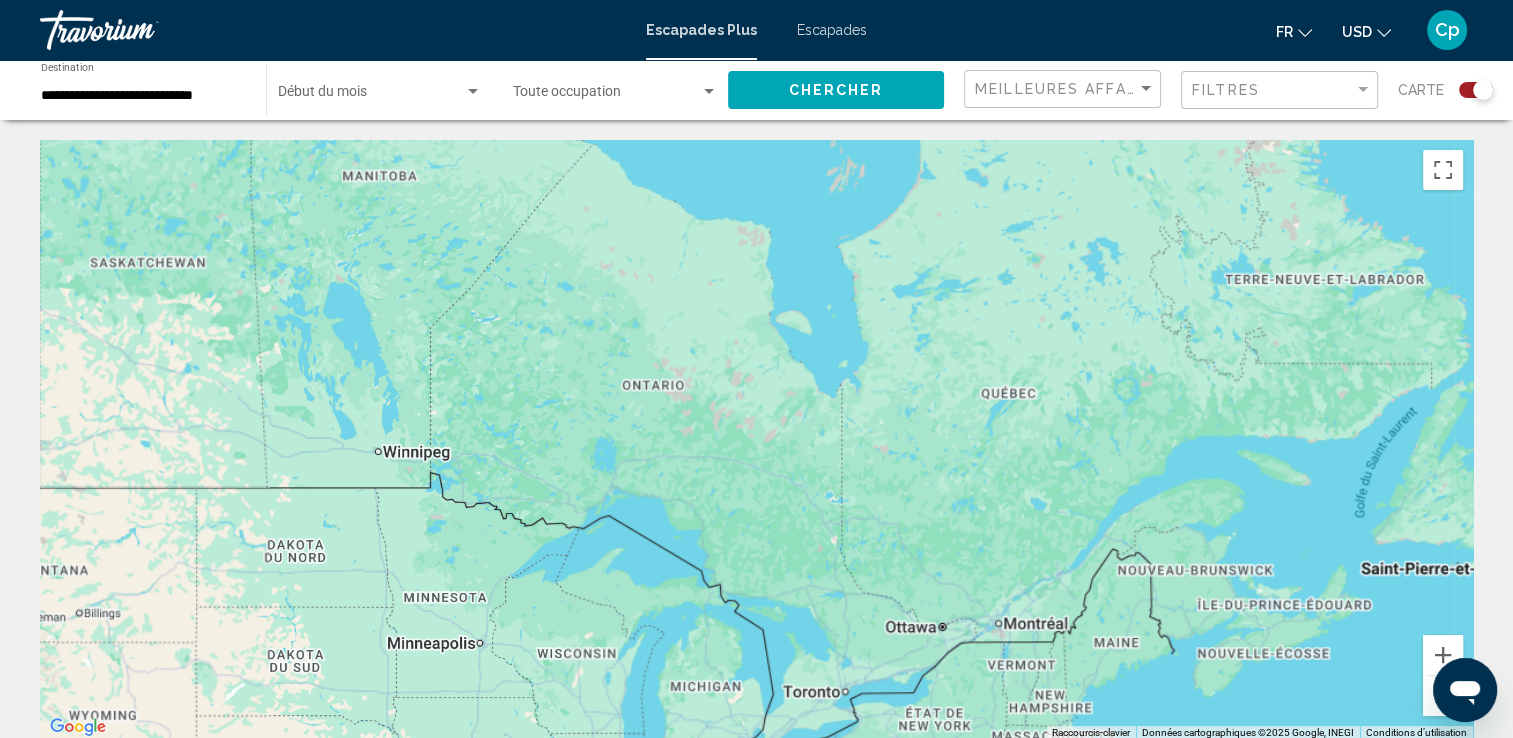 click at bounding box center [756, 440] 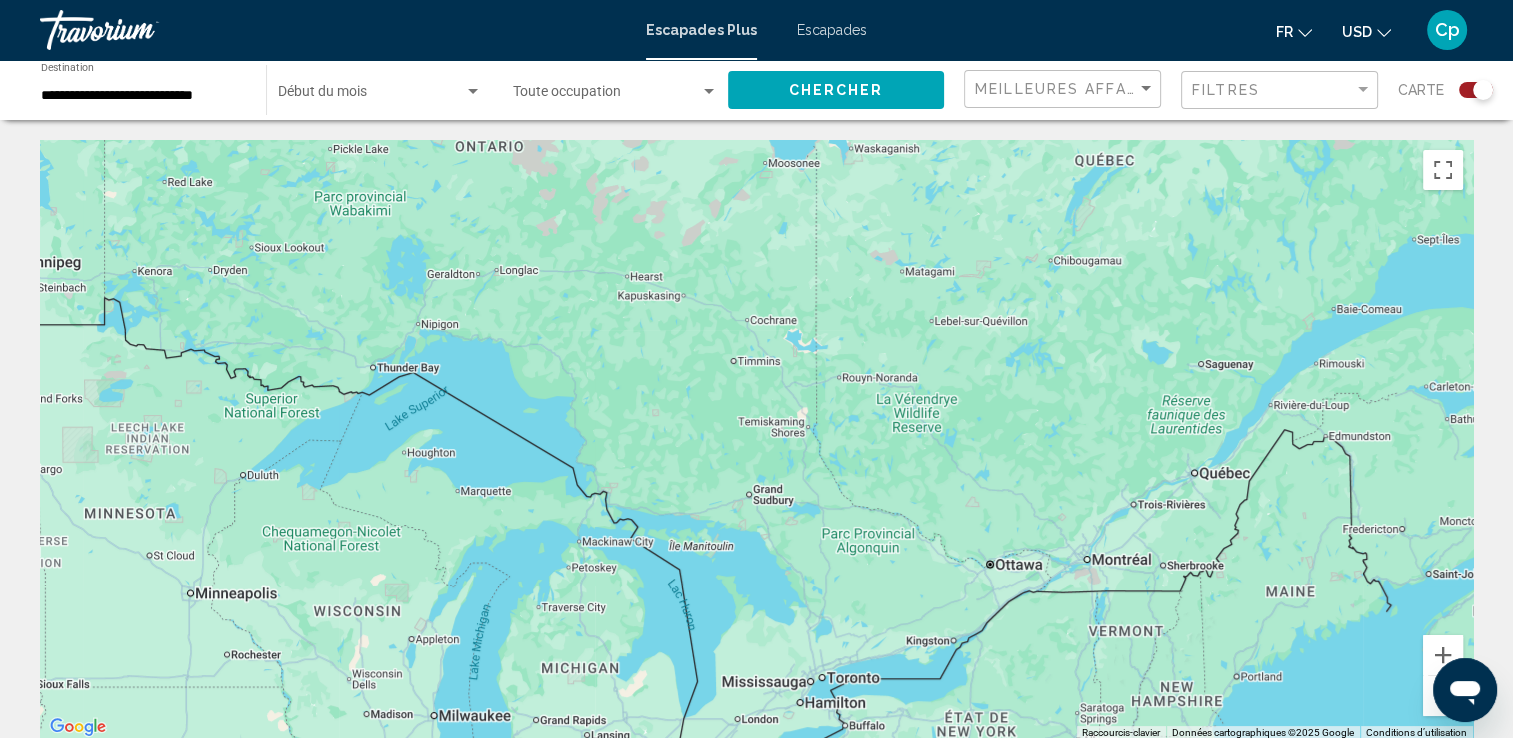 drag, startPoint x: 788, startPoint y: 507, endPoint x: 684, endPoint y: 360, distance: 180.06943 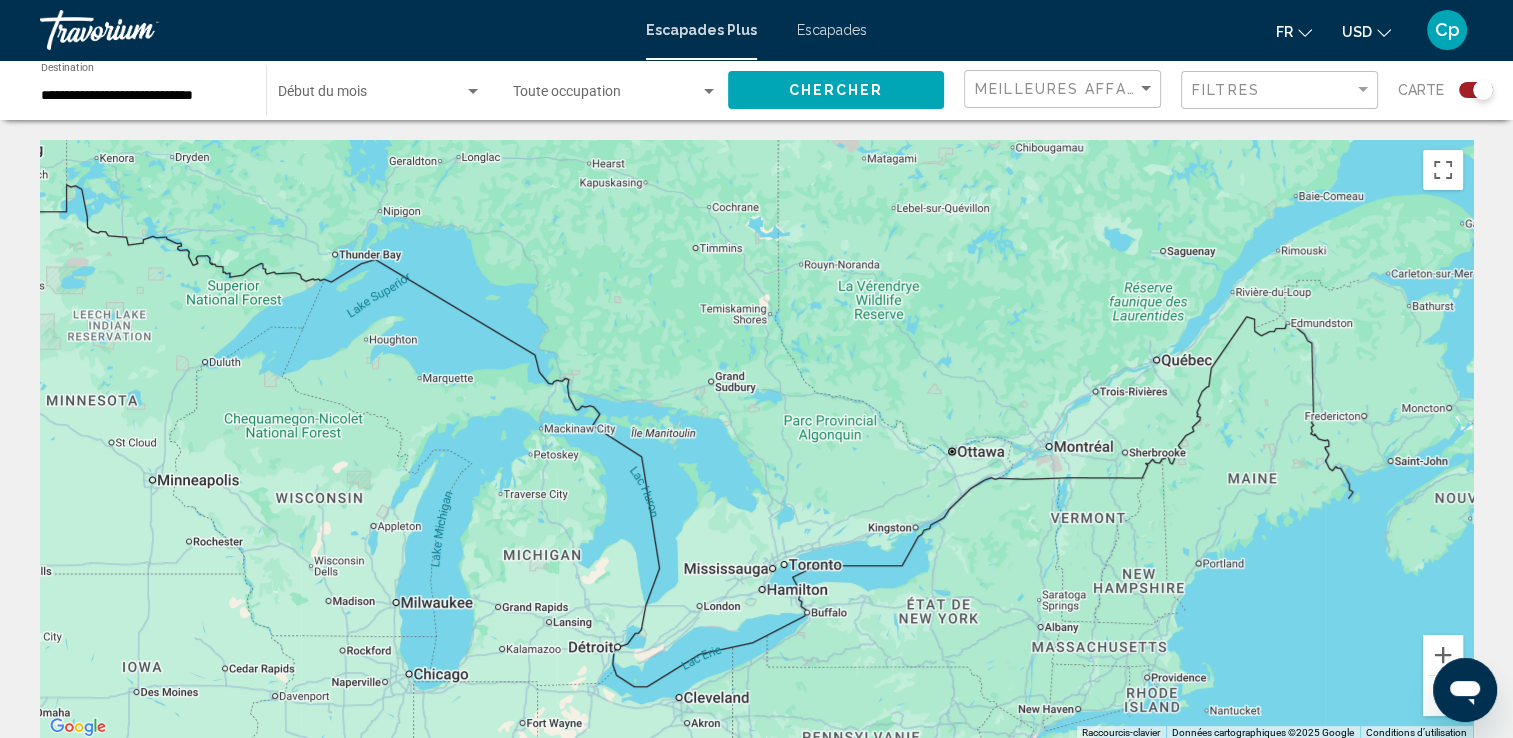 drag, startPoint x: 800, startPoint y: 531, endPoint x: 758, endPoint y: 418, distance: 120.552895 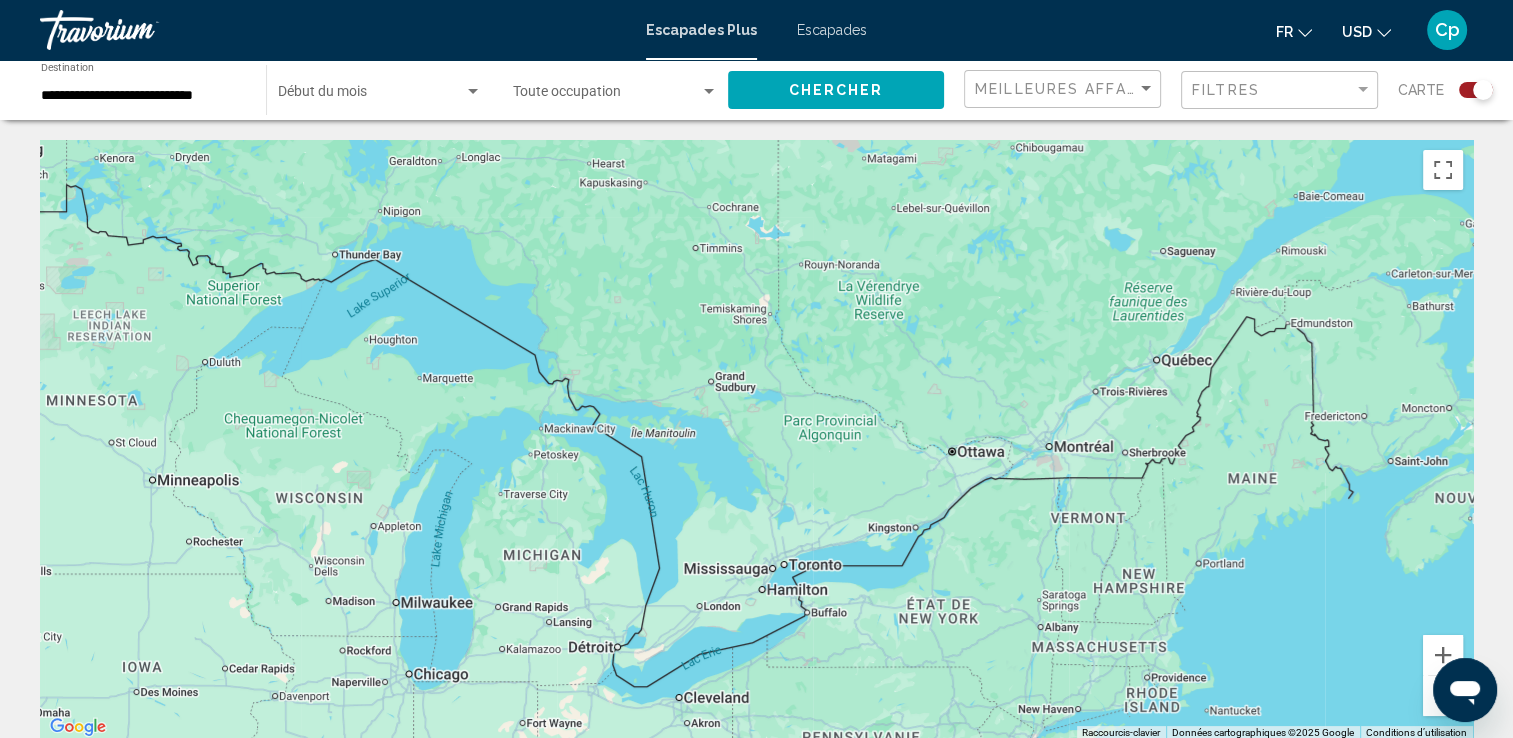 click at bounding box center [756, 440] 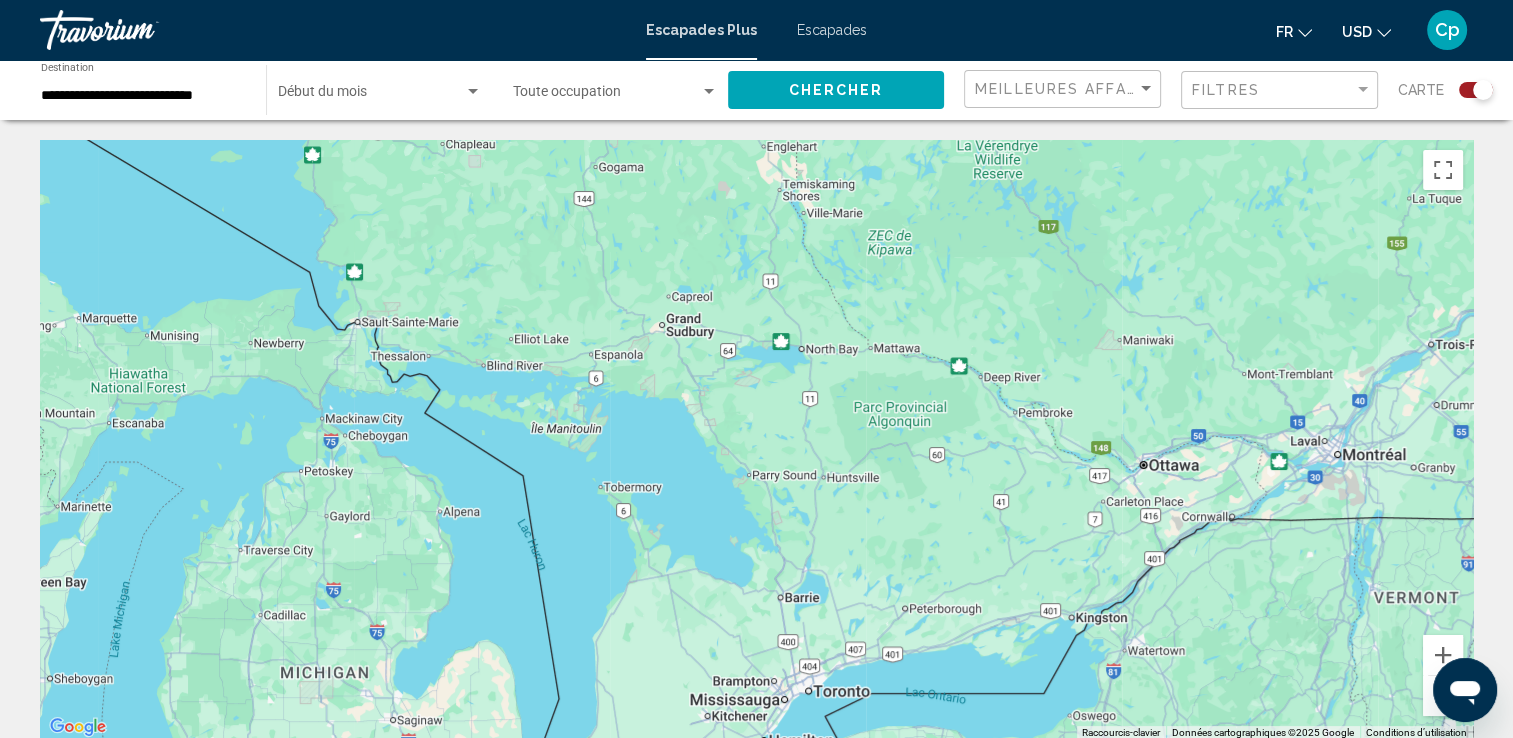 click at bounding box center [756, 440] 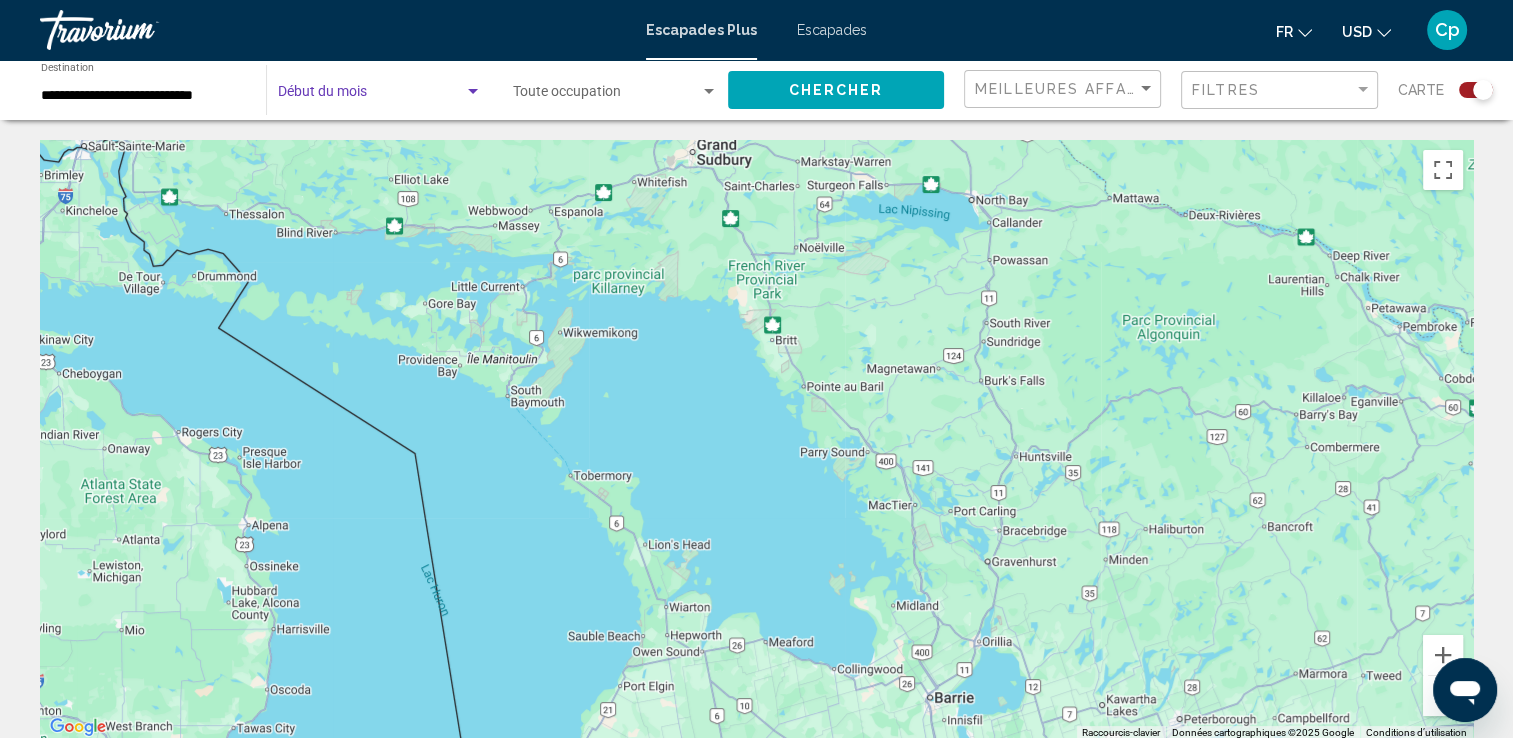 click at bounding box center [371, 96] 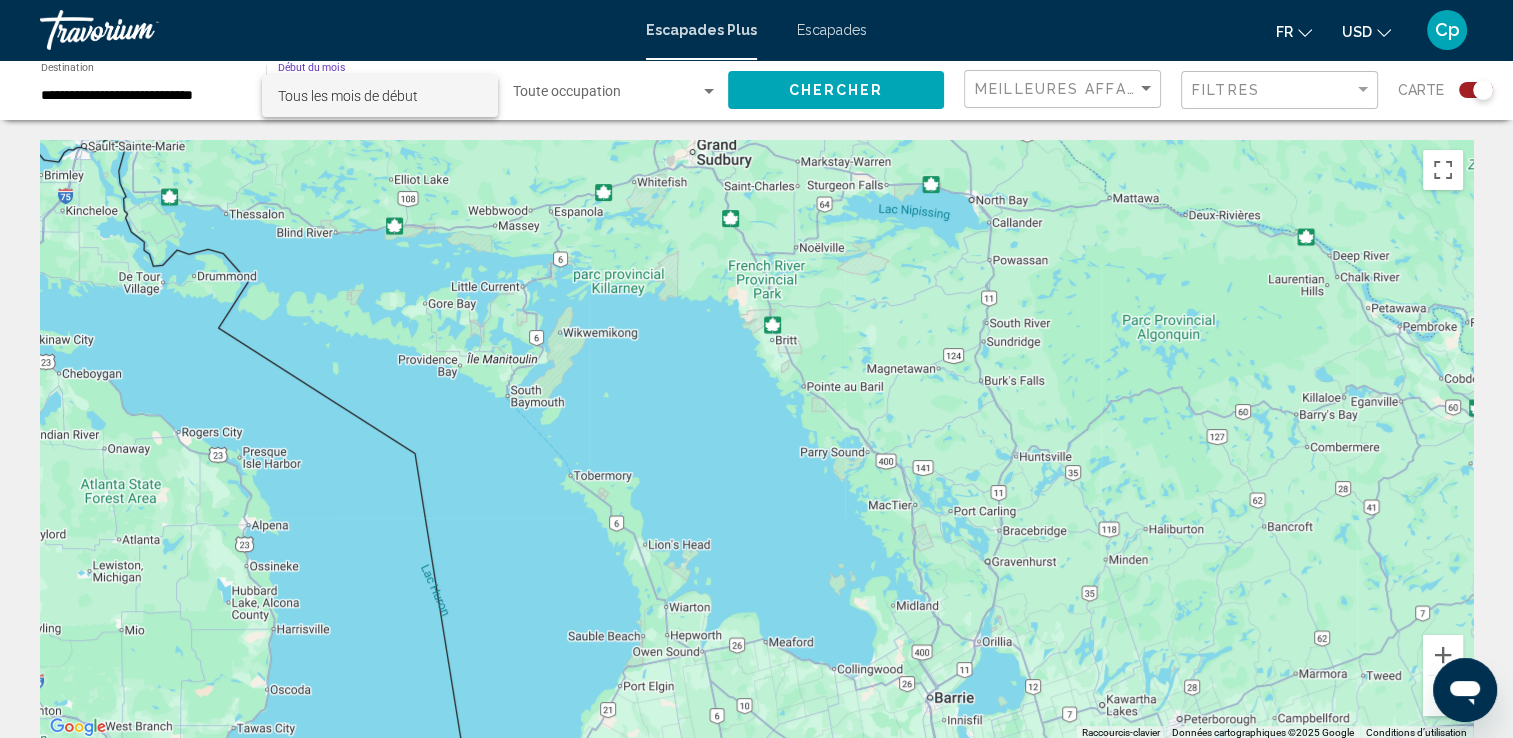 click on "Tous les mois de début" at bounding box center [380, 96] 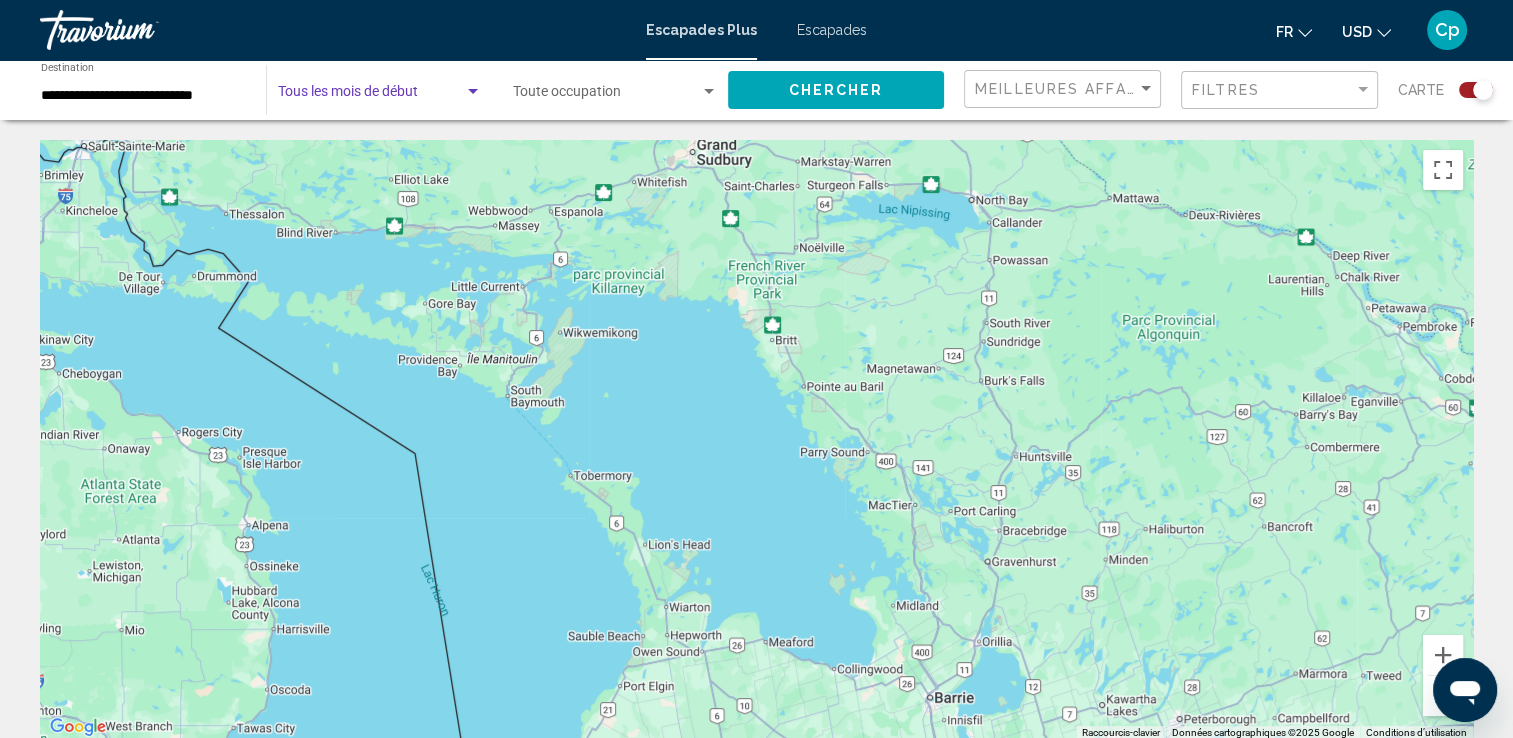 click at bounding box center [473, 91] 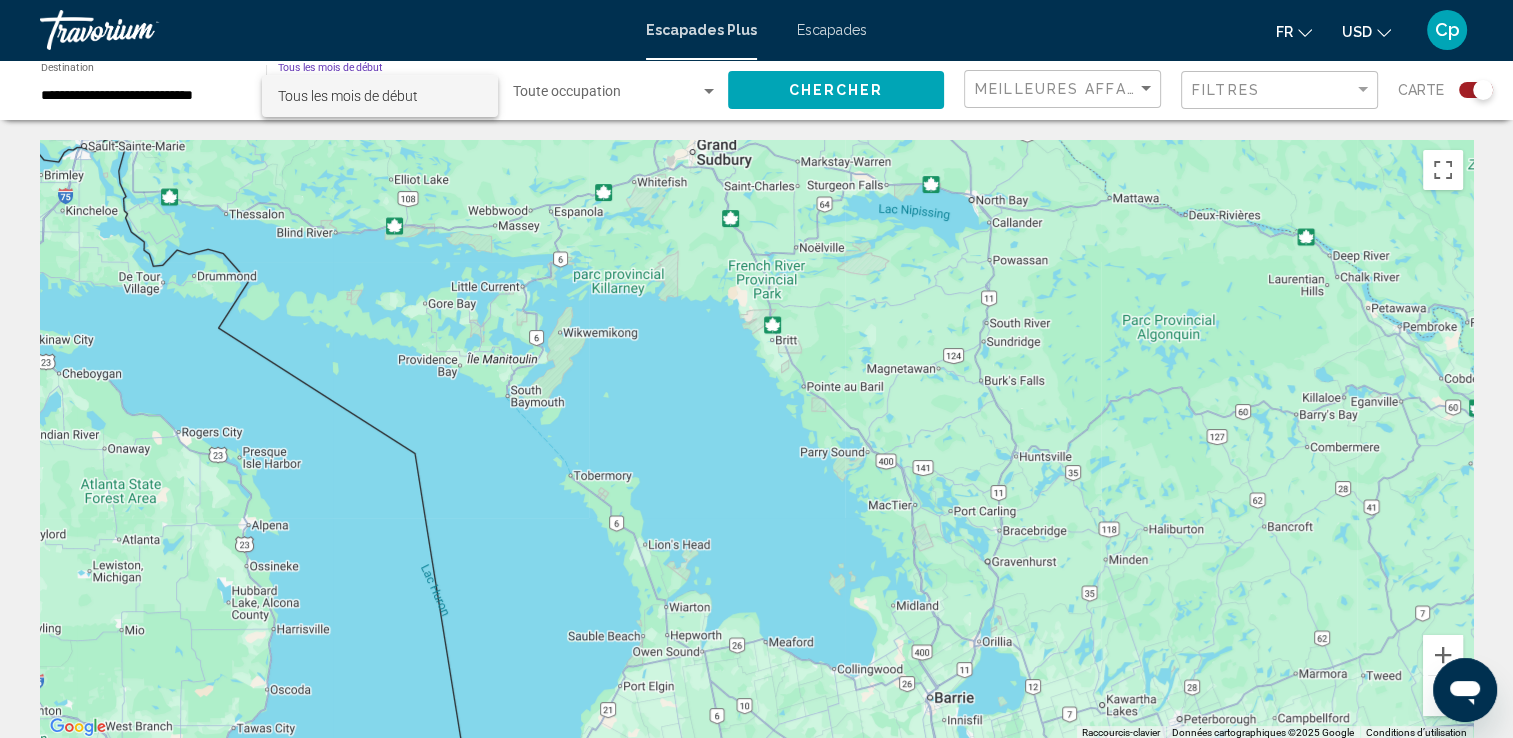 click on "Tous les mois de début" at bounding box center [380, 96] 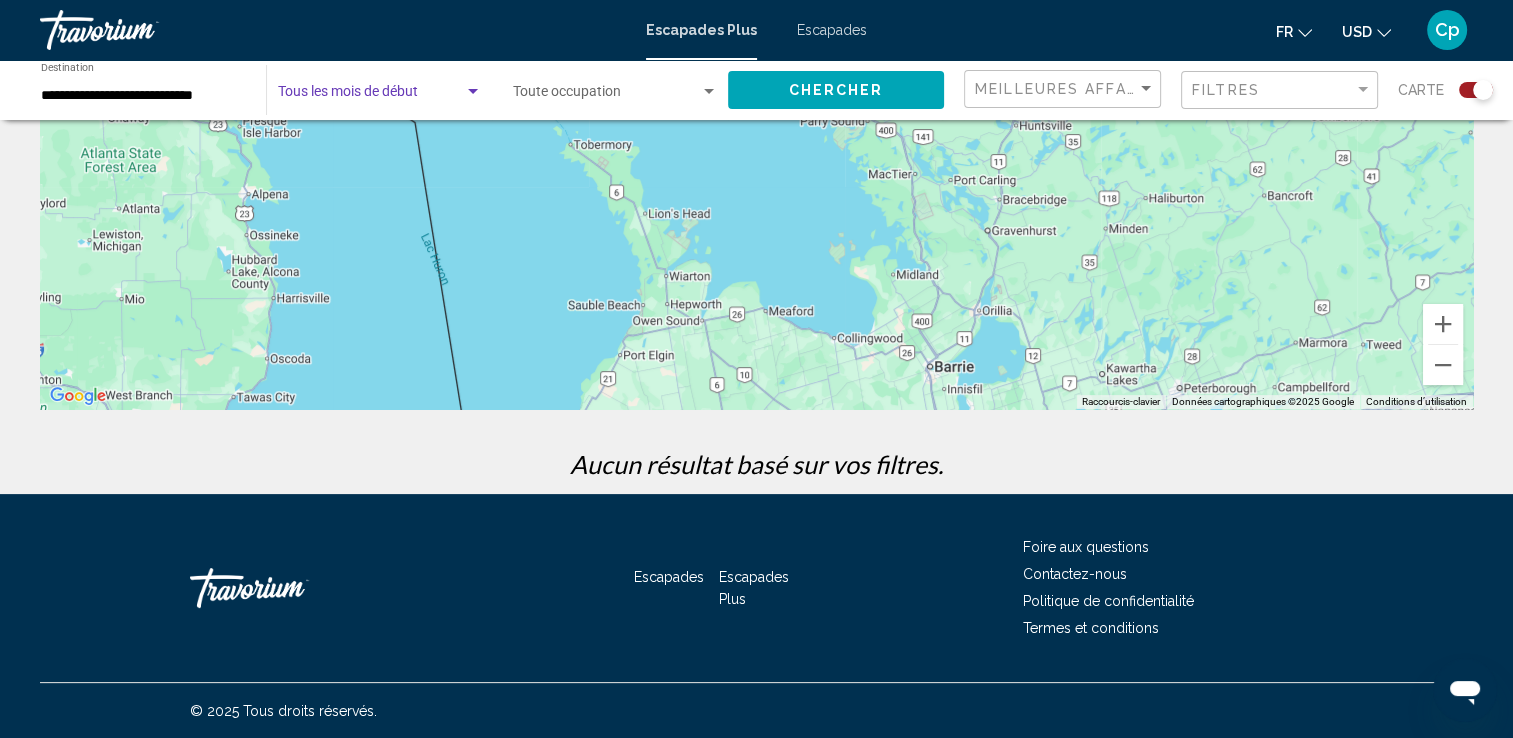 scroll, scrollTop: 0, scrollLeft: 0, axis: both 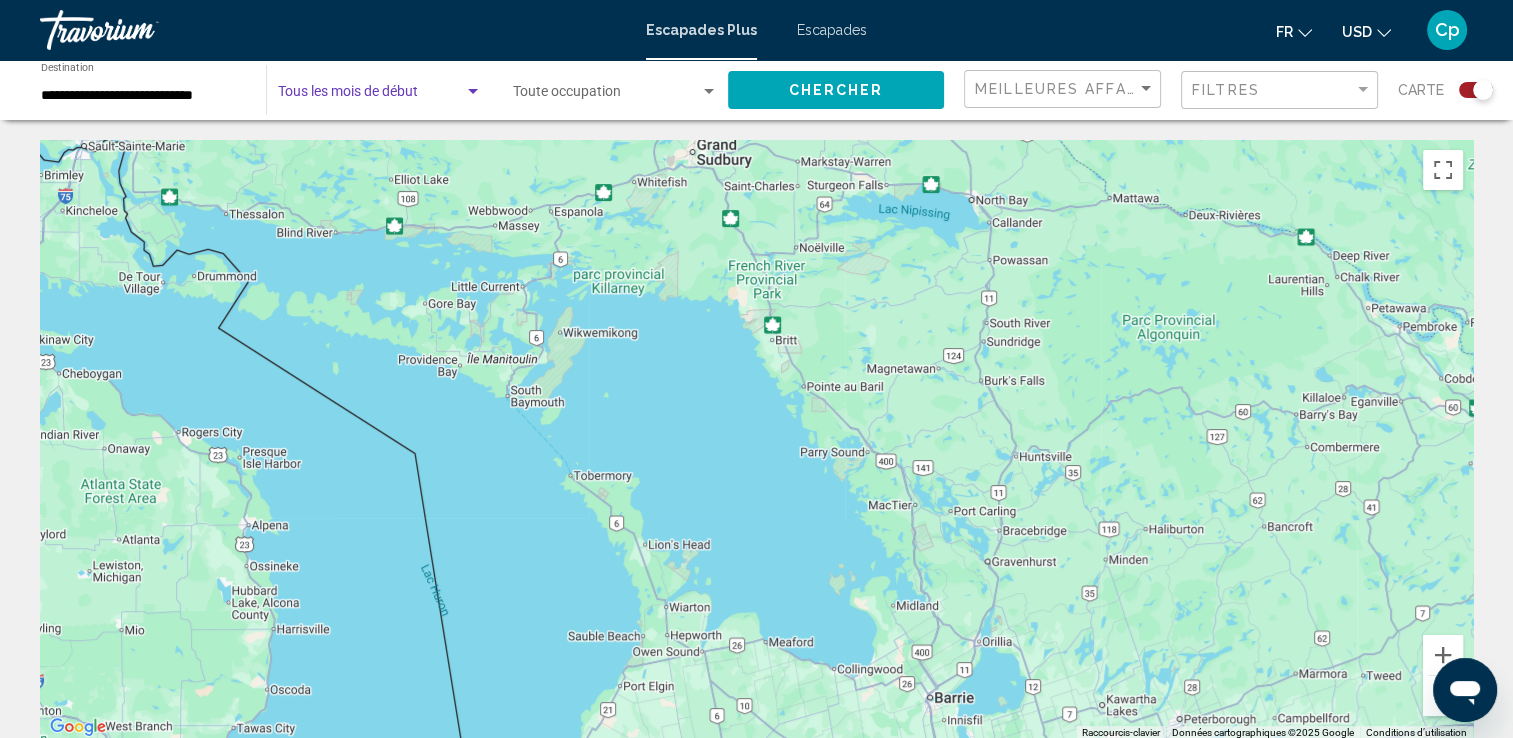 click at bounding box center [756, 440] 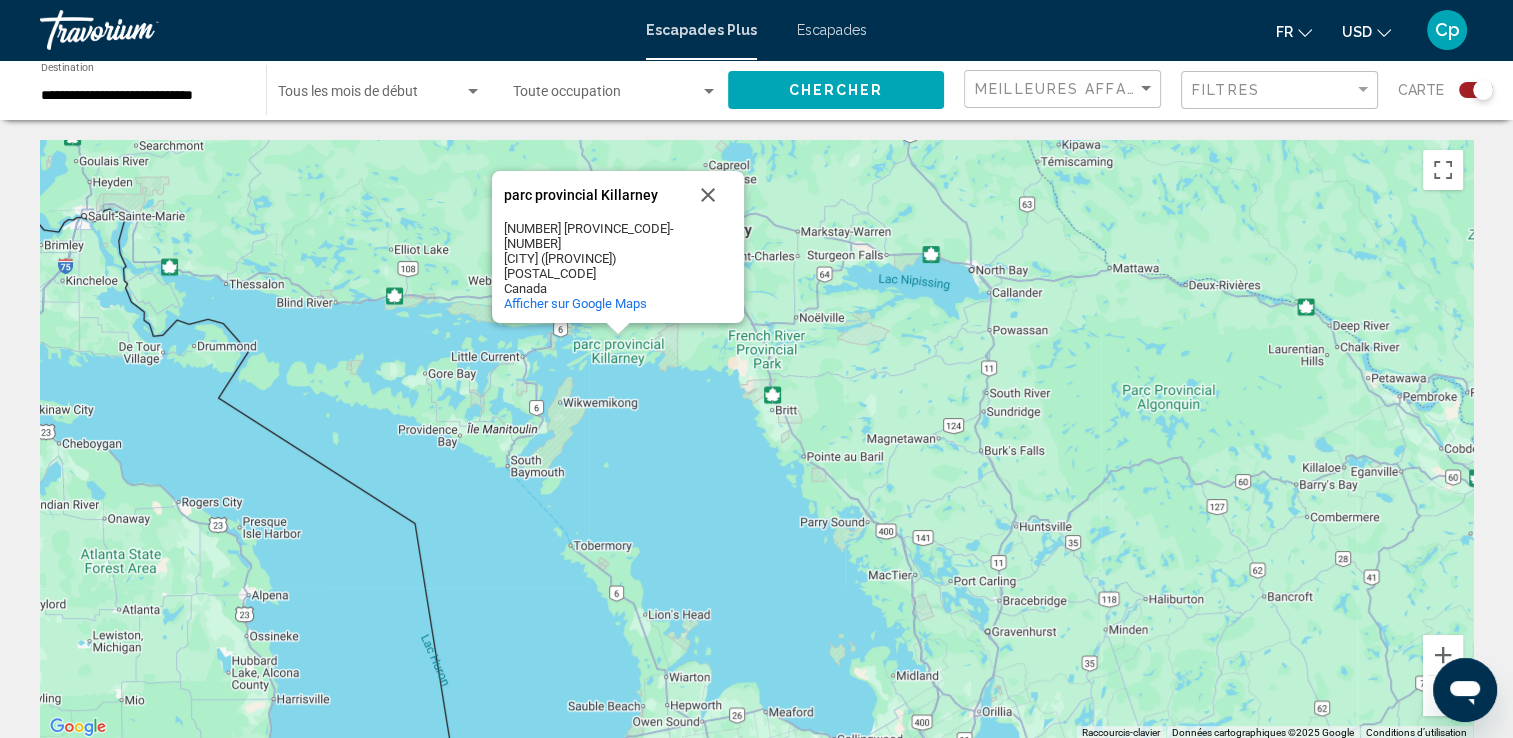 click on "parc provincial Killarney                     parc provincial Killarney                 960 ON-637 Killarney (Ontario) P0M 2A0 Canada             Afficher sur Google Maps" at bounding box center [756, 440] 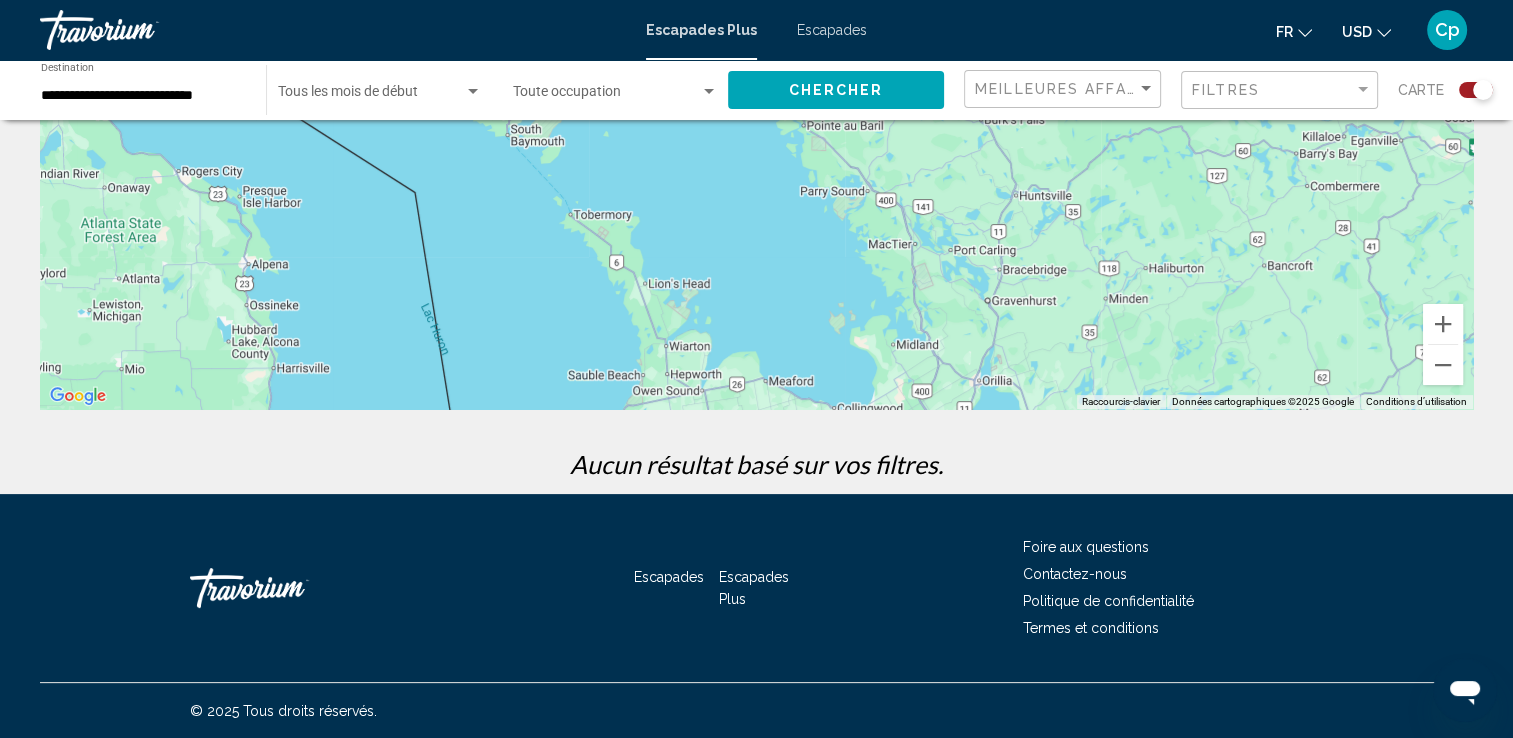 scroll, scrollTop: 0, scrollLeft: 0, axis: both 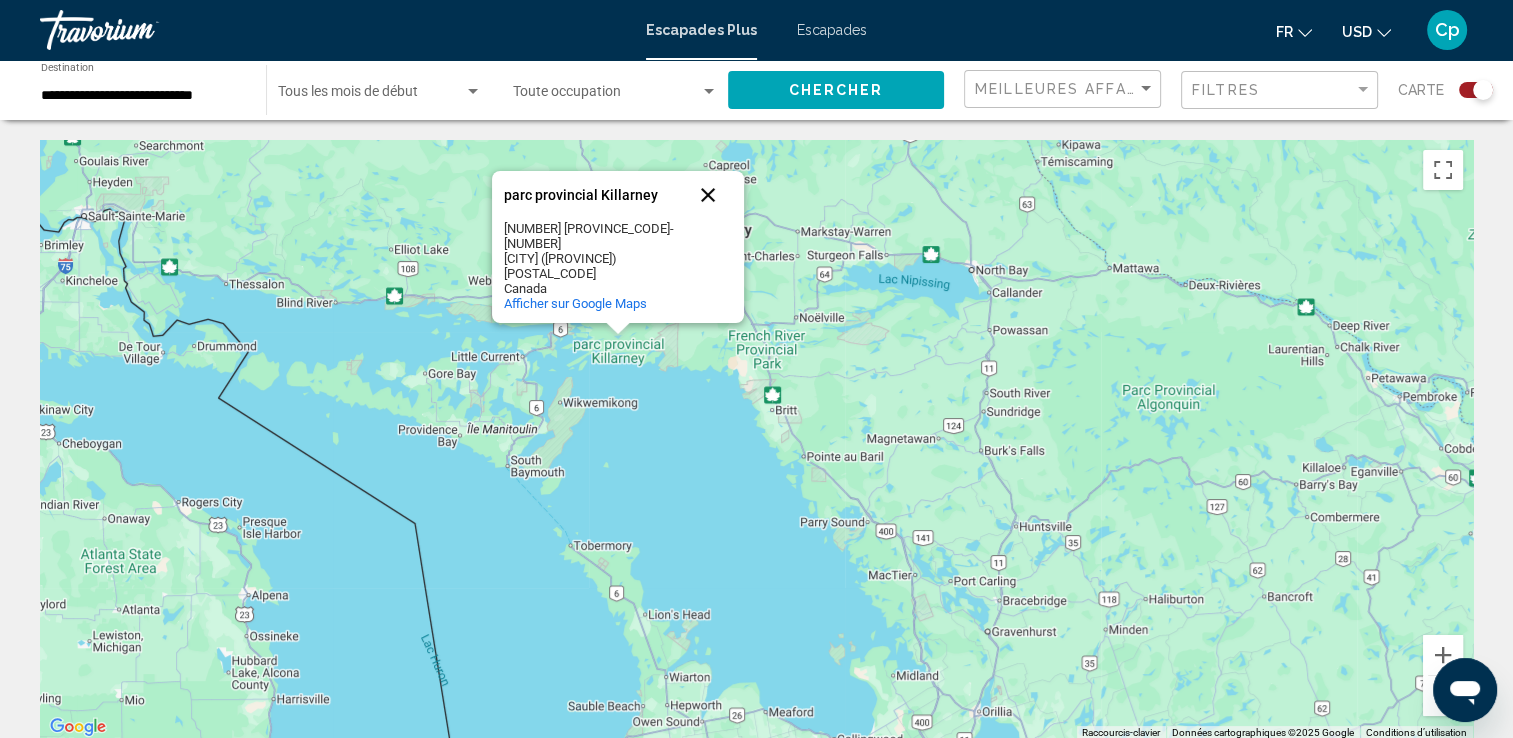 click at bounding box center (708, 195) 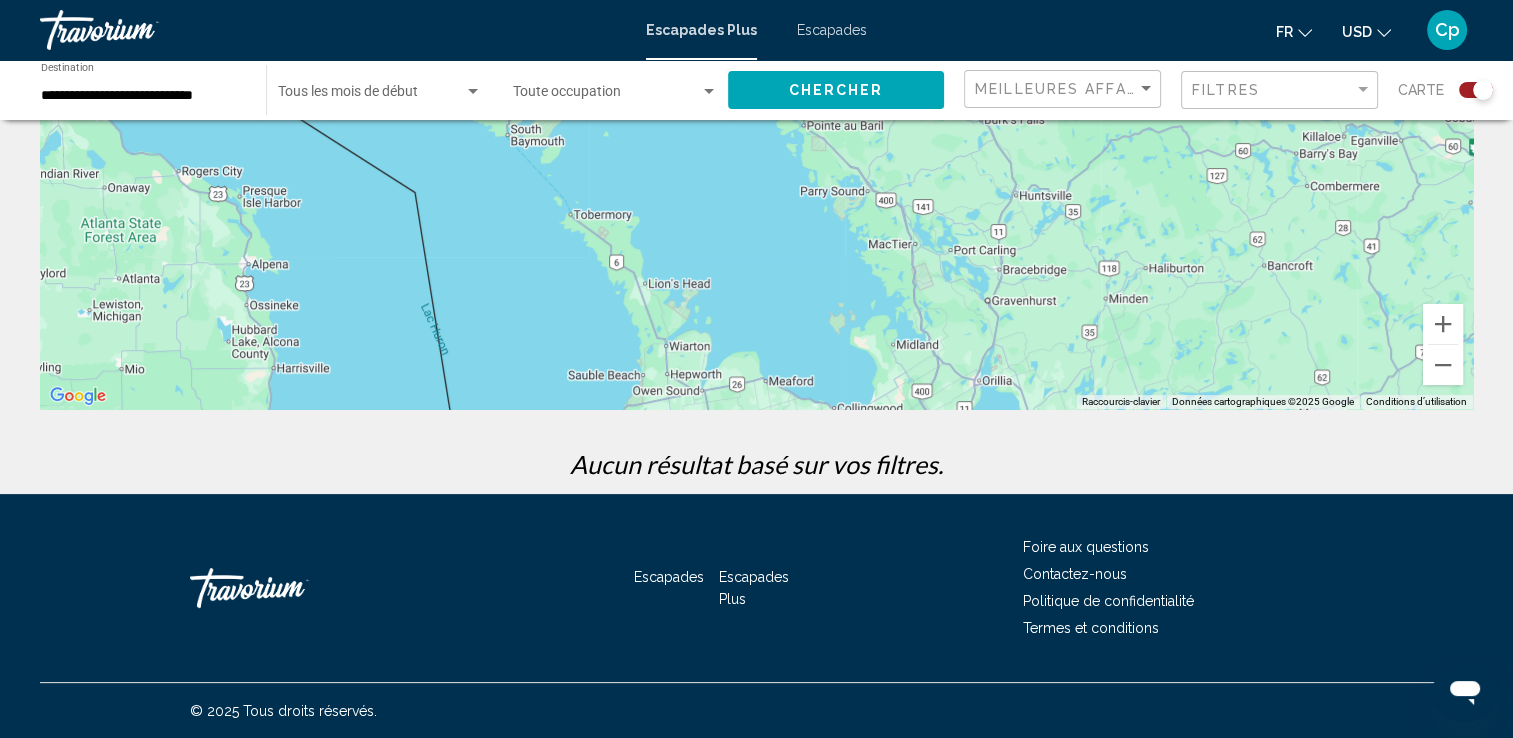 scroll, scrollTop: 0, scrollLeft: 0, axis: both 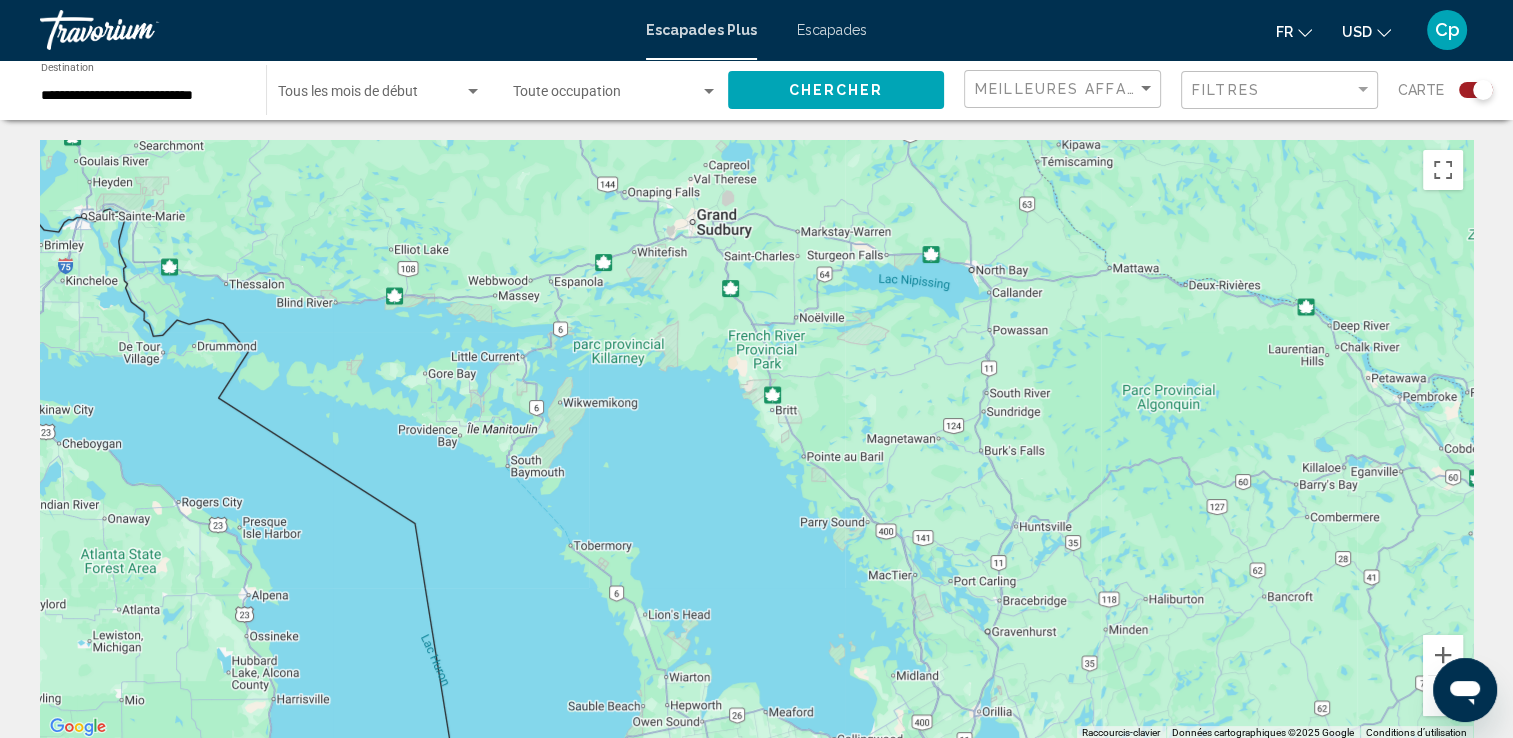 click on "**********" 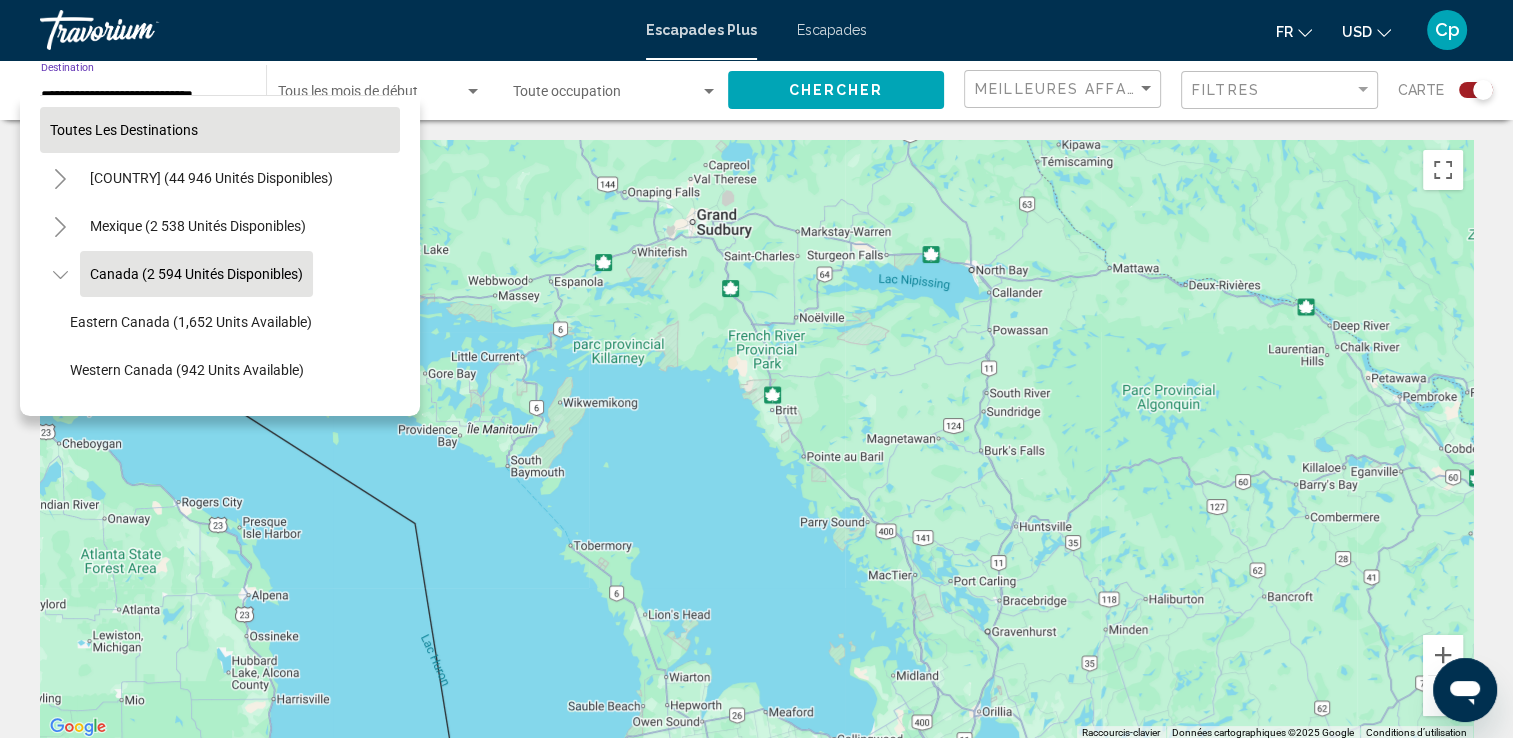 scroll, scrollTop: 30, scrollLeft: 0, axis: vertical 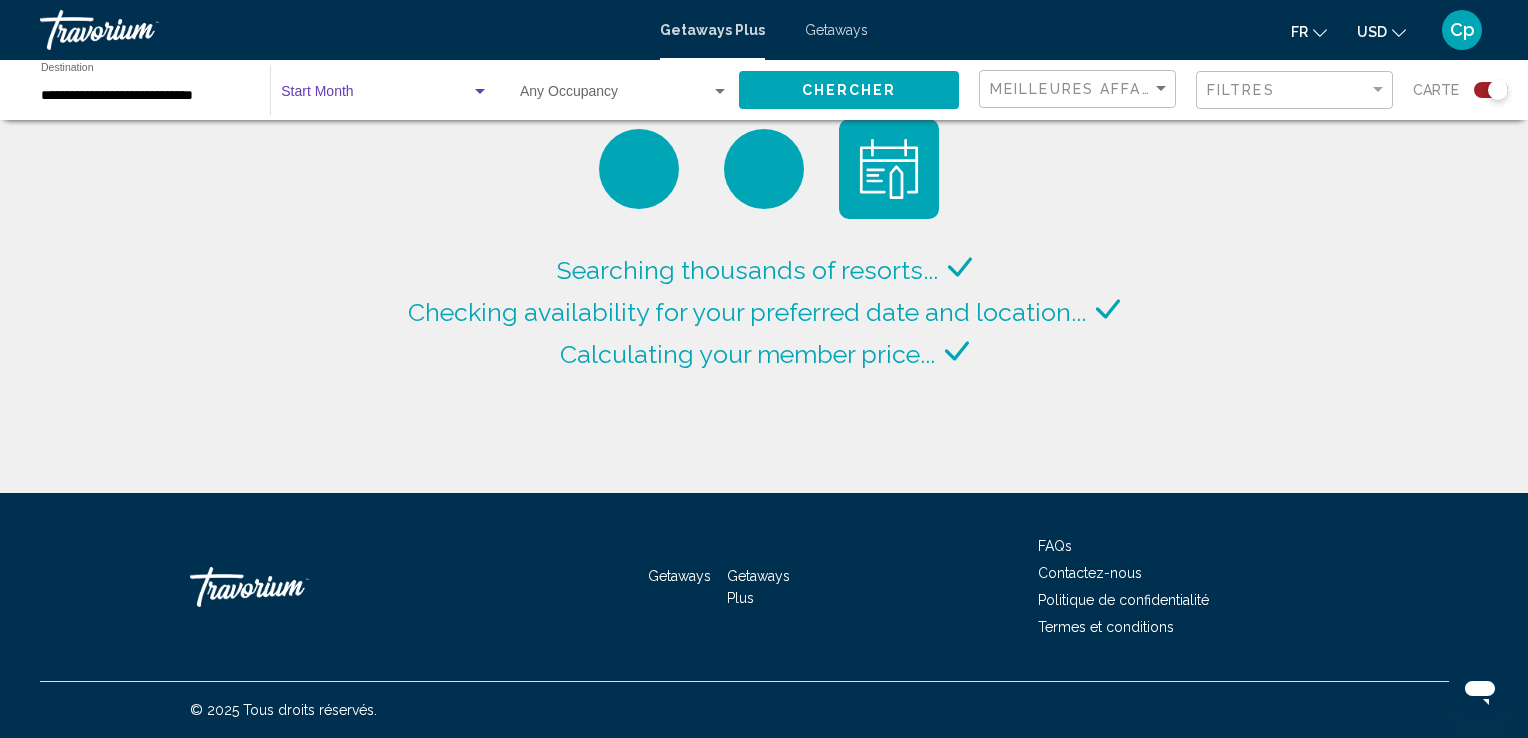 click at bounding box center [376, 96] 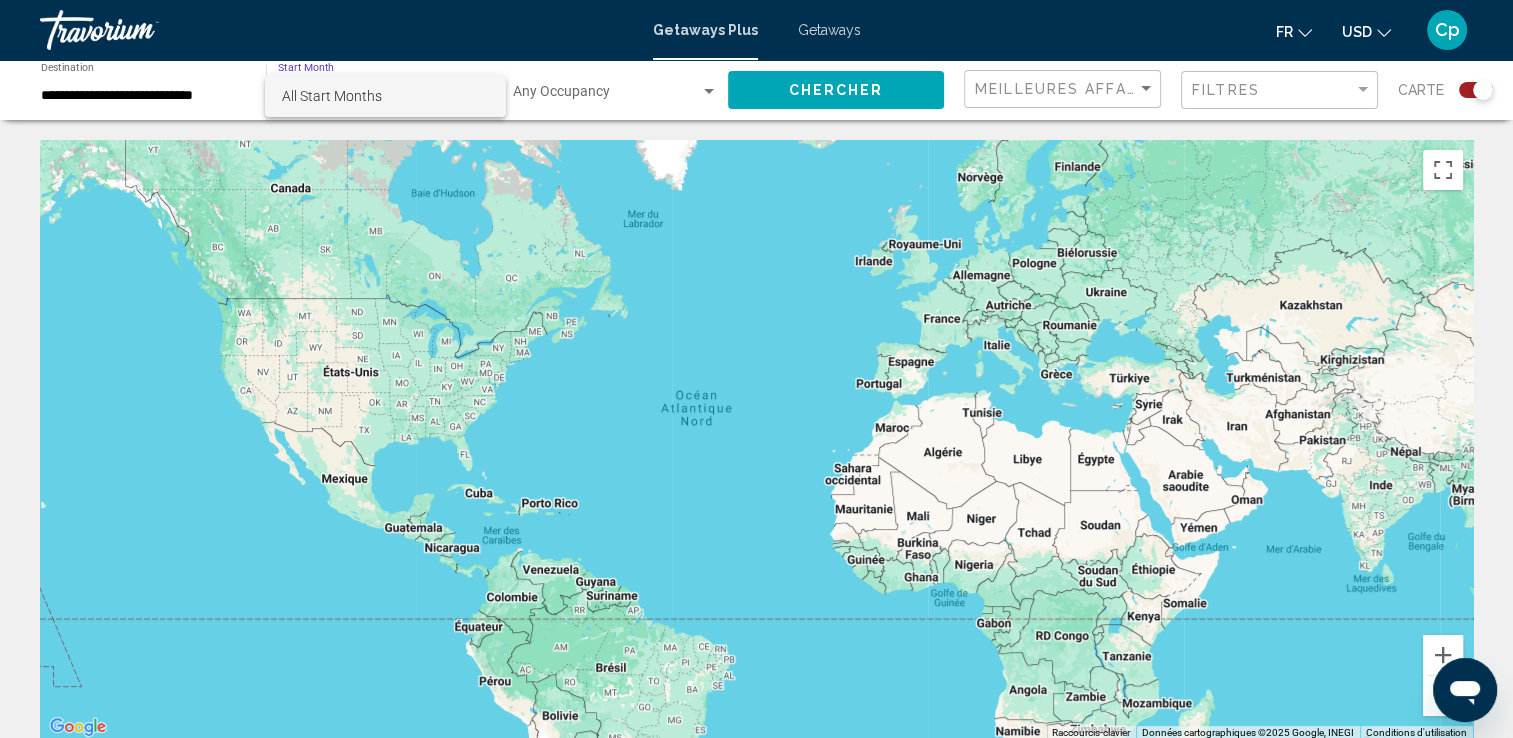 click on "All Start Months" at bounding box center (385, 96) 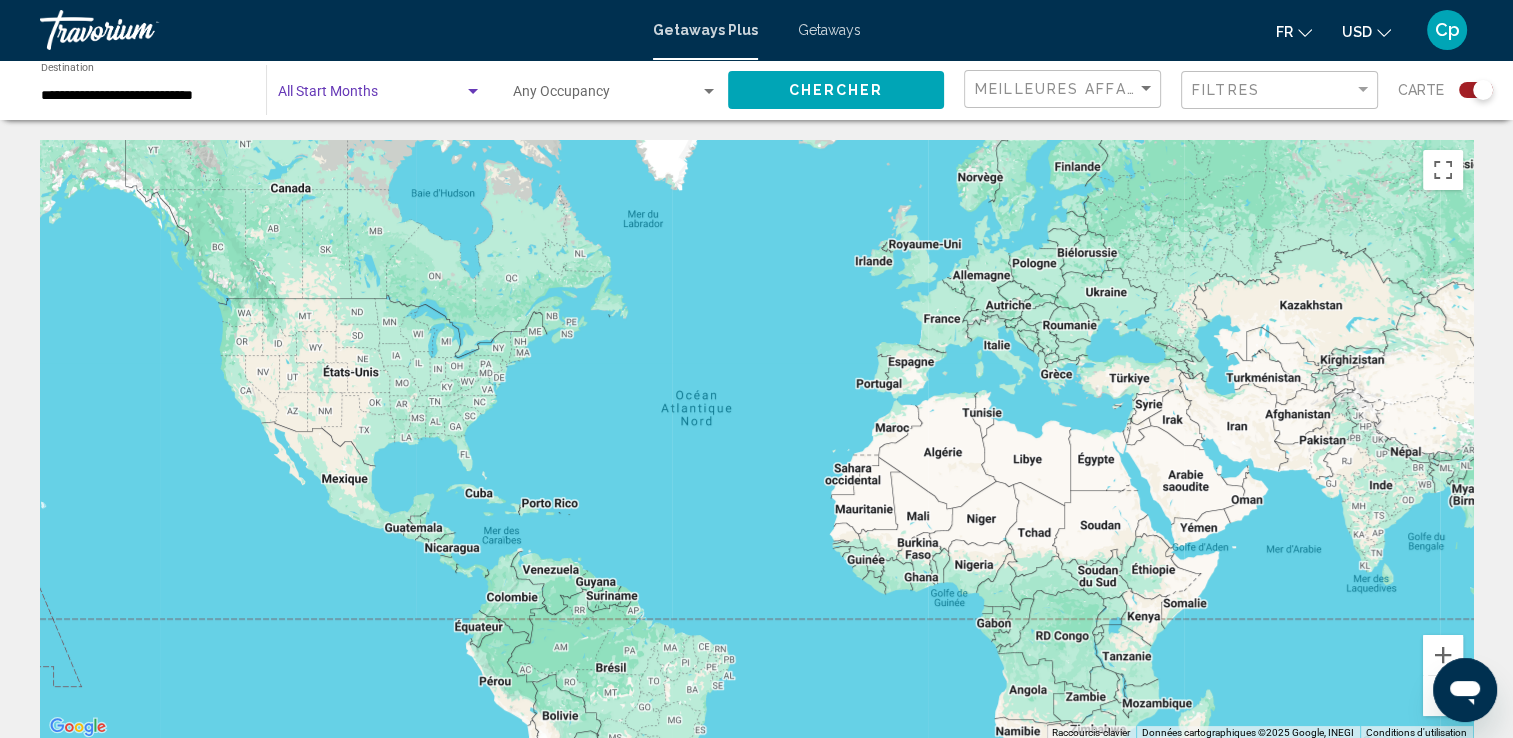 click at bounding box center [371, 96] 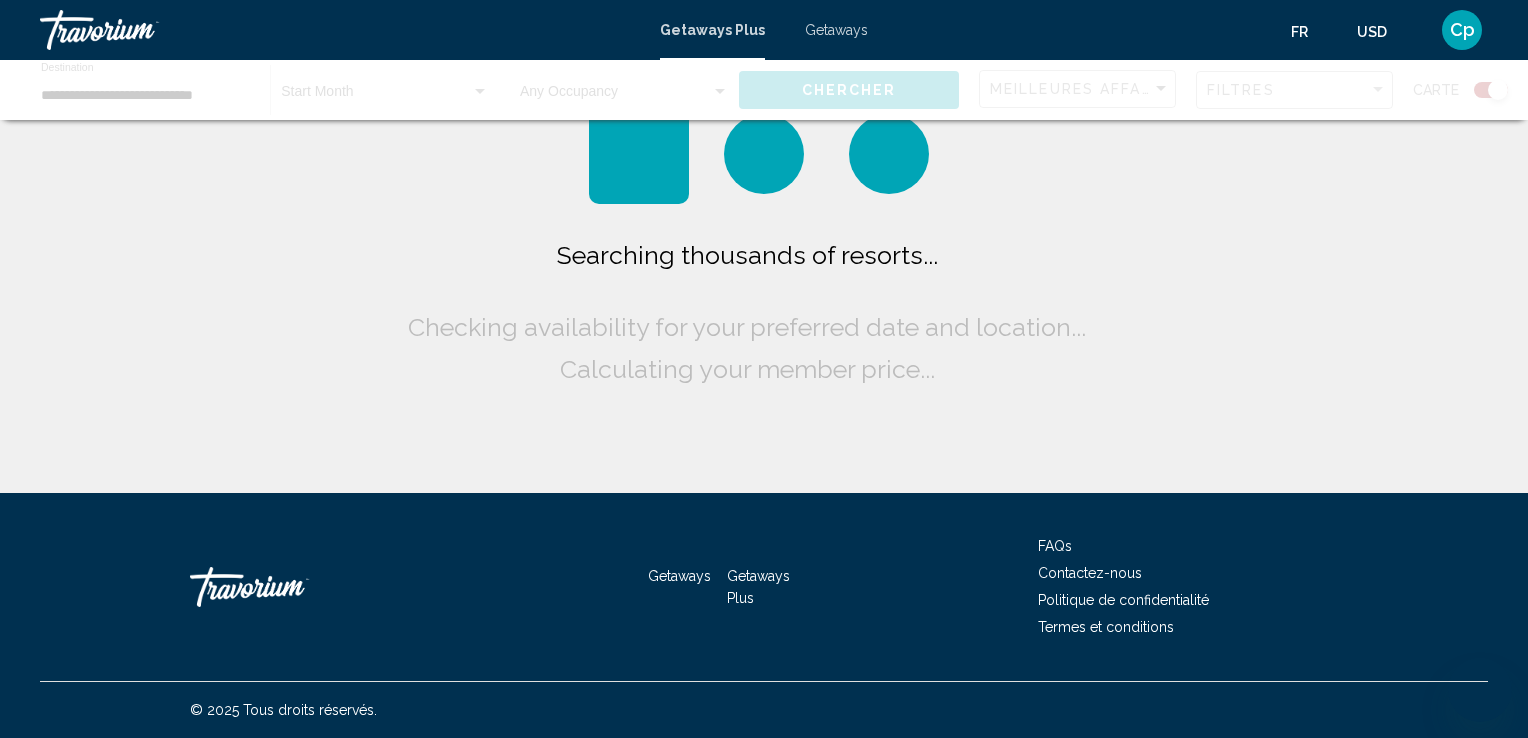 scroll, scrollTop: 0, scrollLeft: 0, axis: both 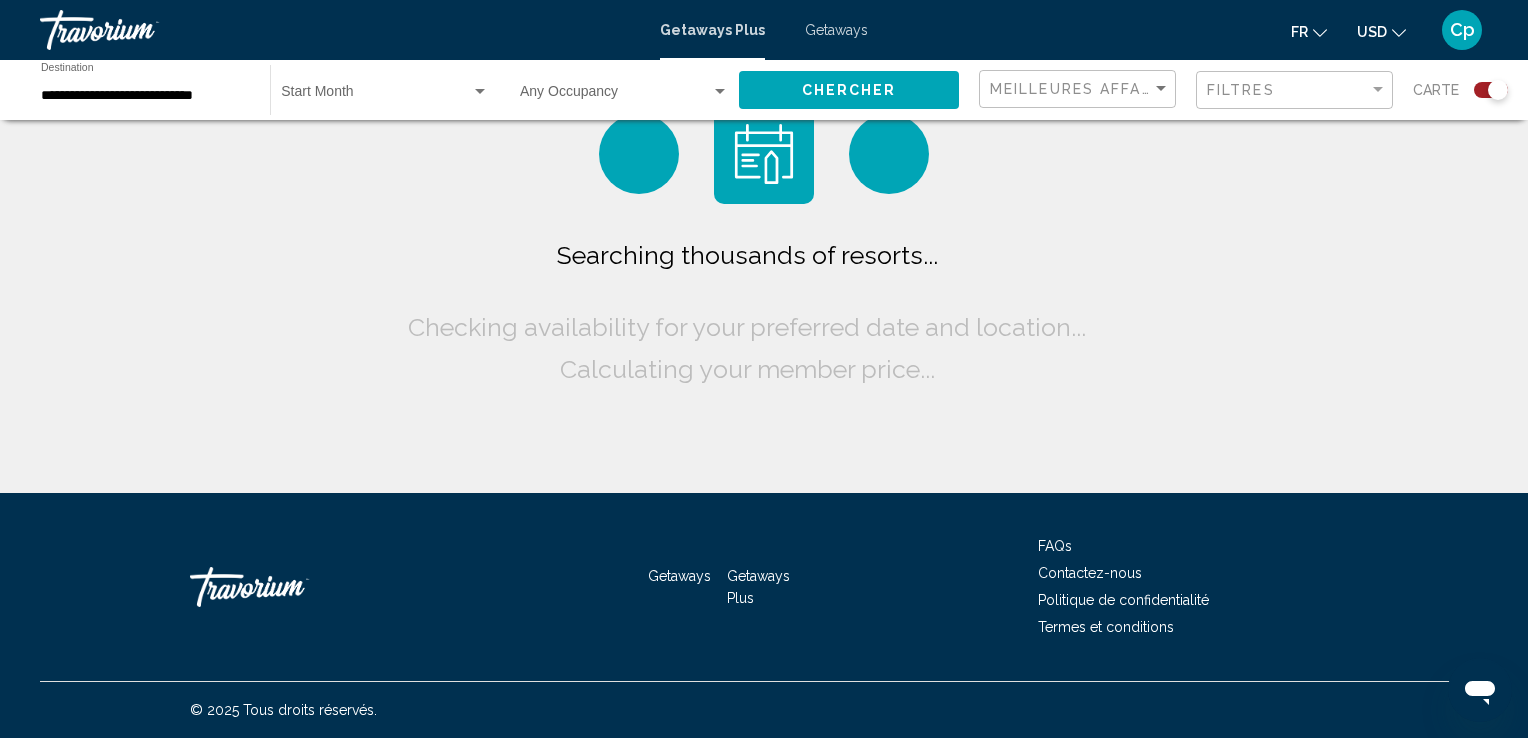click at bounding box center [376, 96] 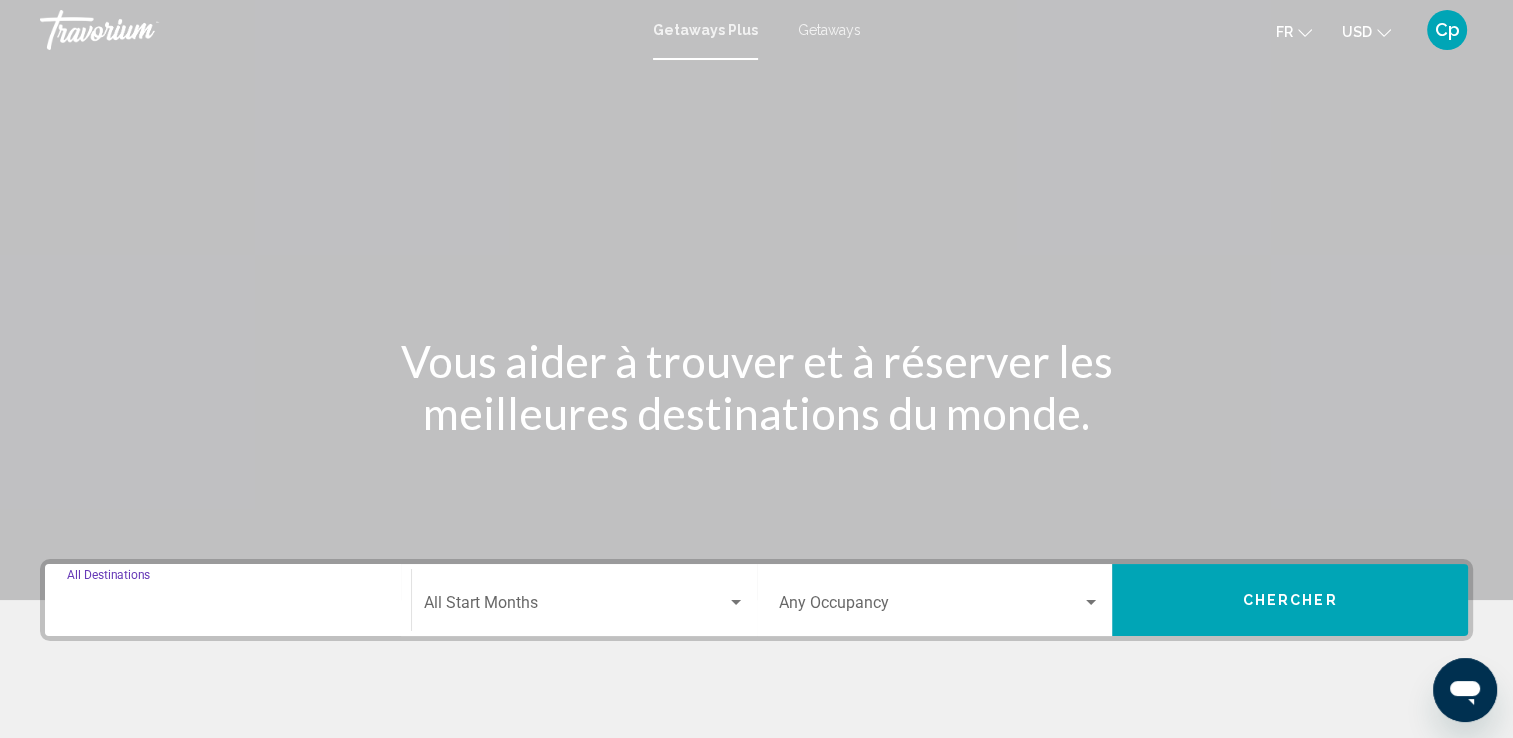 click on "Destination All Destinations" at bounding box center [228, 607] 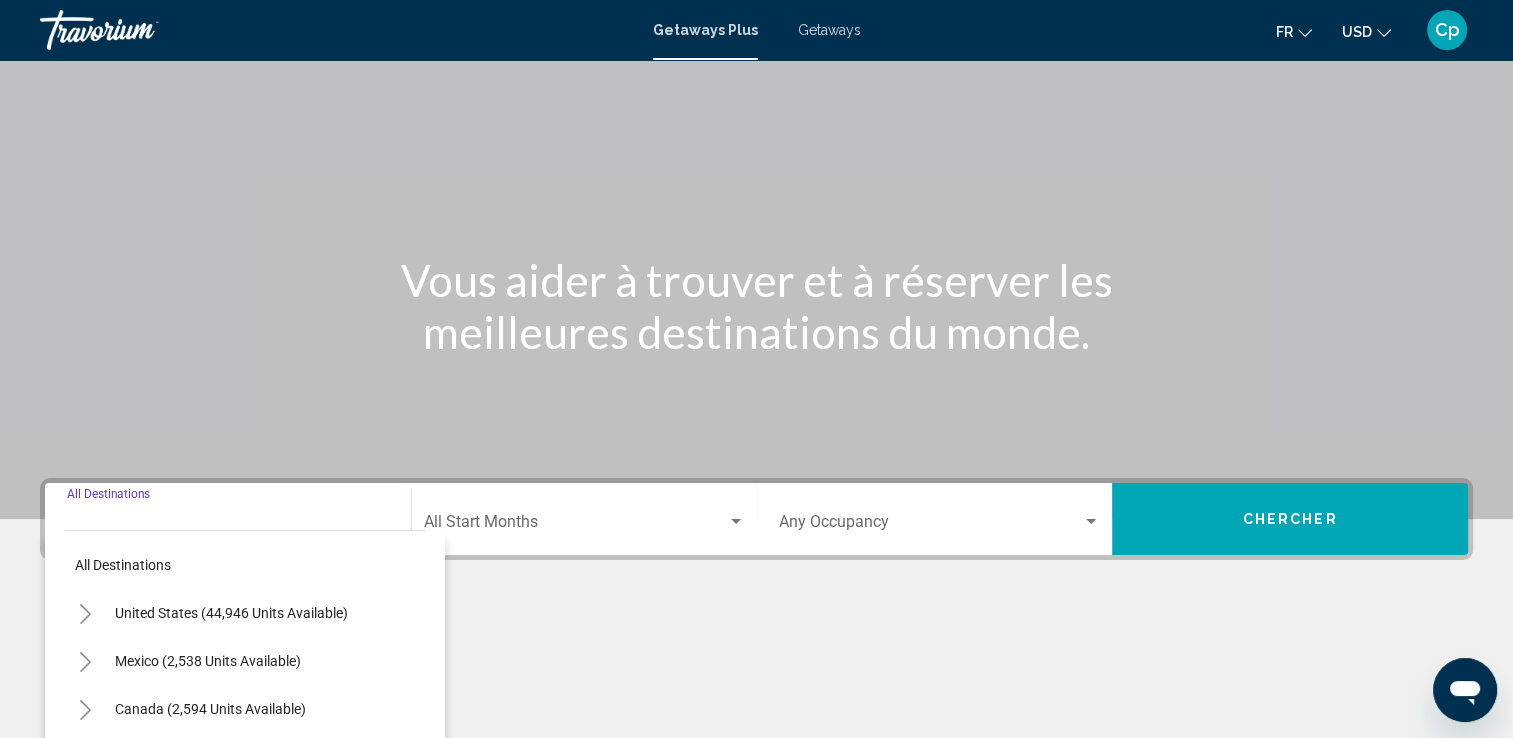 scroll, scrollTop: 347, scrollLeft: 0, axis: vertical 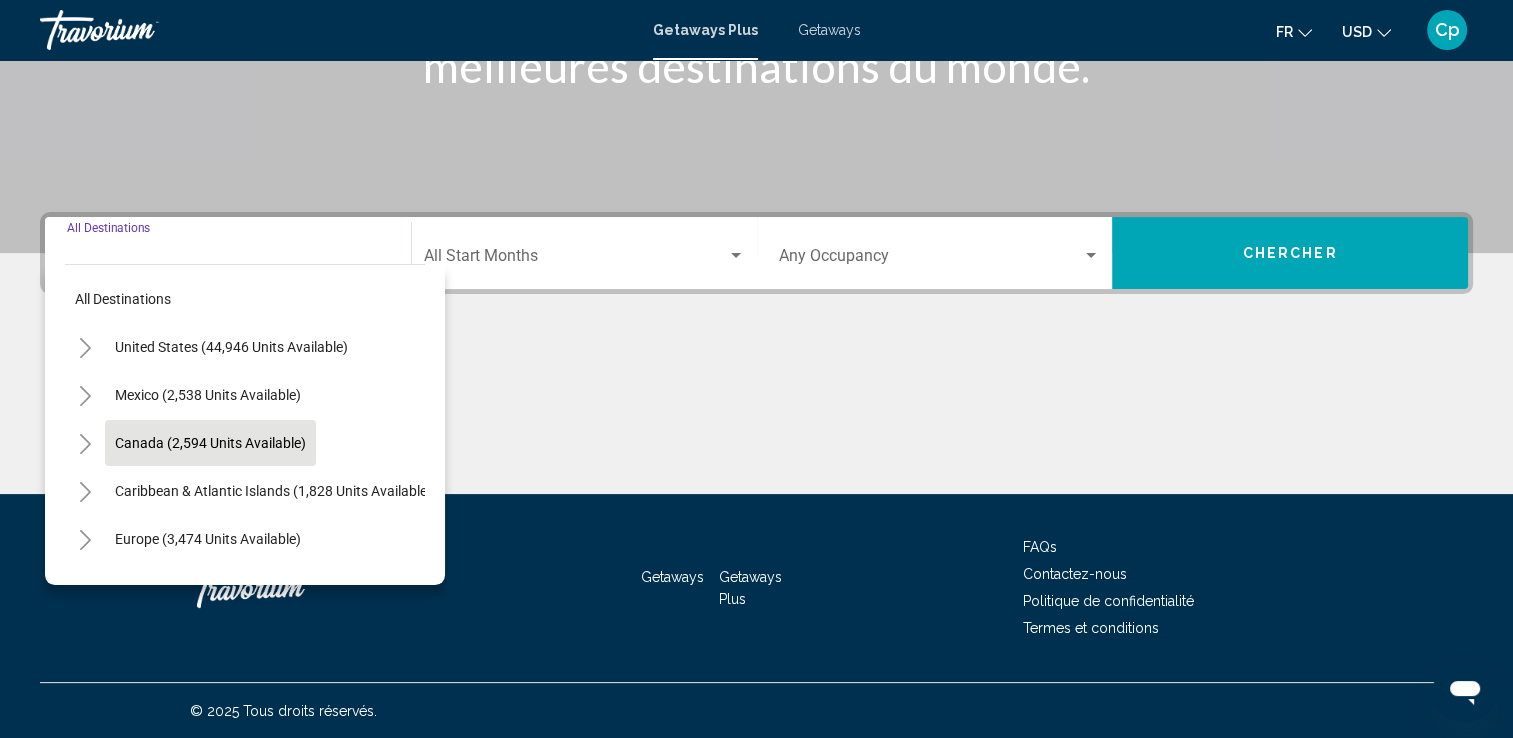 click on "Canada (2,594 units available)" at bounding box center (273, 491) 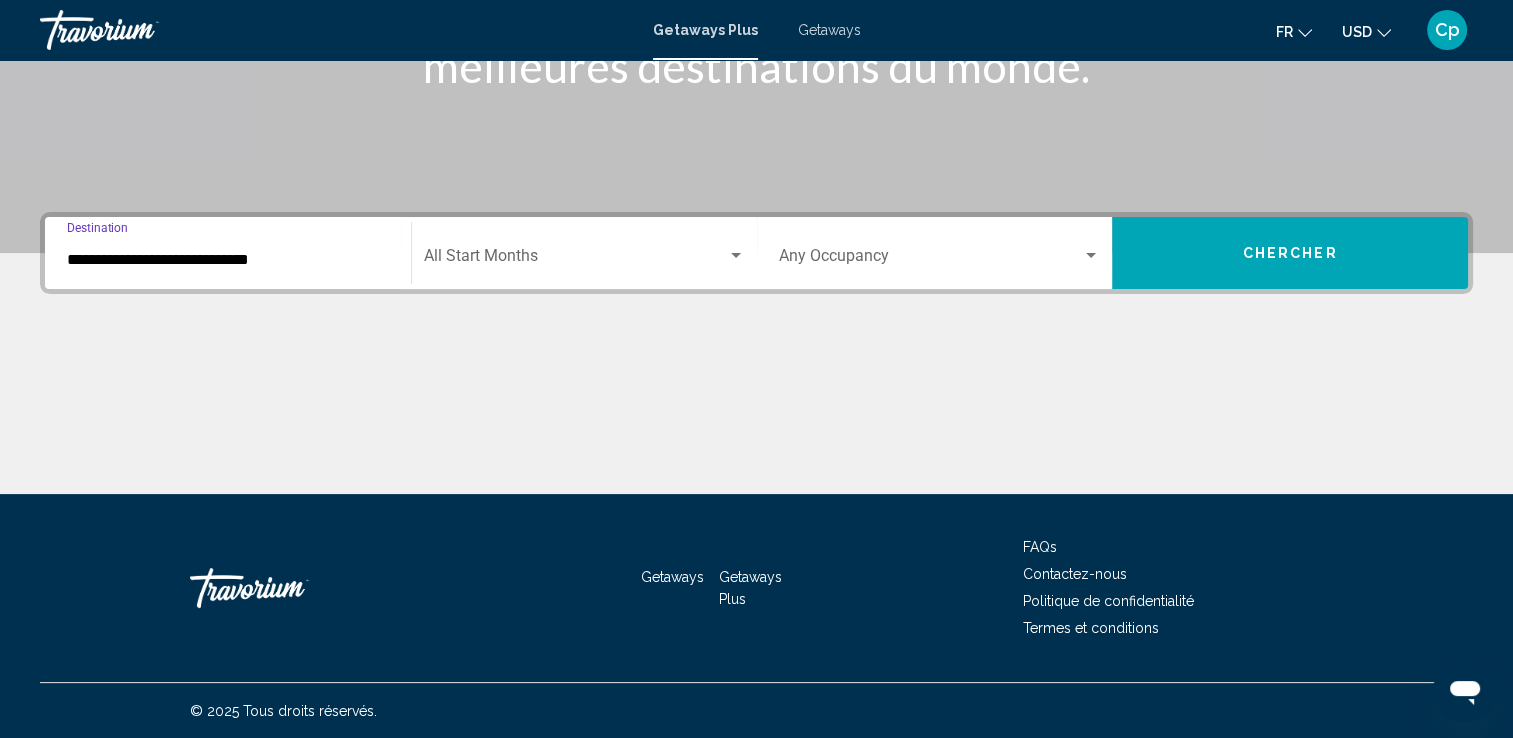click on "Start Month All Start Months" 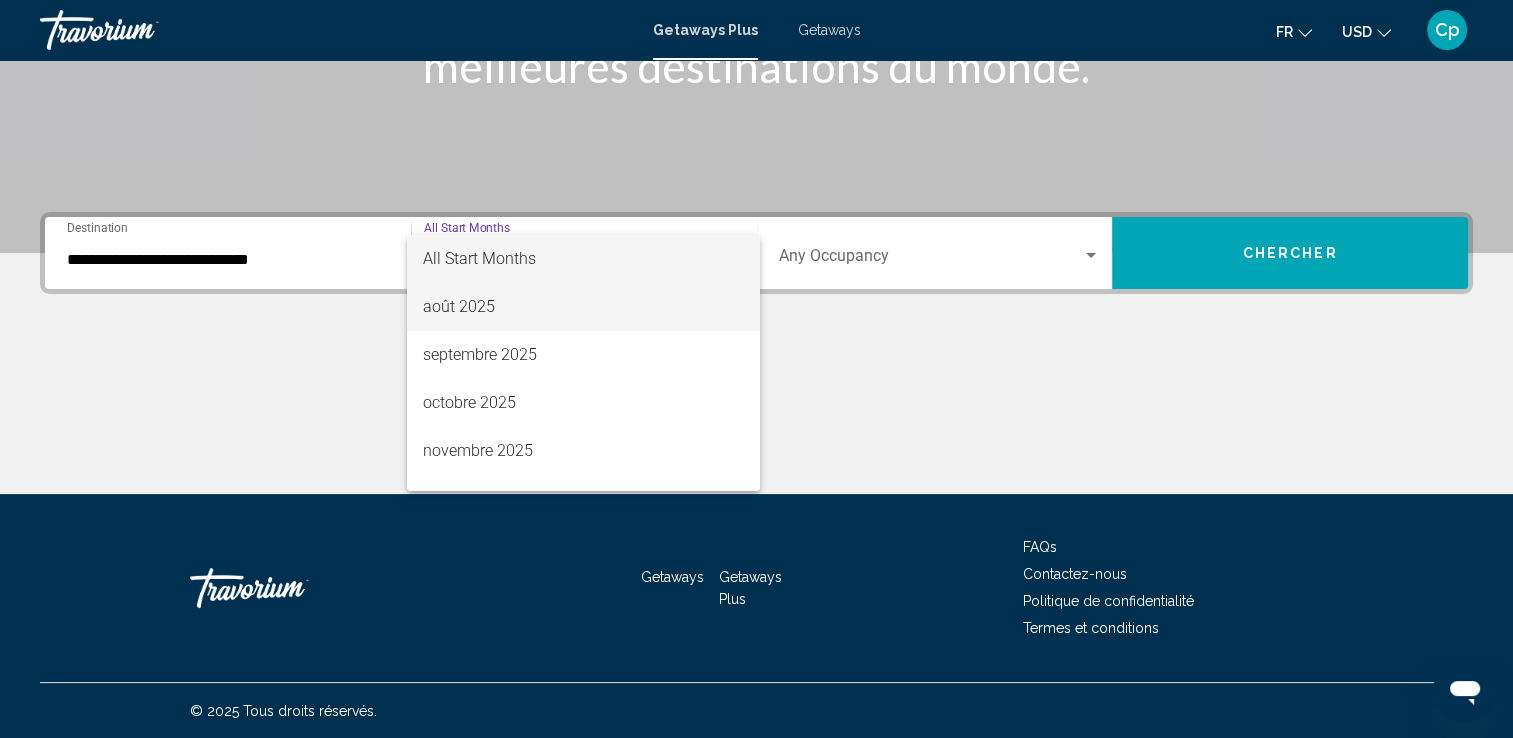 click on "août 2025" at bounding box center (583, 307) 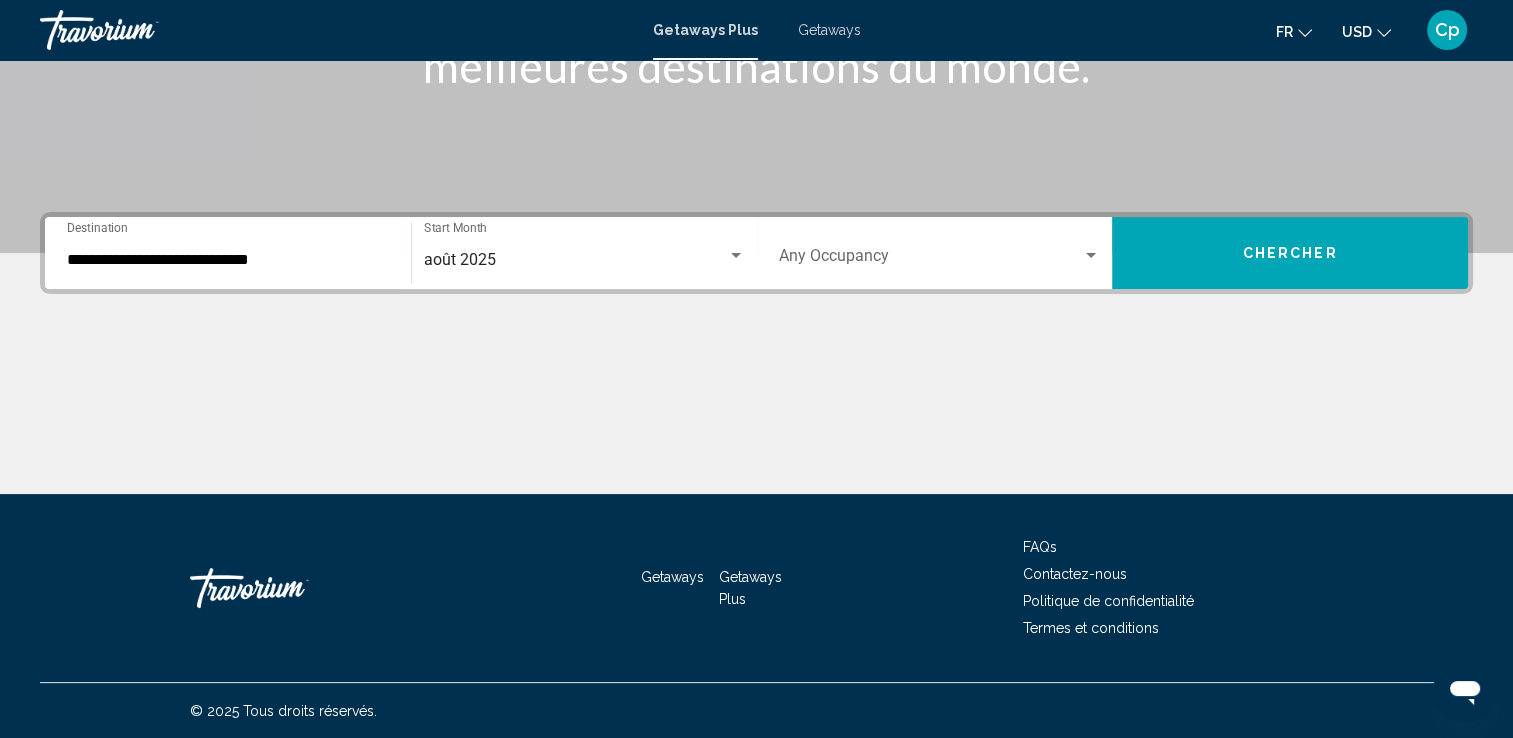 click on "Occupancy Any Occupancy" at bounding box center [940, 253] 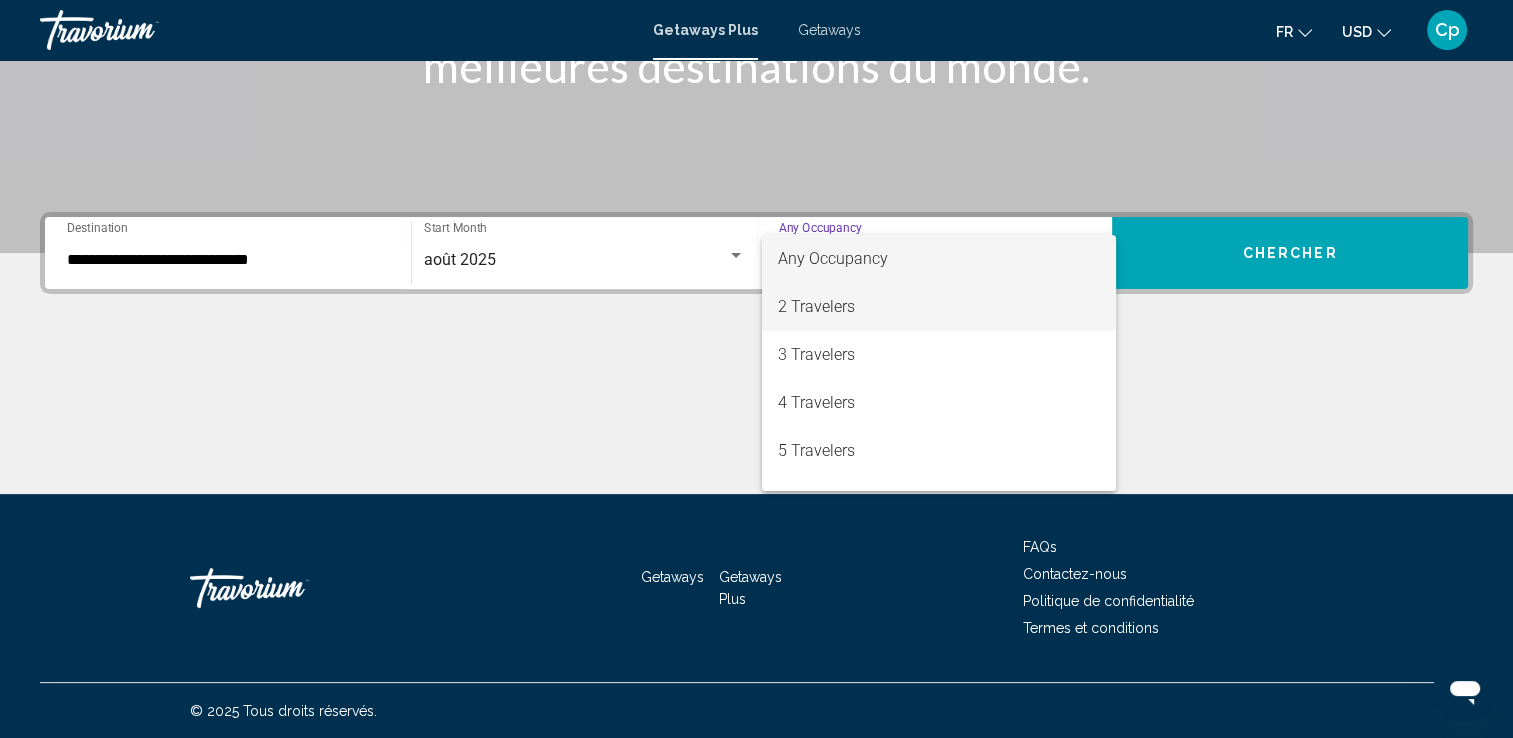 click on "2 Travelers" at bounding box center (939, 307) 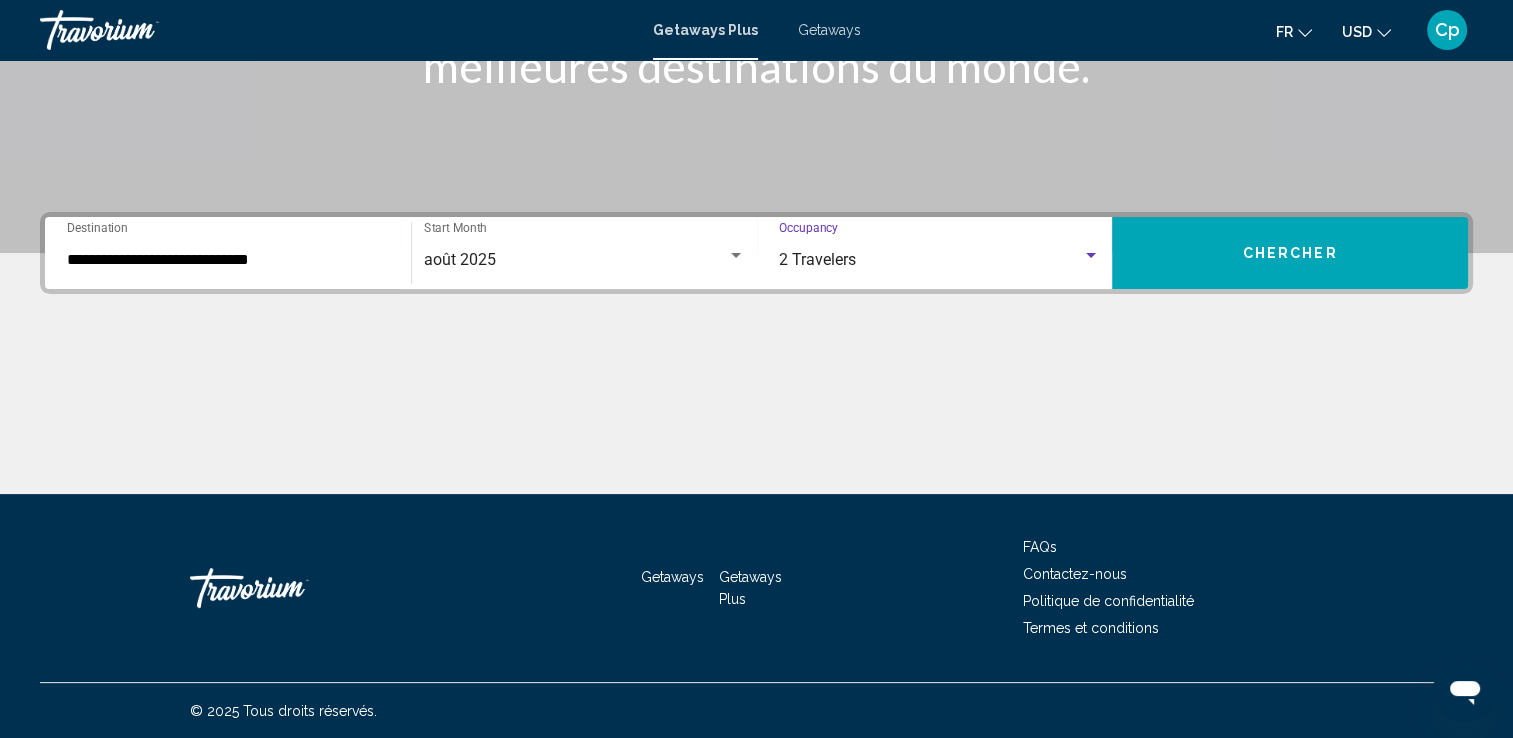 click on "Chercher" at bounding box center [1290, 253] 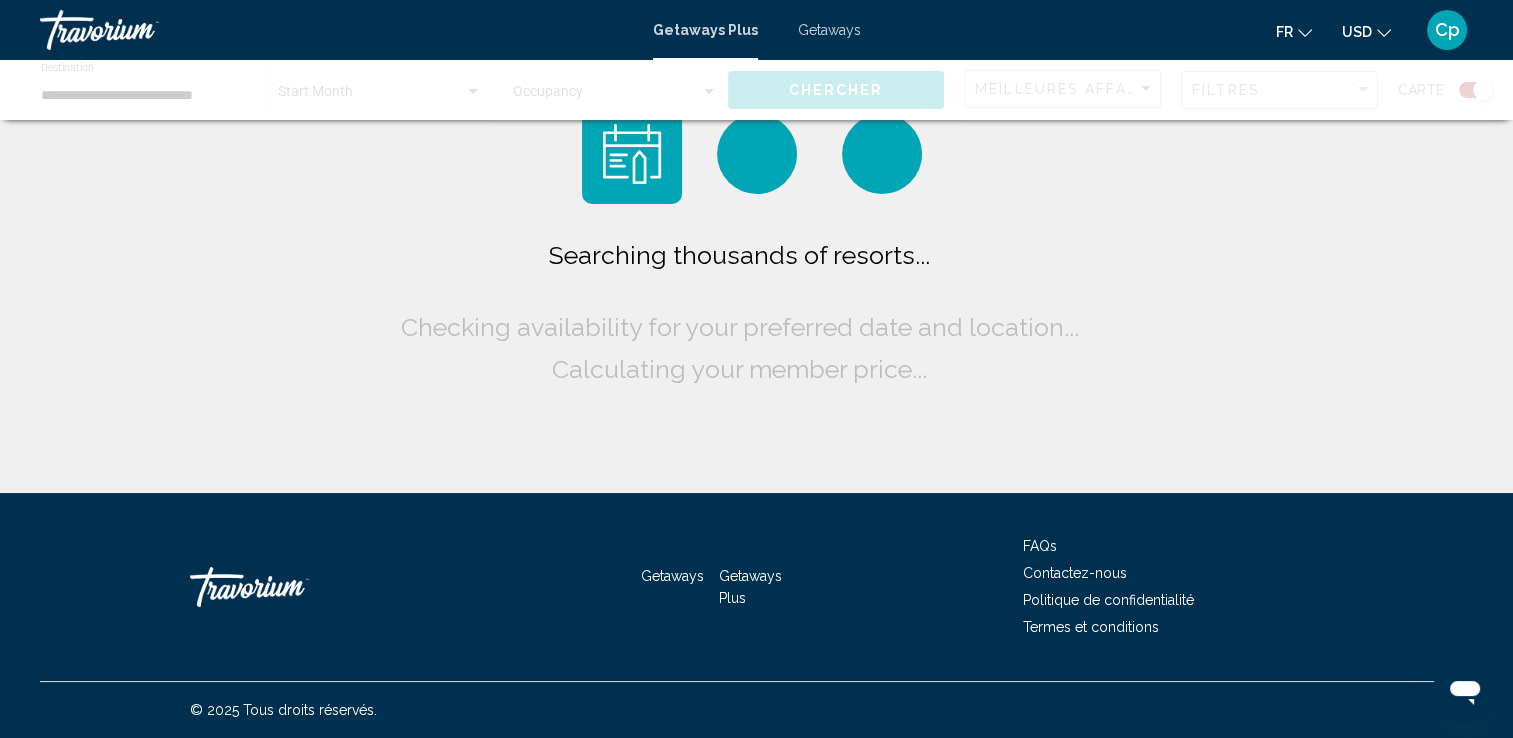 scroll, scrollTop: 0, scrollLeft: 0, axis: both 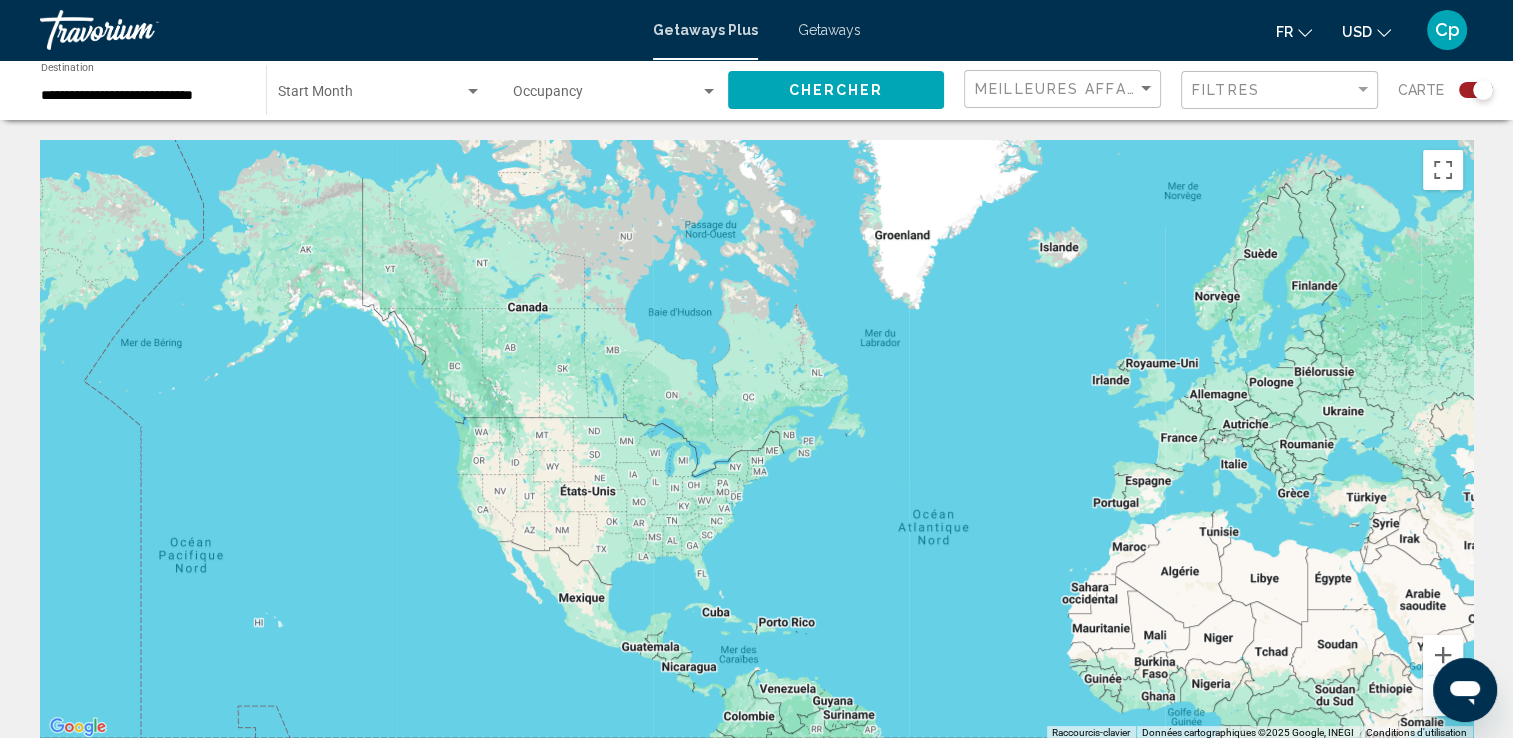 drag, startPoint x: 312, startPoint y: 250, endPoint x: 557, endPoint y: 378, distance: 276.42178 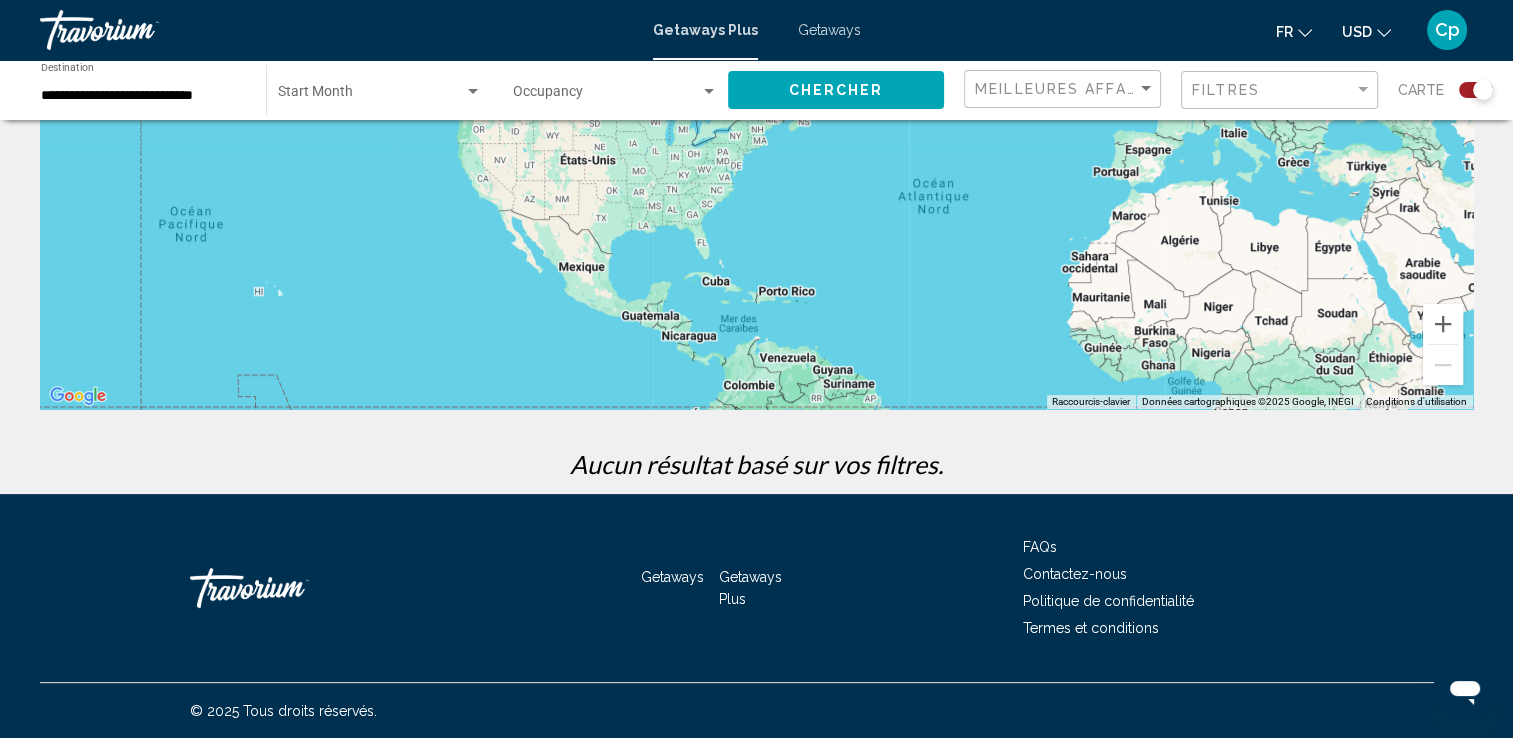 scroll, scrollTop: 0, scrollLeft: 0, axis: both 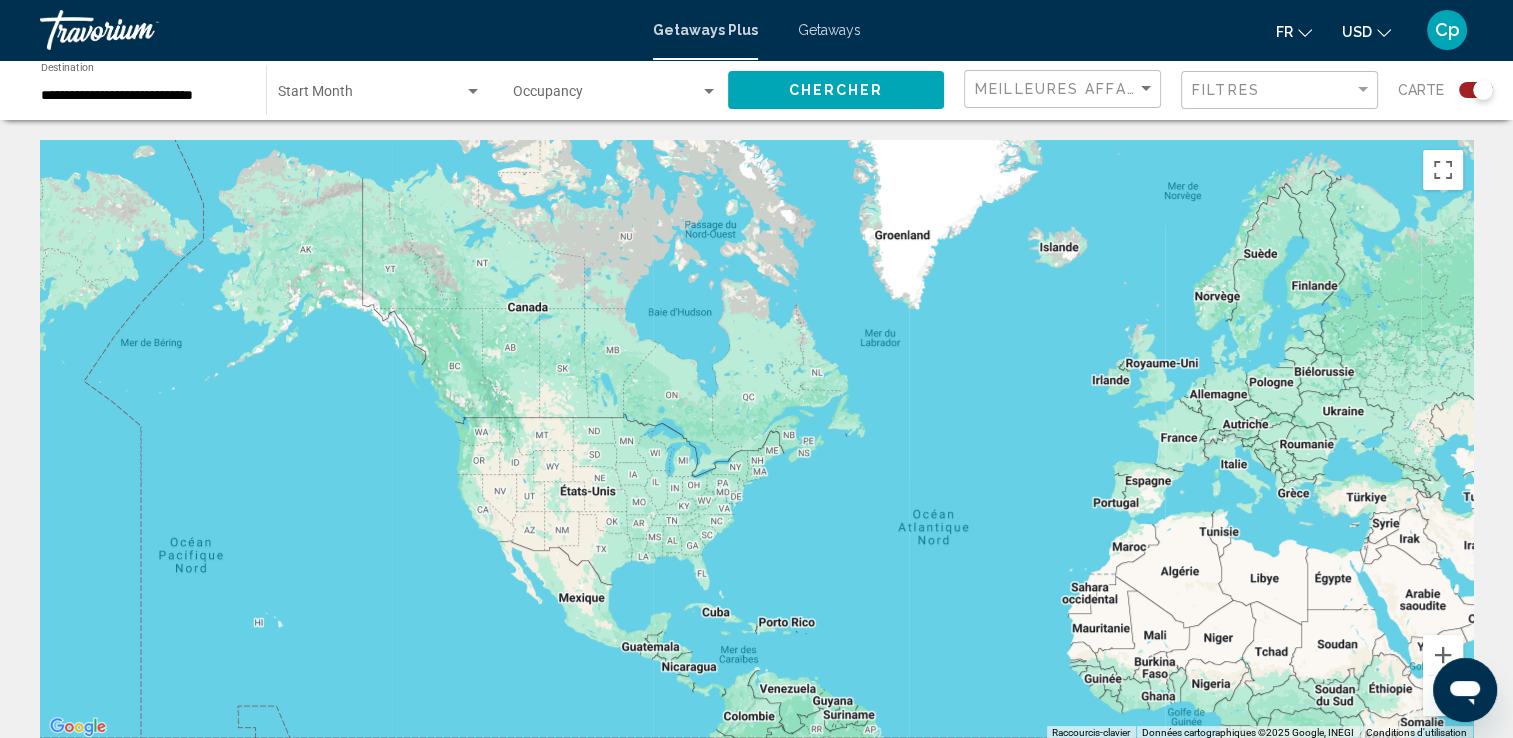 click on "Meilleures affaires" 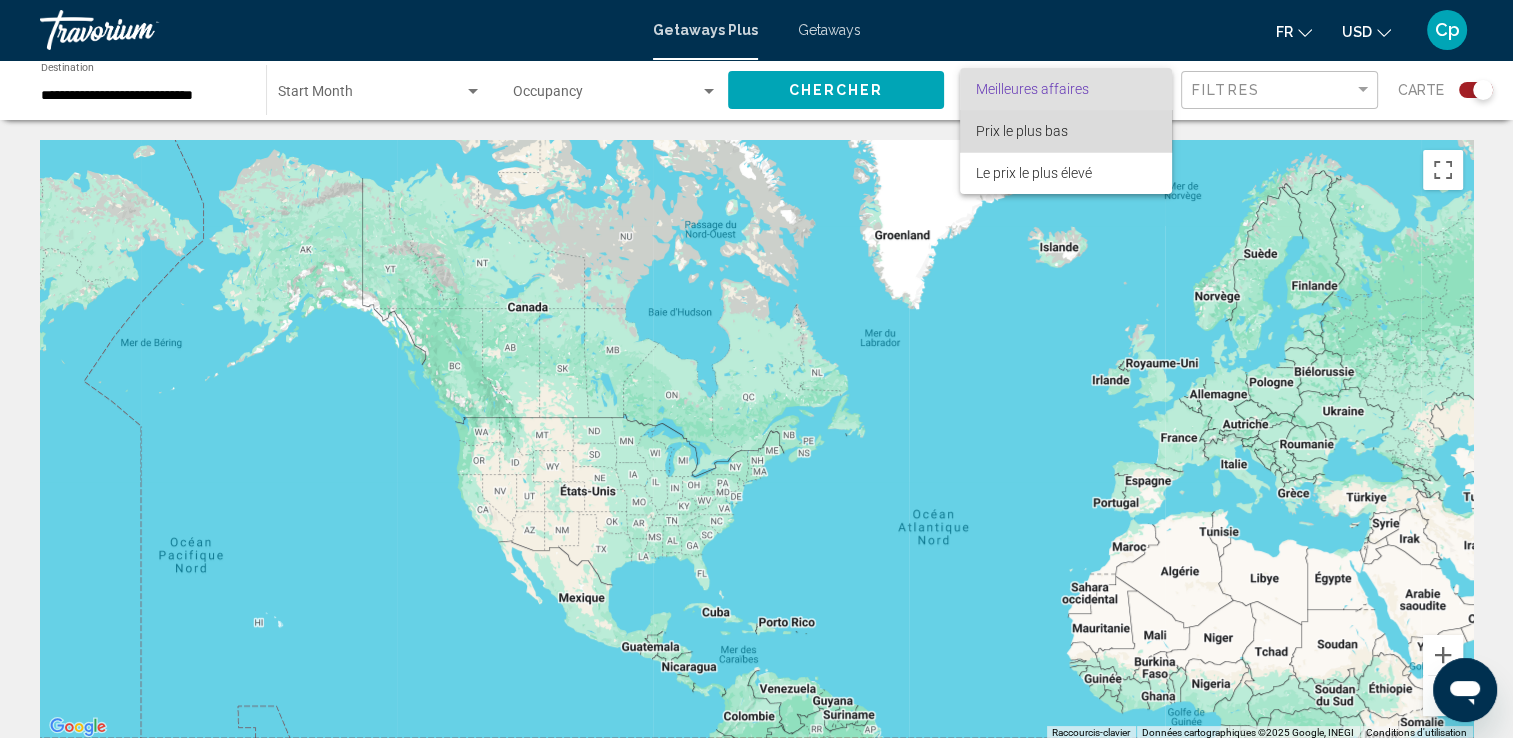 click on "Prix ​​le plus bas" at bounding box center (1022, 131) 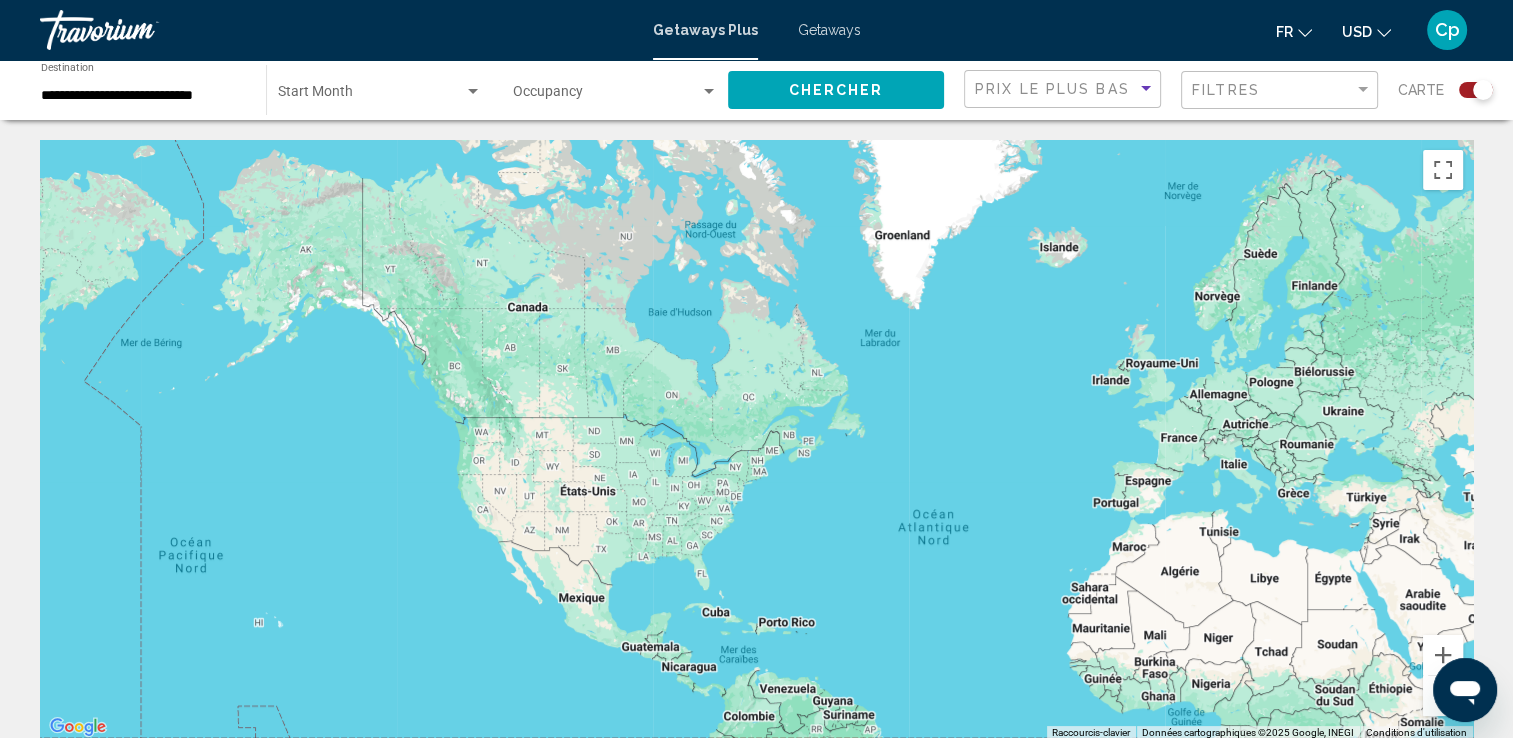 click on "Chercher" 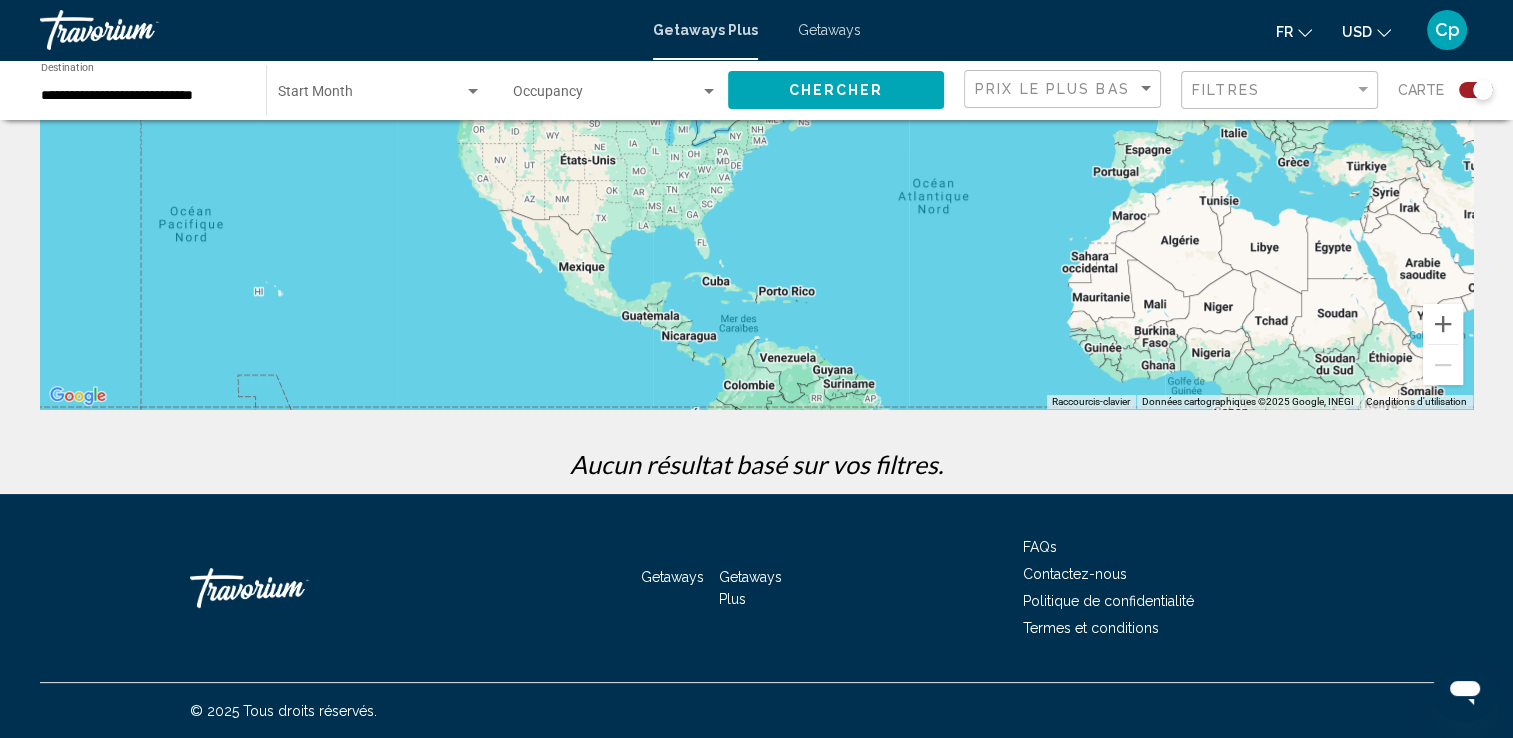 scroll, scrollTop: 0, scrollLeft: 0, axis: both 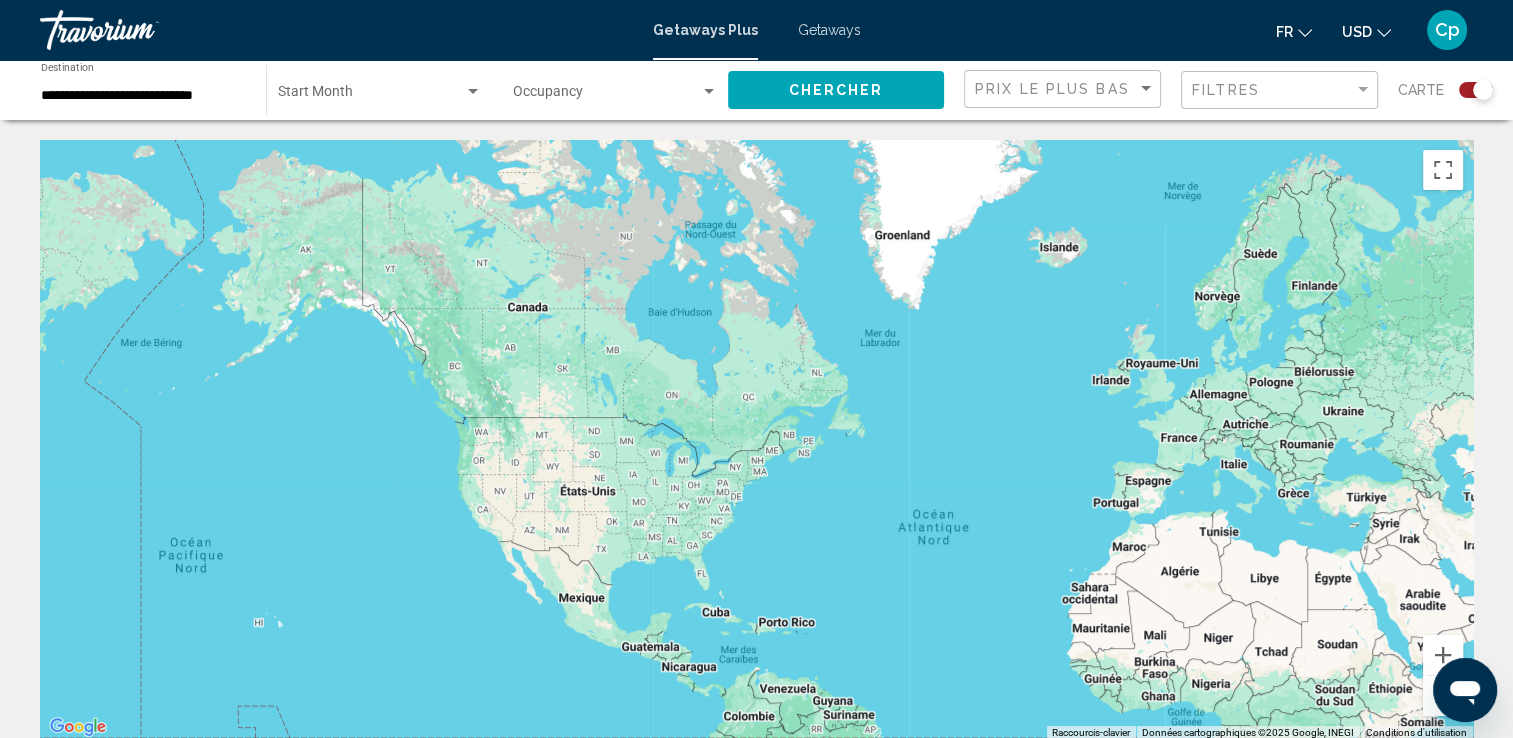 click at bounding box center (756, 440) 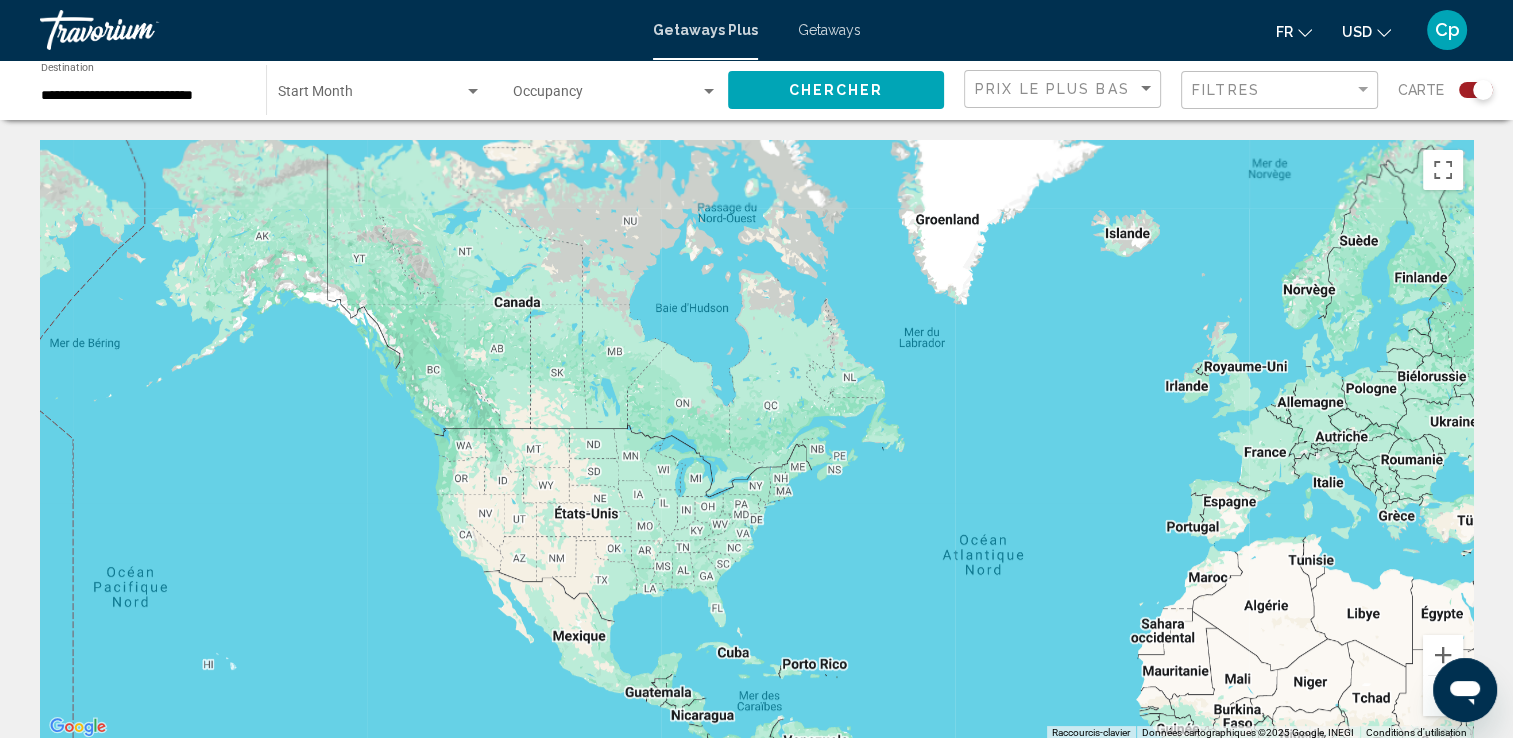 click at bounding box center [756, 440] 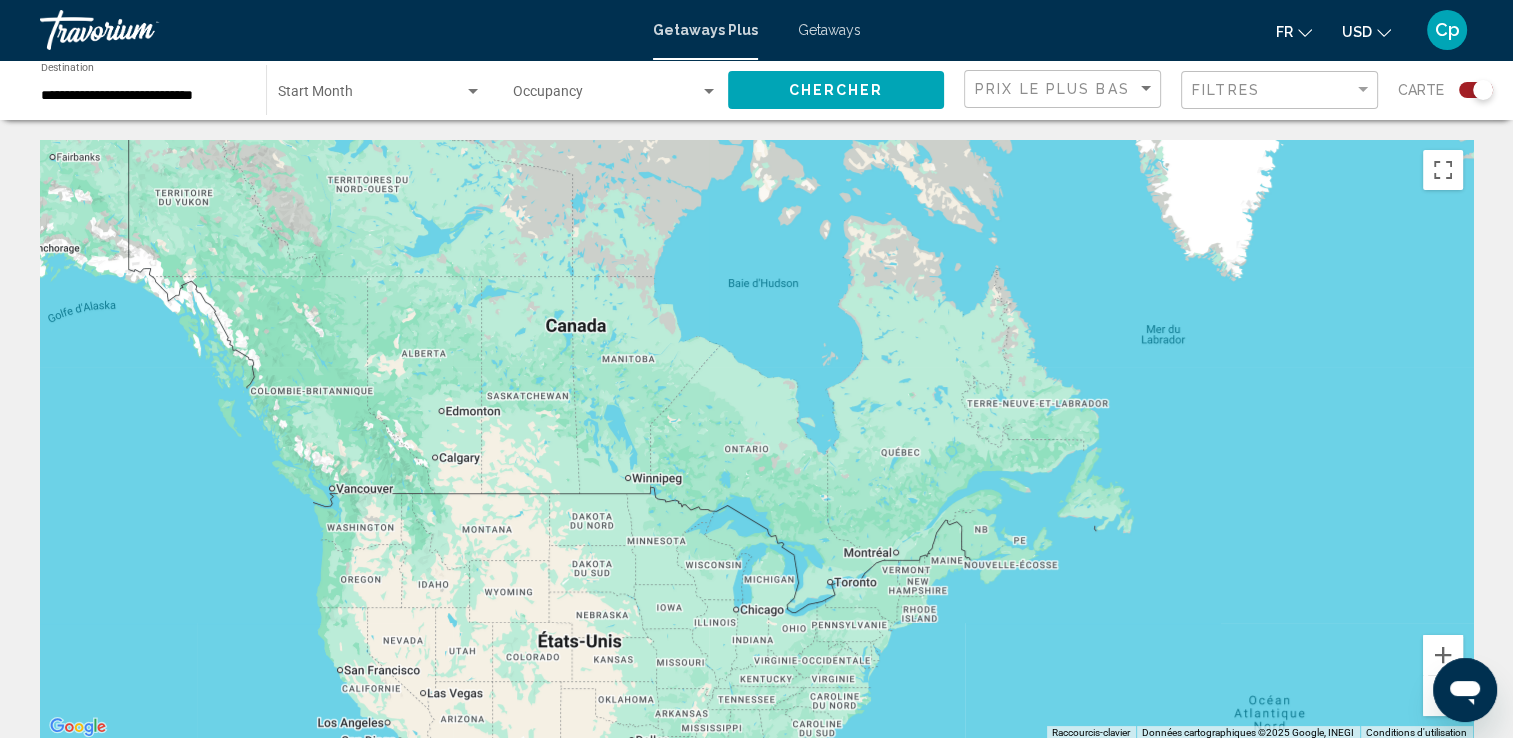 click at bounding box center [756, 440] 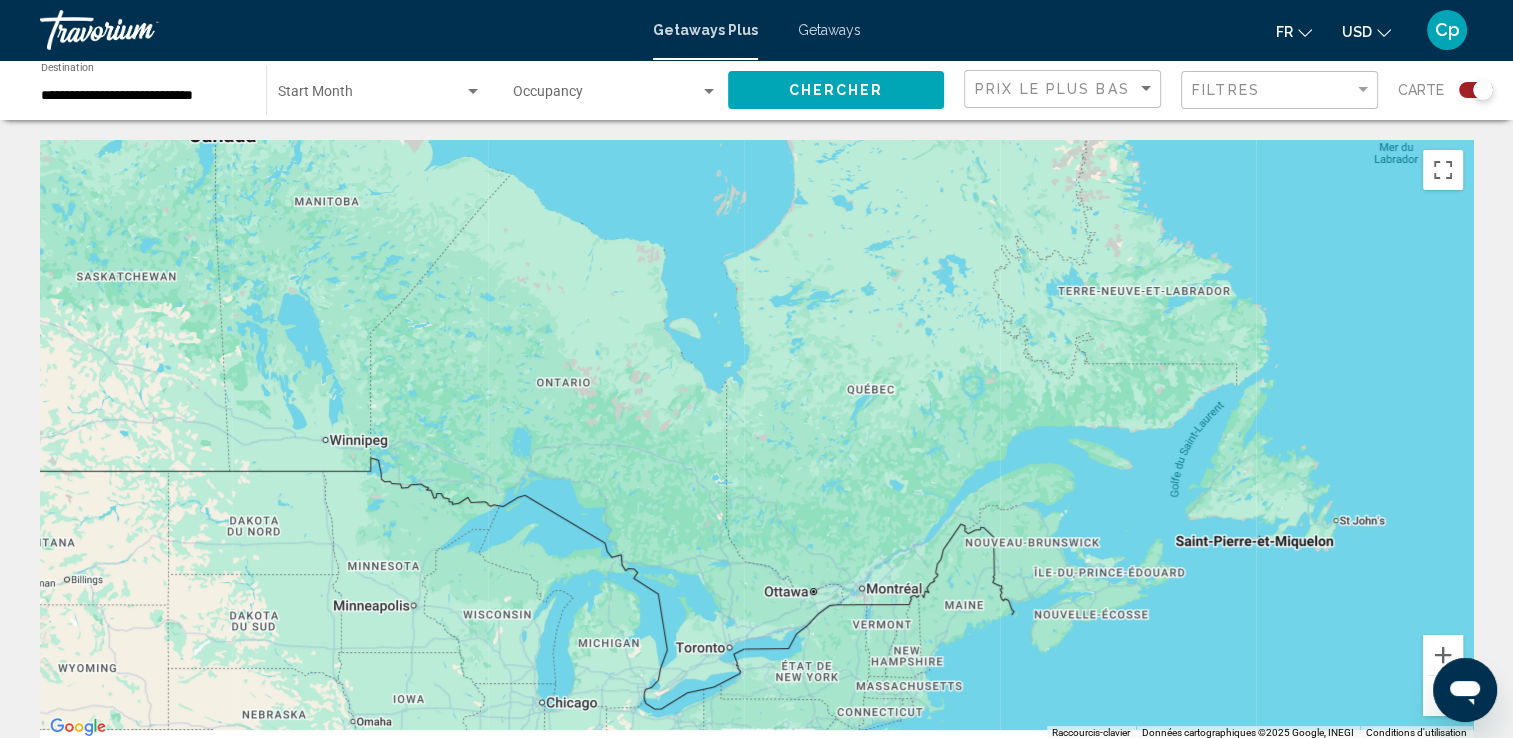 drag, startPoint x: 696, startPoint y: 426, endPoint x: 375, endPoint y: 301, distance: 344.4793 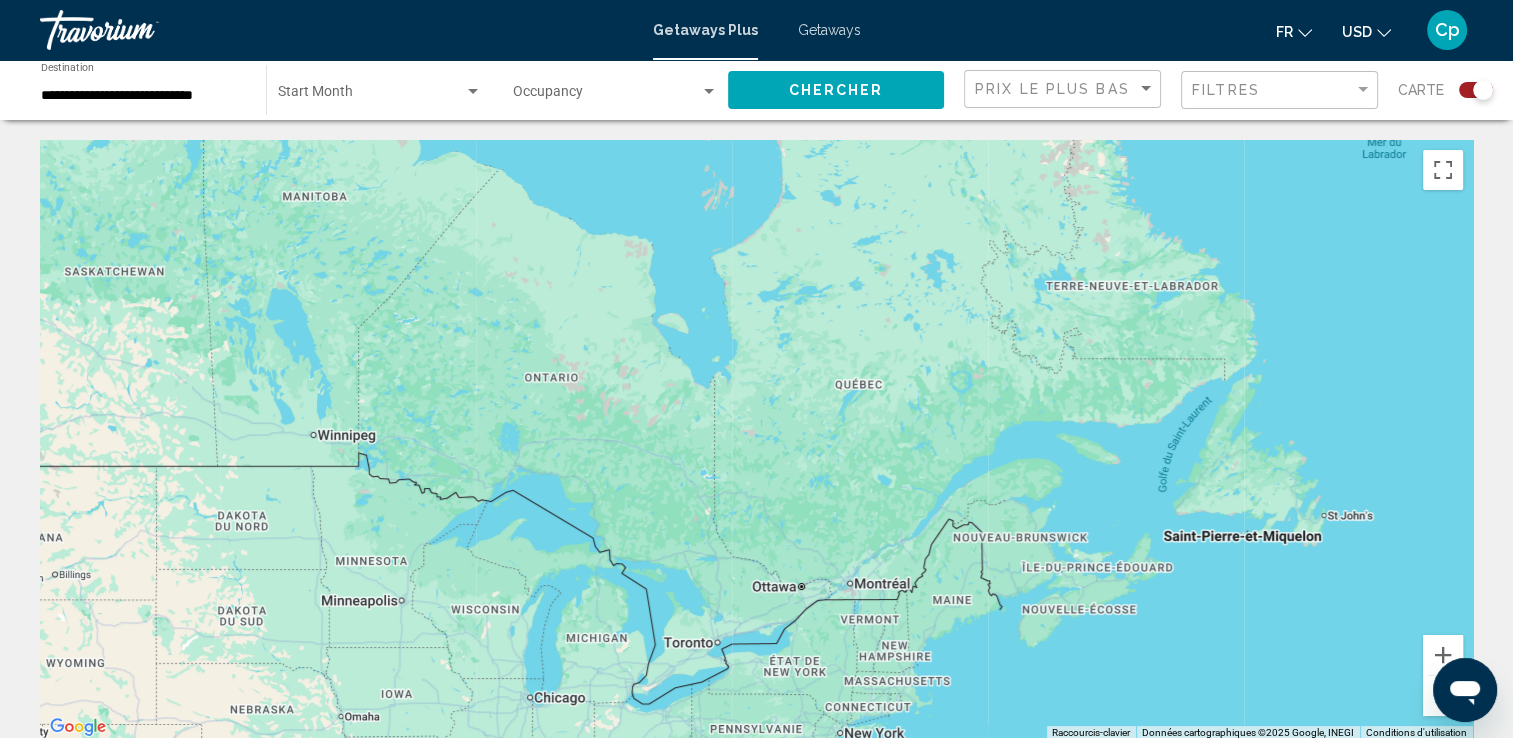 click at bounding box center (756, 440) 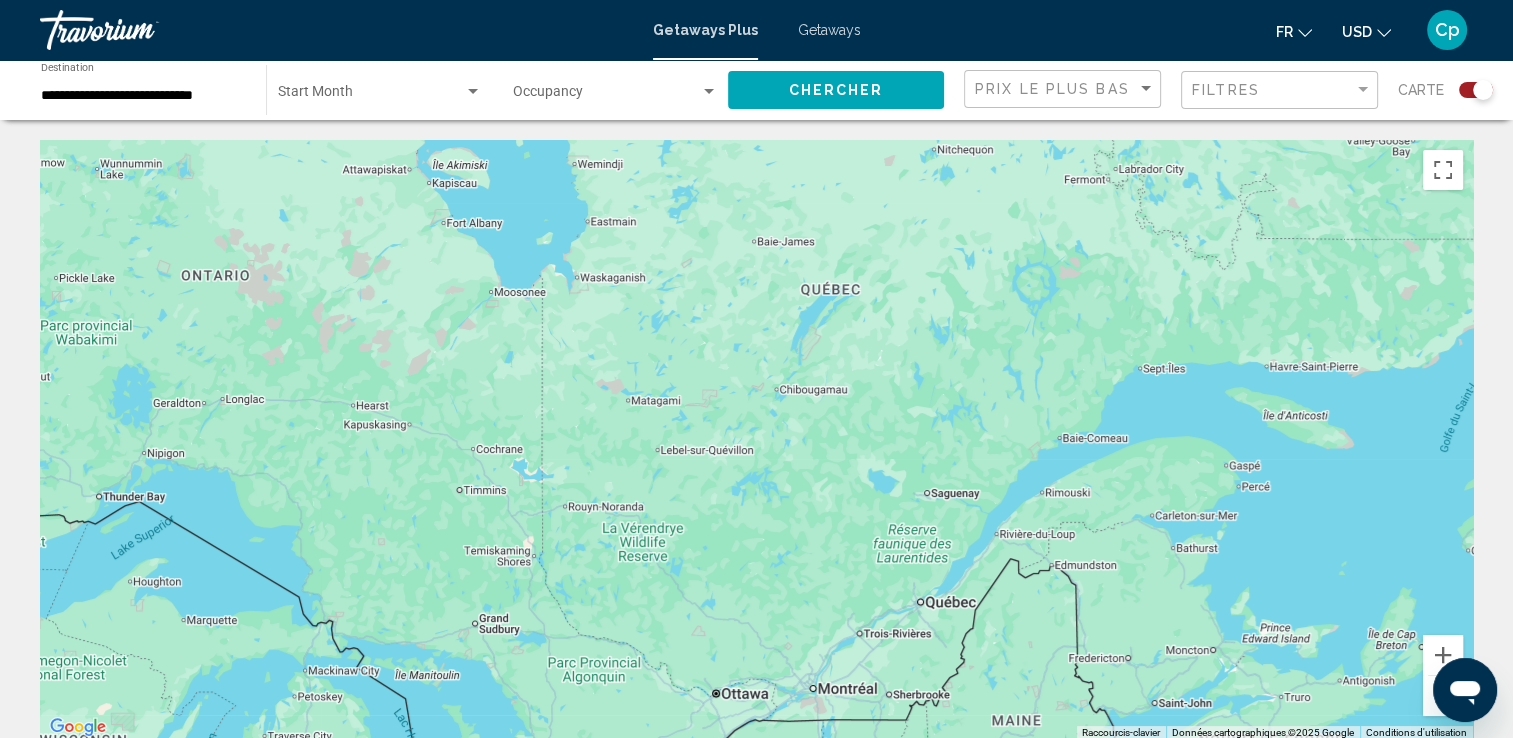 drag, startPoint x: 738, startPoint y: 434, endPoint x: 408, endPoint y: 326, distance: 347.22327 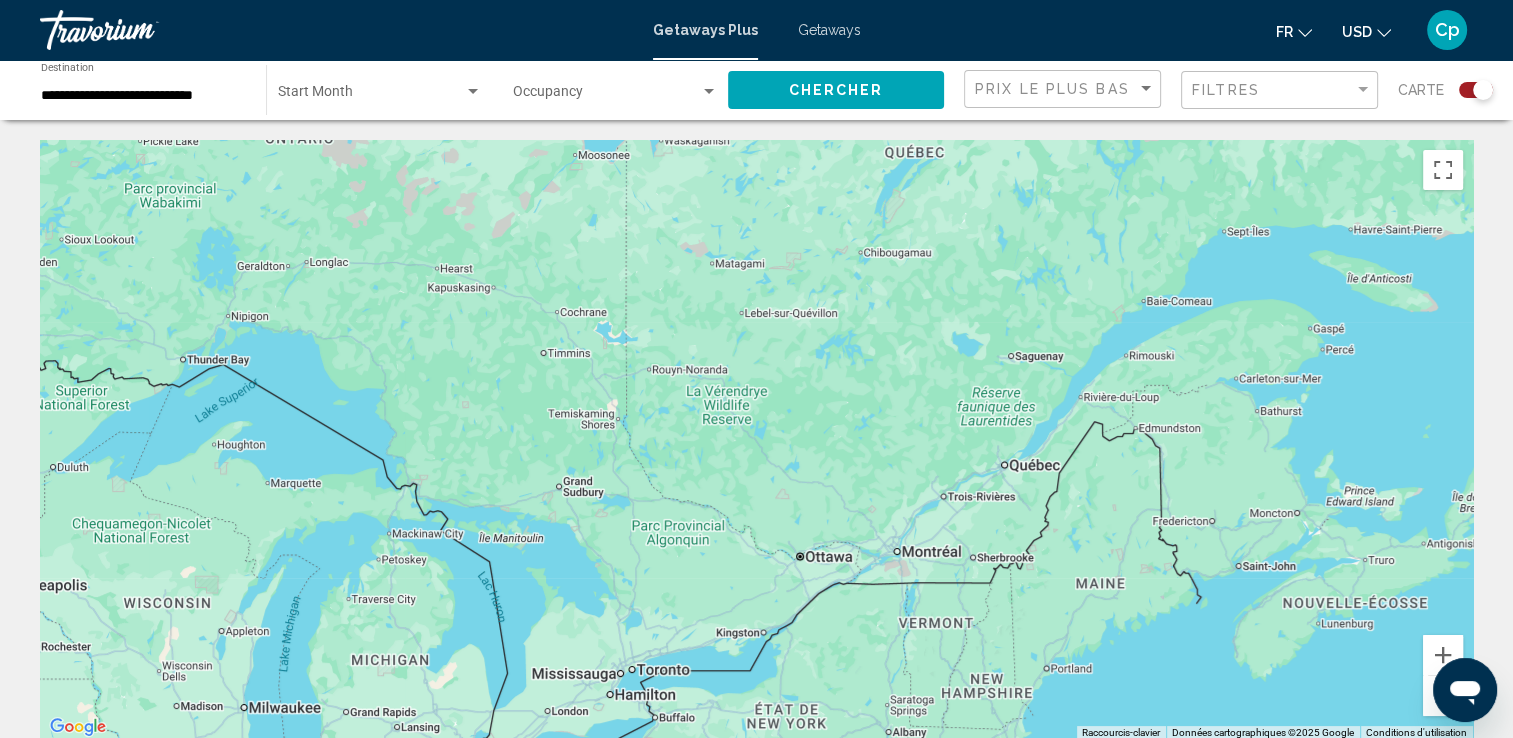 drag, startPoint x: 512, startPoint y: 425, endPoint x: 596, endPoint y: 288, distance: 160.70158 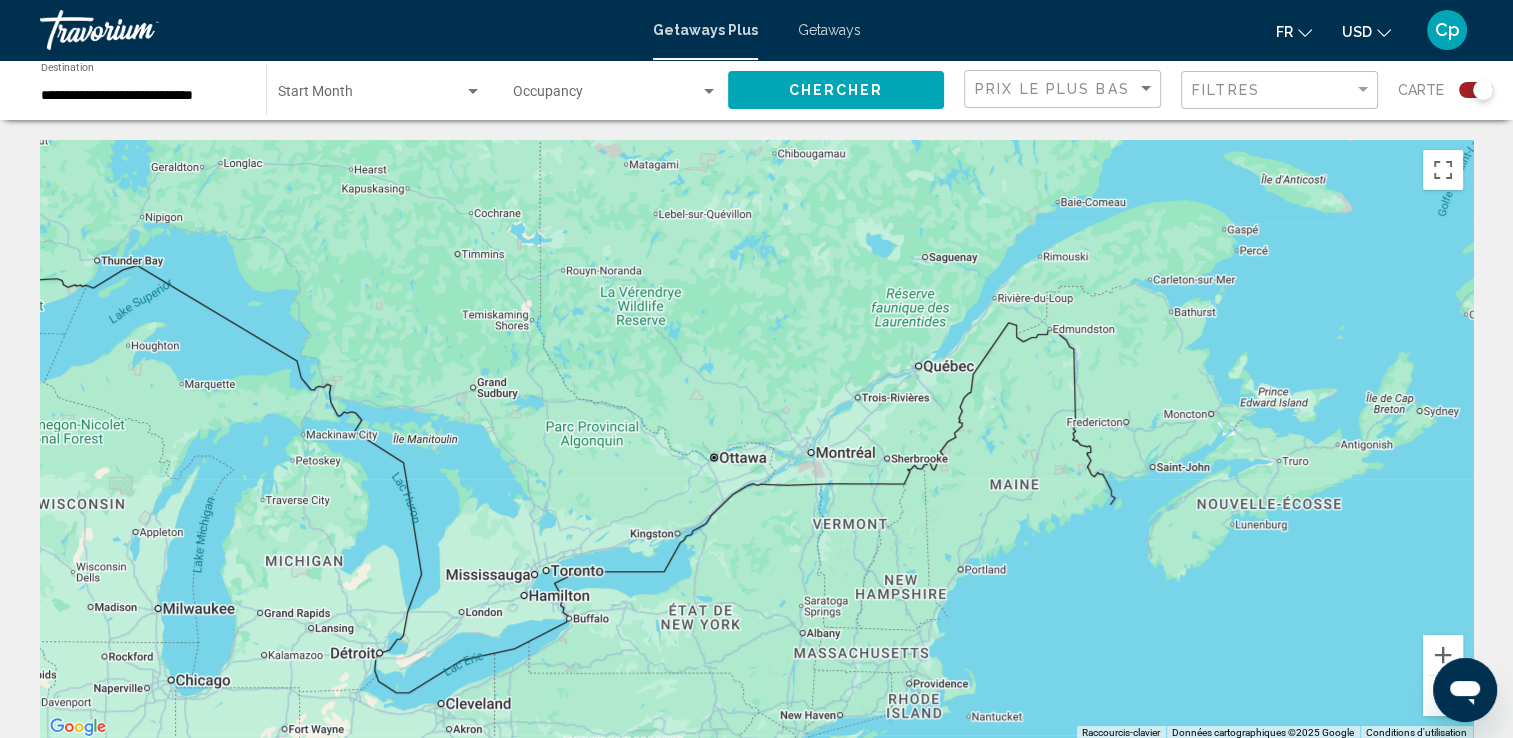 drag, startPoint x: 714, startPoint y: 398, endPoint x: 692, endPoint y: 371, distance: 34.828148 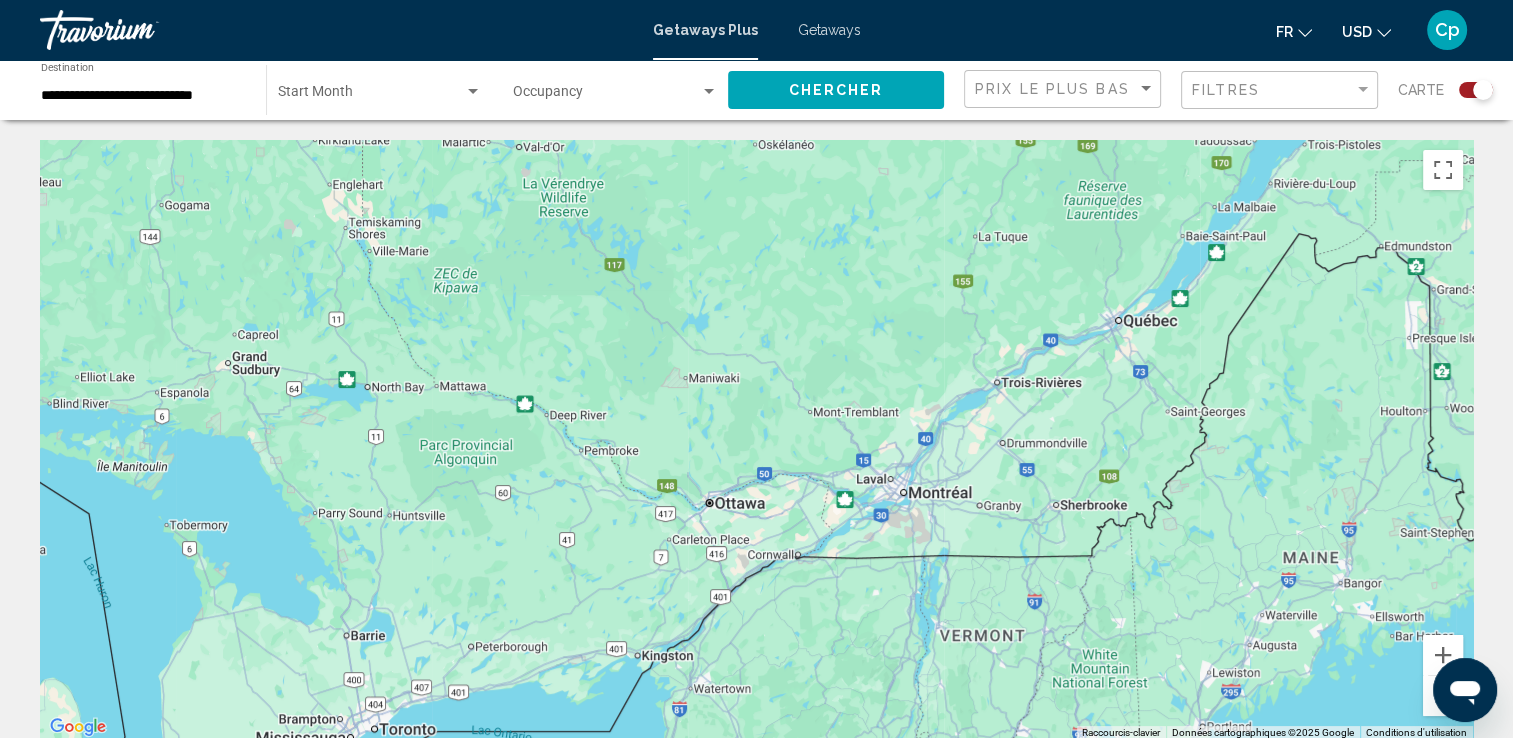click at bounding box center [756, 440] 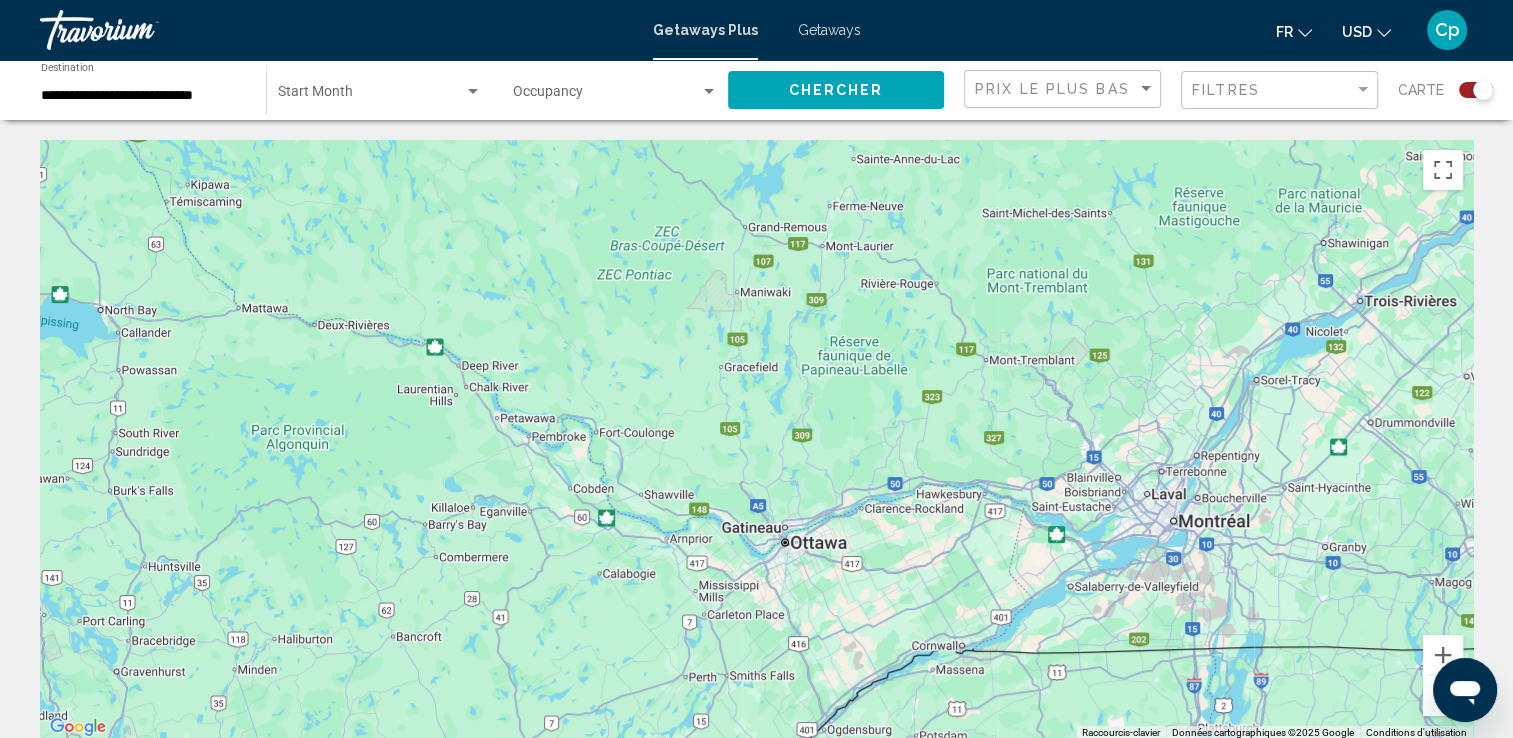 drag, startPoint x: 629, startPoint y: 435, endPoint x: 714, endPoint y: 379, distance: 101.788994 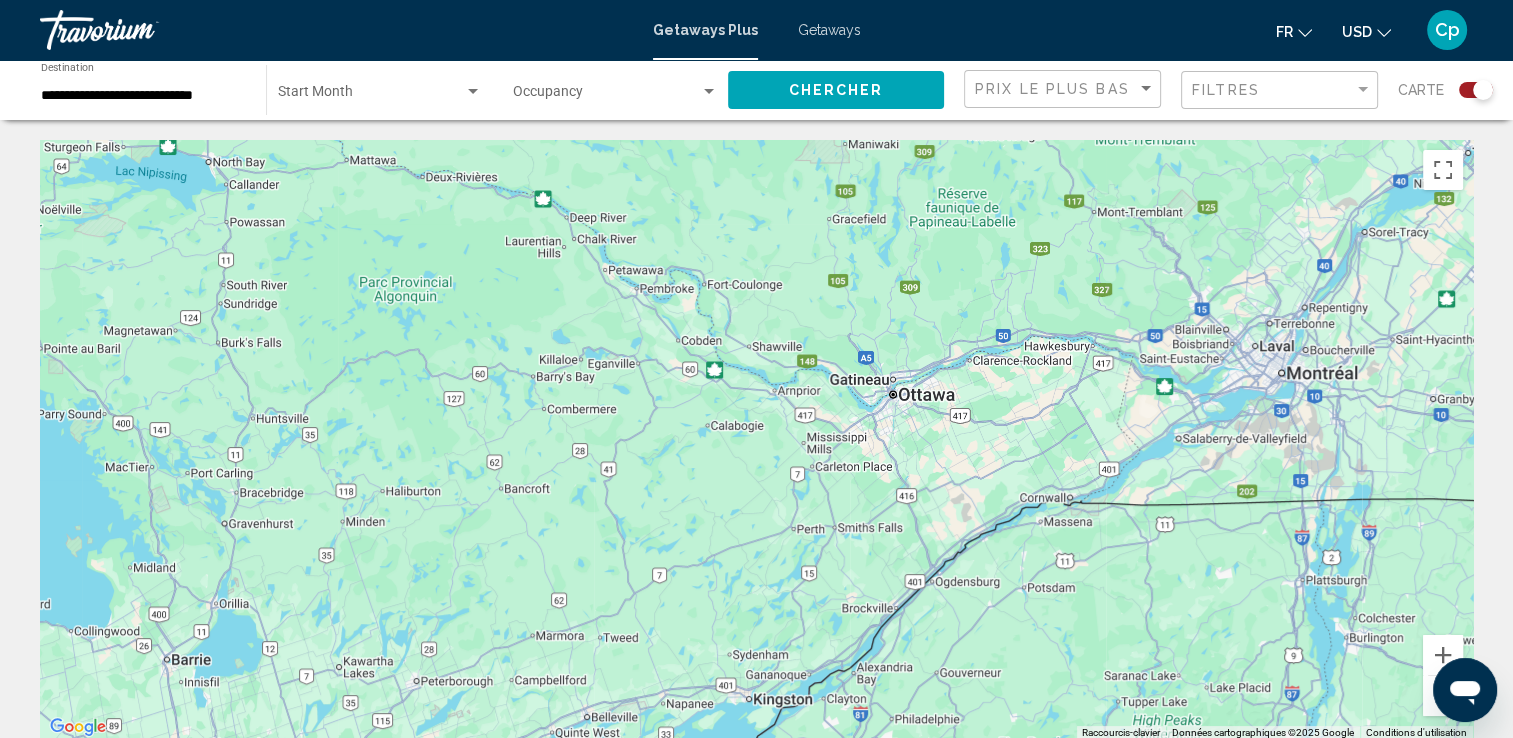 drag, startPoint x: 618, startPoint y: 437, endPoint x: 724, endPoint y: 286, distance: 184.4912 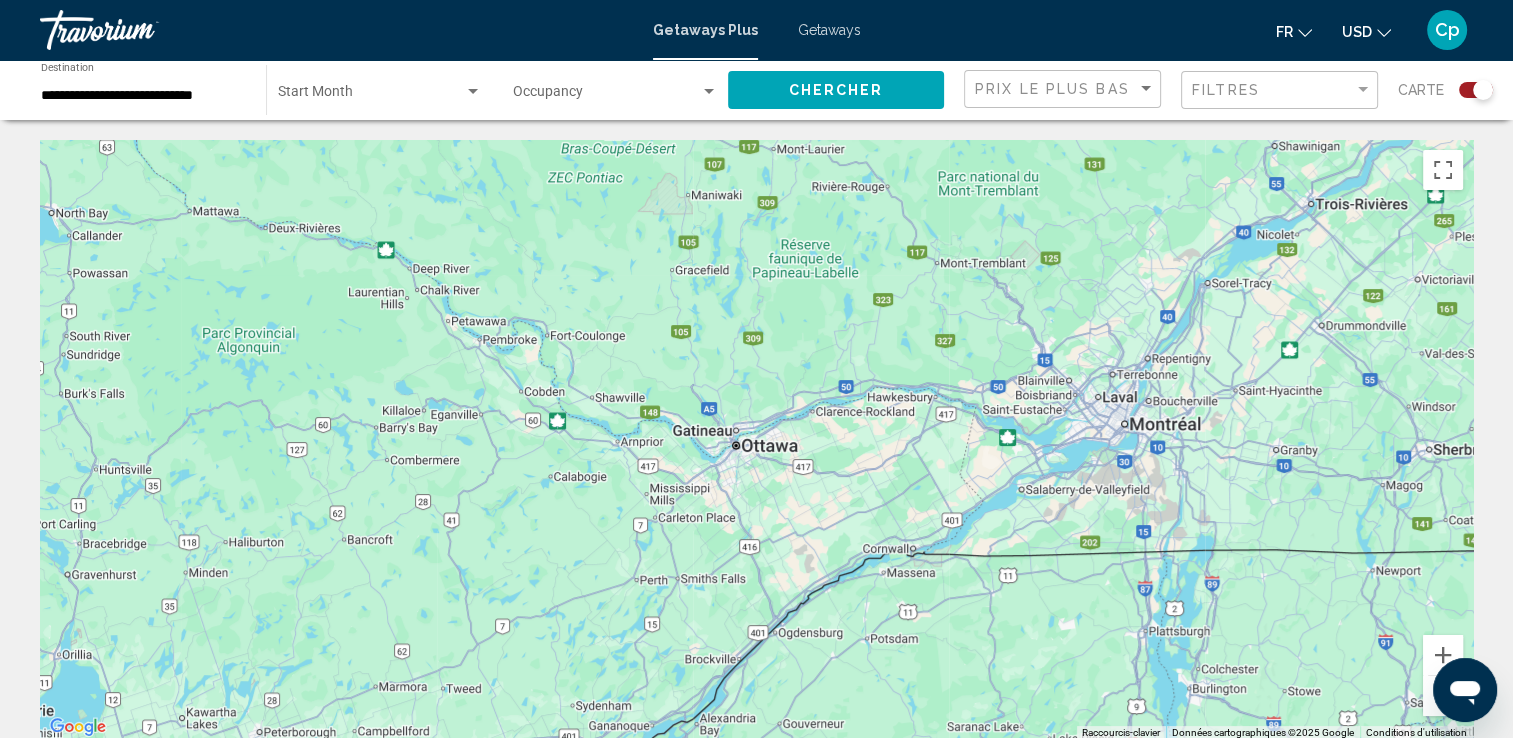 drag, startPoint x: 778, startPoint y: 326, endPoint x: 618, endPoint y: 376, distance: 167.63054 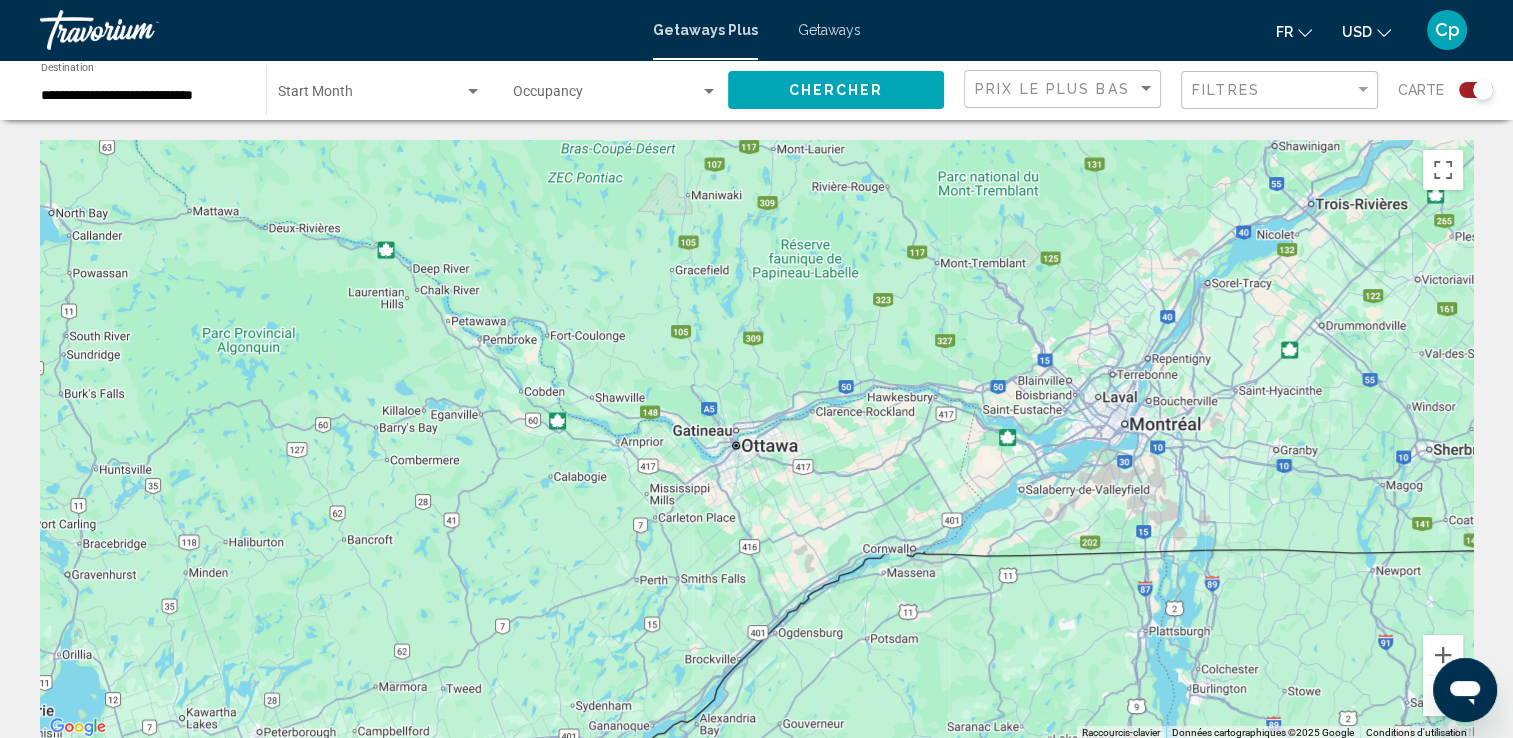 click at bounding box center (756, 440) 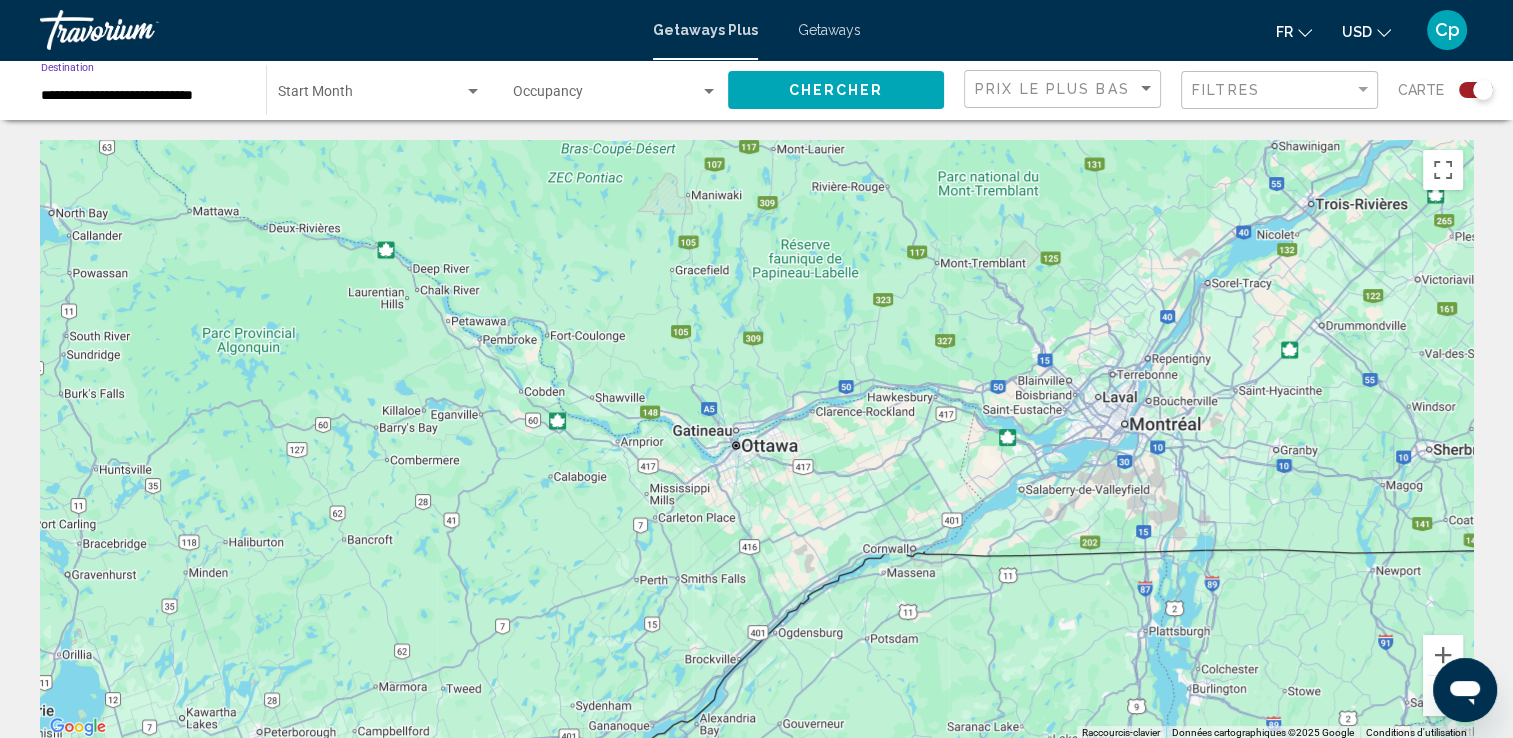 click on "**********" at bounding box center [143, 96] 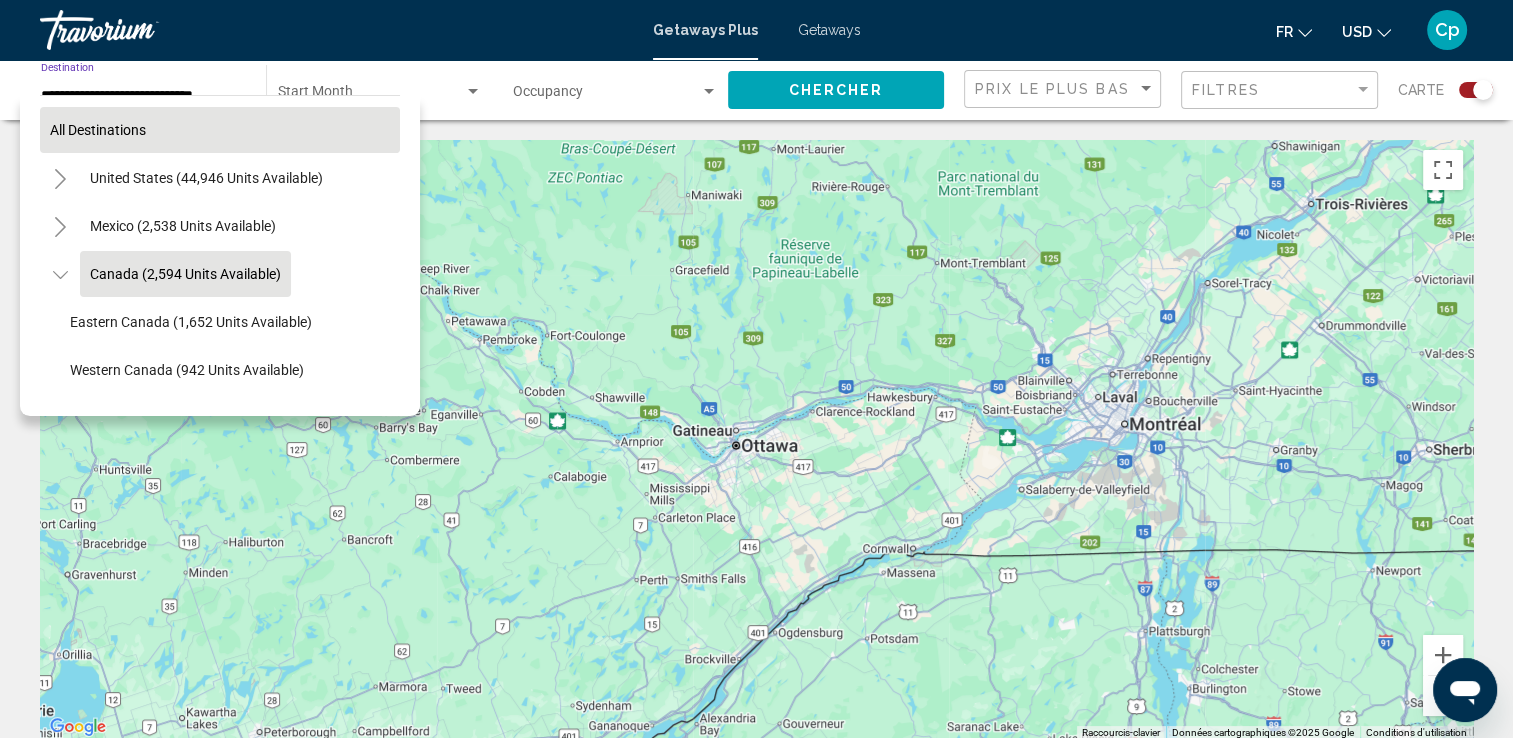 scroll, scrollTop: 30, scrollLeft: 0, axis: vertical 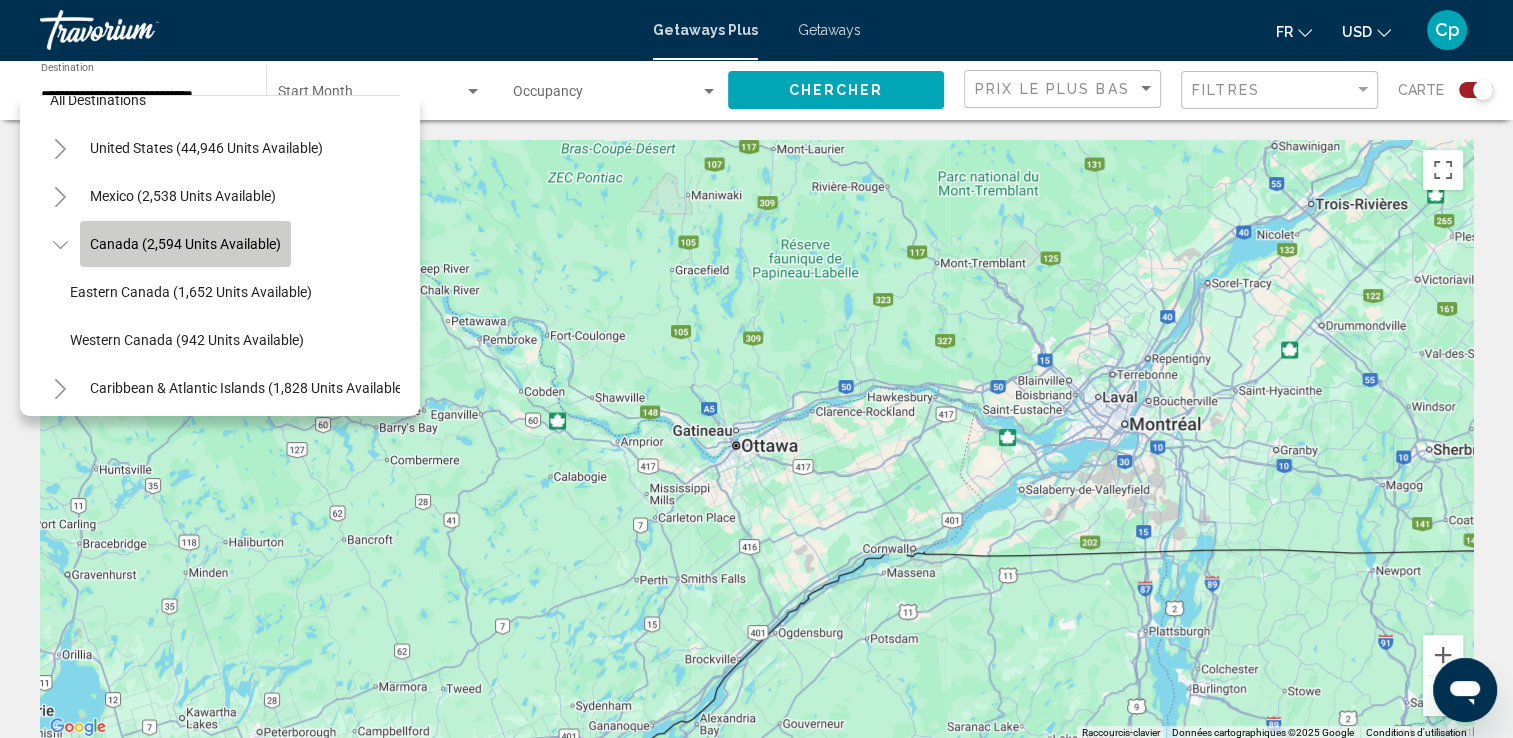 click on "Canada (2,594 units available)" 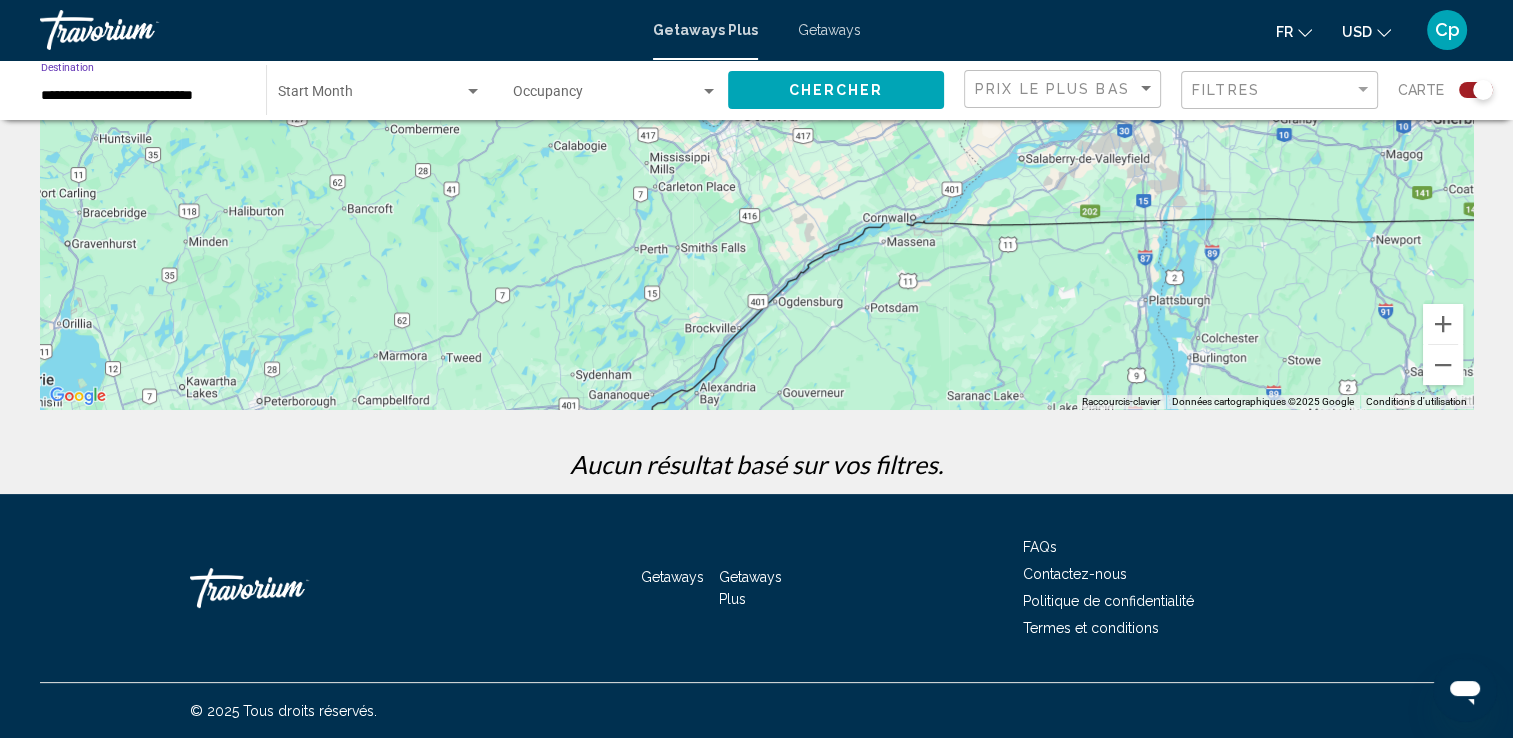 scroll, scrollTop: 0, scrollLeft: 0, axis: both 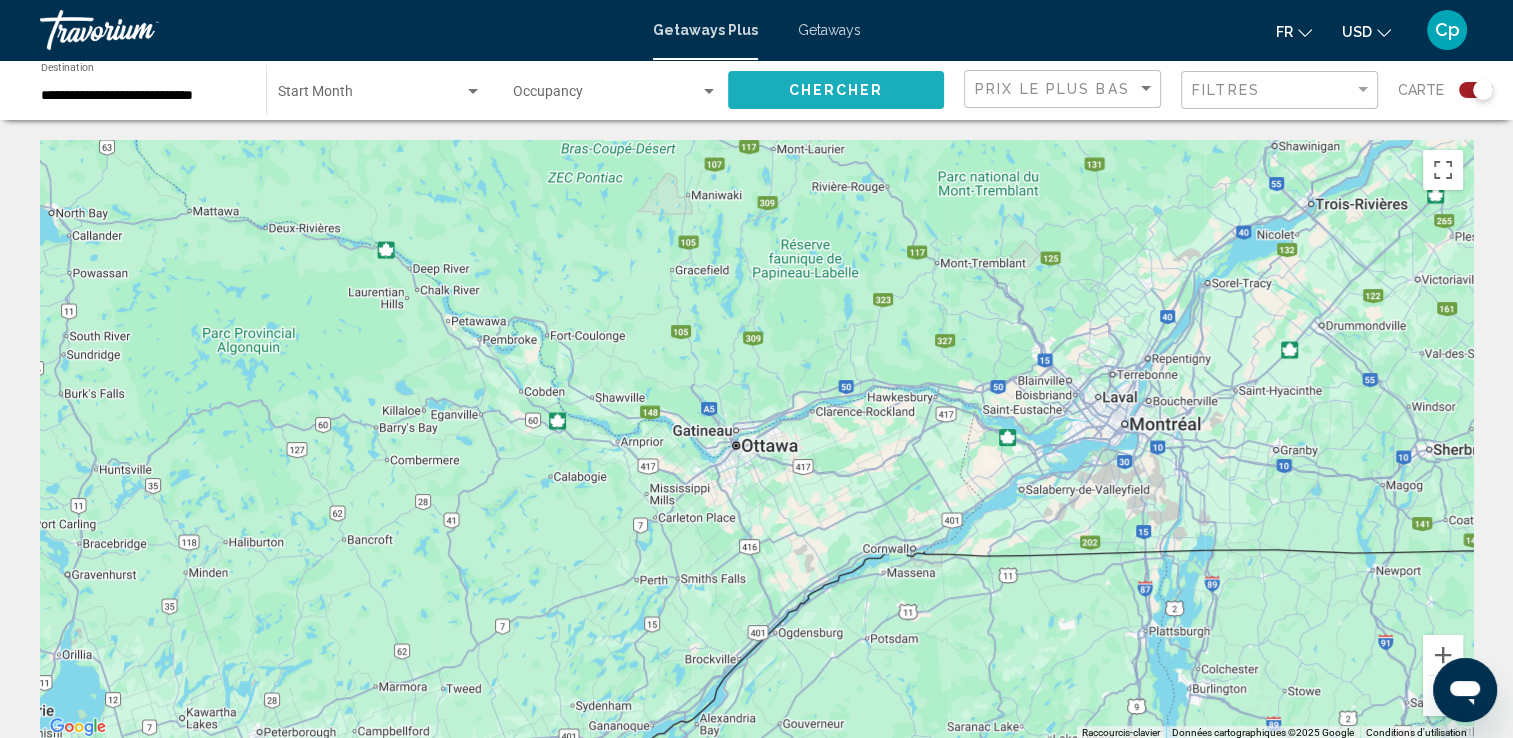 click on "Chercher" 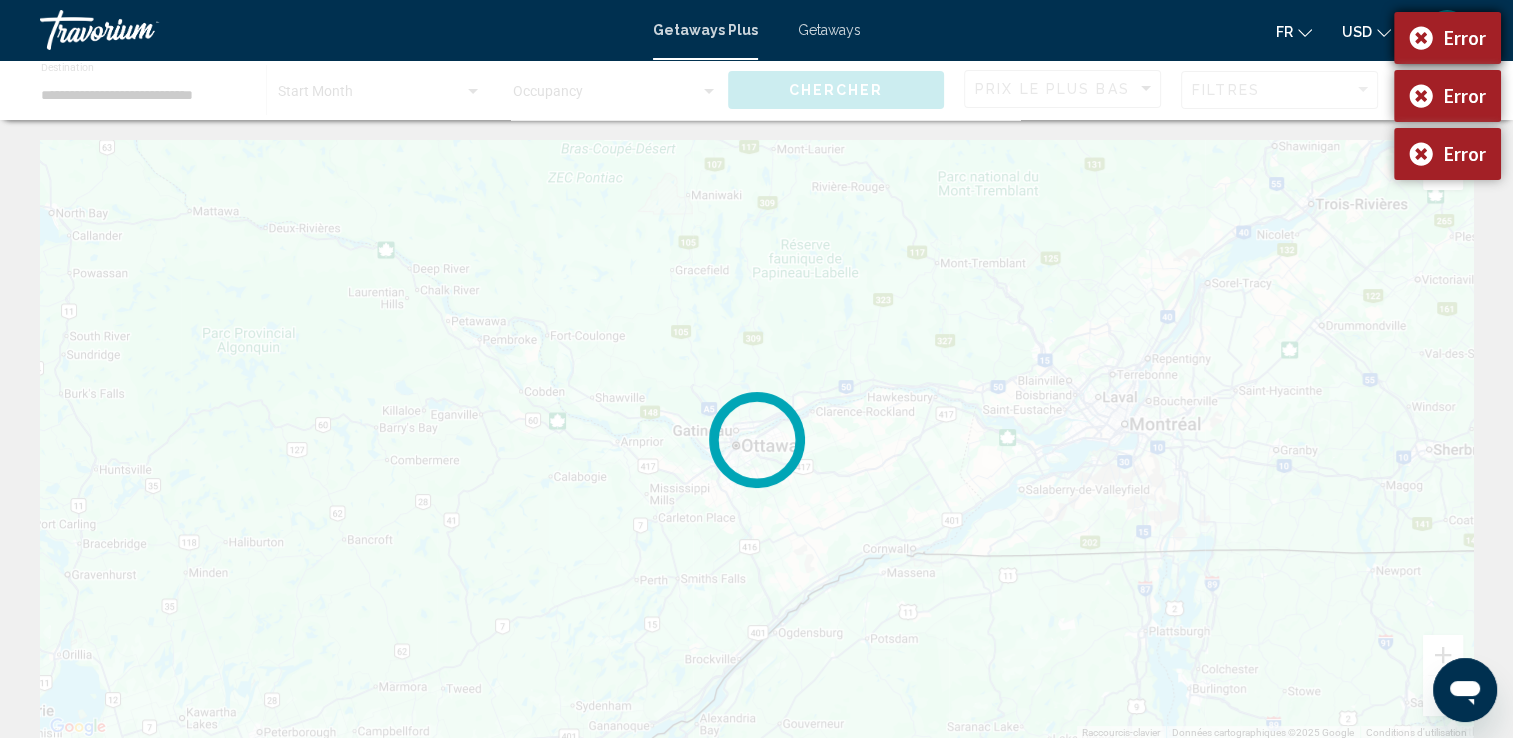 click on "Error" at bounding box center [1447, 38] 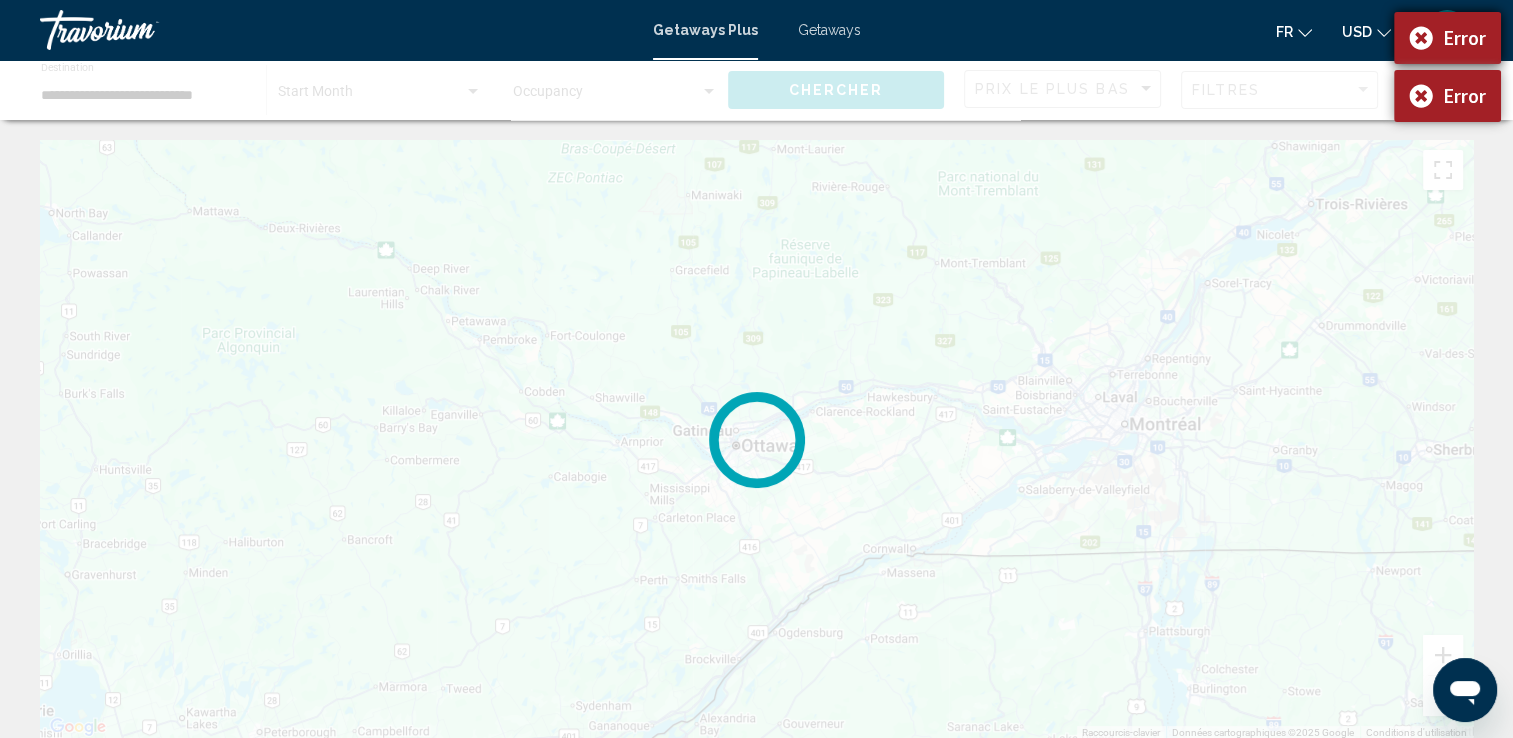 click on "Error" at bounding box center (1447, 38) 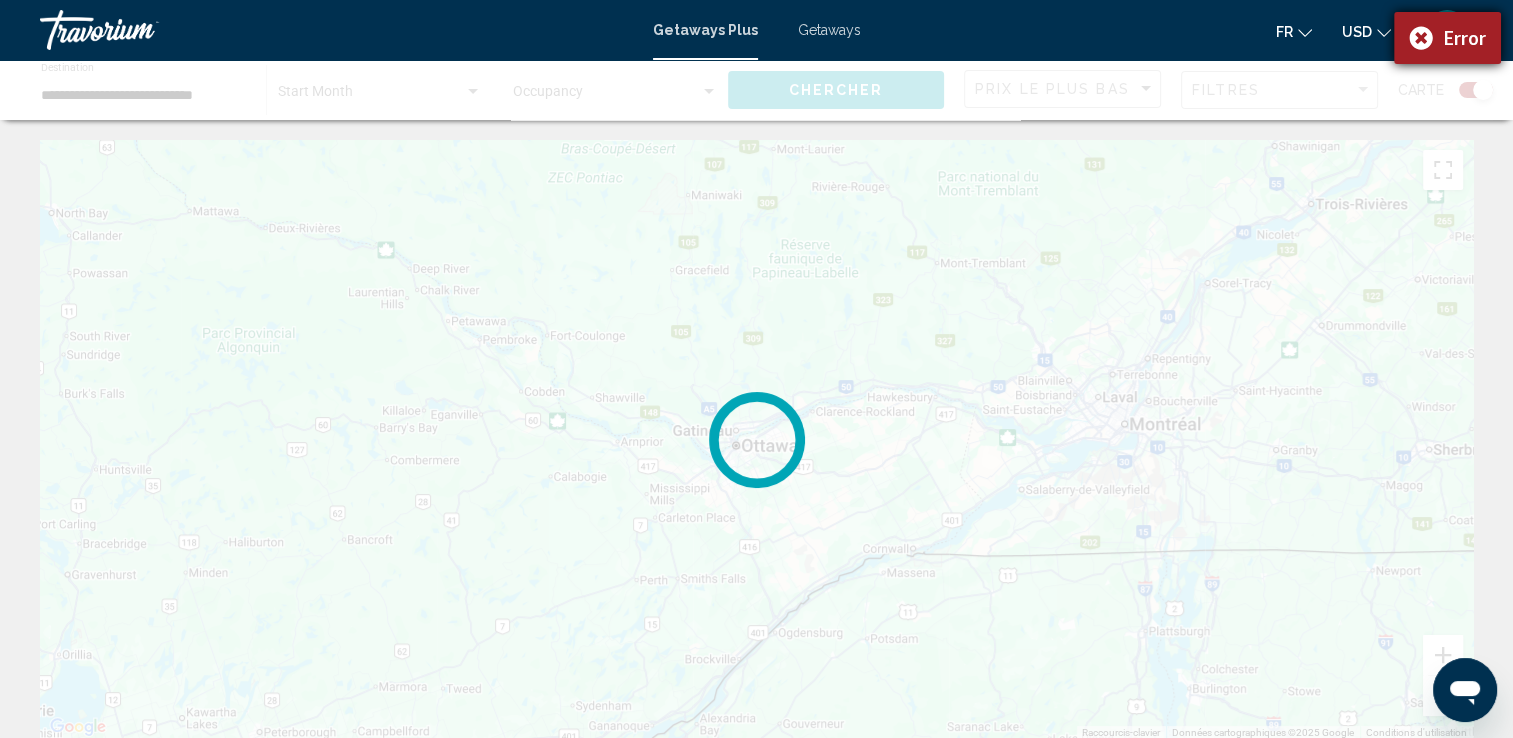 drag, startPoint x: 1412, startPoint y: 44, endPoint x: 1301, endPoint y: 76, distance: 115.52056 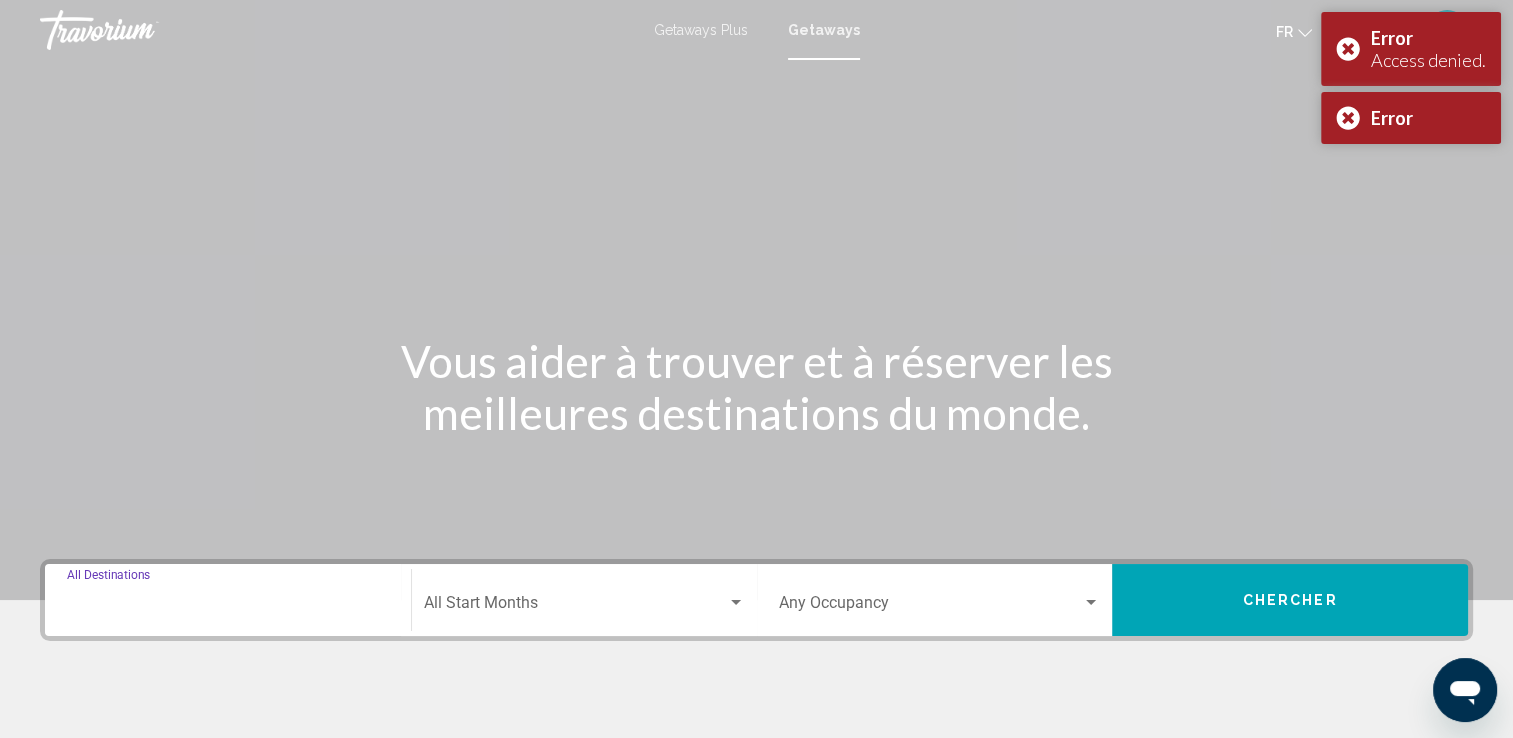 click on "Destination All Destinations" at bounding box center [228, 607] 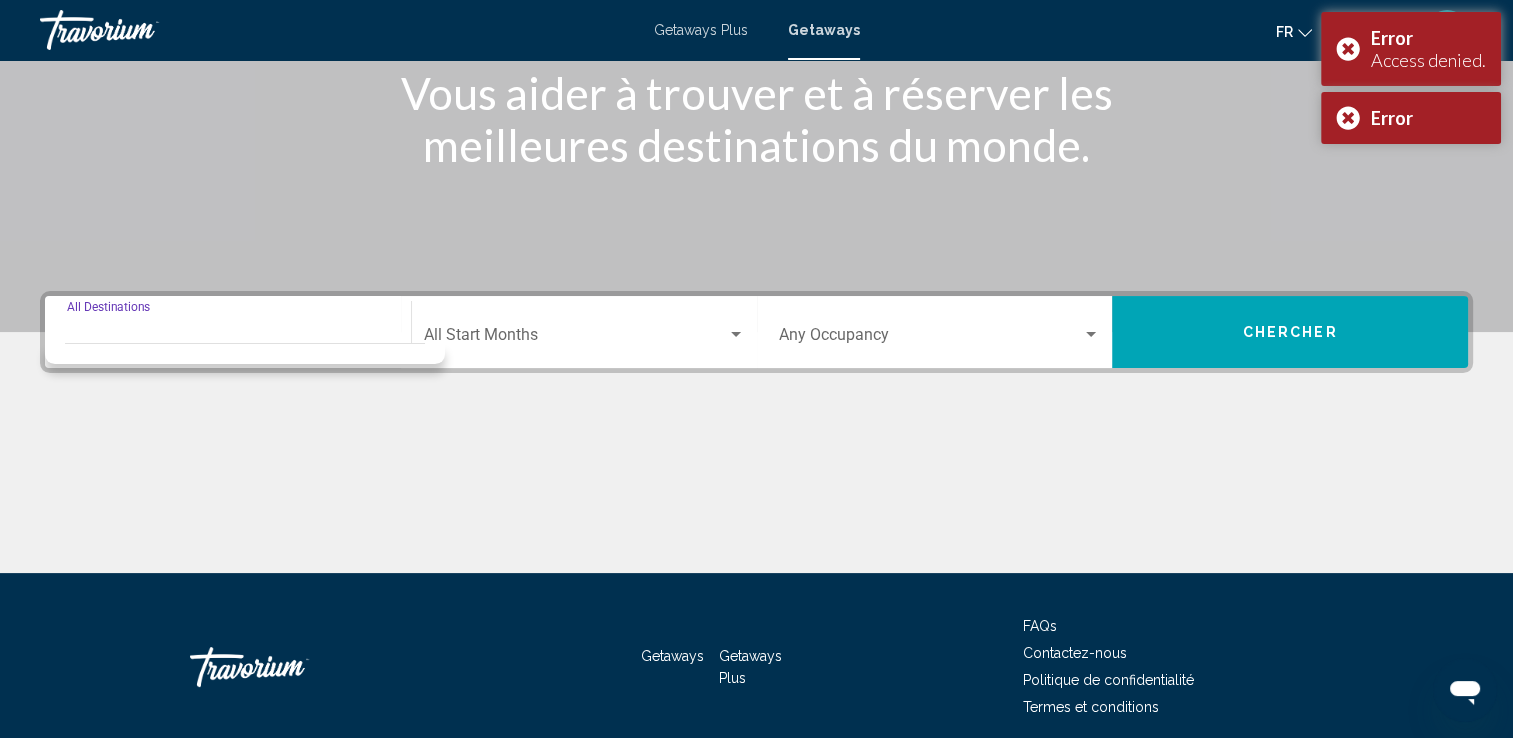 scroll, scrollTop: 347, scrollLeft: 0, axis: vertical 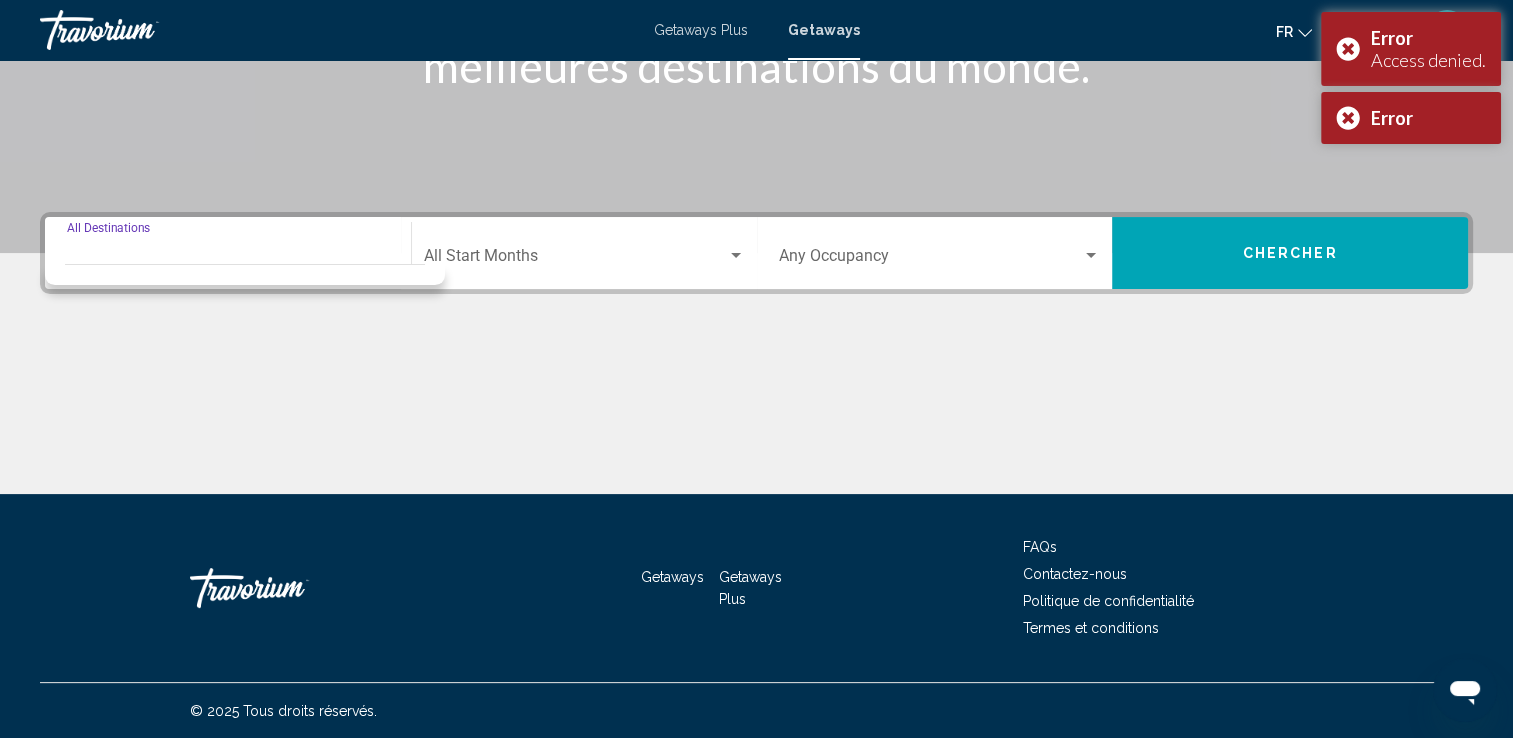 click on "Destination All Destinations" at bounding box center (228, 260) 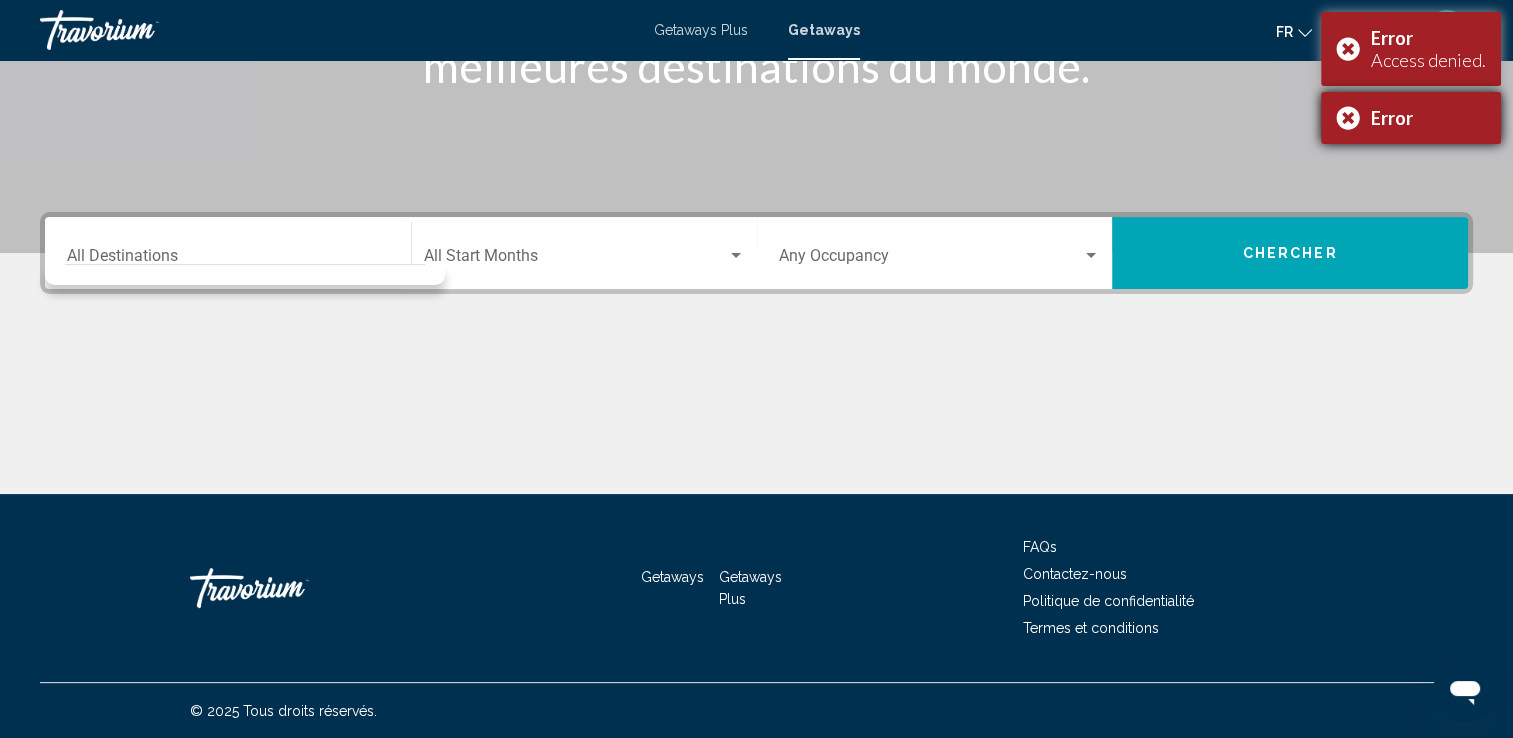 click on "Error" at bounding box center (1411, 118) 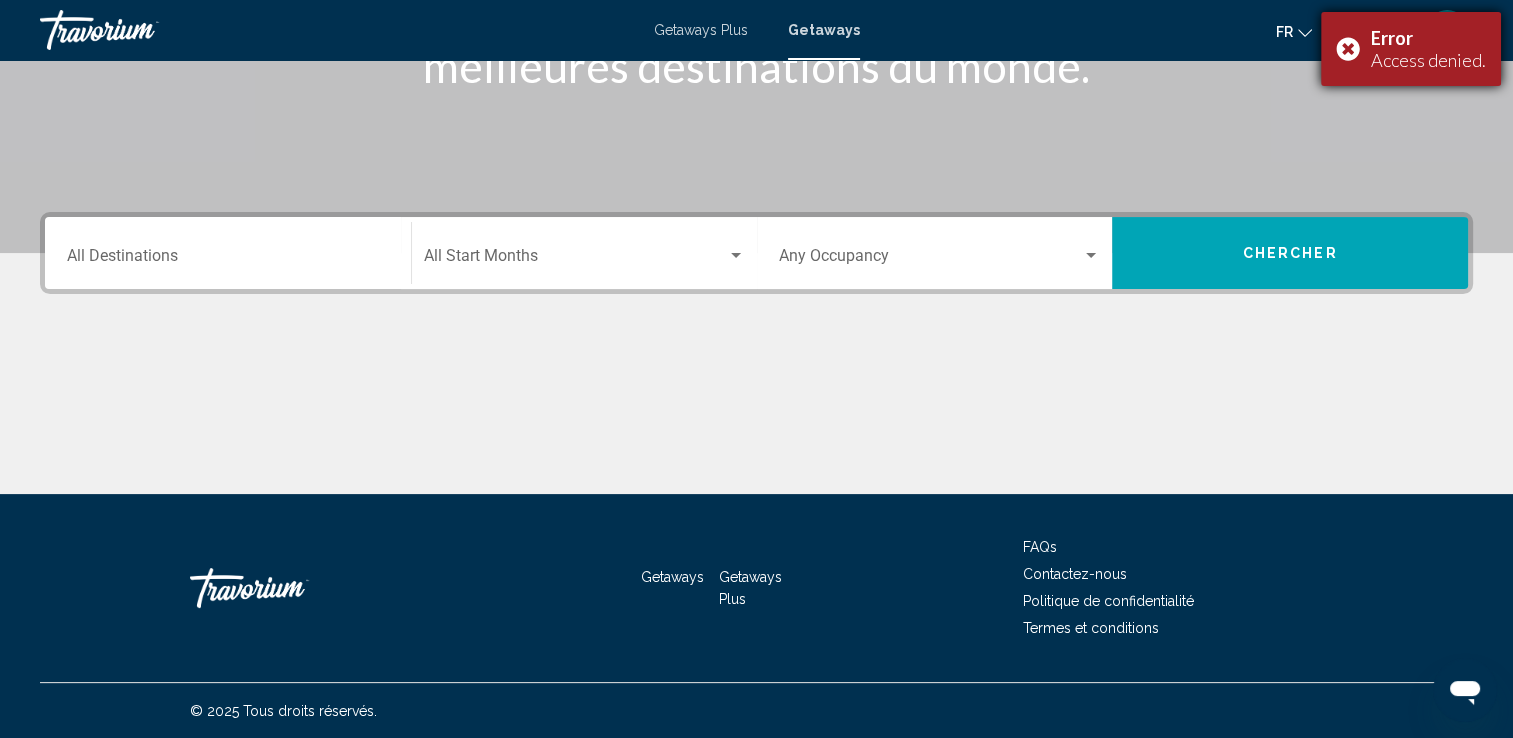click on "Error   Access denied." at bounding box center (1411, 49) 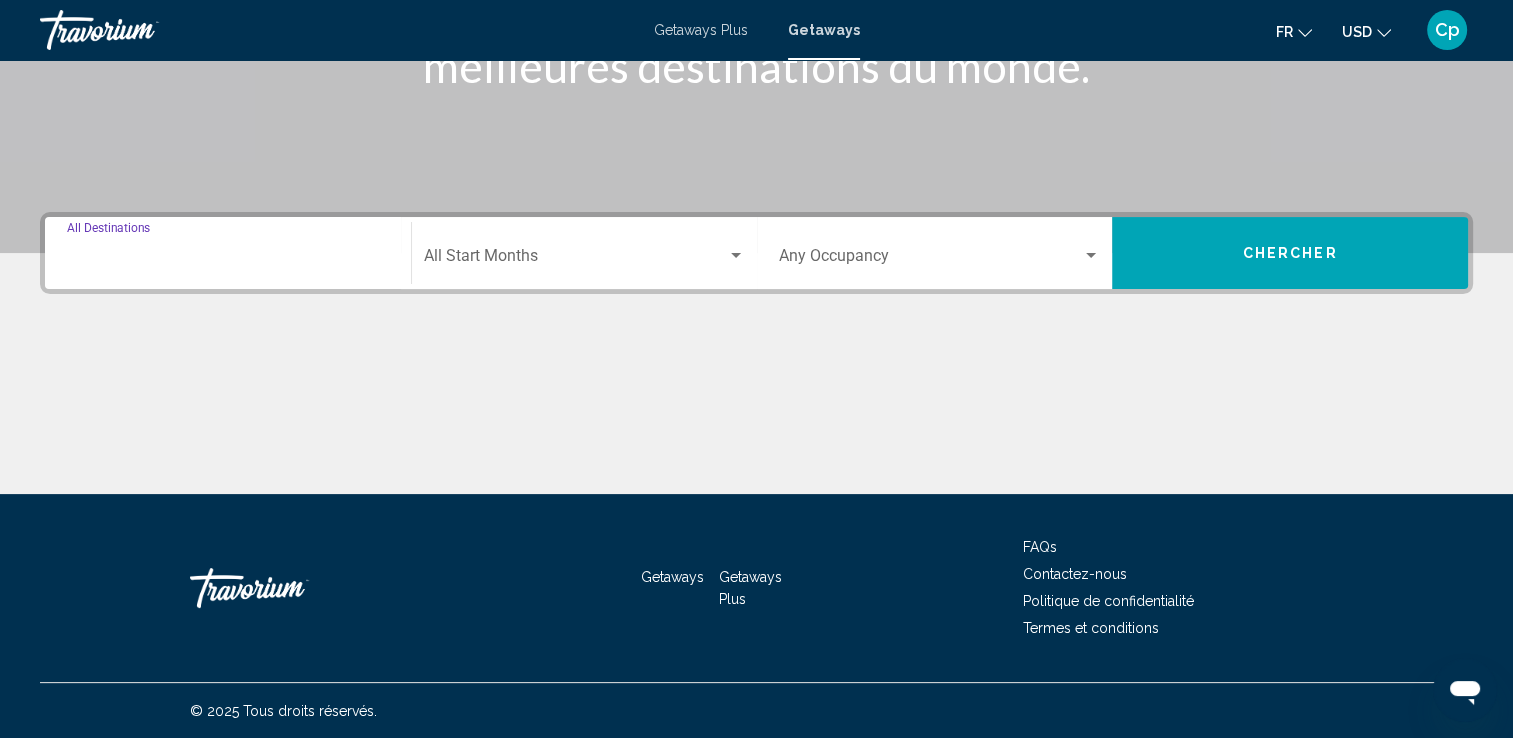 click on "Destination All Destinations" at bounding box center (228, 260) 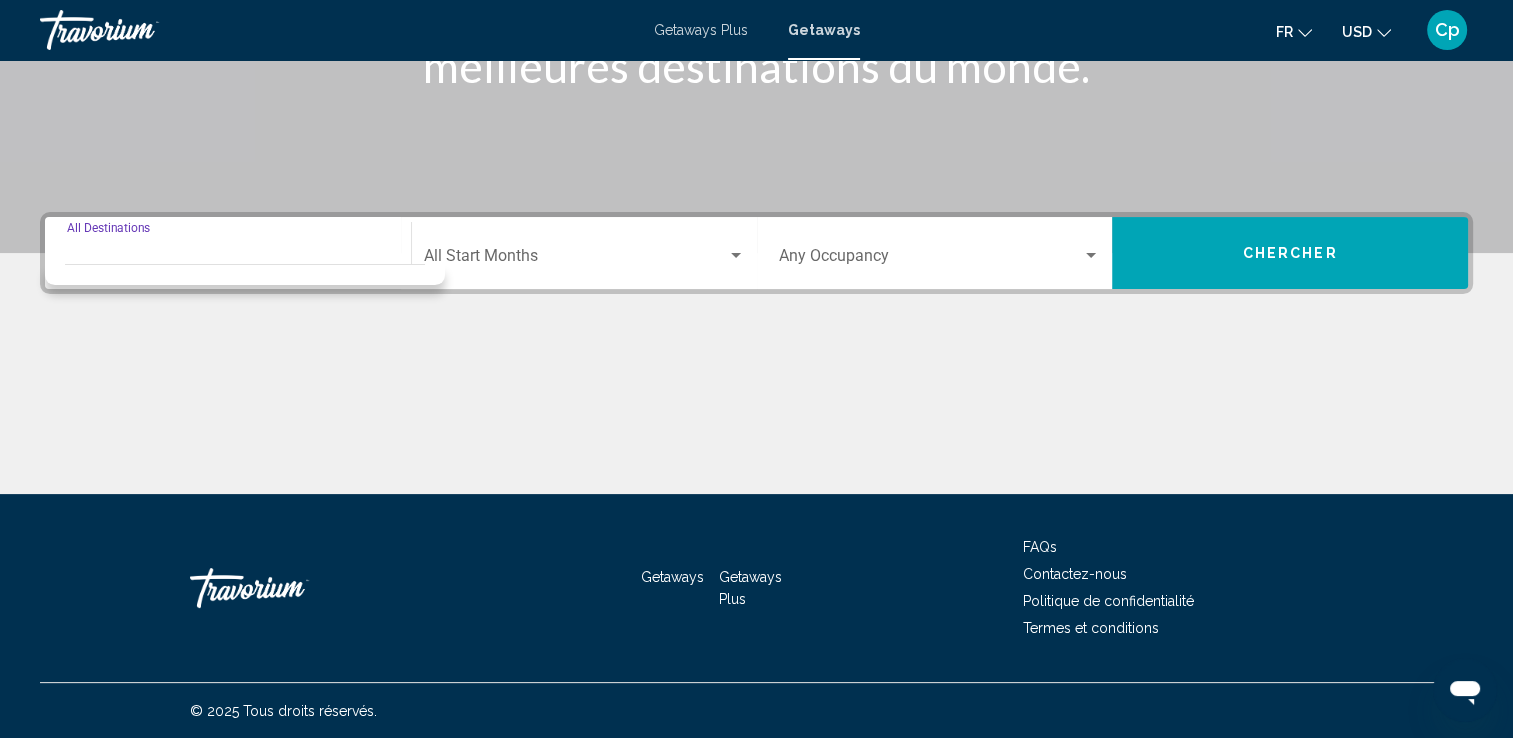 click on "Destination All Destinations" at bounding box center (228, 260) 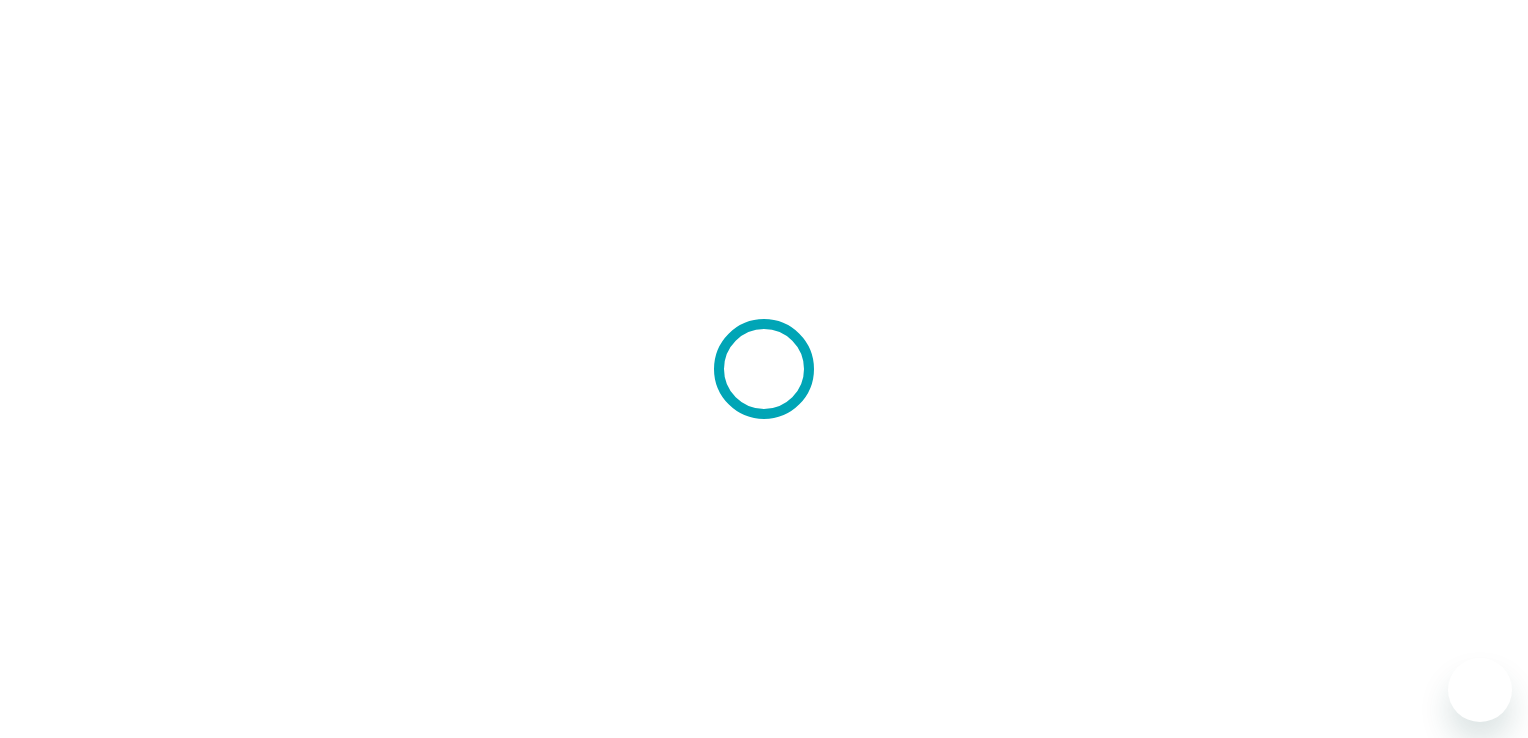 scroll, scrollTop: 0, scrollLeft: 0, axis: both 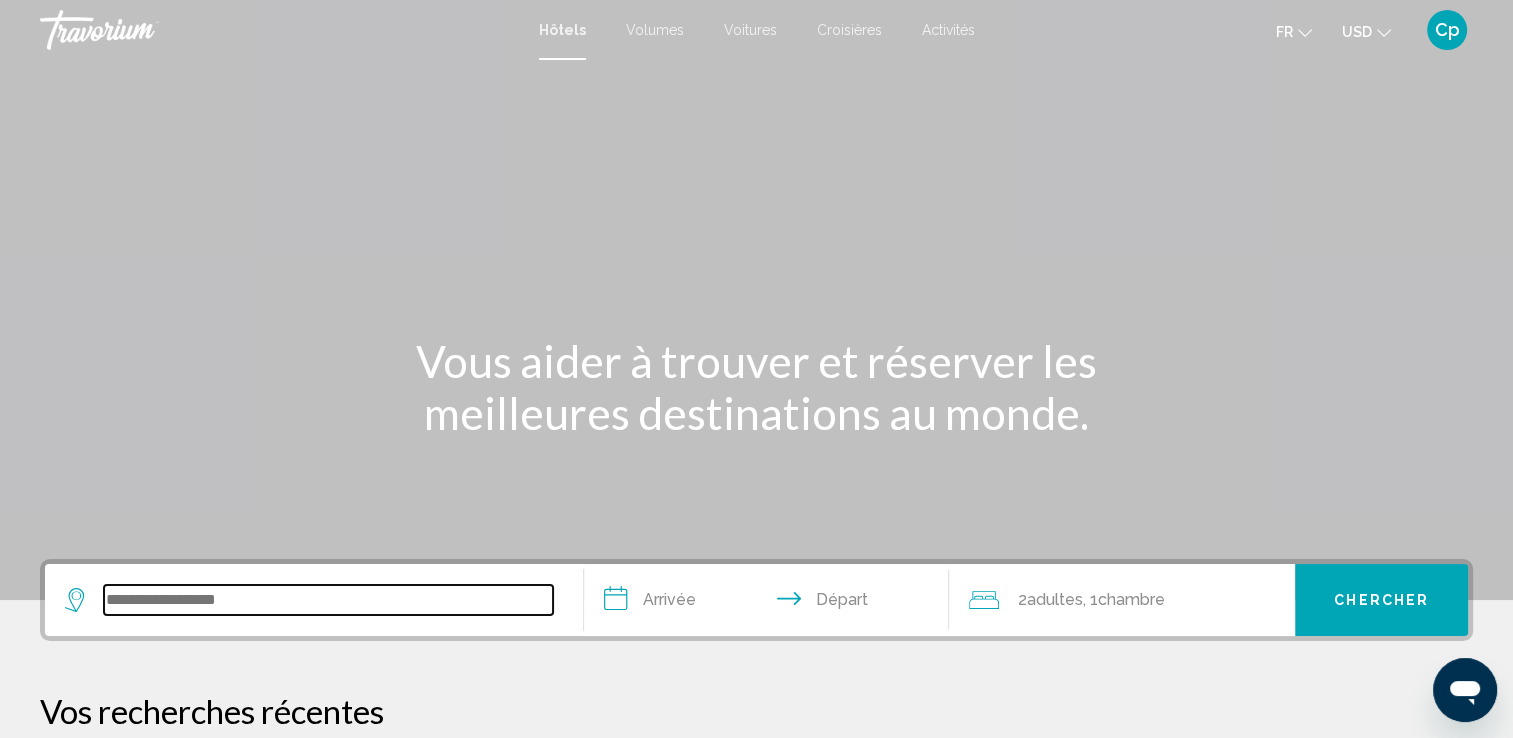 click at bounding box center [328, 600] 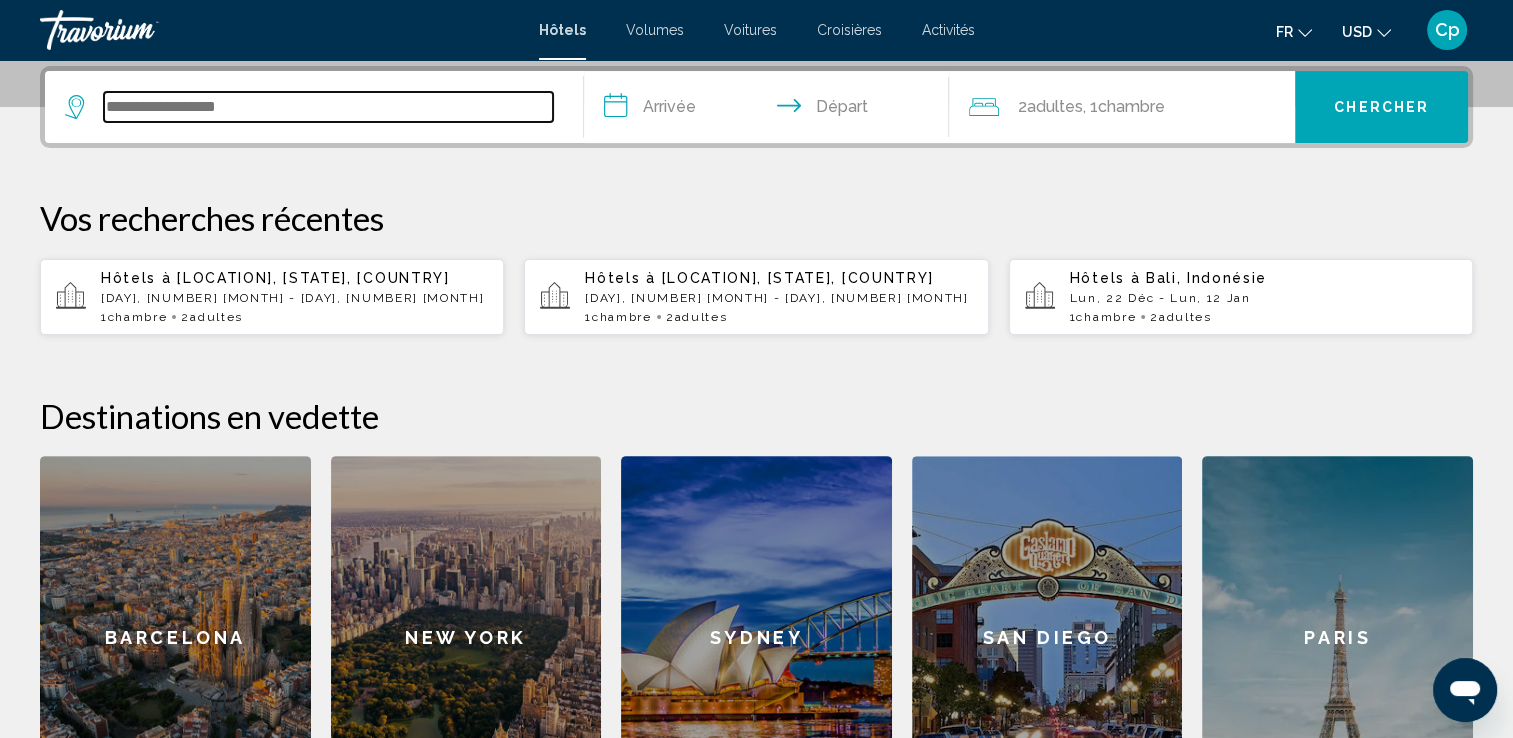 scroll, scrollTop: 127, scrollLeft: 0, axis: vertical 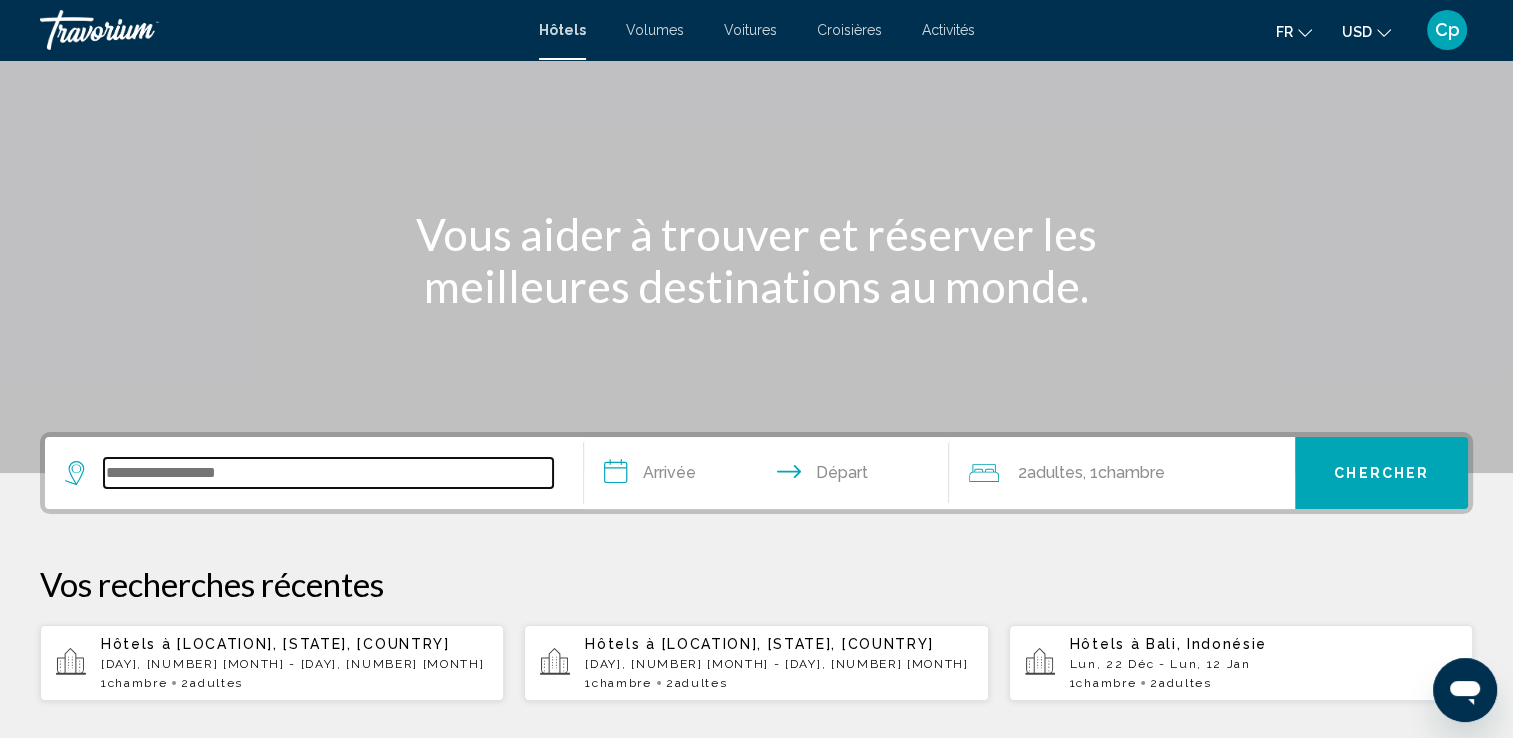 click at bounding box center (328, 473) 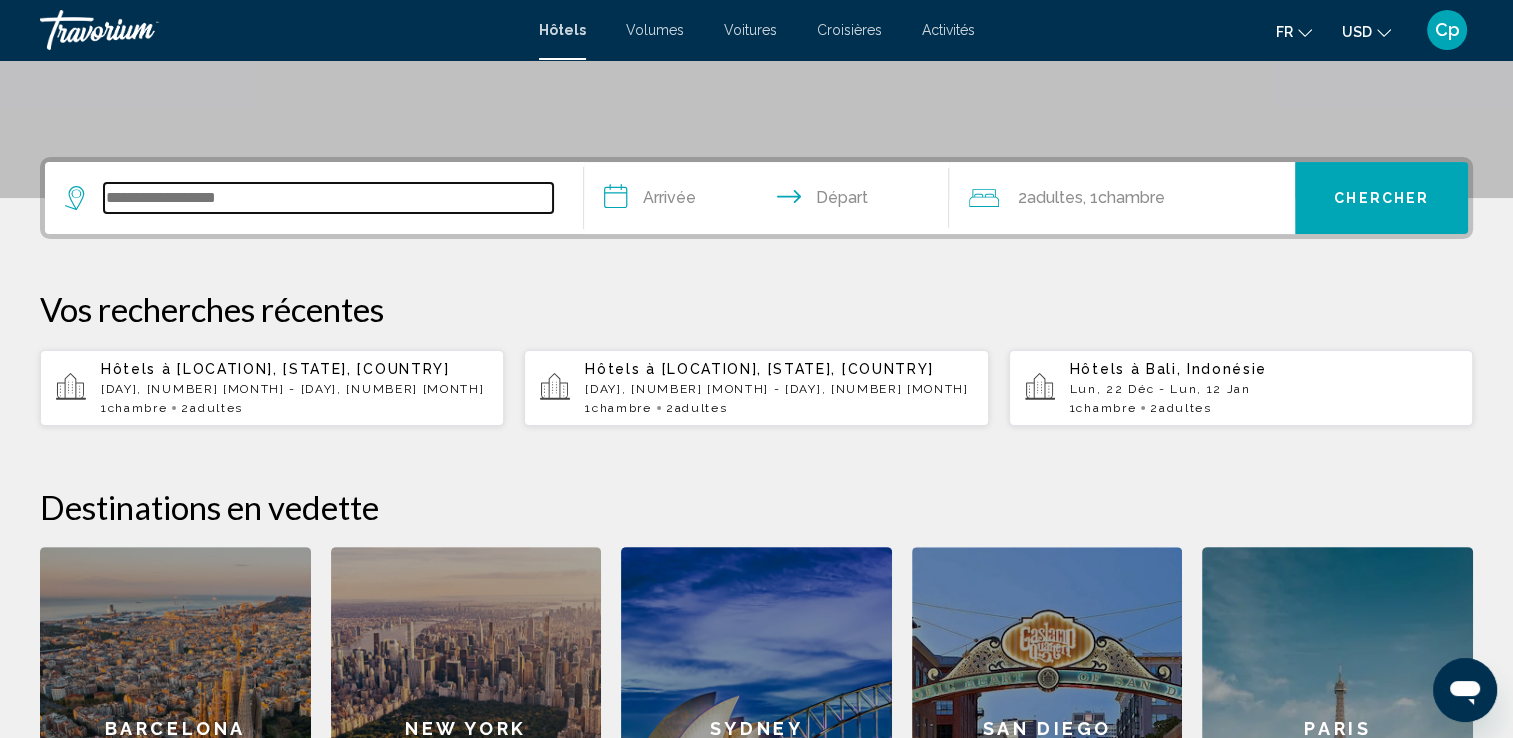 scroll, scrollTop: 493, scrollLeft: 0, axis: vertical 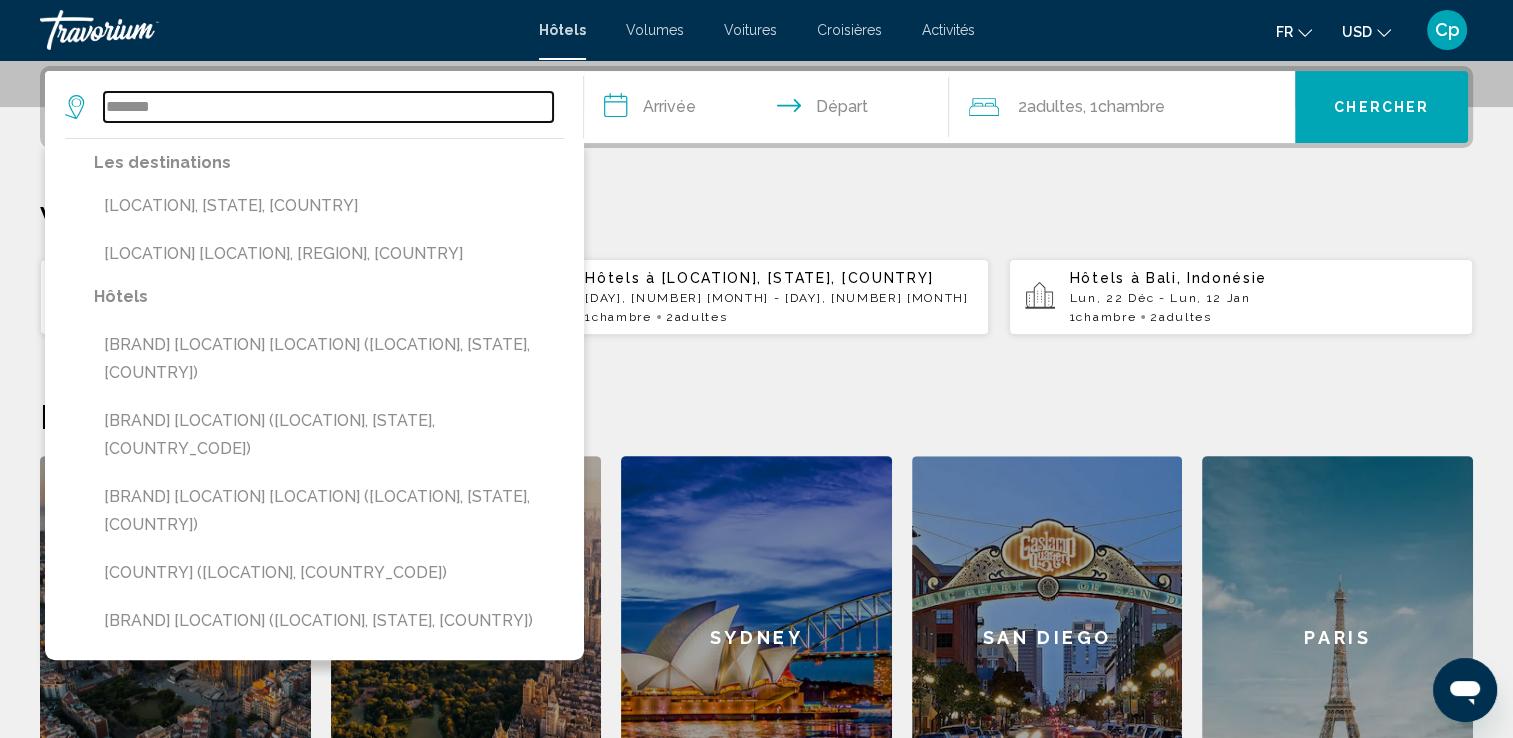 click on "******" at bounding box center (328, 107) 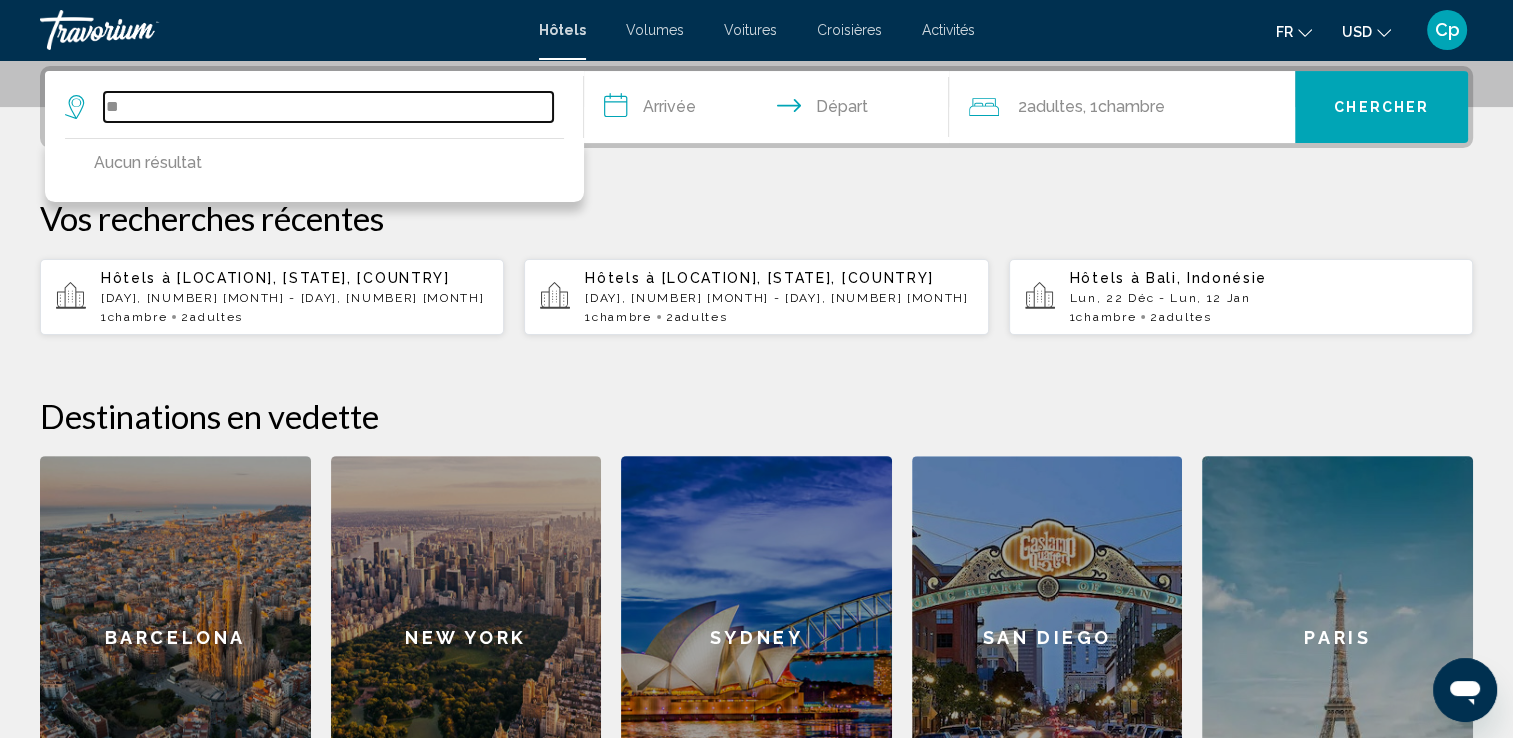 type on "*" 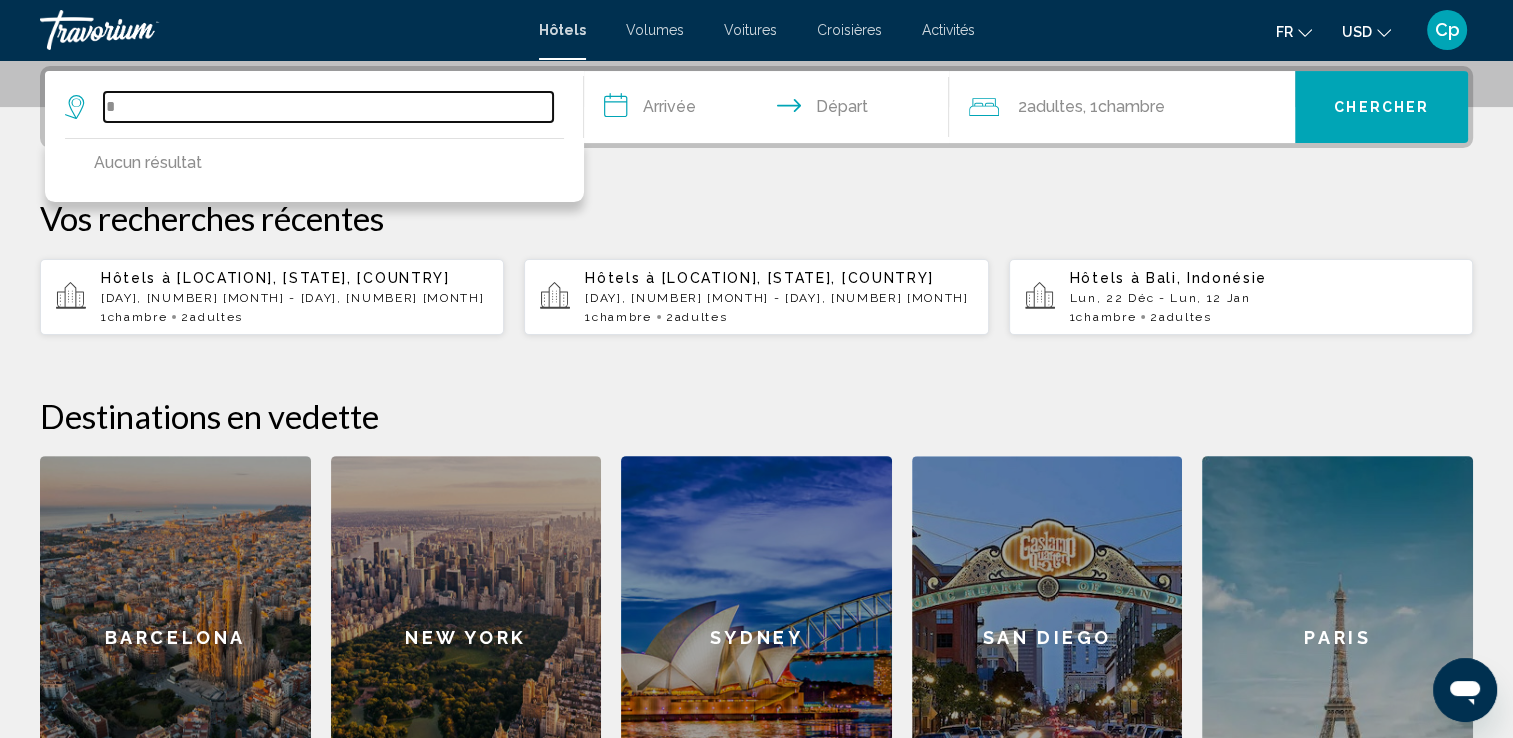 type 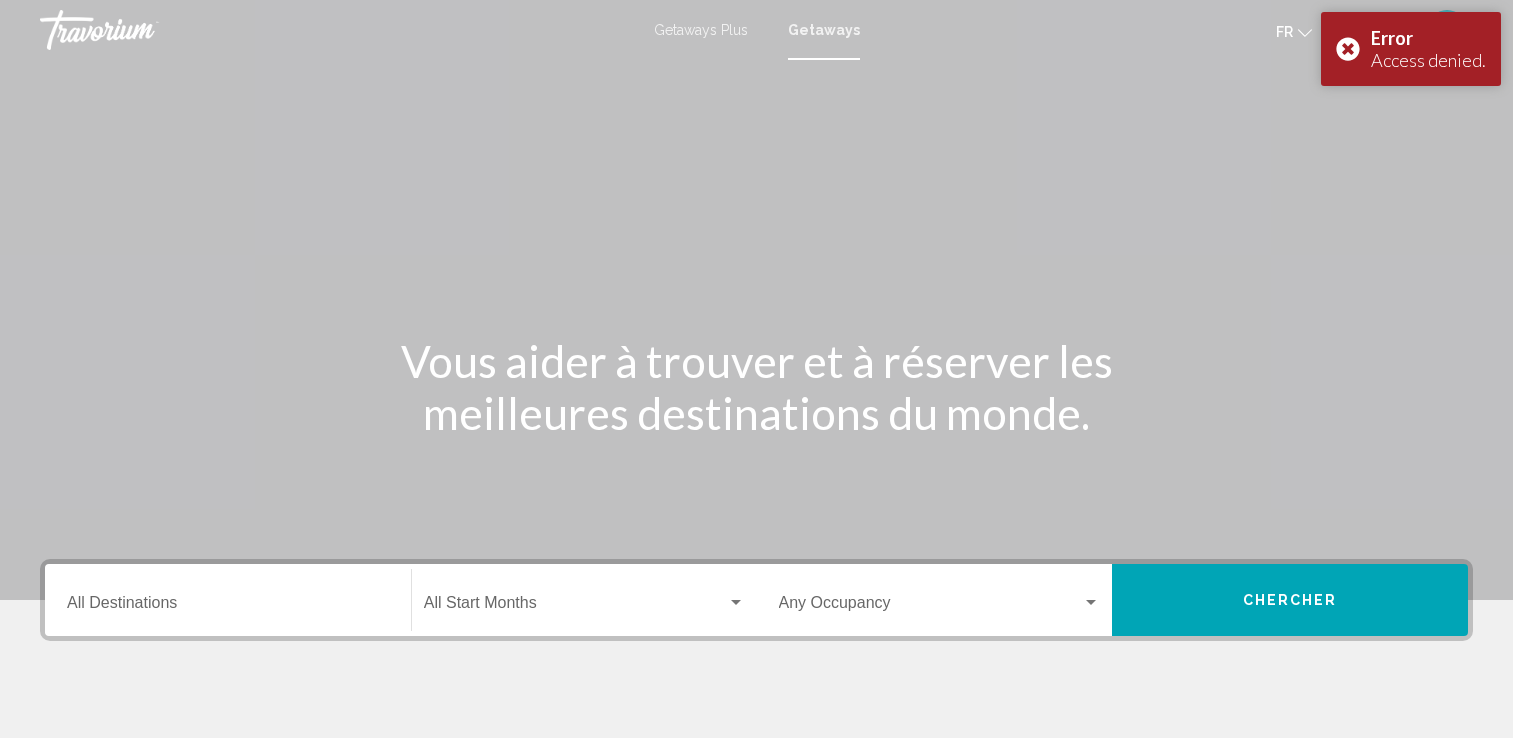 scroll, scrollTop: 0, scrollLeft: 0, axis: both 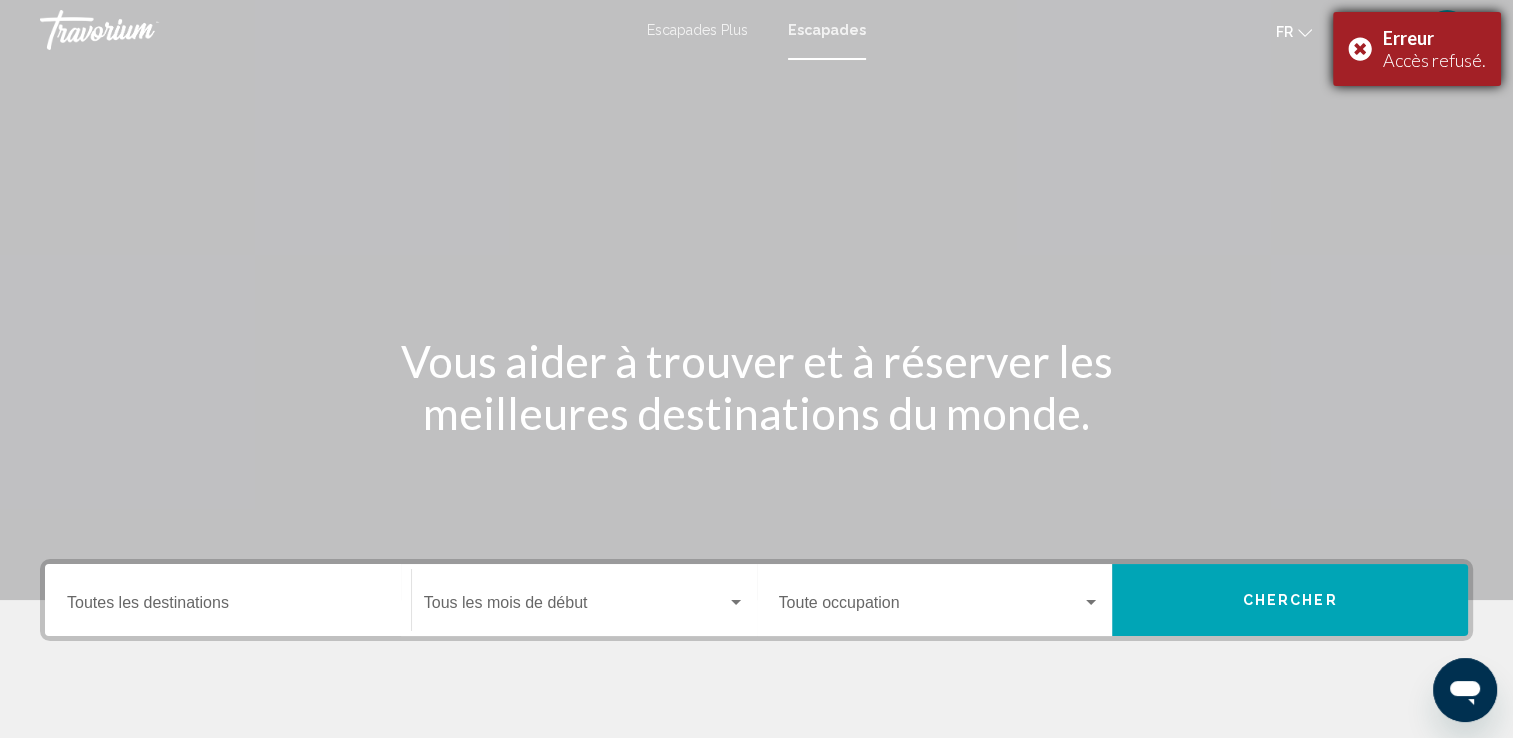 click on "Erreur   Accès refusé." at bounding box center (1417, 49) 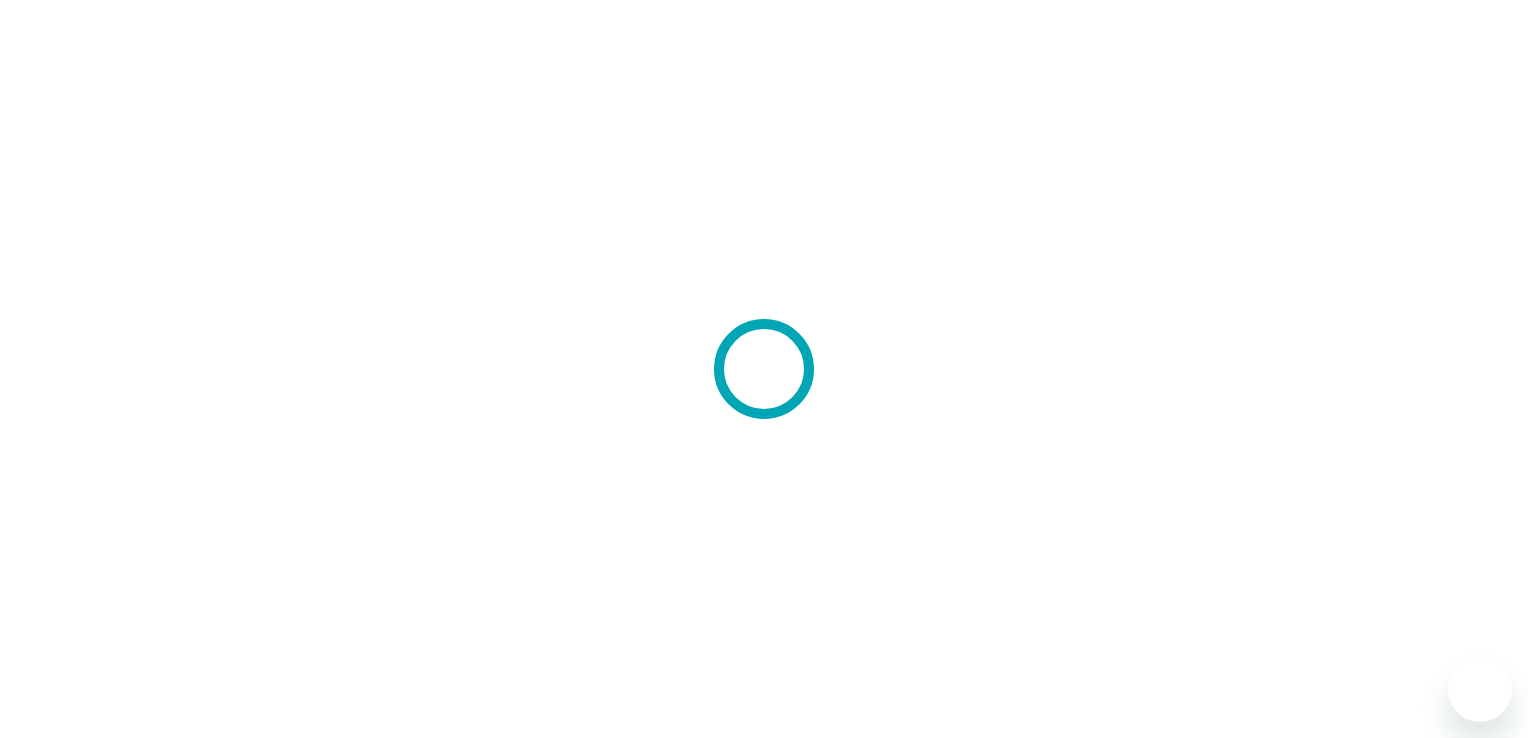 scroll, scrollTop: 0, scrollLeft: 0, axis: both 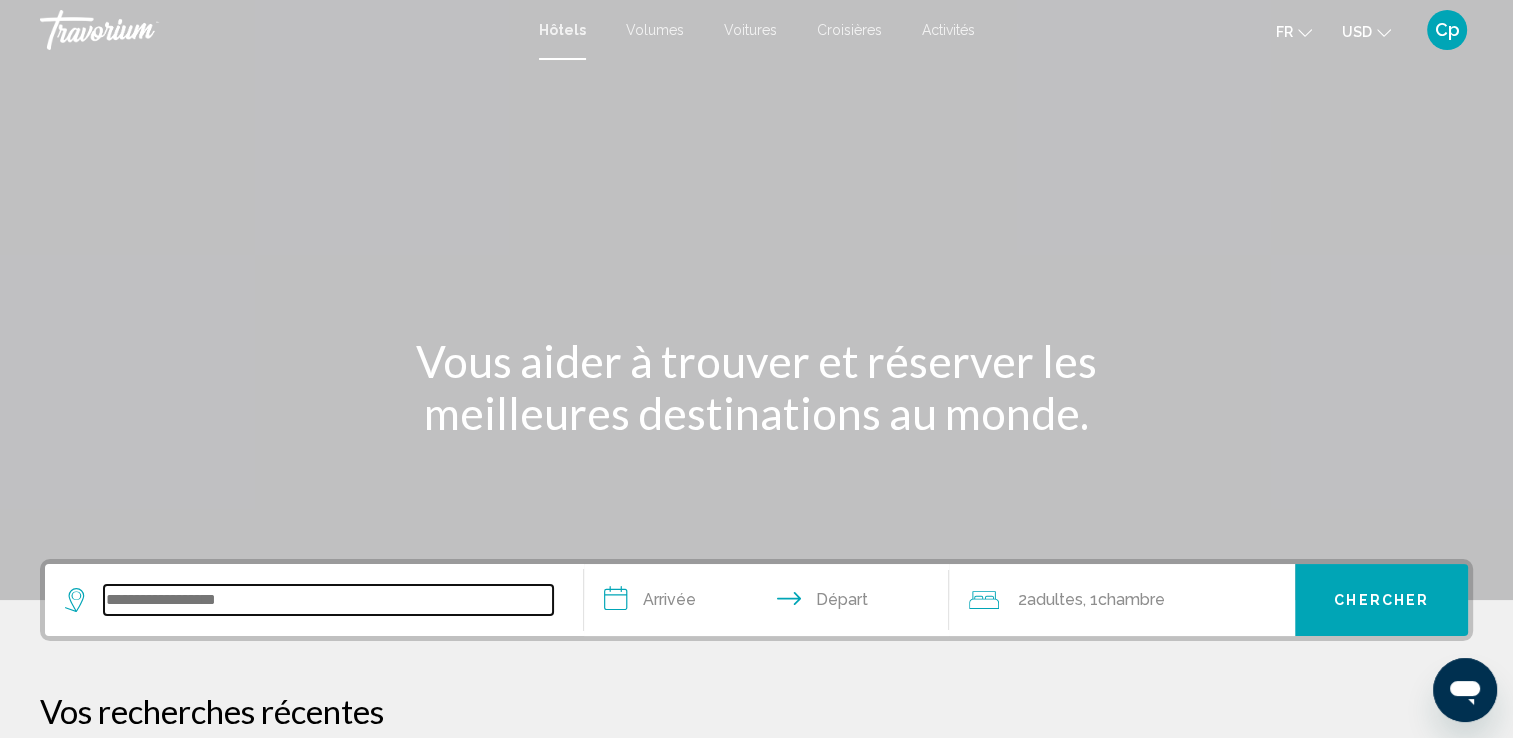click at bounding box center (328, 600) 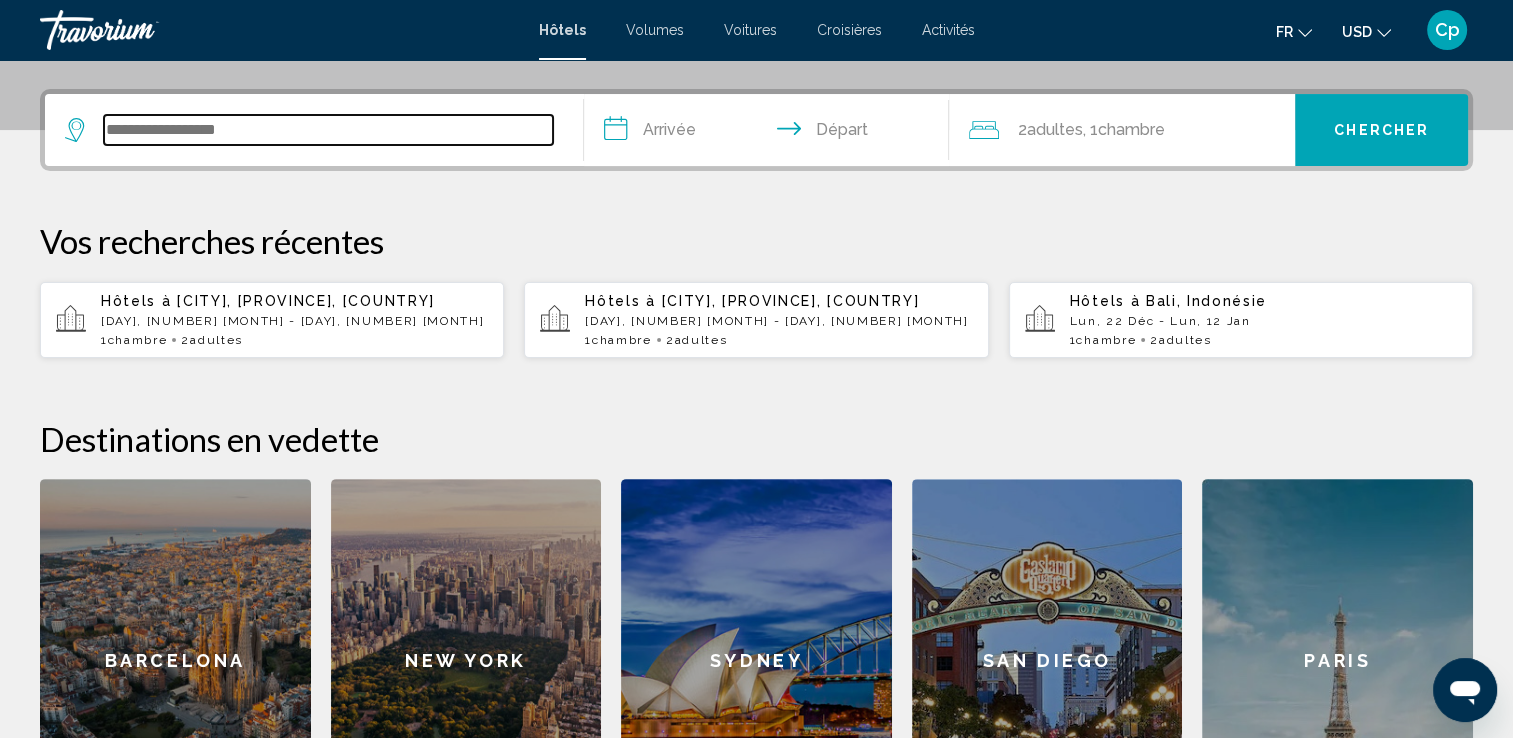 scroll, scrollTop: 493, scrollLeft: 0, axis: vertical 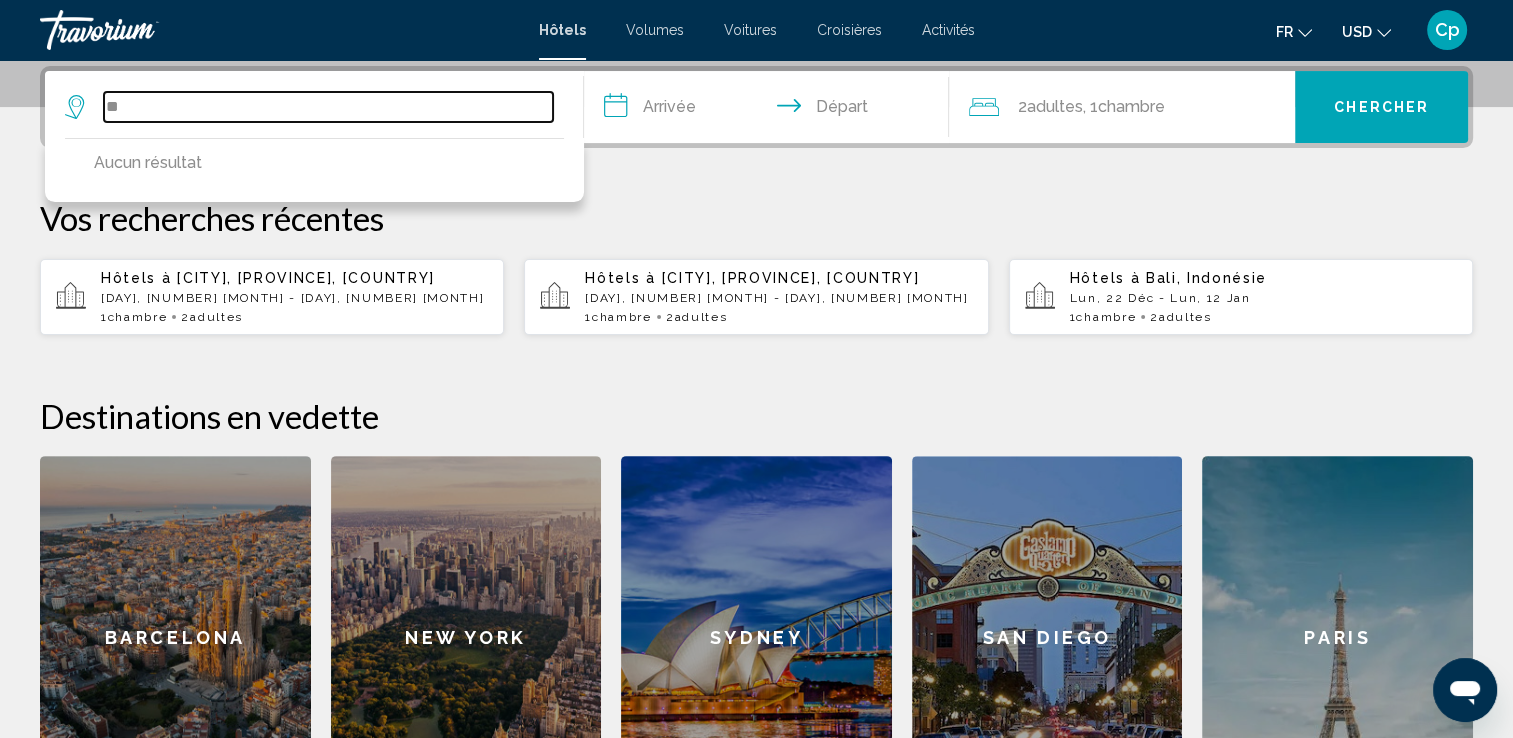 type on "*" 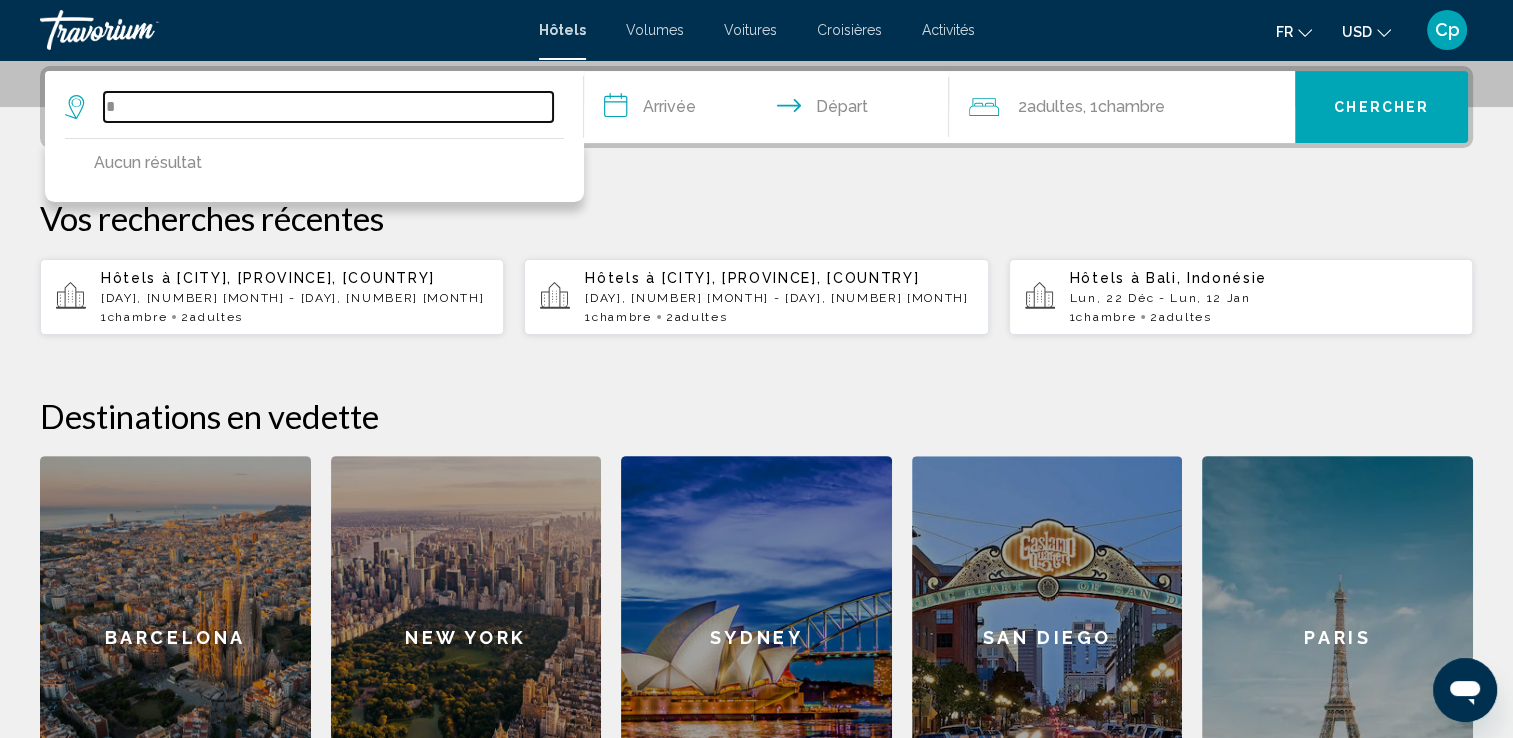 type 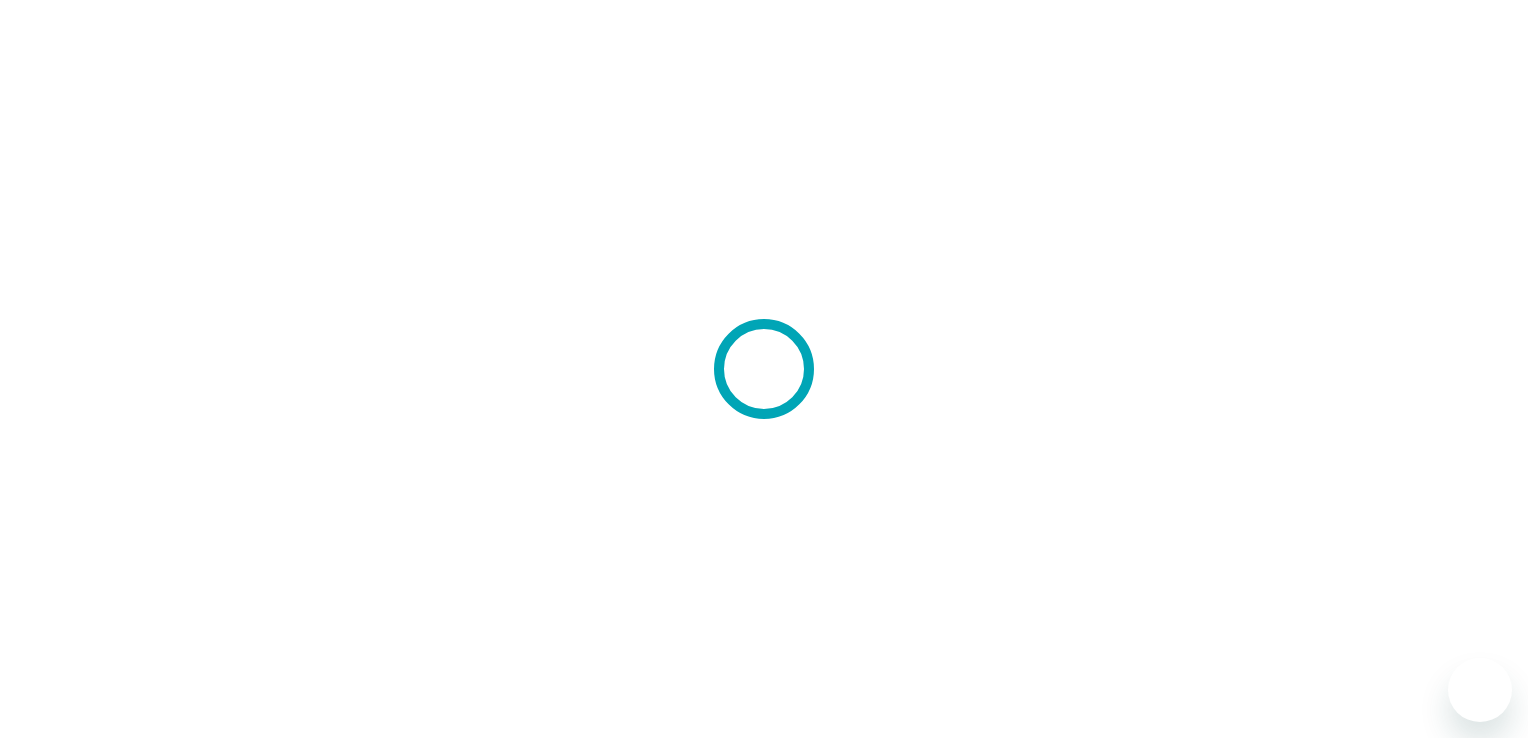 scroll, scrollTop: 0, scrollLeft: 0, axis: both 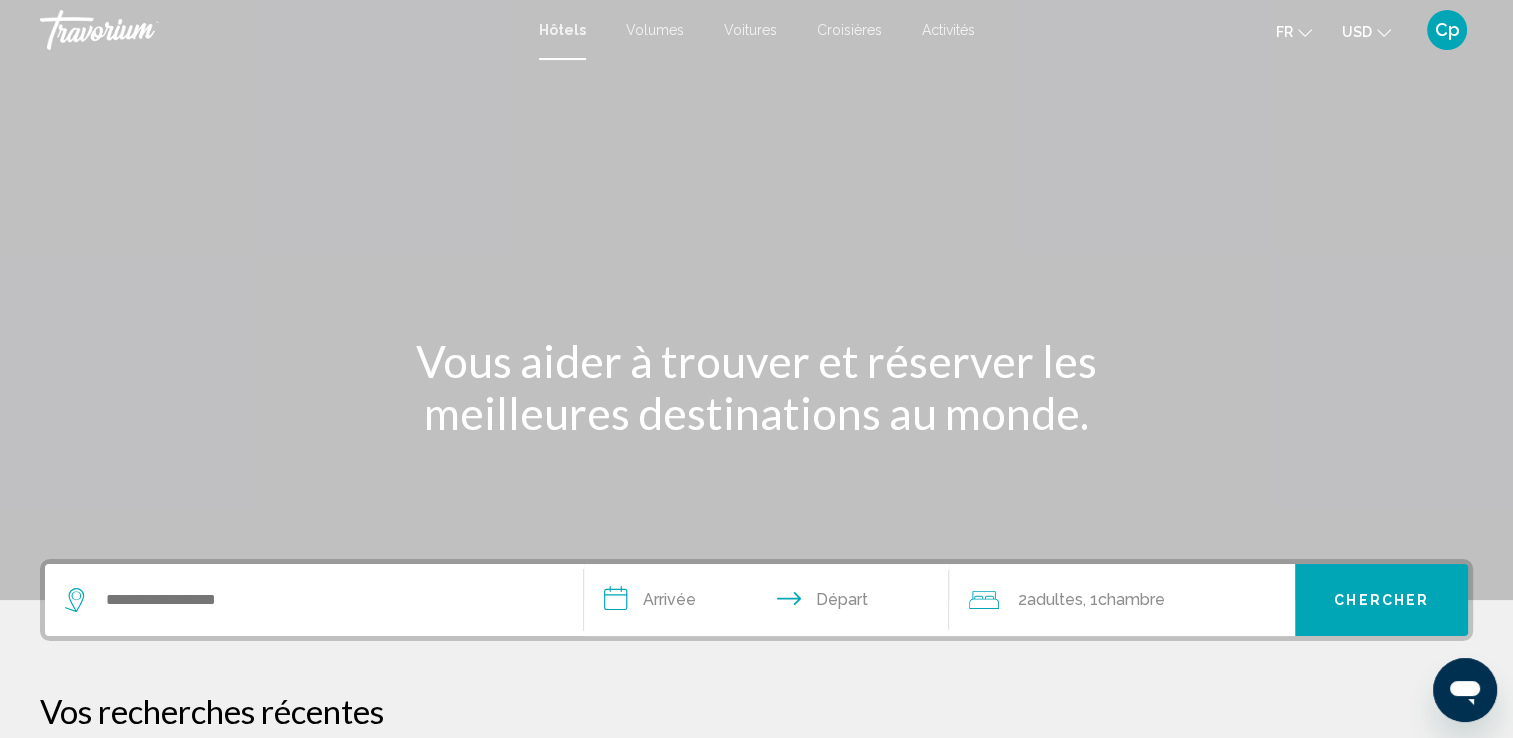 click on "Activités" at bounding box center (948, 30) 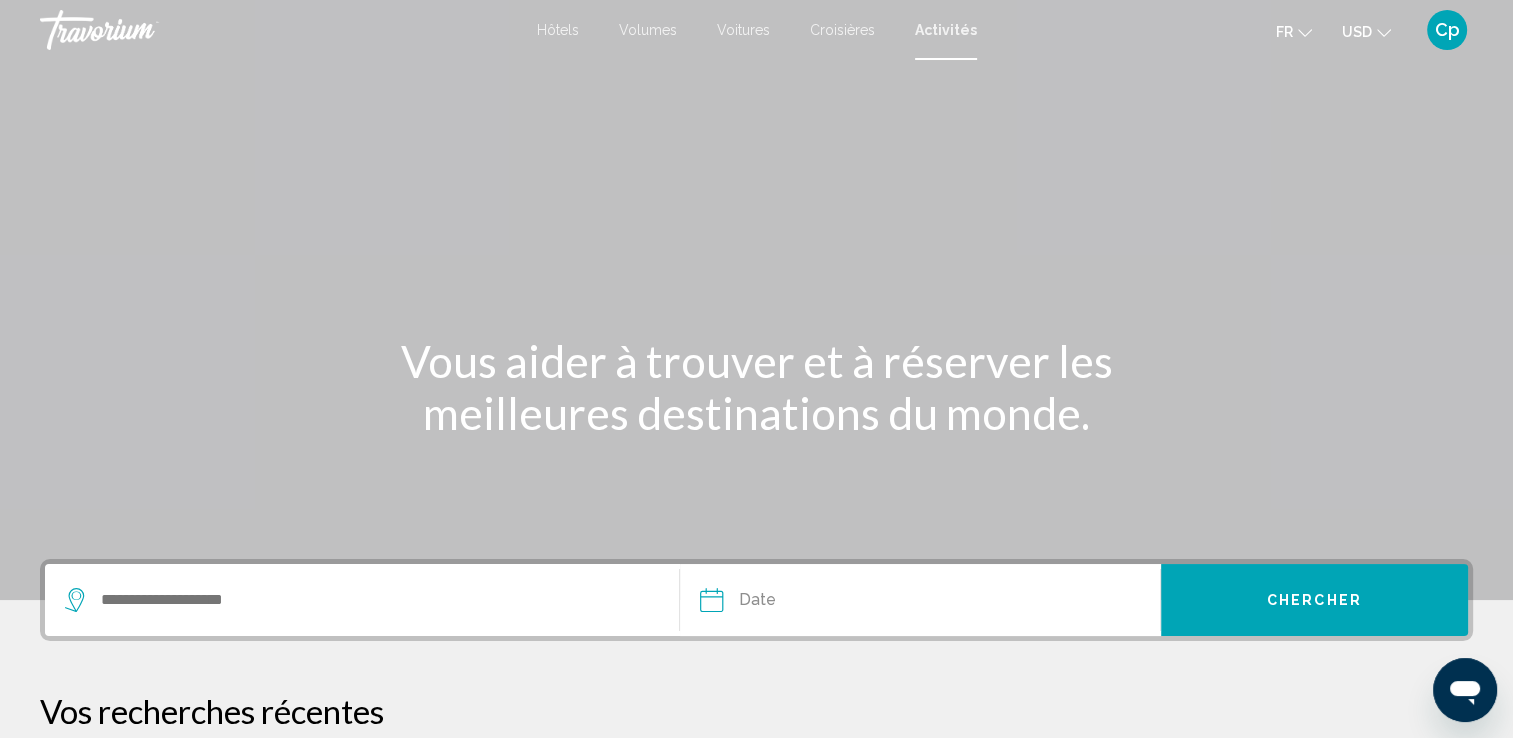 click on "Hôtels" at bounding box center (558, 30) 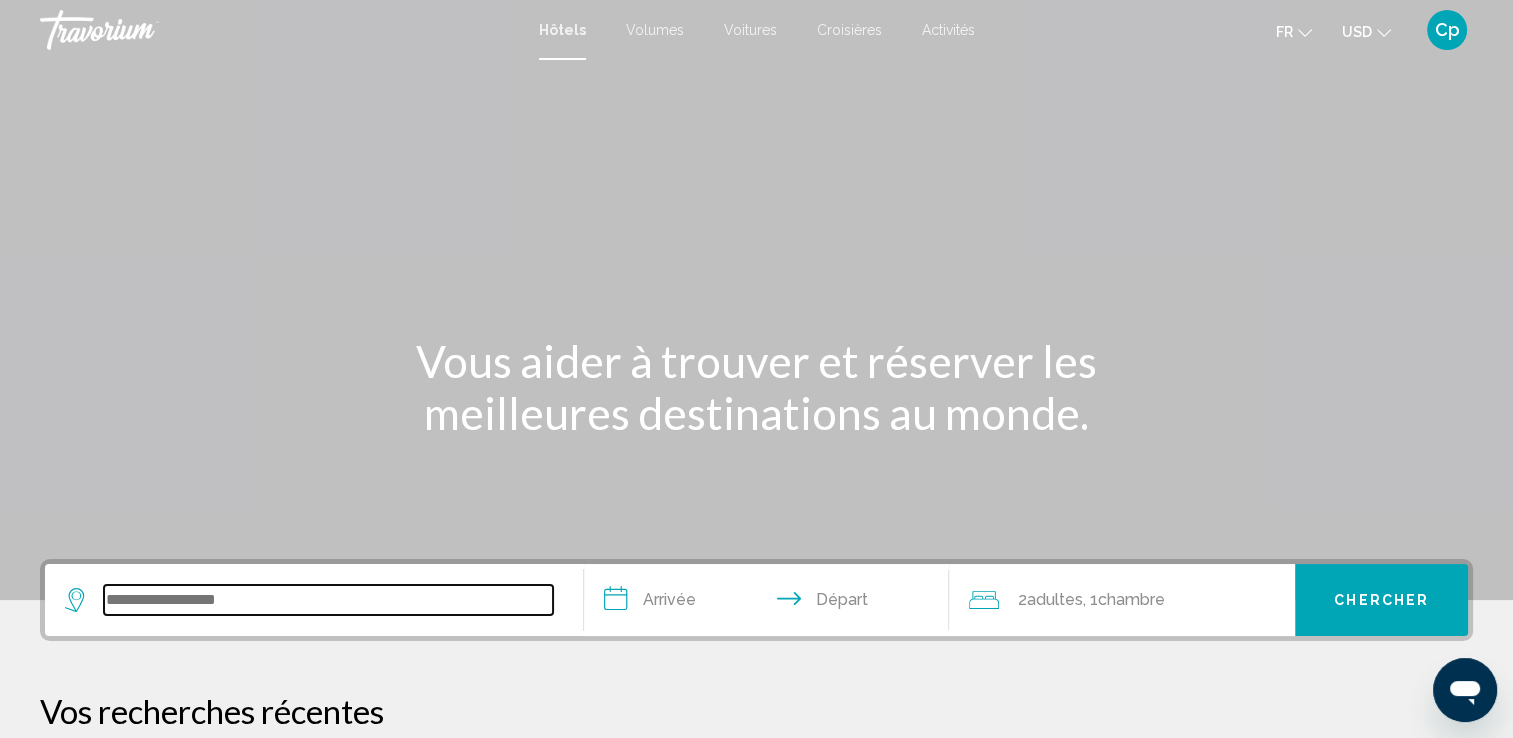 click at bounding box center [328, 600] 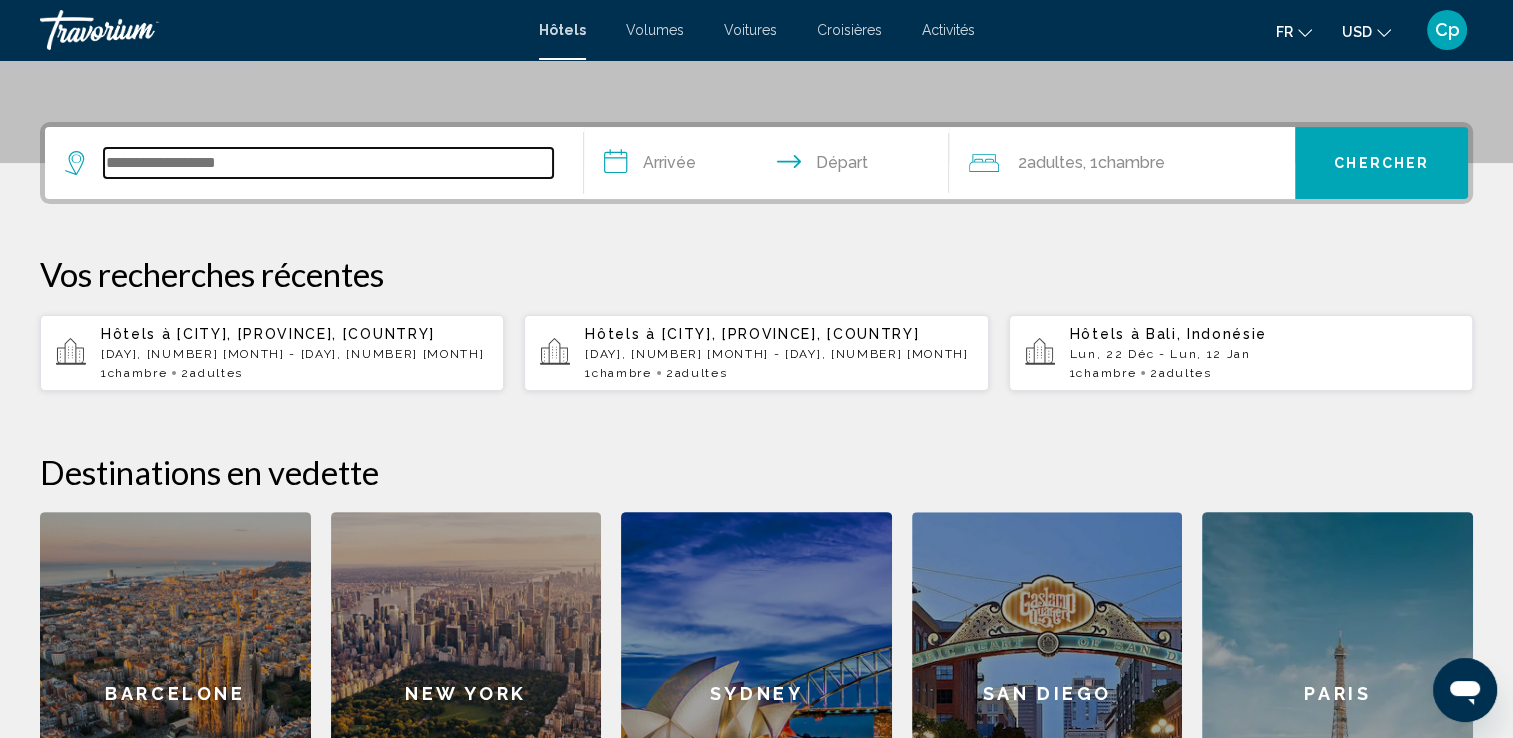 scroll, scrollTop: 493, scrollLeft: 0, axis: vertical 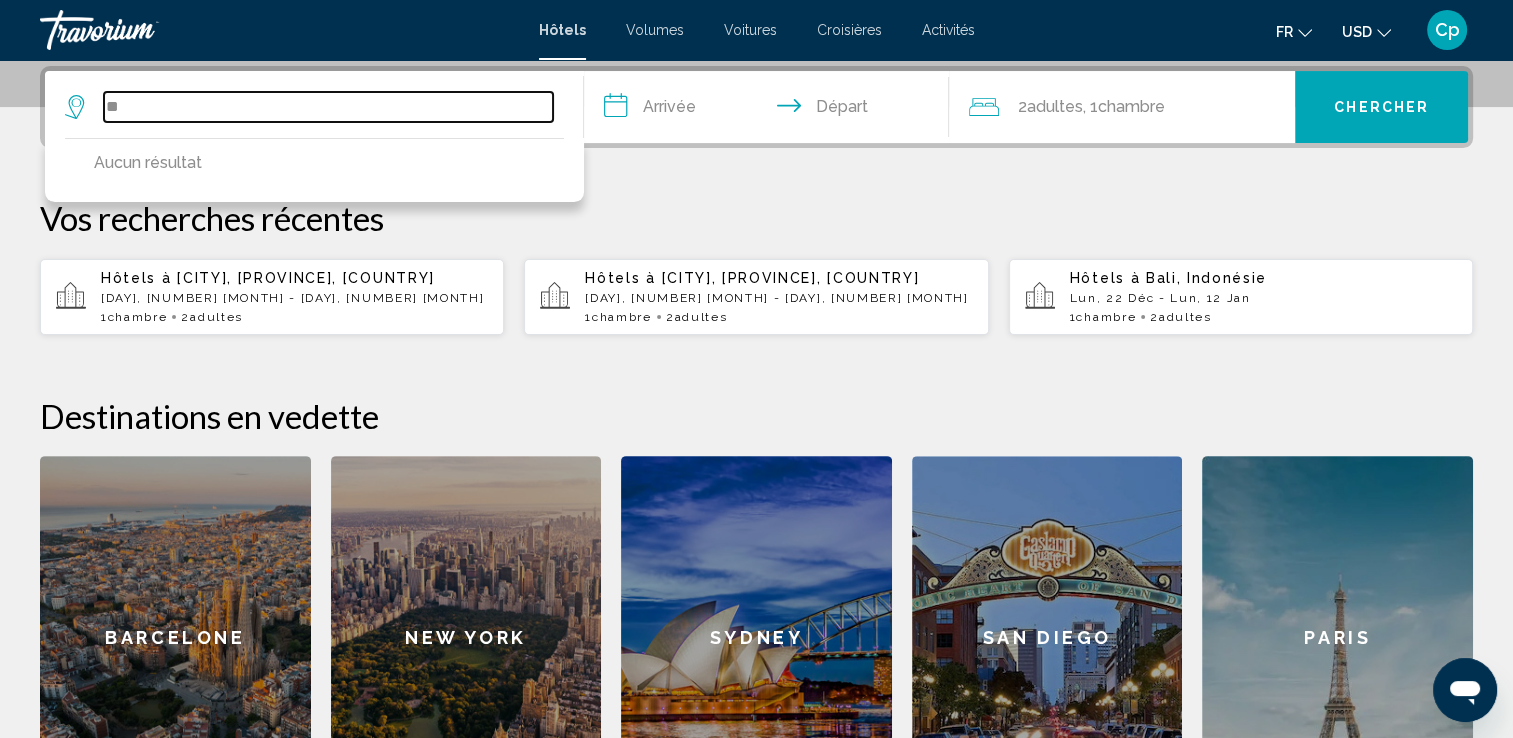 type on "*" 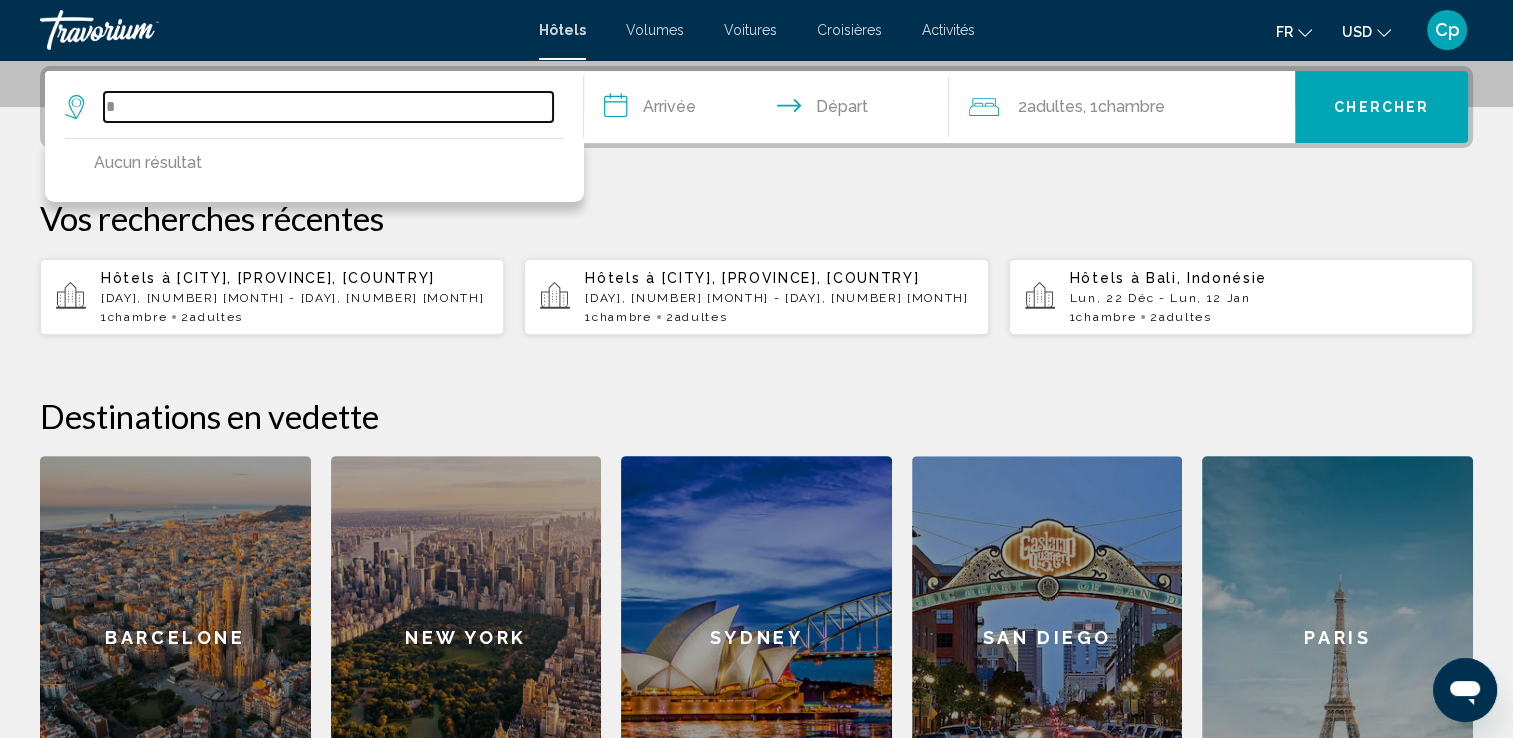 type 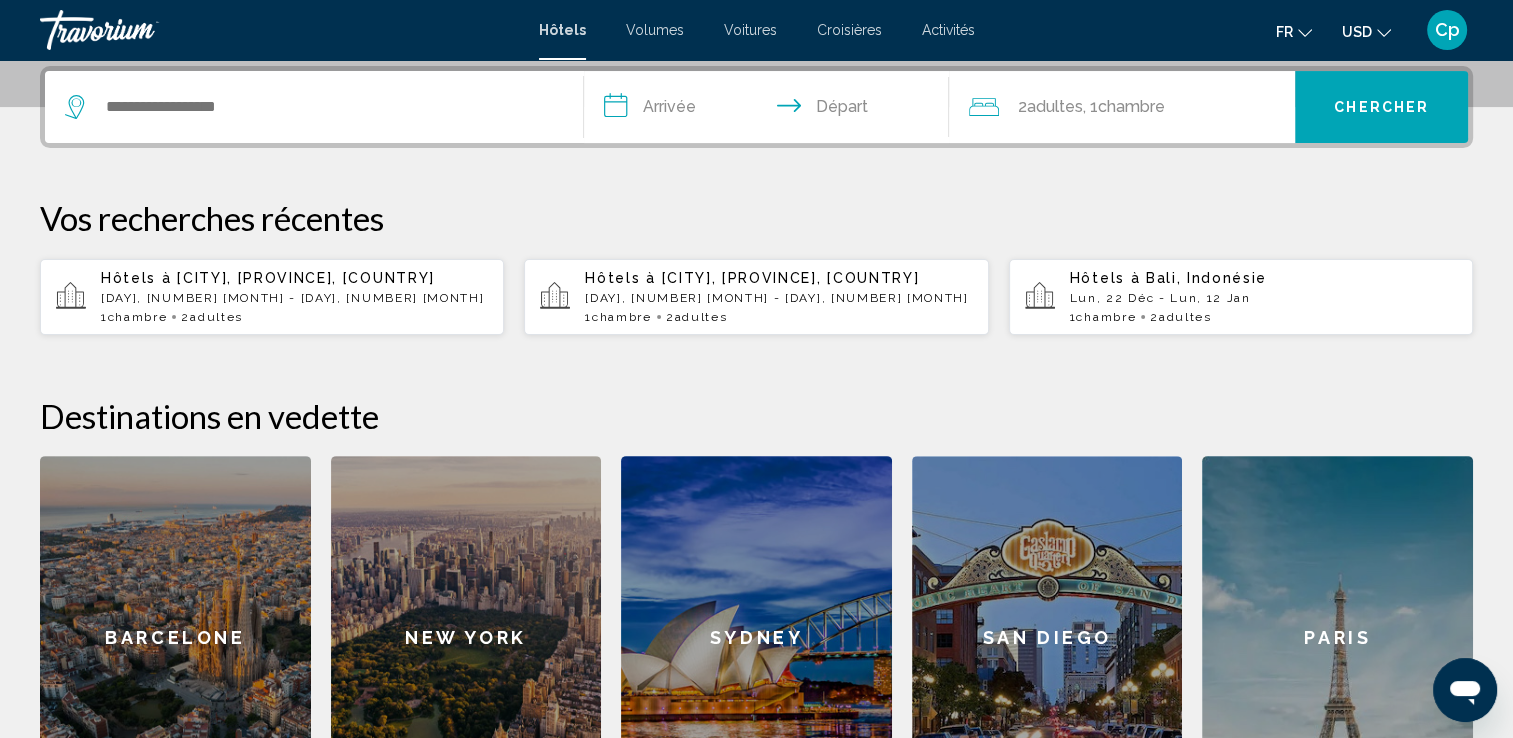 click on "**********" at bounding box center [756, 443] 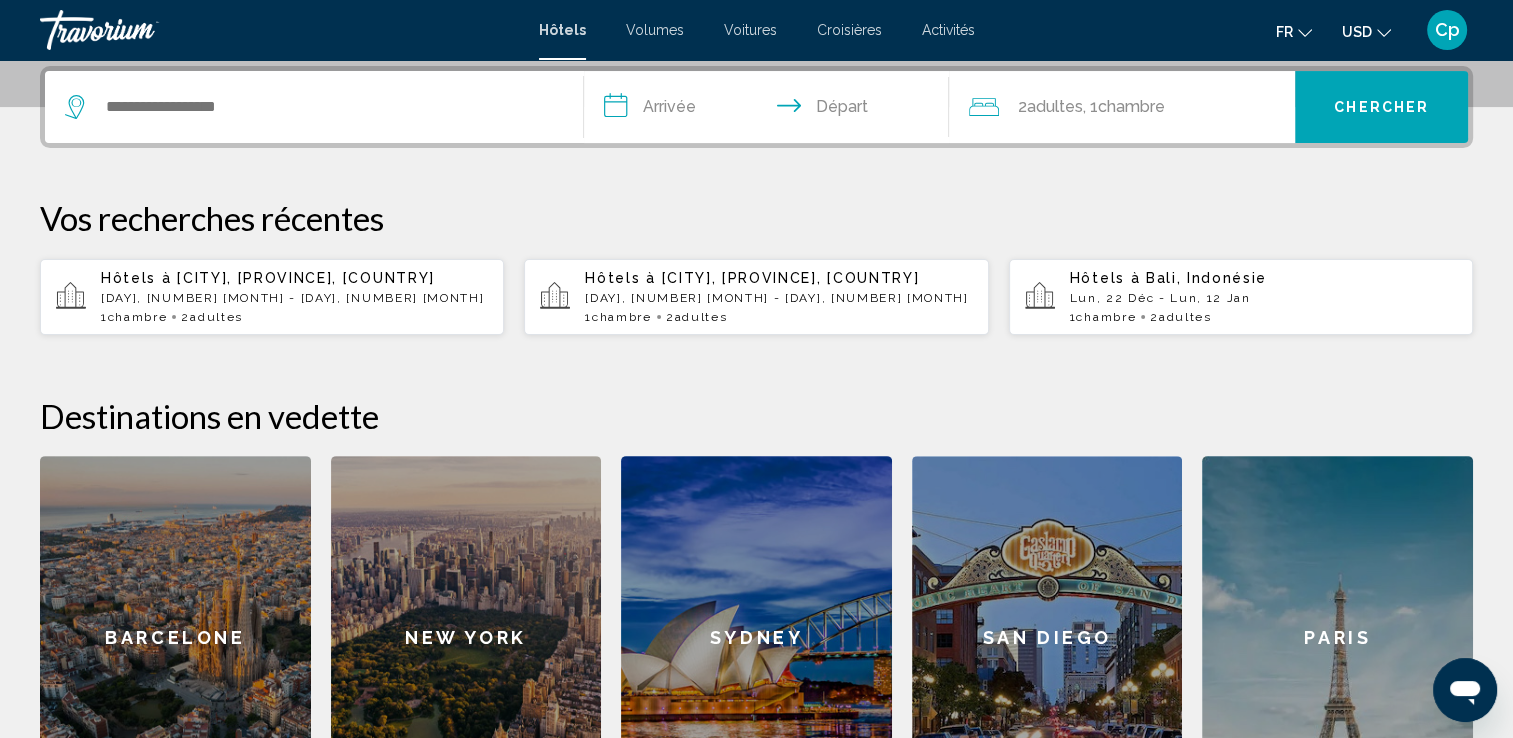 click on "Activités" at bounding box center (948, 30) 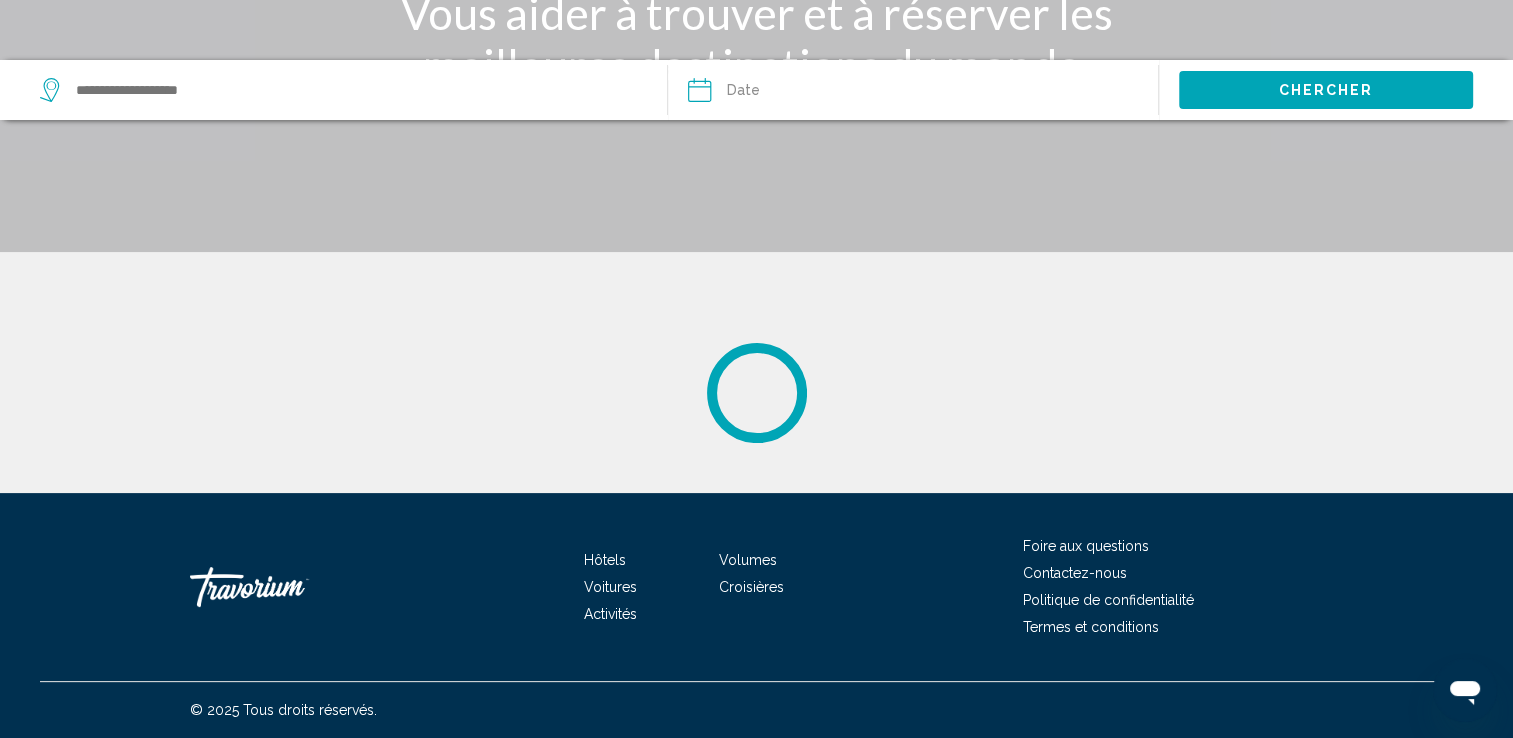 scroll, scrollTop: 0, scrollLeft: 0, axis: both 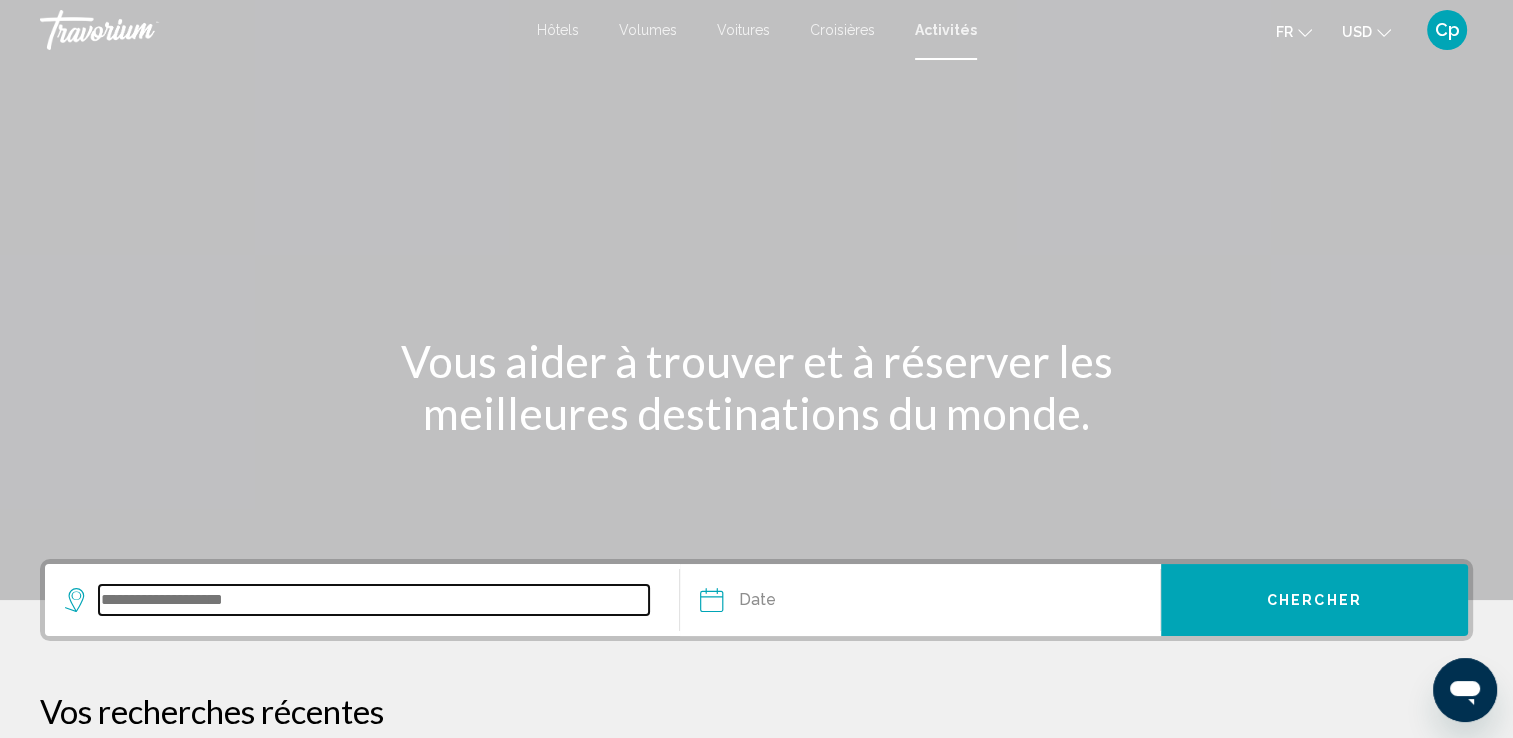 click at bounding box center [374, 600] 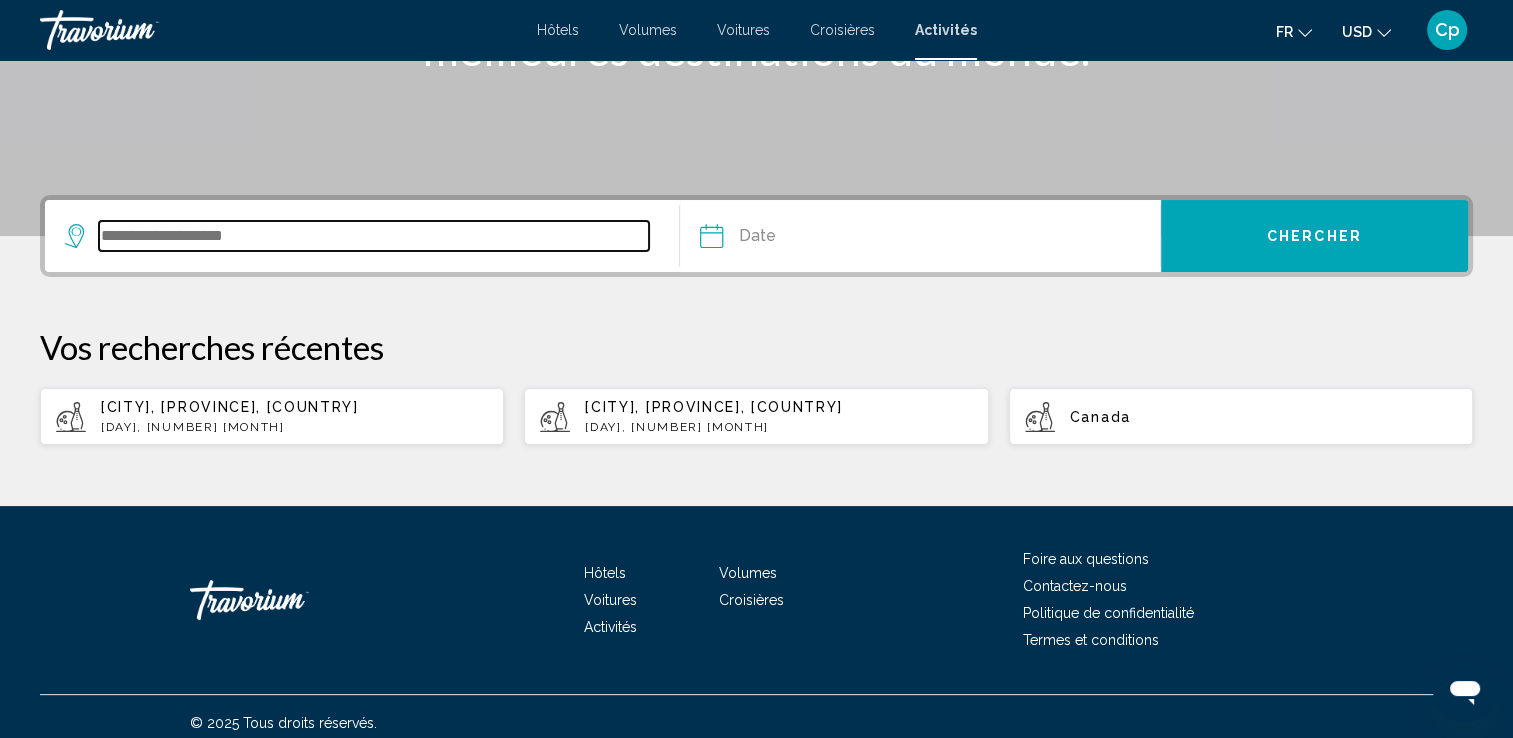 scroll, scrollTop: 376, scrollLeft: 0, axis: vertical 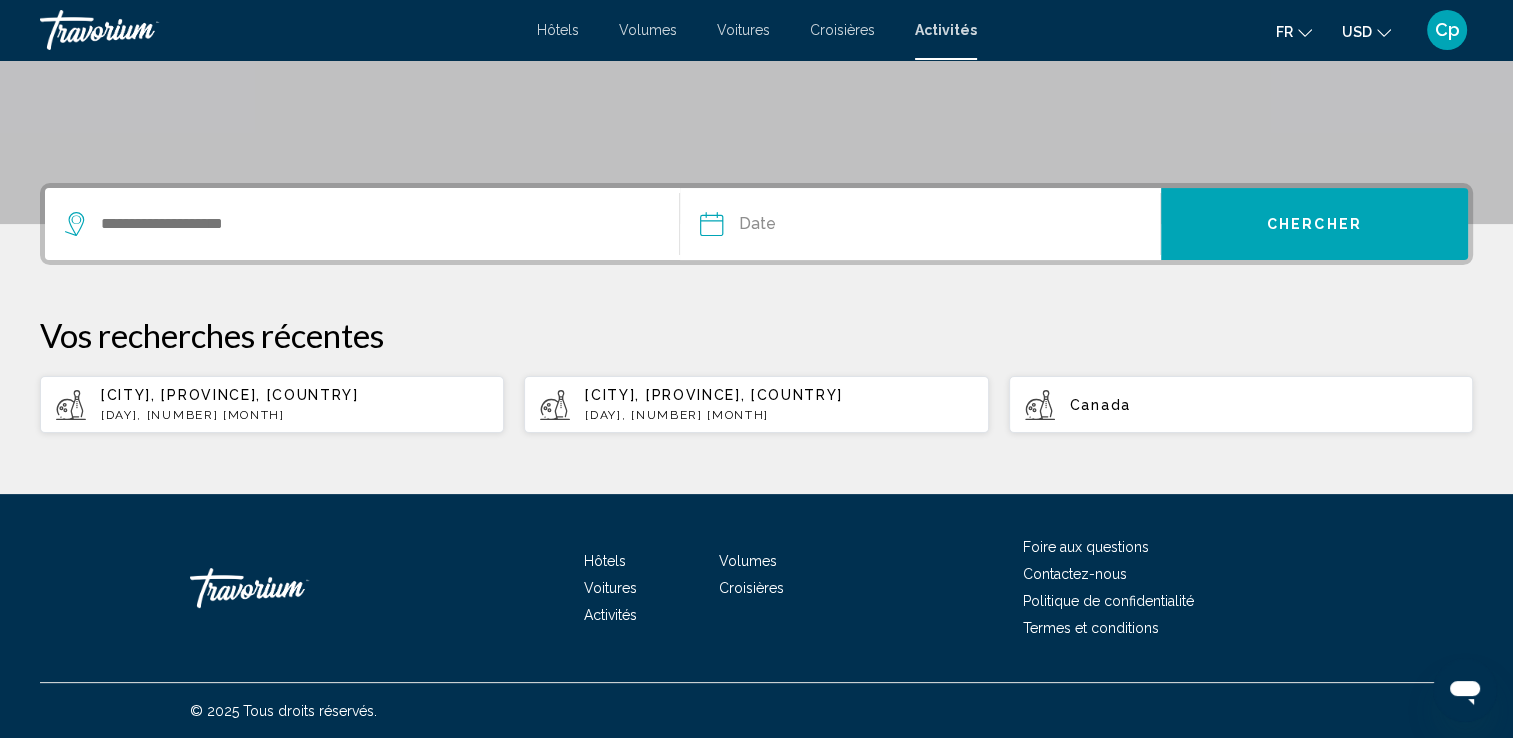 click on "[CITY], [PROVINCE], [COUNTRY]  [DAY], [NUMBER] [MONTH]" at bounding box center (294, 404) 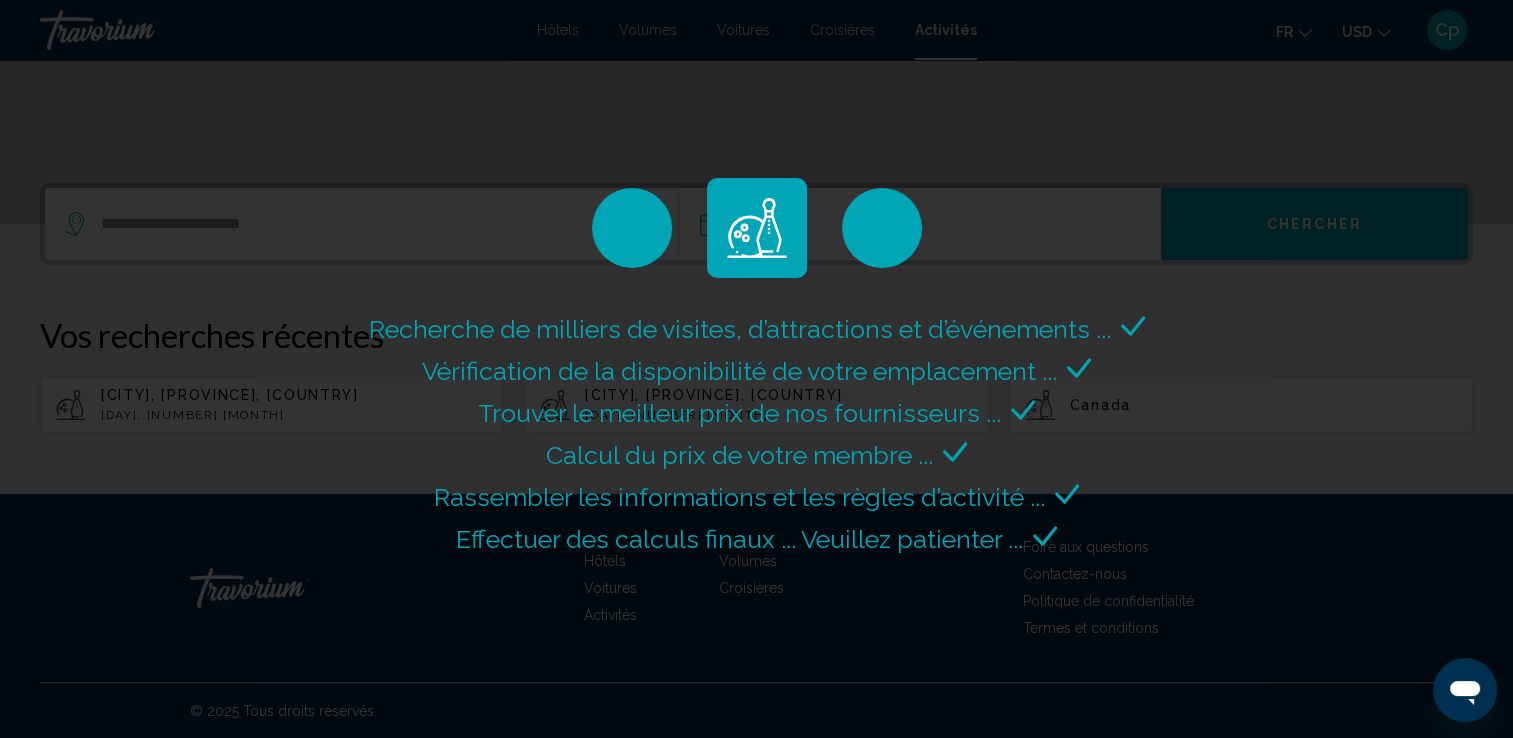 scroll, scrollTop: 0, scrollLeft: 0, axis: both 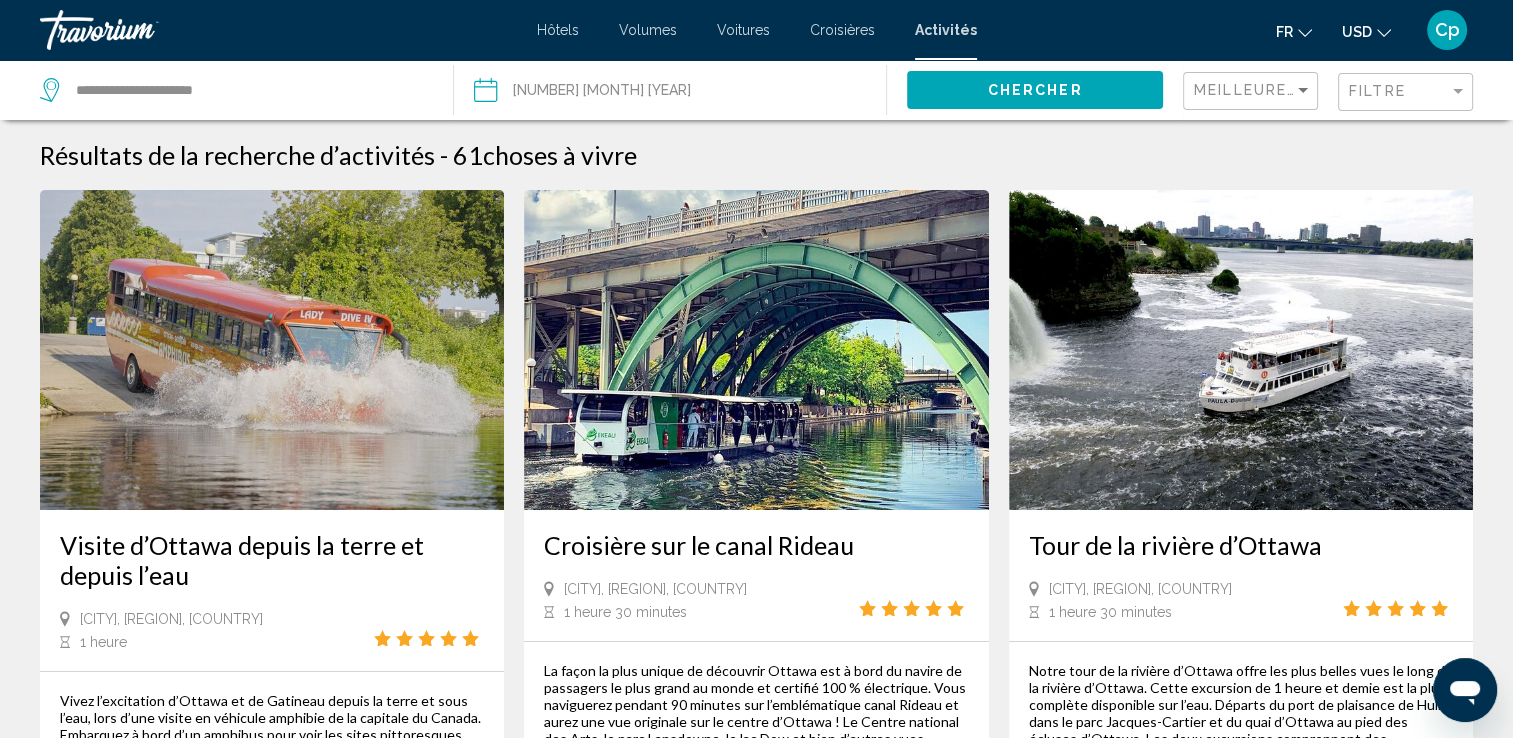 click on "Hôtels" at bounding box center (558, 30) 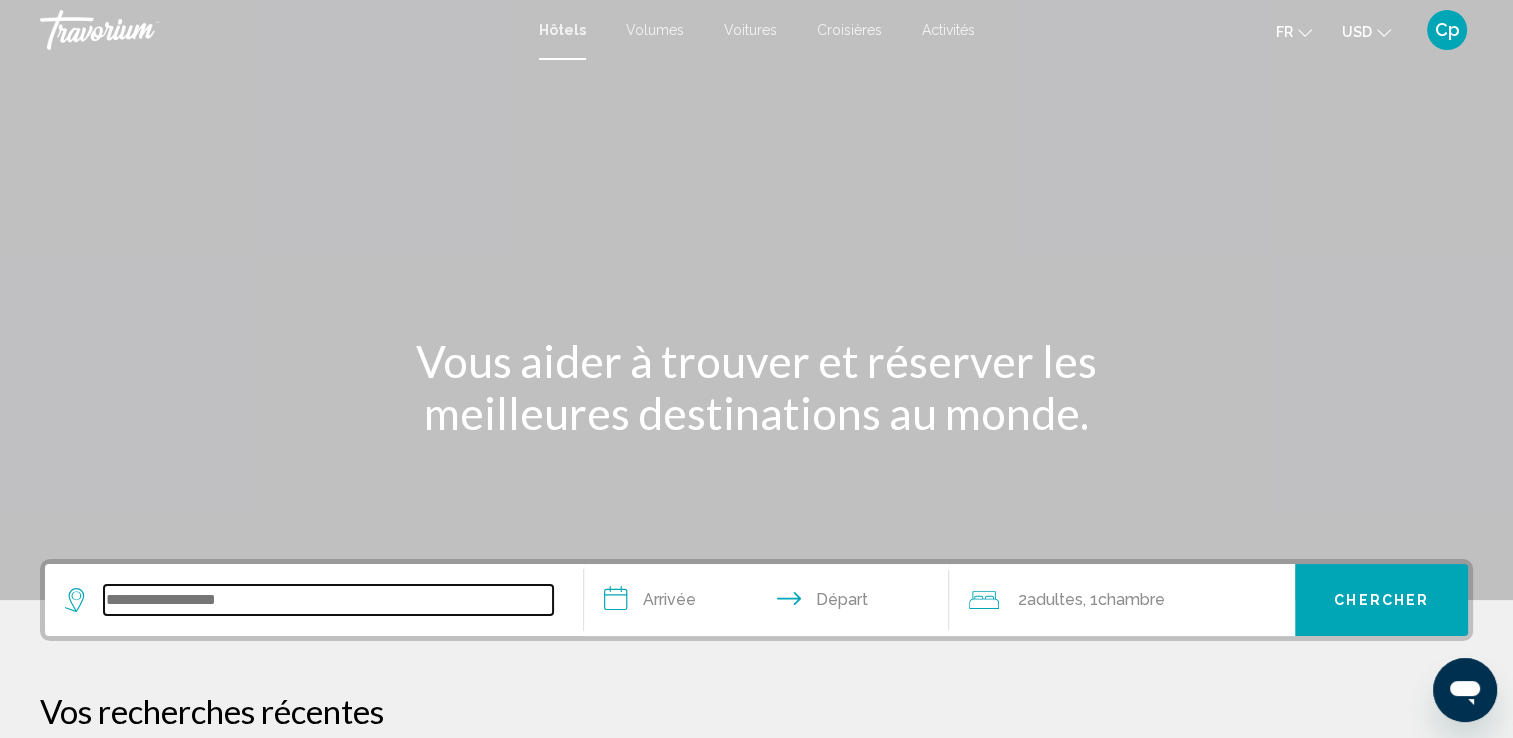 click at bounding box center [328, 600] 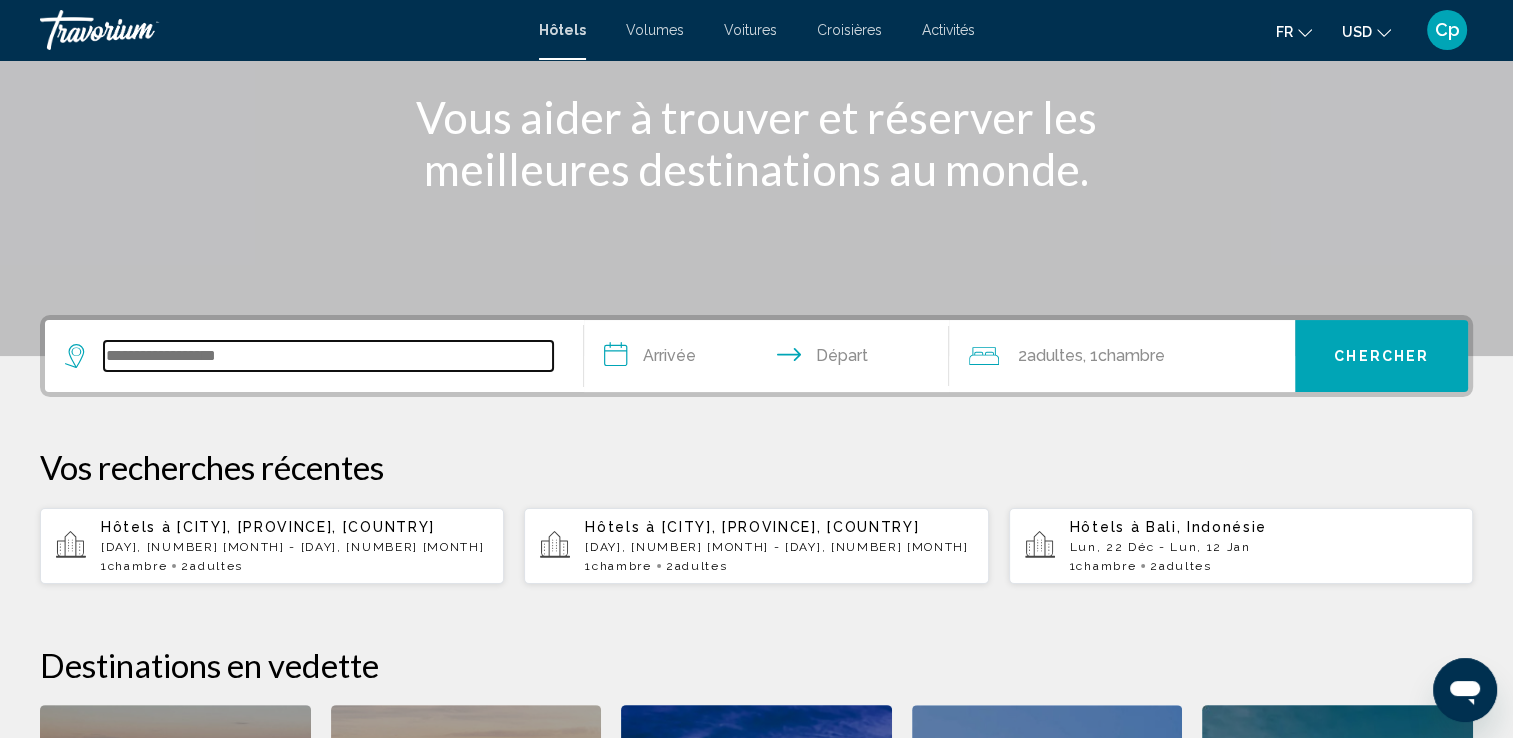 scroll, scrollTop: 135, scrollLeft: 0, axis: vertical 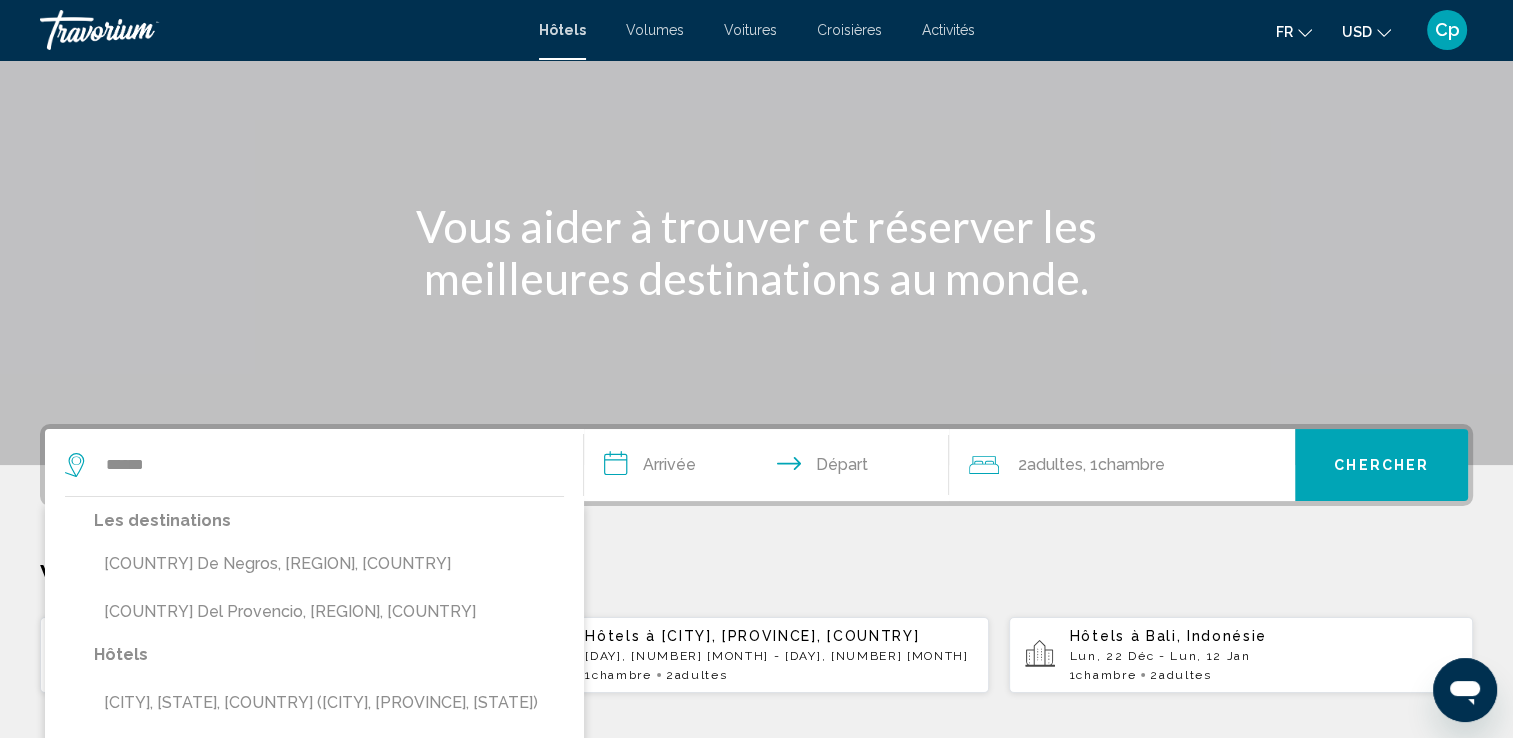 click on "Vous aider à trouver et réserver les meilleures destinations au monde." at bounding box center (756, 252) 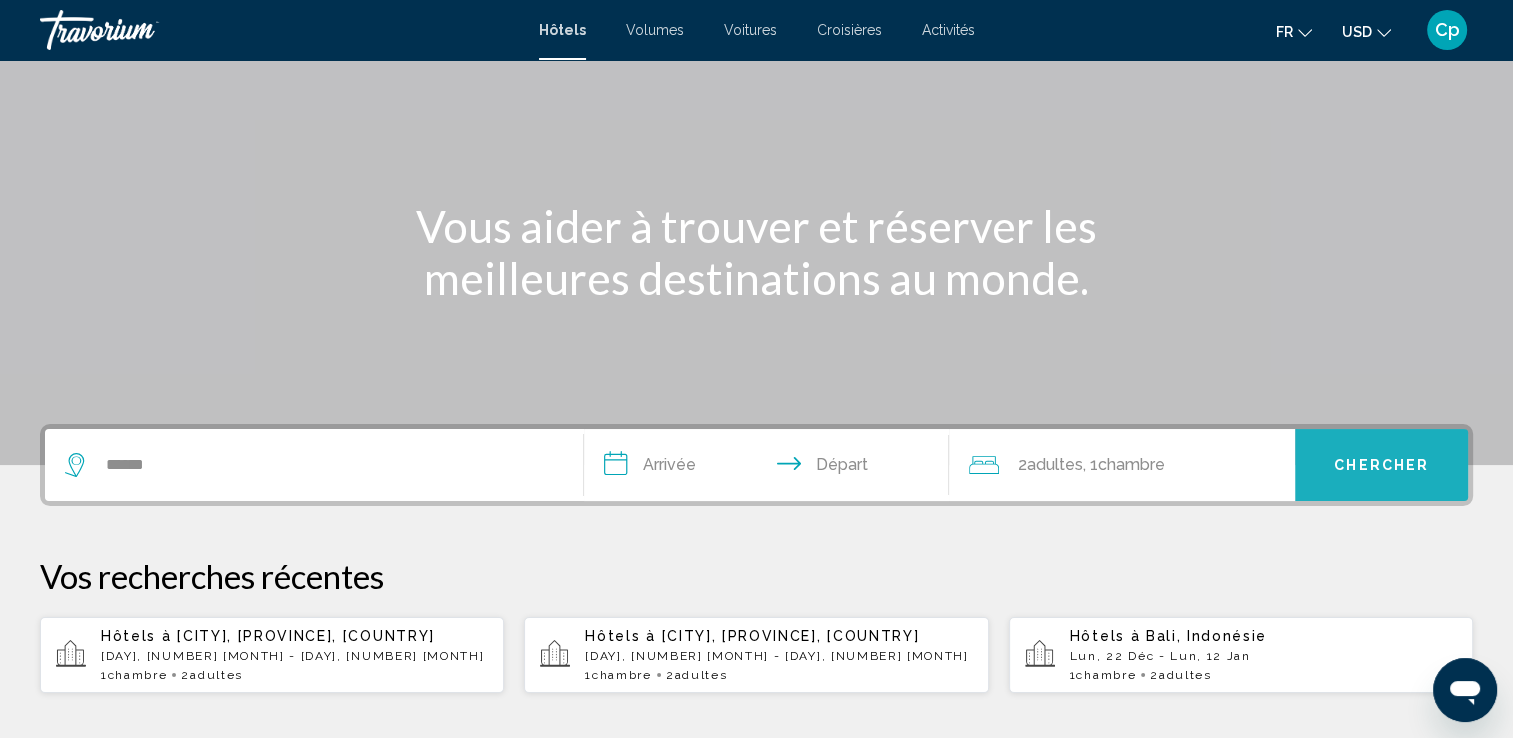 click on "Chercher" at bounding box center [1381, 466] 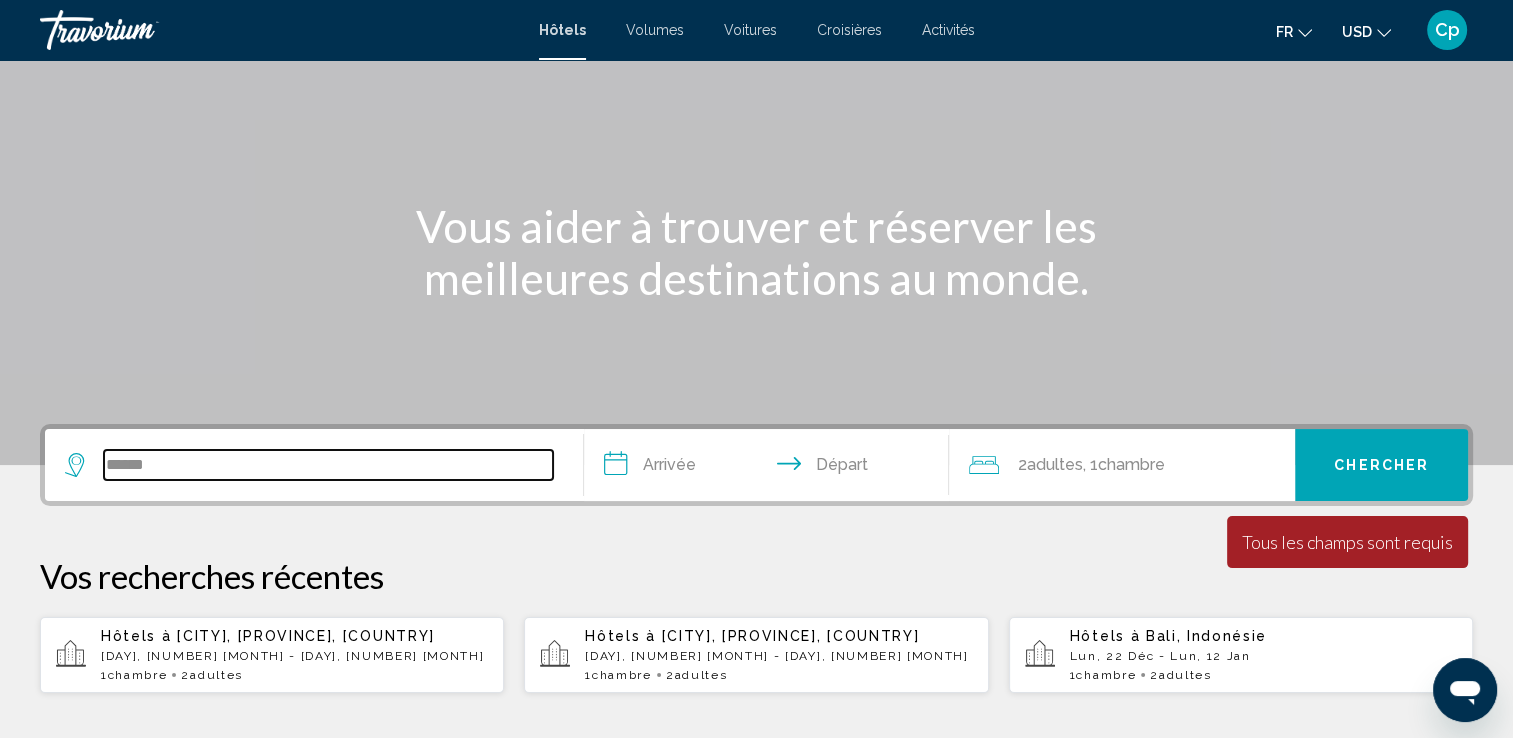 click on "******" at bounding box center (328, 465) 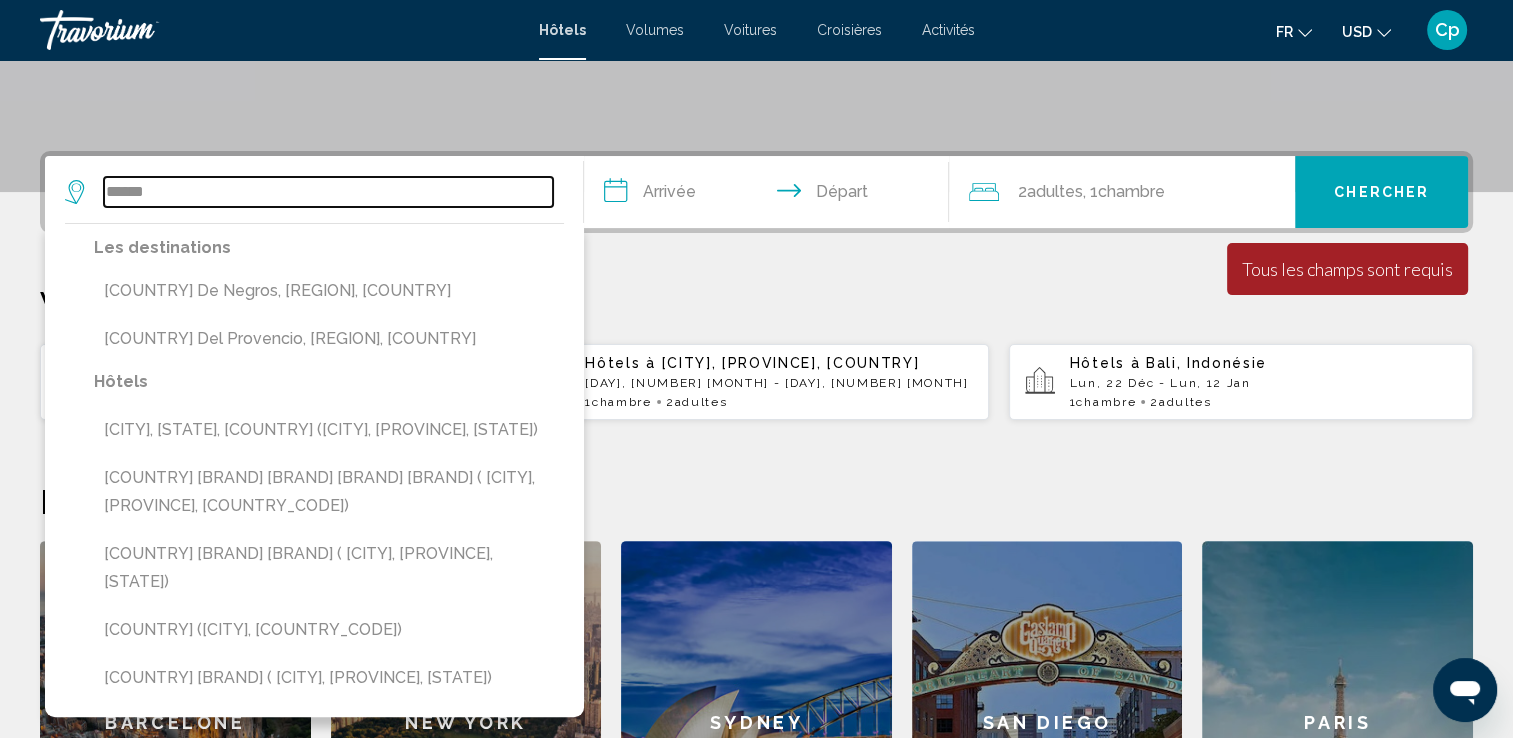 scroll, scrollTop: 493, scrollLeft: 0, axis: vertical 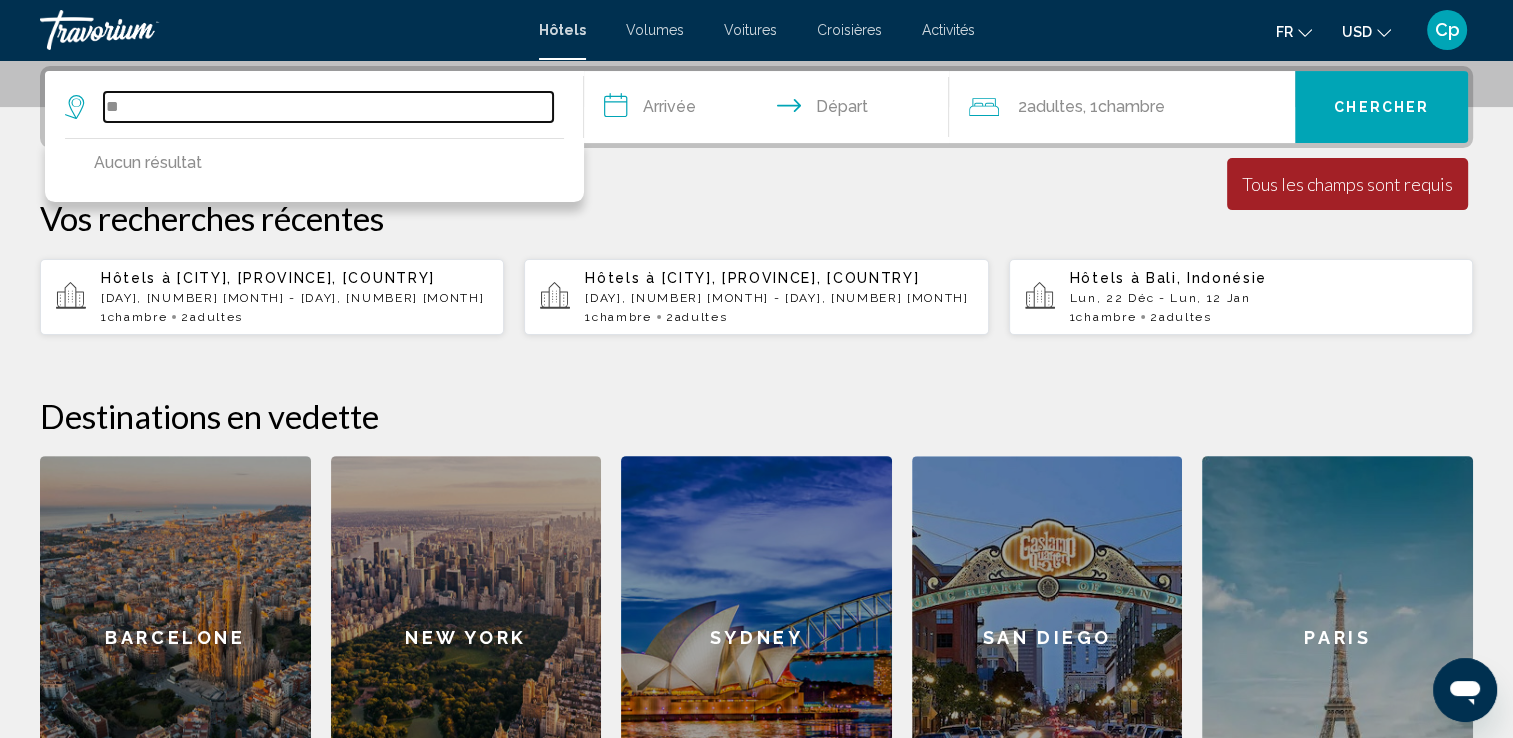 type on "*" 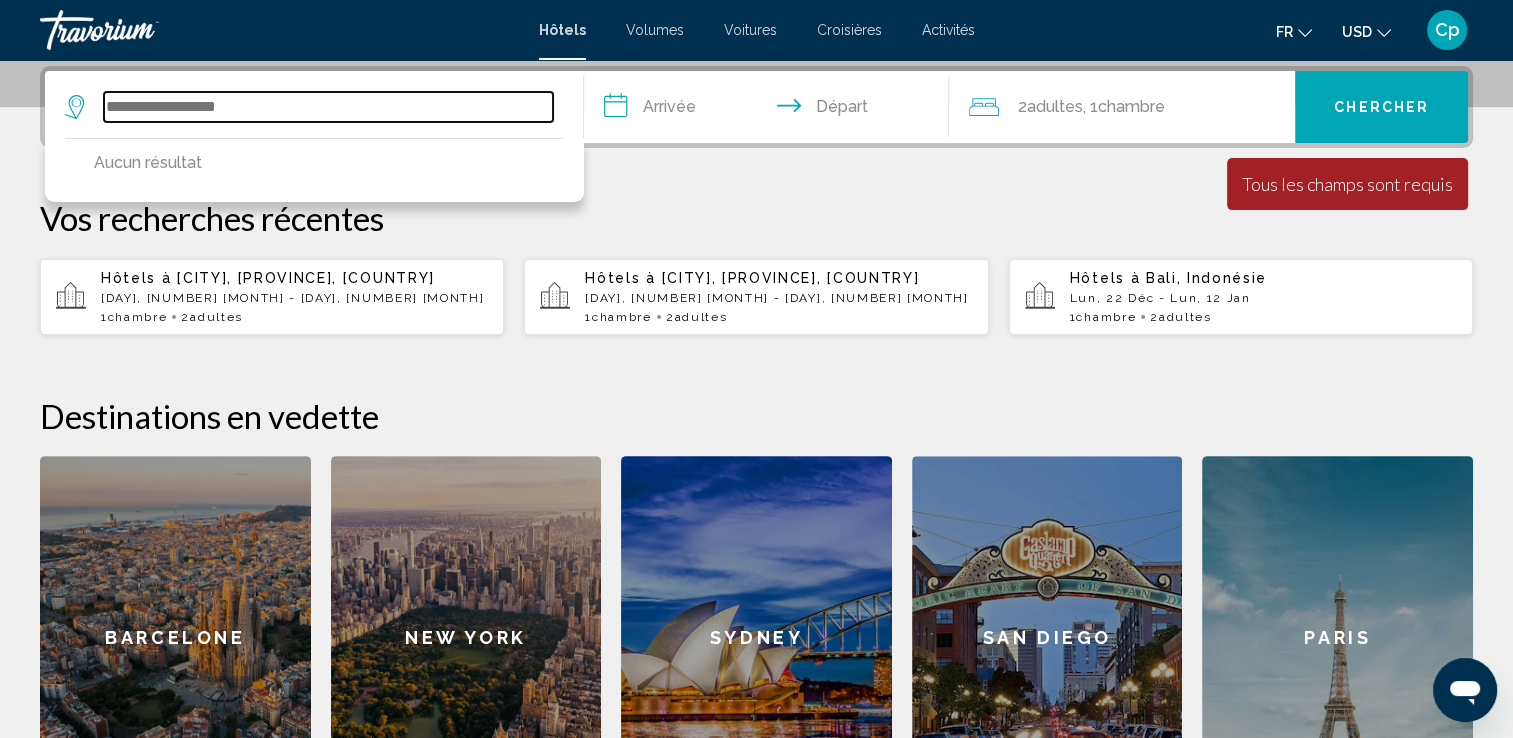 type 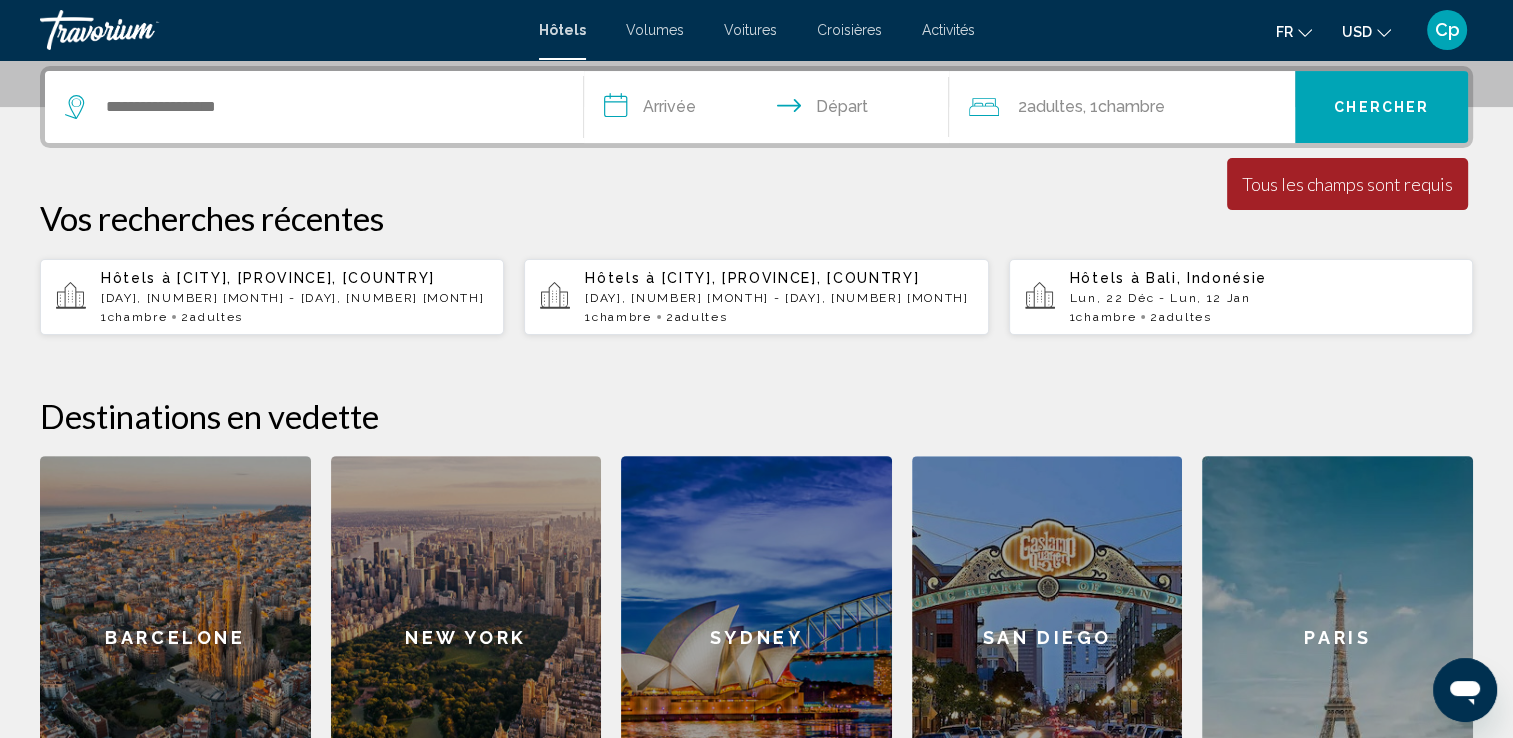 click on "Vos recherches récentes" at bounding box center [756, 218] 